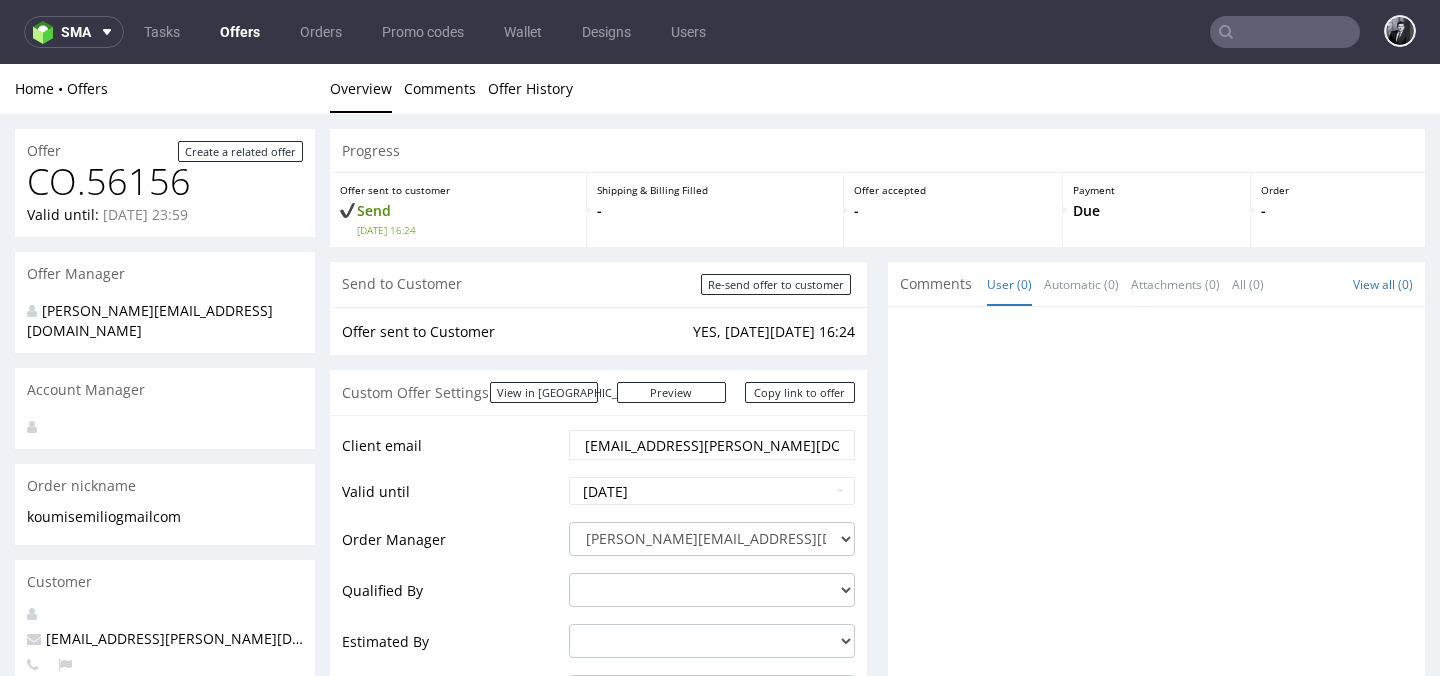 scroll, scrollTop: 0, scrollLeft: 0, axis: both 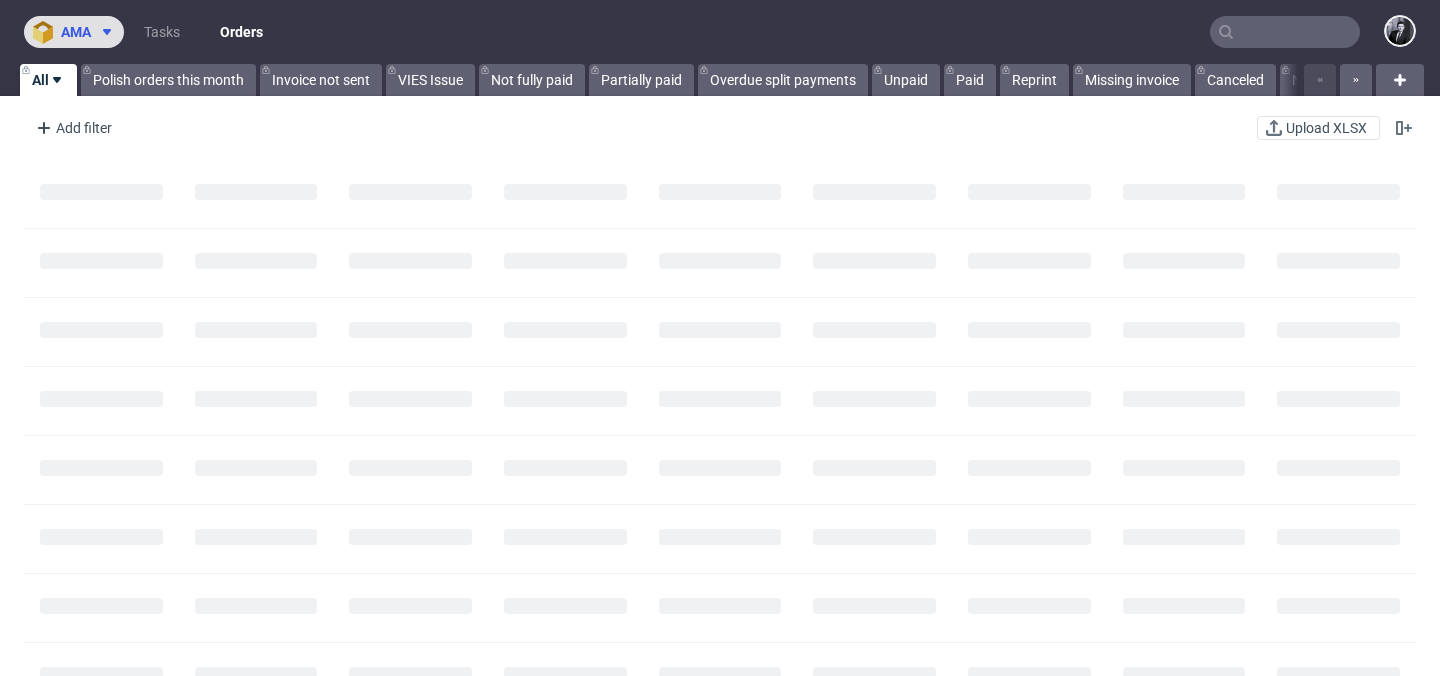 click on "ama" at bounding box center [76, 32] 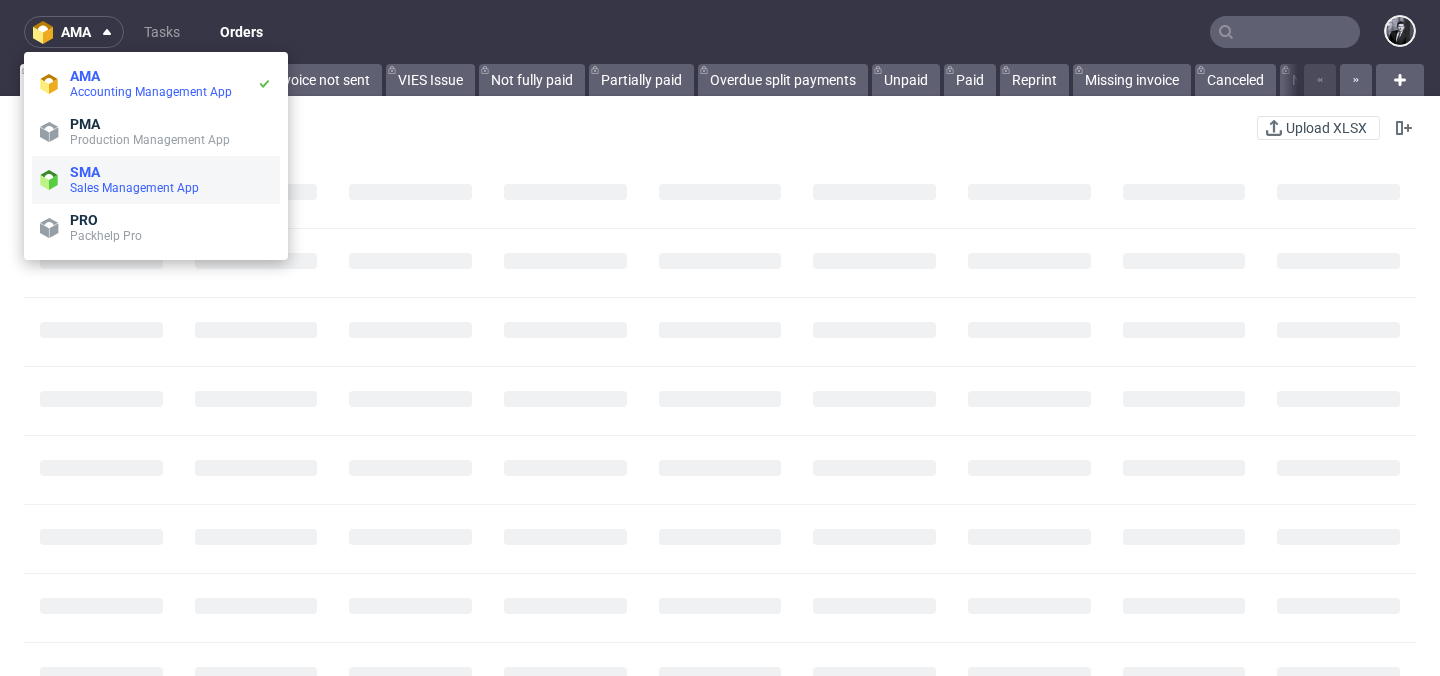 click on "SMA" at bounding box center (171, 172) 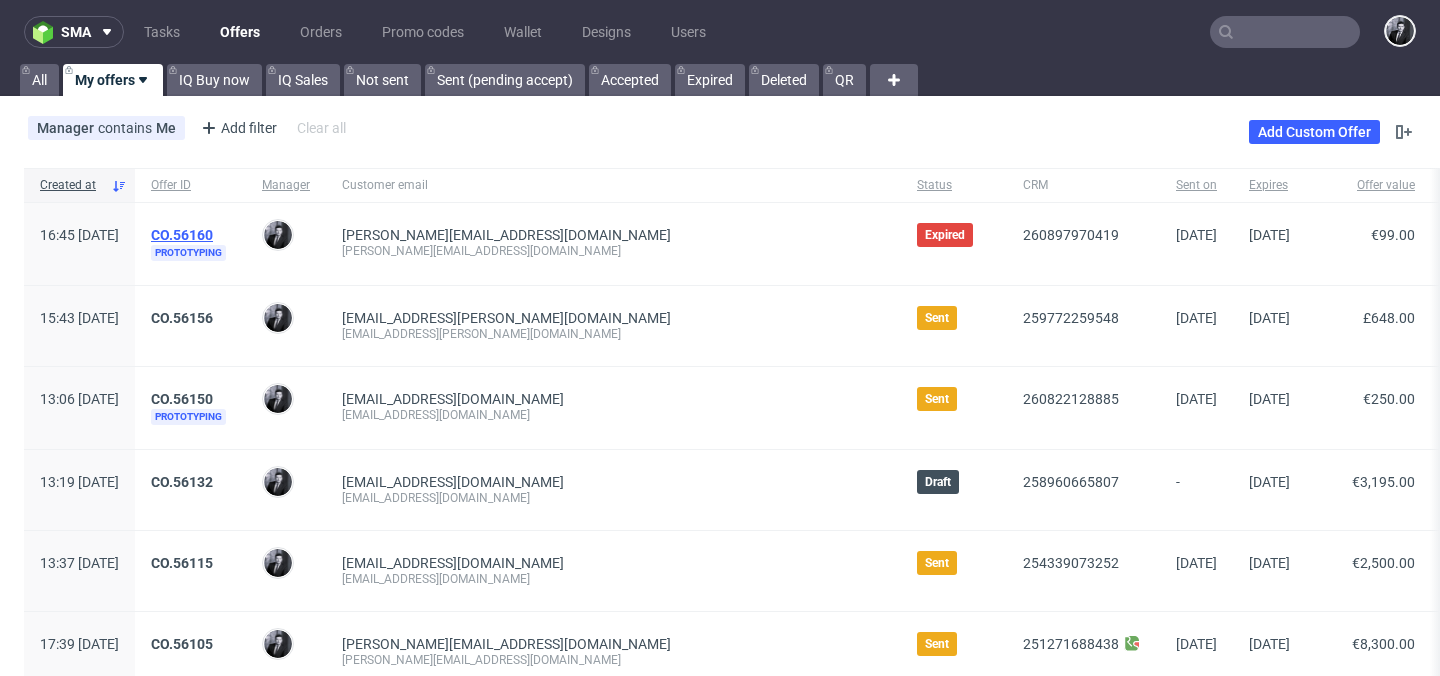 click on "CO.56160" at bounding box center [182, 235] 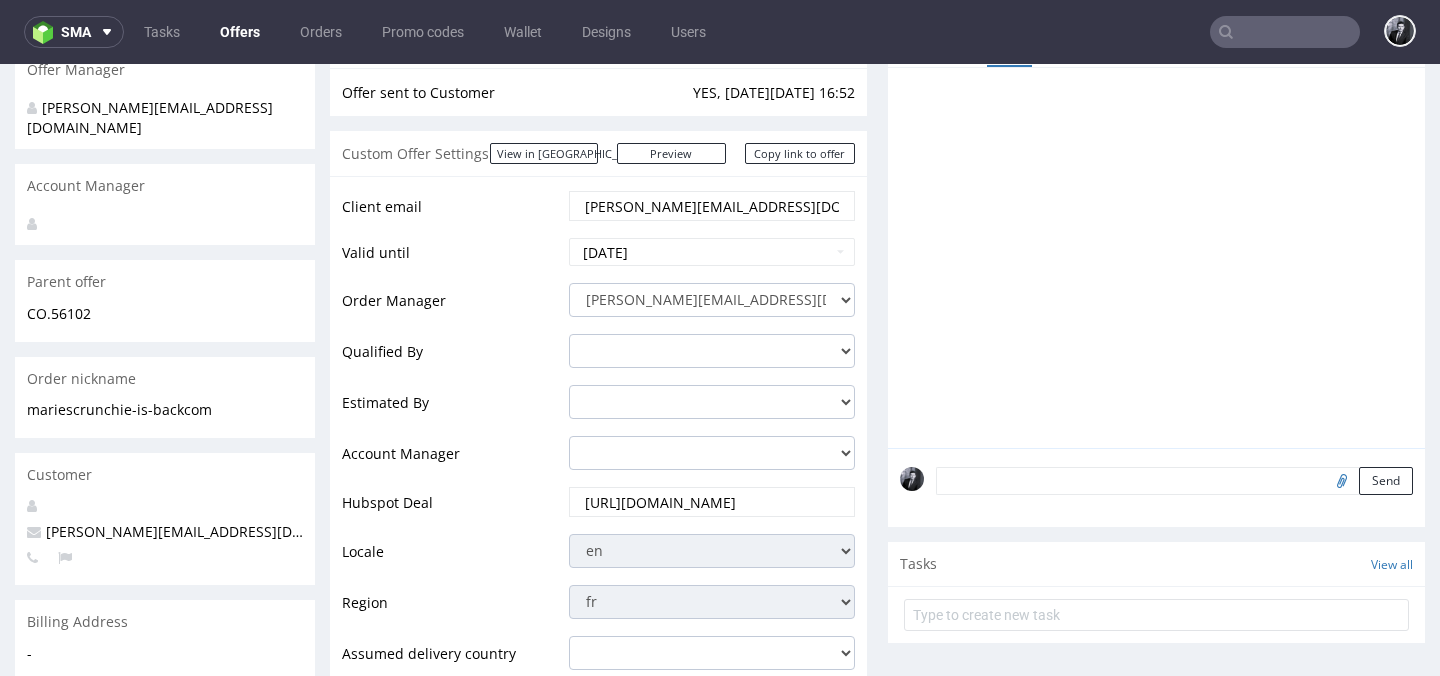 scroll, scrollTop: 360, scrollLeft: 0, axis: vertical 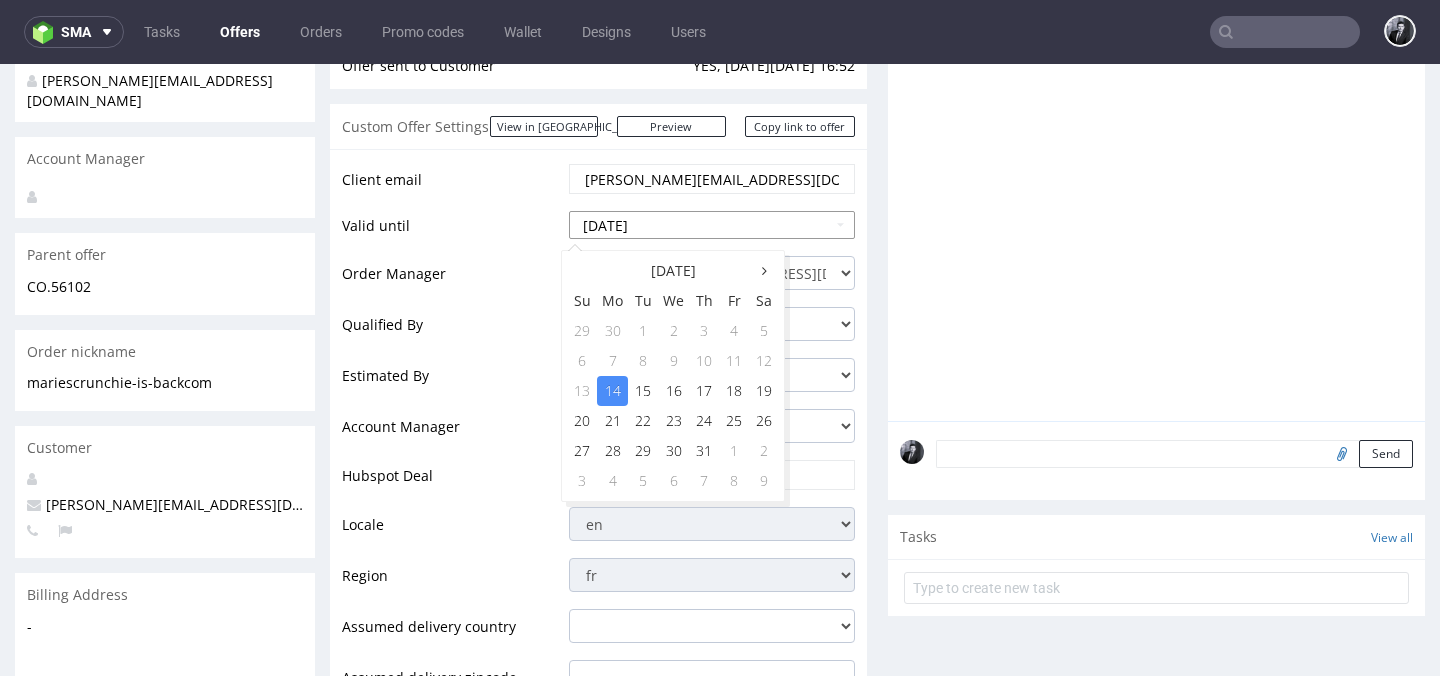 click on "2025-07-14" at bounding box center (712, 225) 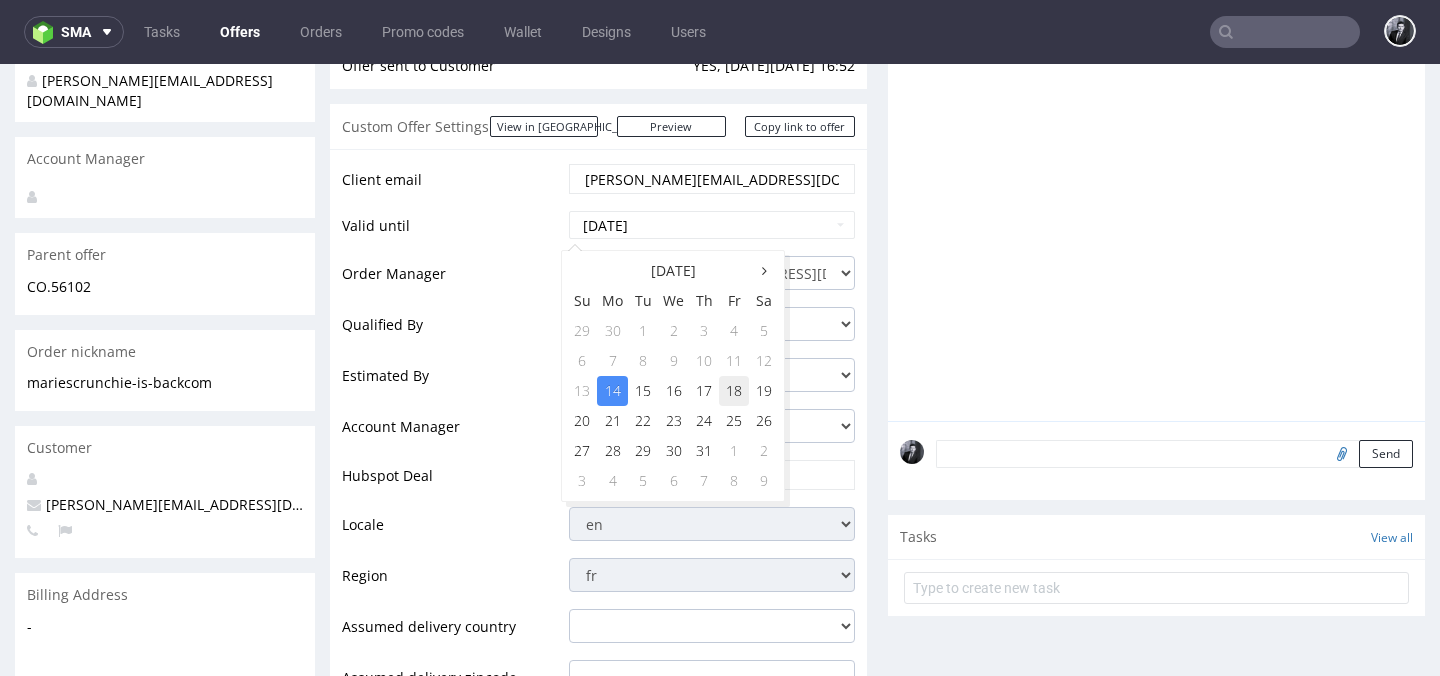 click on "18" at bounding box center [734, 391] 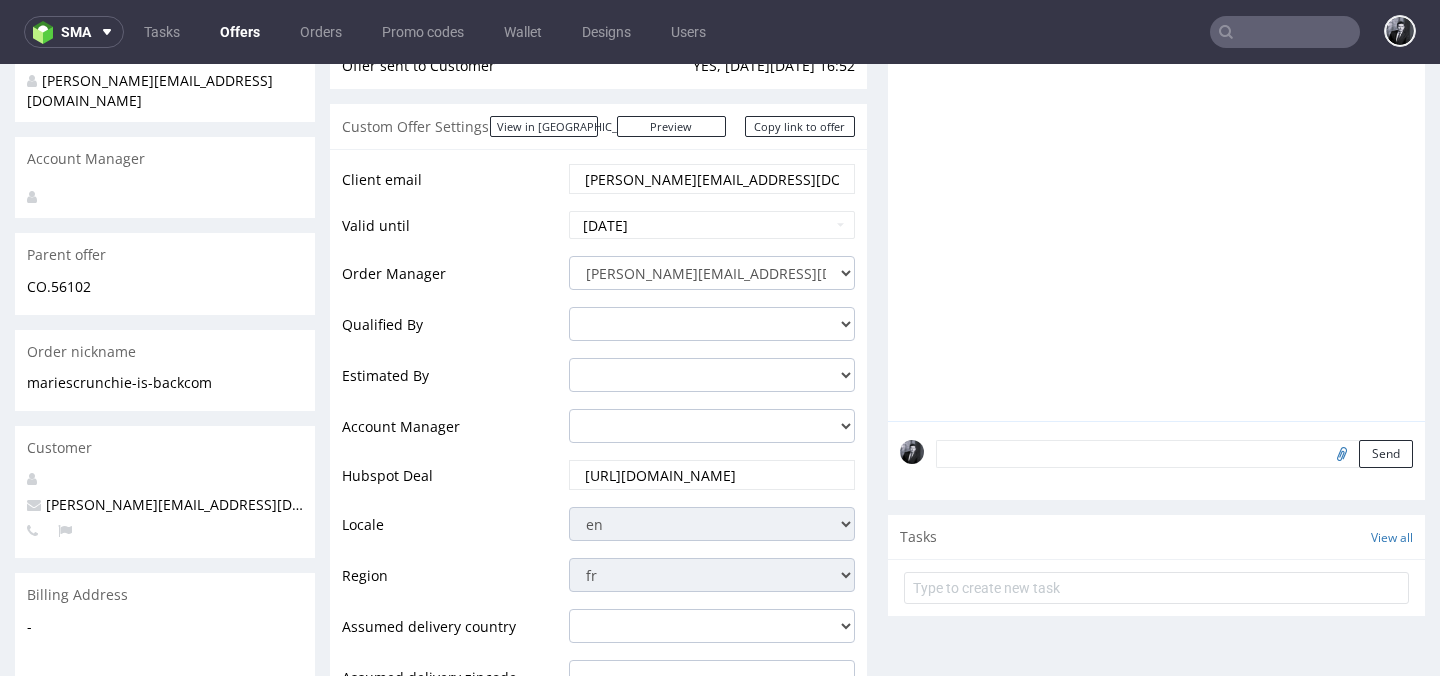 click on "Qualified By" at bounding box center [453, 330] 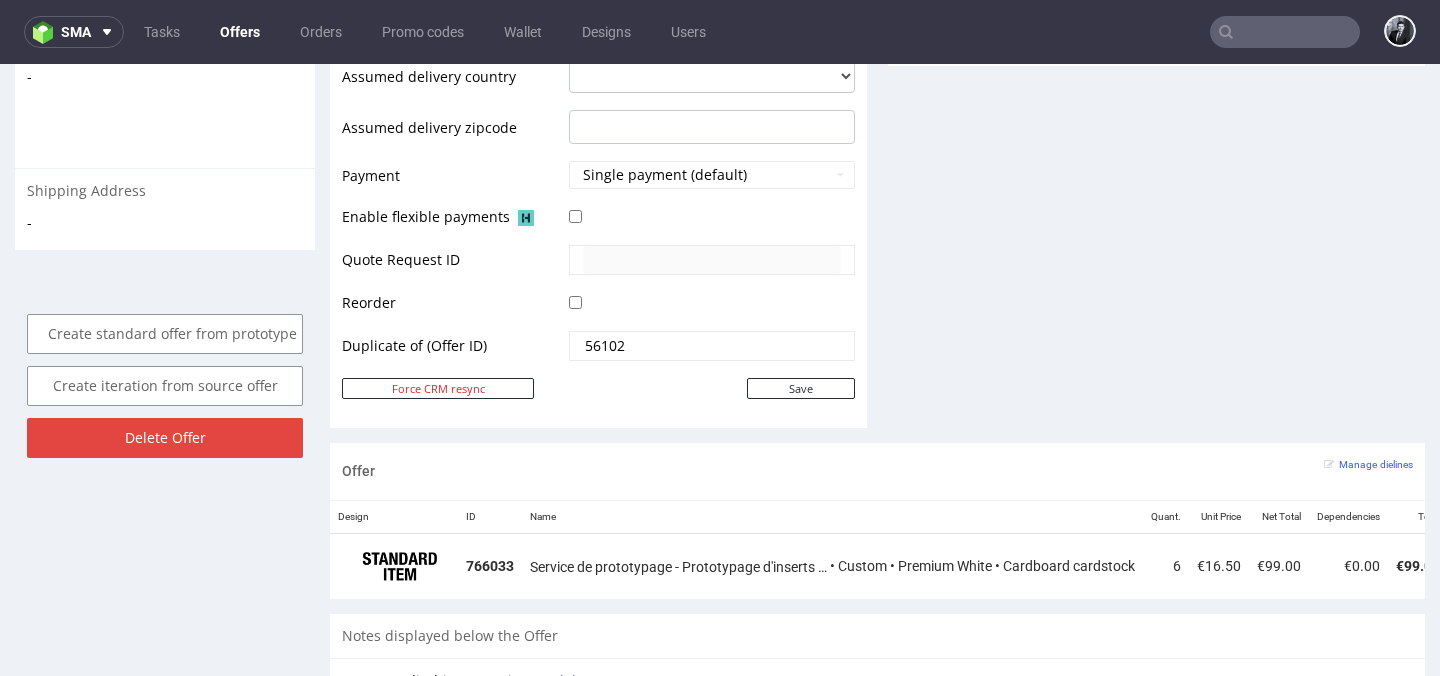 scroll, scrollTop: 912, scrollLeft: 0, axis: vertical 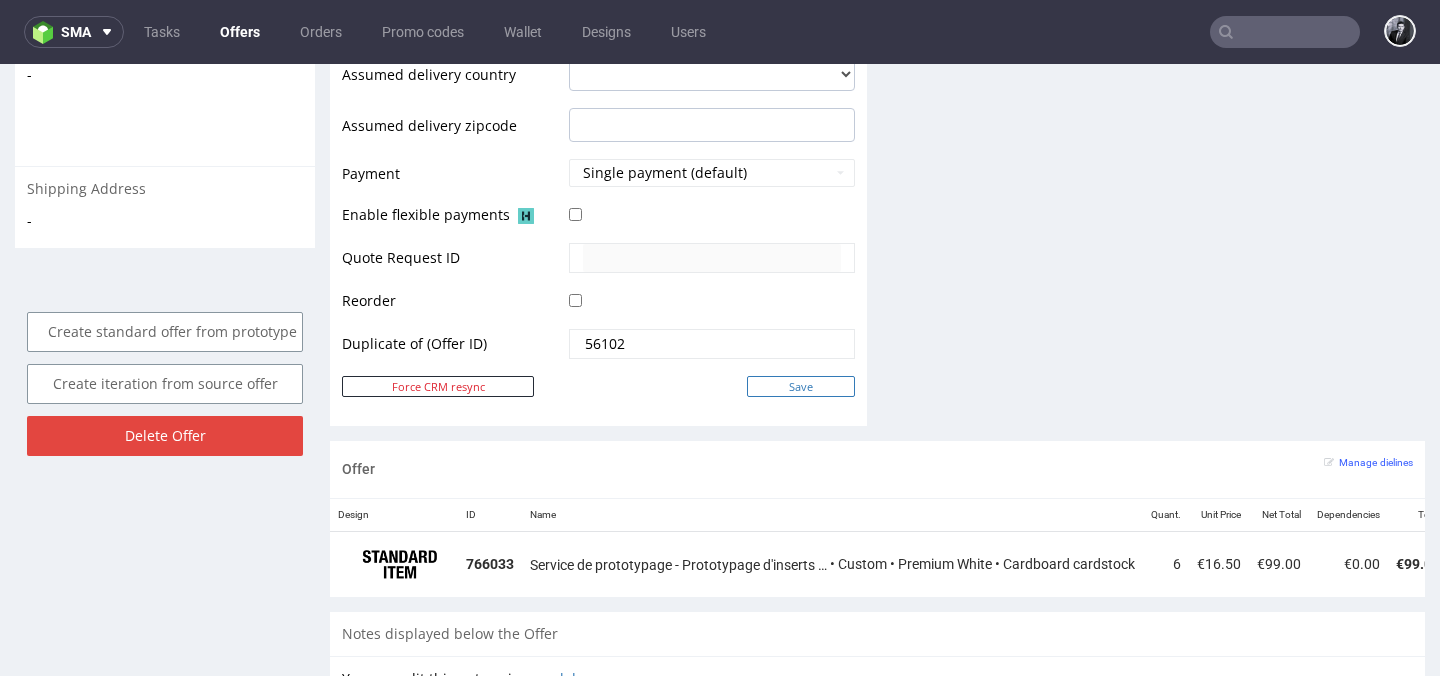 click on "Save" at bounding box center [801, 386] 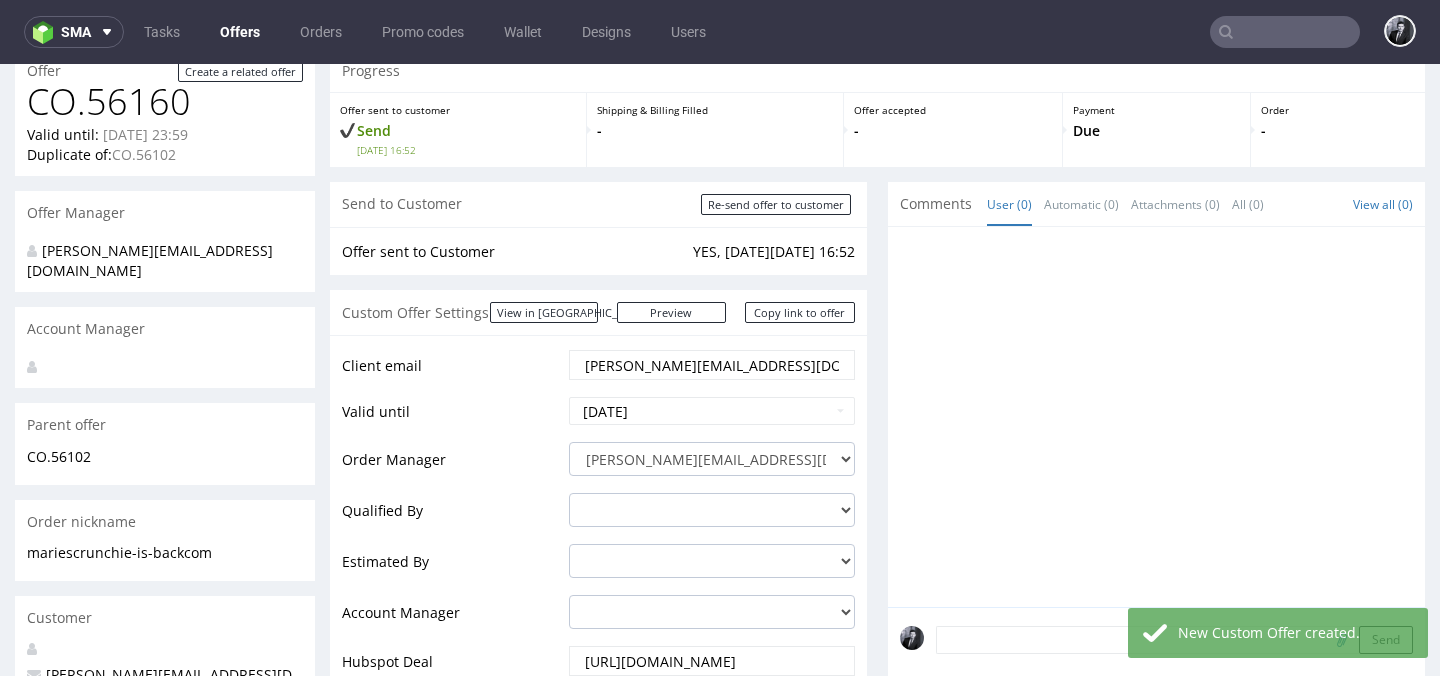 scroll, scrollTop: 147, scrollLeft: 0, axis: vertical 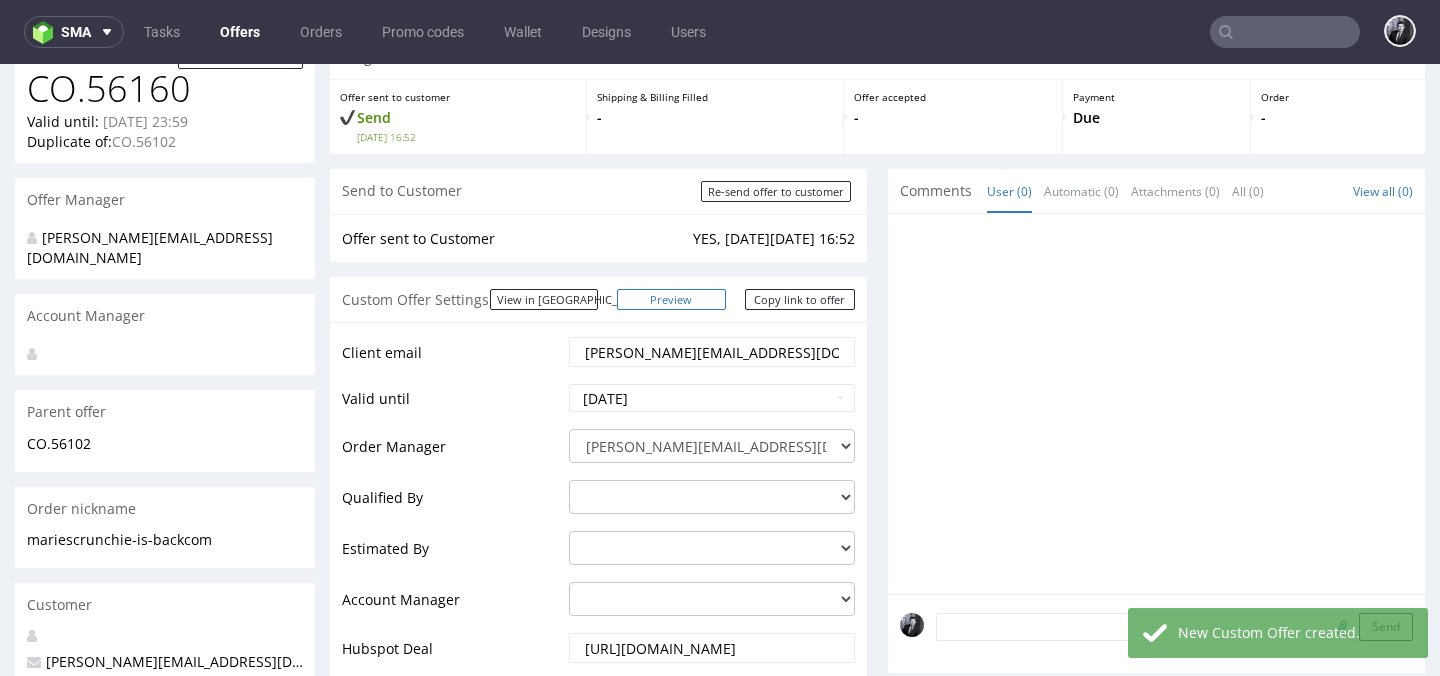 click on "Preview" at bounding box center [672, 299] 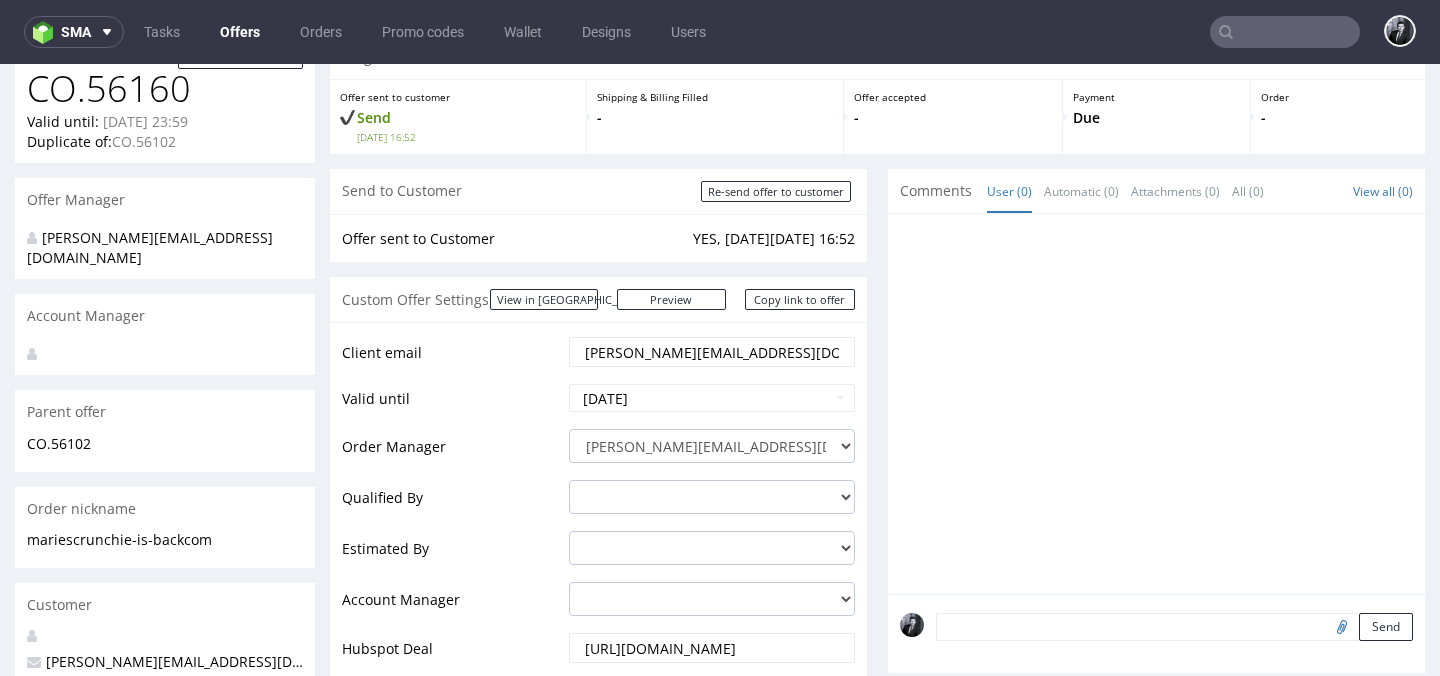 click on "Progress Offer sent to customer Send Fri 11 Jul 16:52 Shipping & Billing Filled - Offer accepted - Payment Due Order - Send to Customer Re-send offer to customer Offer sent to Customer YES, on Fri 11 Jul 16:52 Custom Offer Settings View in Hubspot Preview https://packhelp.fr/packhelp-plus/quotes/1y-pH1VkNZb3vbzQpEN2uQ Copy link to offer Client email marie@scrunchie-is-back.com Valid until 2025-07-18 Order Manager philippe.dubuy@packhelp.com
adrian.grudzien@packhelp.com
adrian.margula@packhelp.com
aleksandra.owczarek@packhelp.com
alex.lemee@packhelp.com
angelina.marc@packhelp.com
anna.lopatowska@packhelp.com
anna.rzadkowska@packhelp.com
antonina.plotek@packhelp.com
bartosz.ossowski@packhelp.com
bogna.krystian@packhelp.com
cristina.martinez@packhelp.com
daniel.portillo@packhelp.com
dawid.urbanowicz@packhelp.com
dominika.herszel@packhelp.com
eliza.filip@packhelp.com
iga.proszynska@packhelp.com
jakub.kuleta@packhelp.com
jakub.pawlikowicz@packhelp.com" at bounding box center (877, 928) 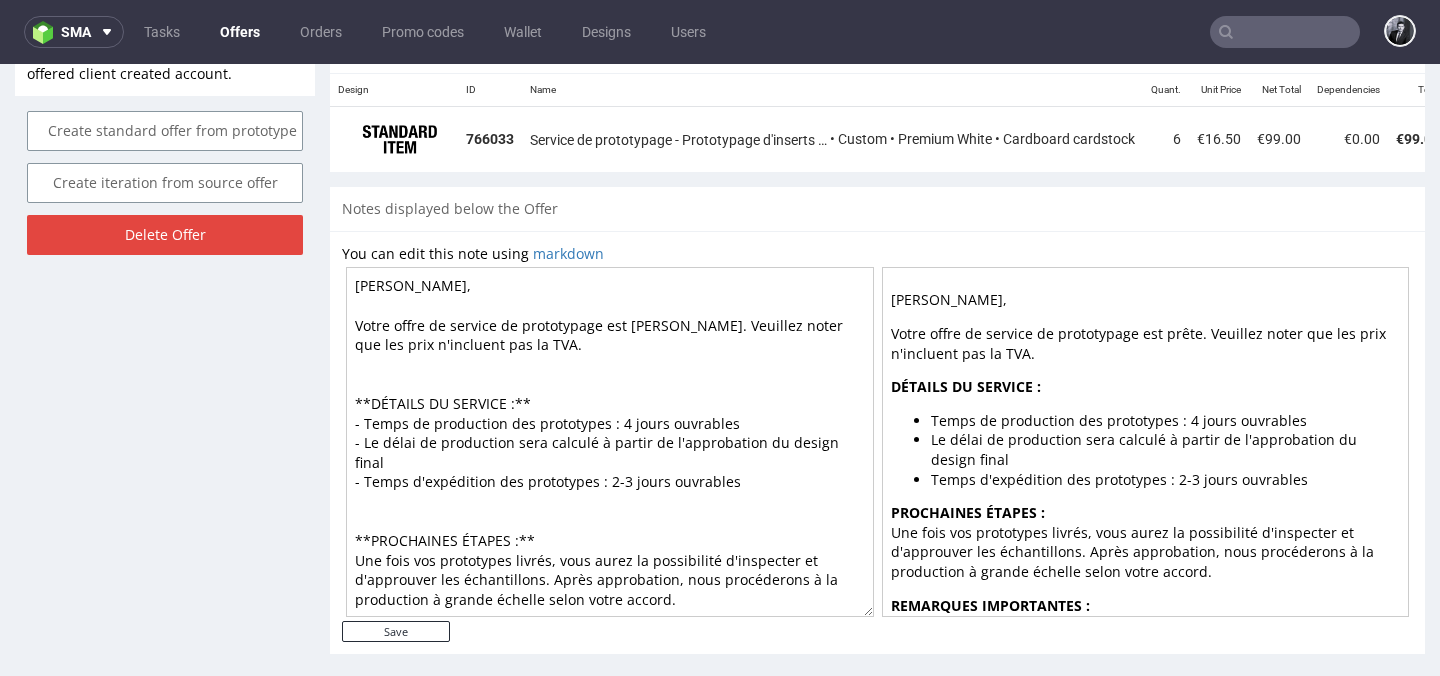 scroll, scrollTop: 1335, scrollLeft: 0, axis: vertical 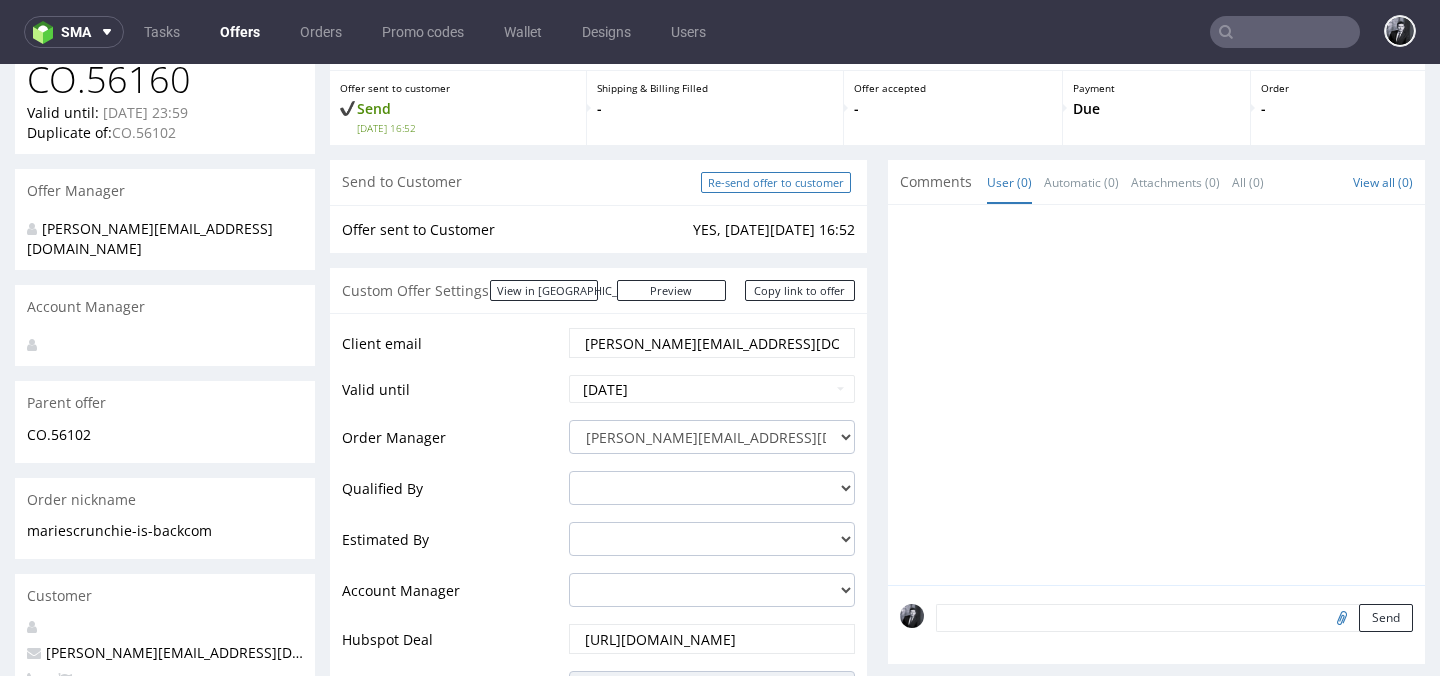 click on "Re-send offer to customer" at bounding box center (776, 182) 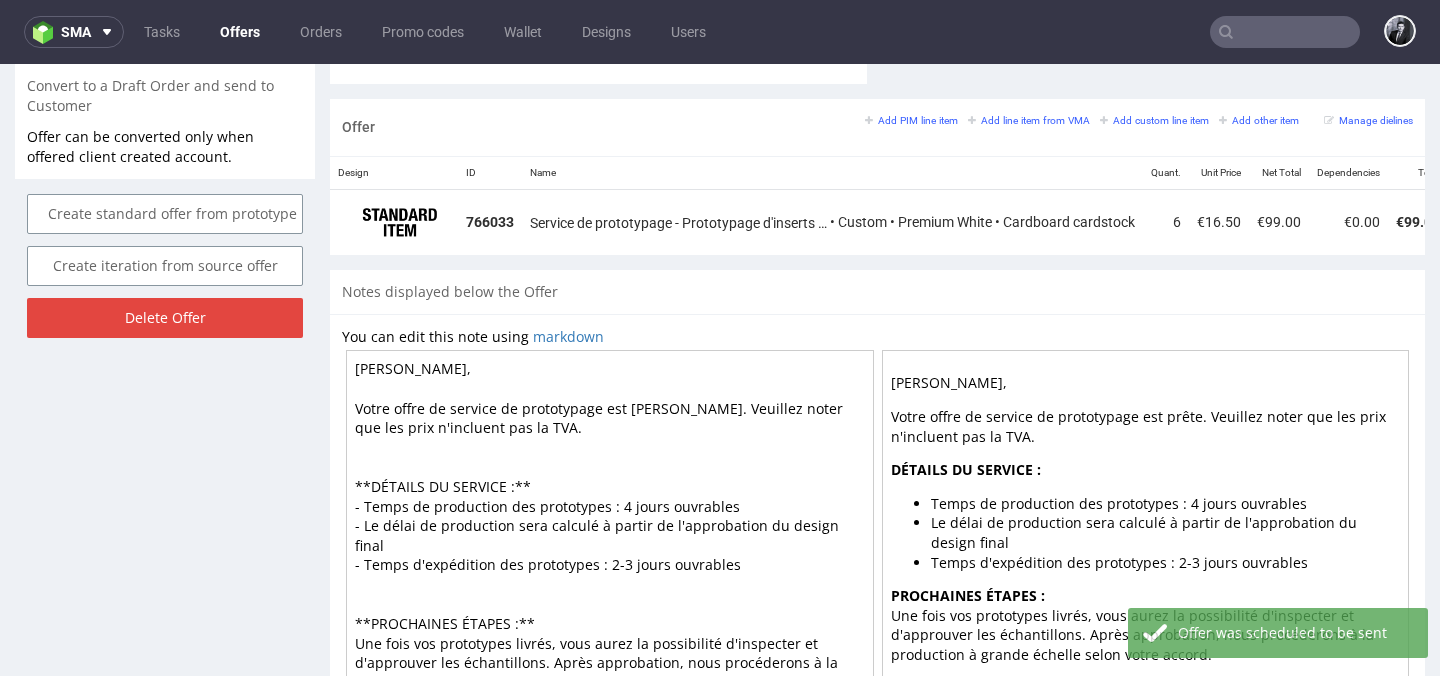 scroll, scrollTop: 1222, scrollLeft: 0, axis: vertical 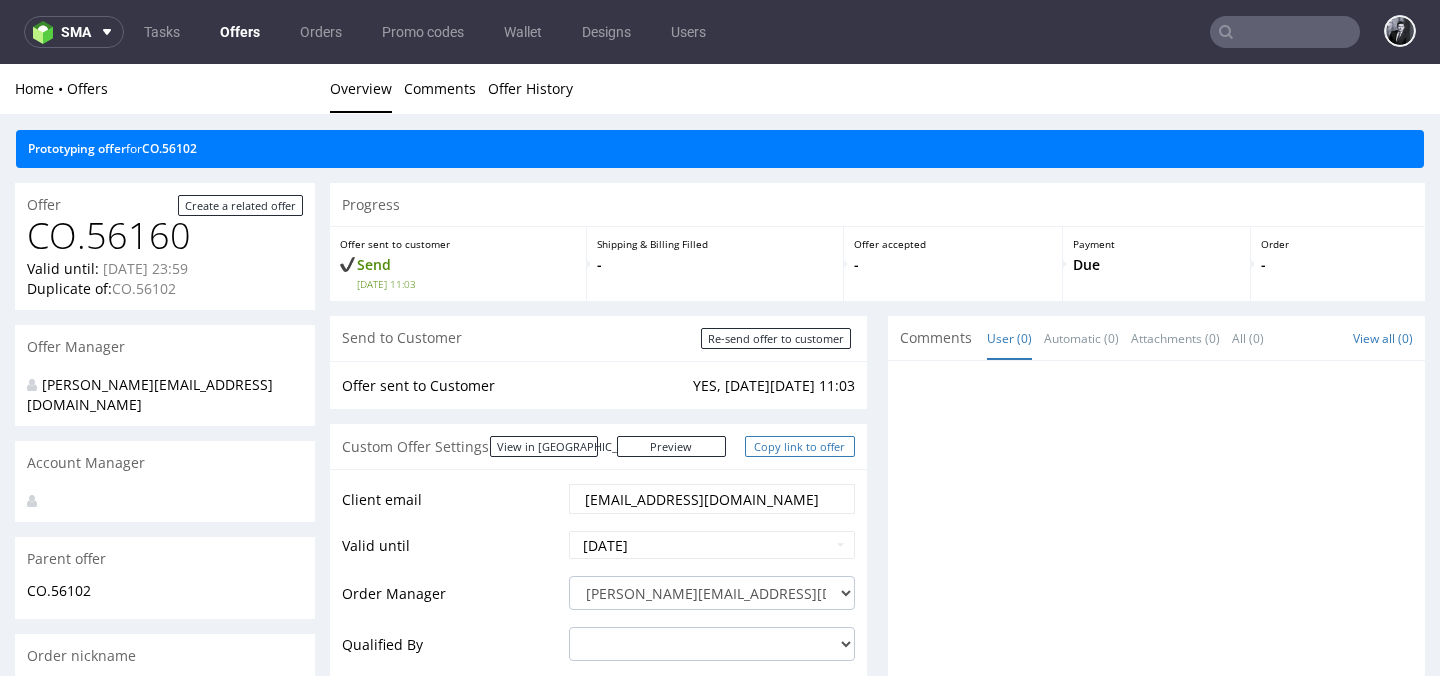 click on "Copy link to offer" at bounding box center [800, 446] 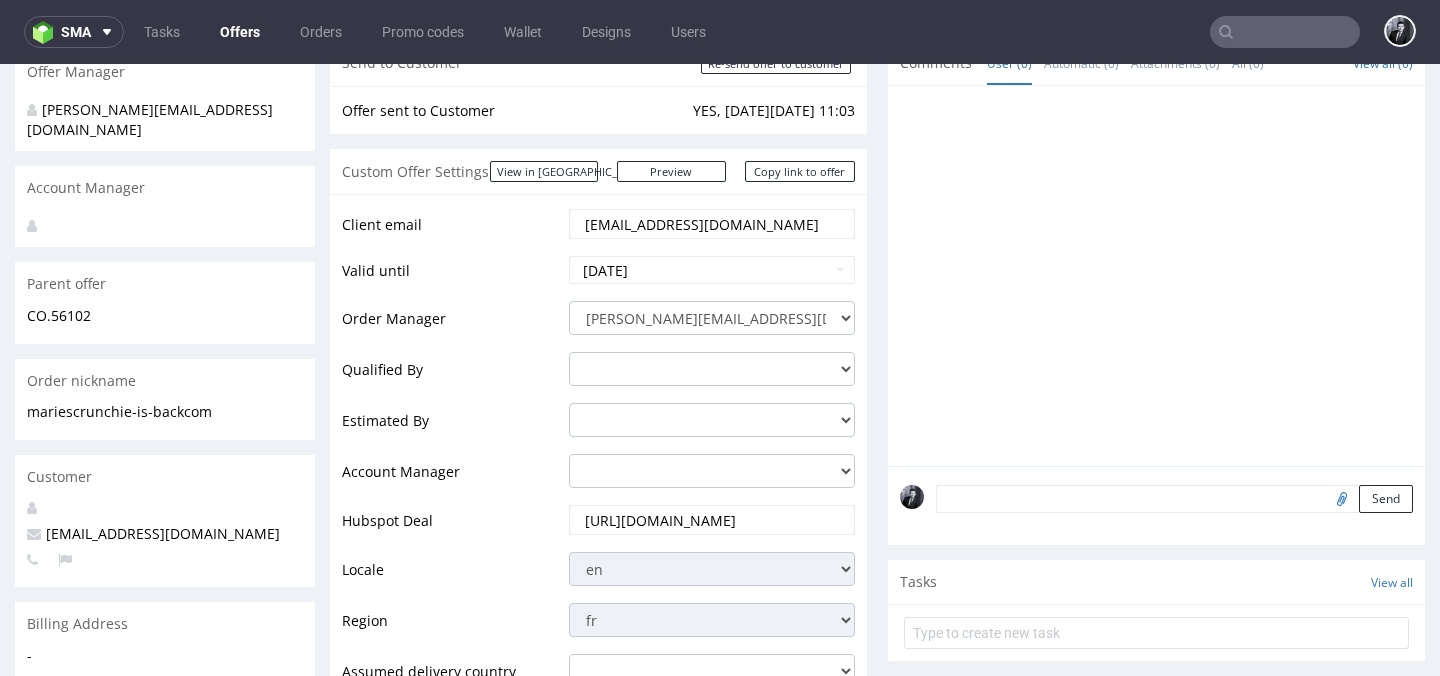 scroll, scrollTop: 200, scrollLeft: 0, axis: vertical 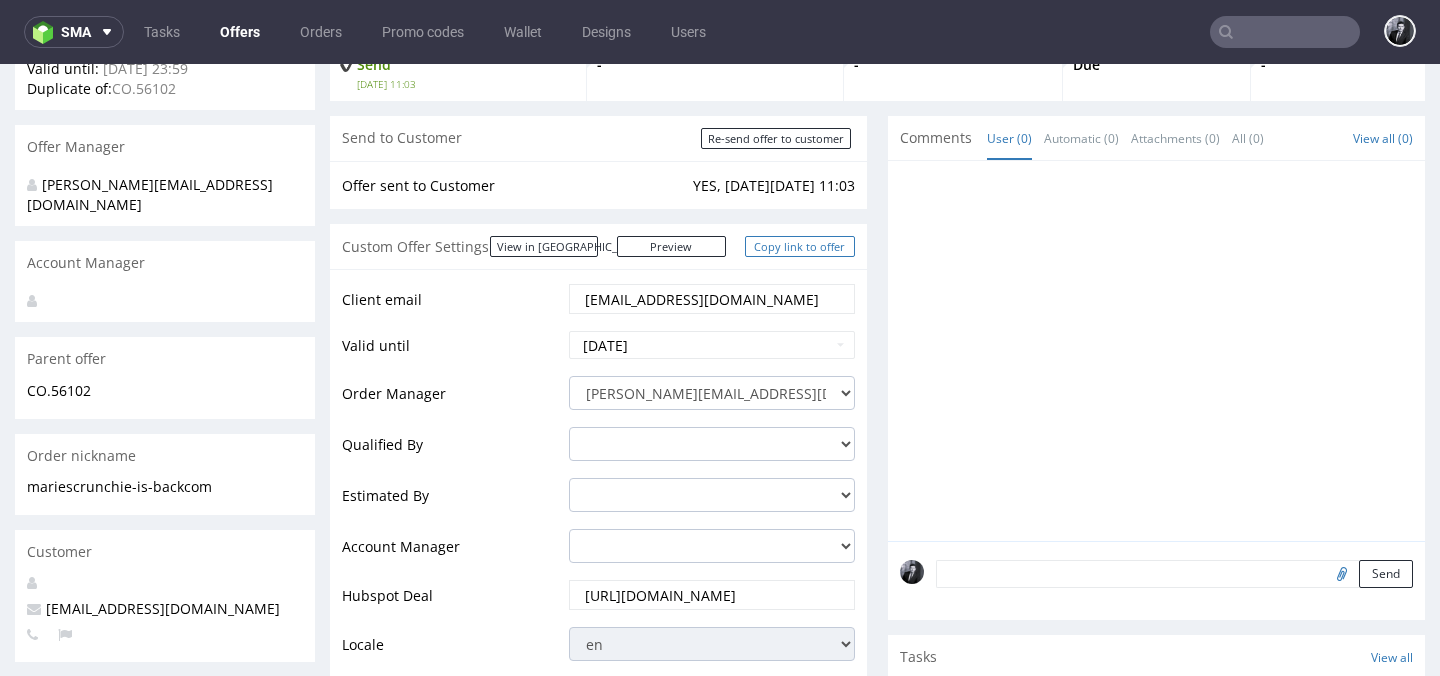 click on "Copy link to offer" at bounding box center [800, 246] 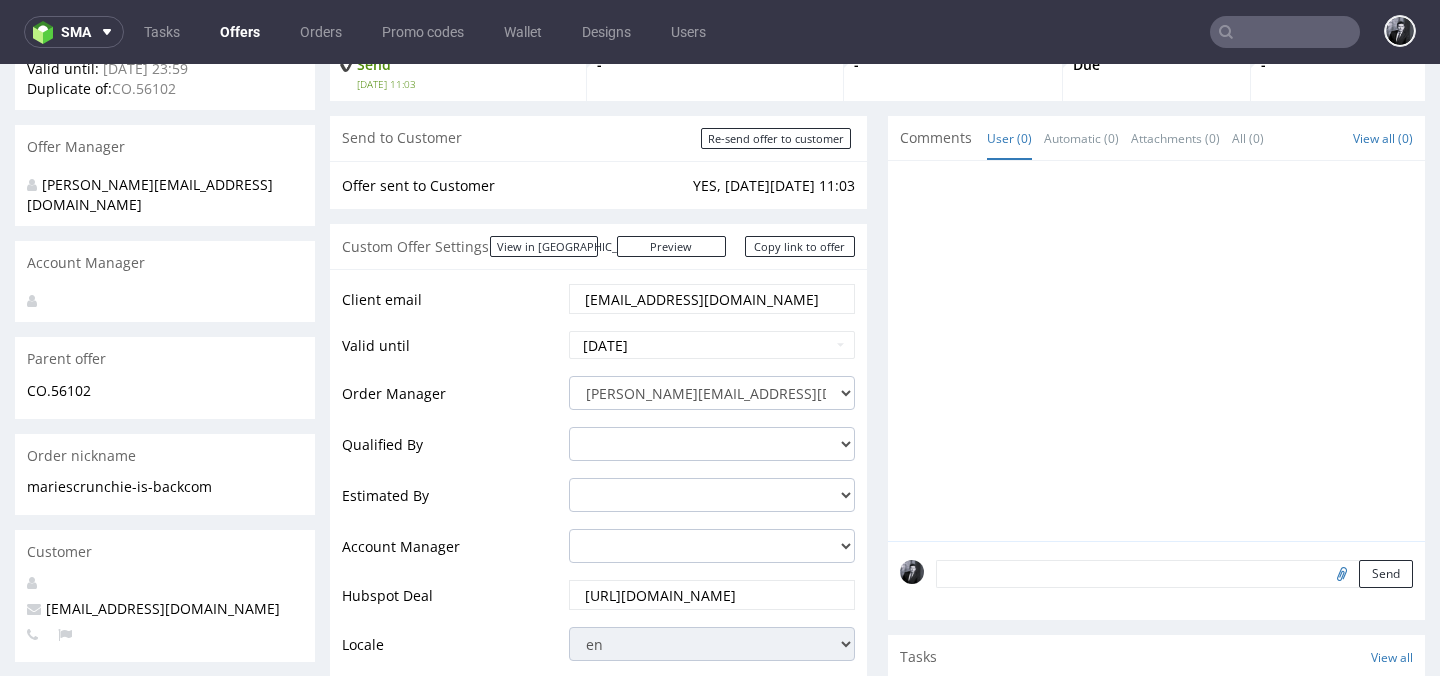 scroll, scrollTop: 0, scrollLeft: 0, axis: both 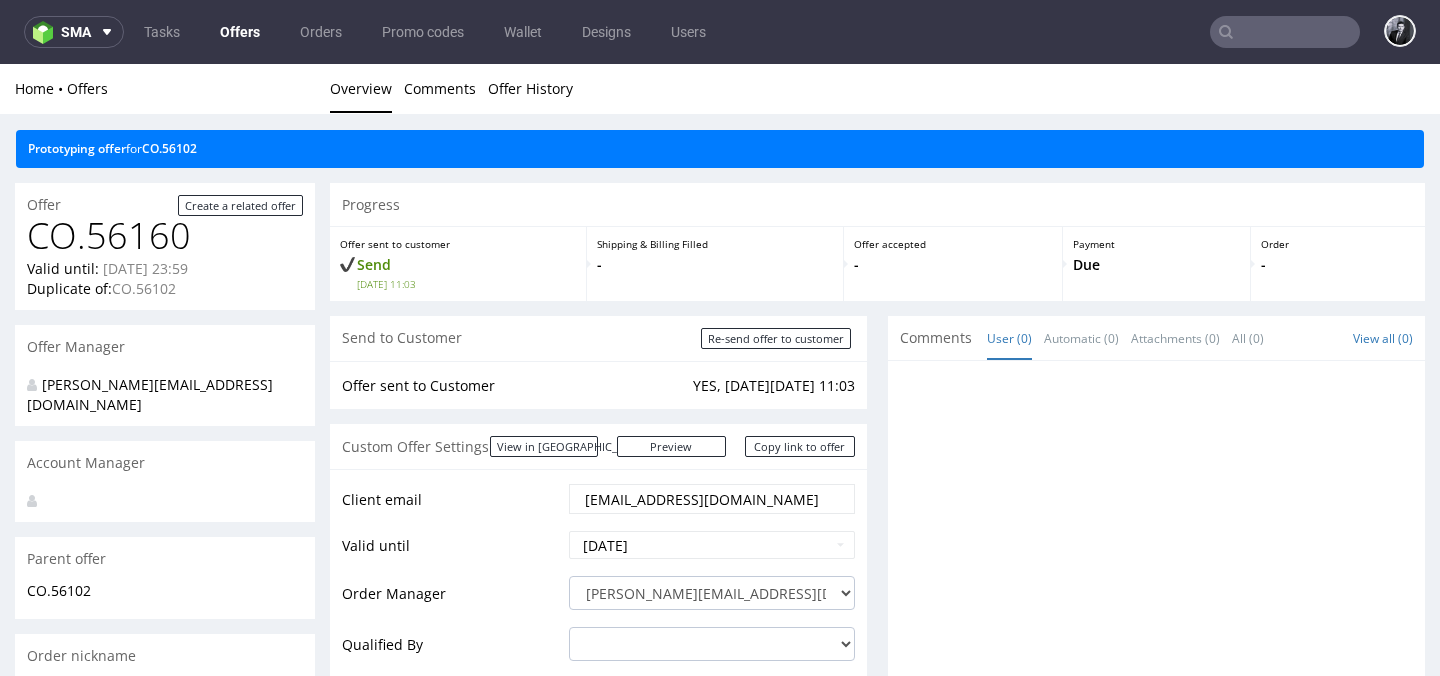 click on "Offers" at bounding box center (240, 32) 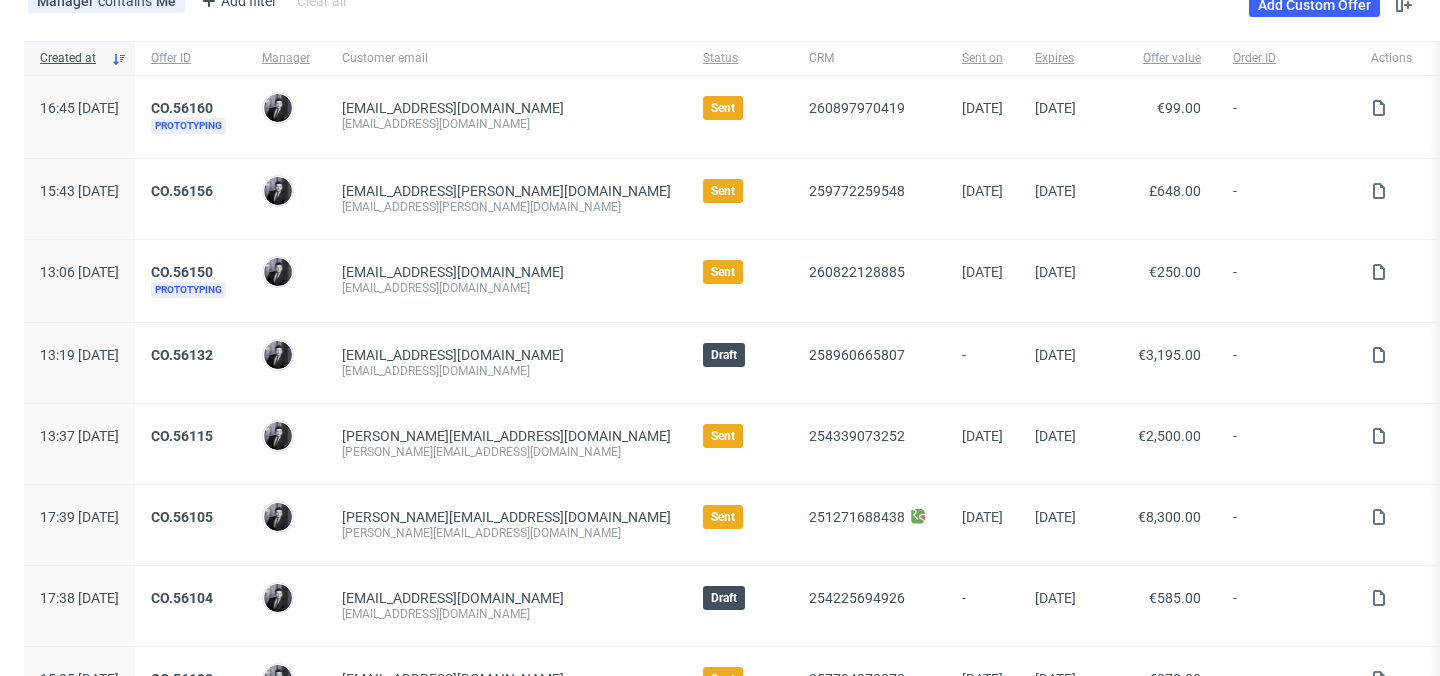scroll, scrollTop: 63, scrollLeft: 0, axis: vertical 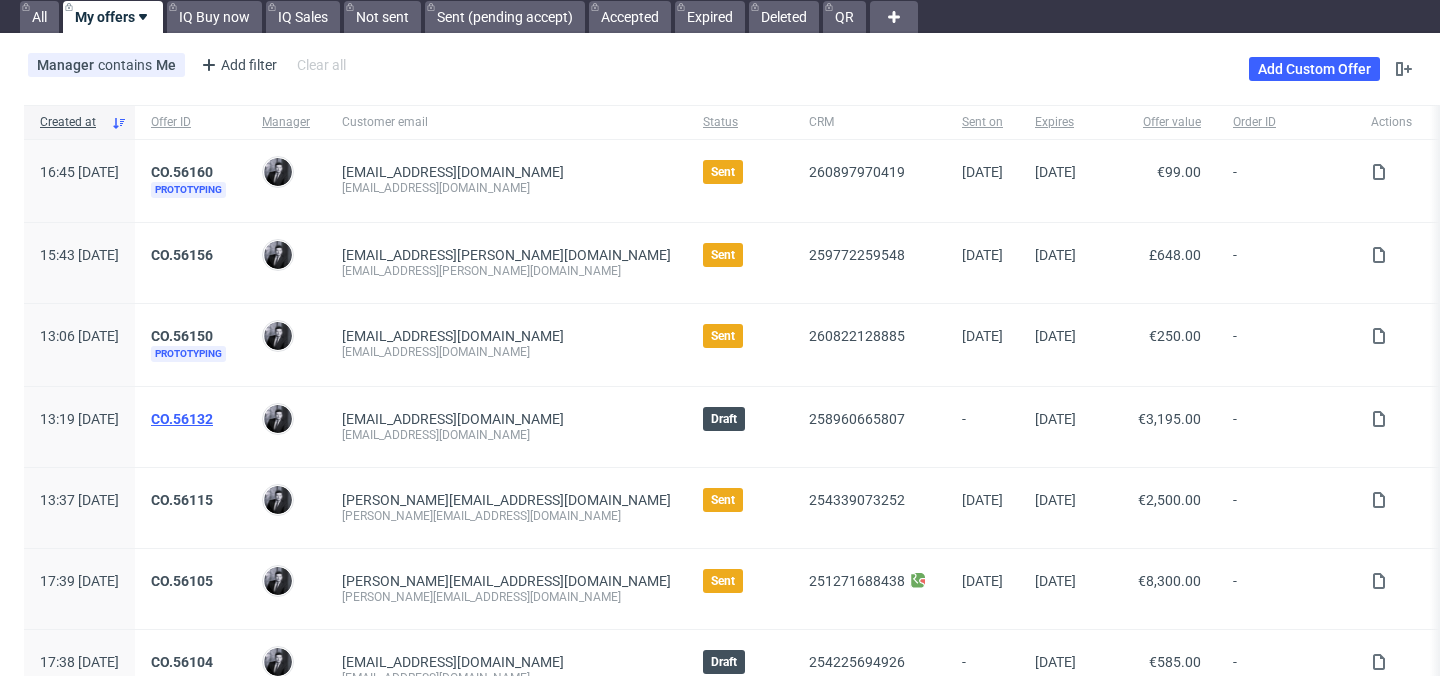 click on "CO.56132" at bounding box center [182, 419] 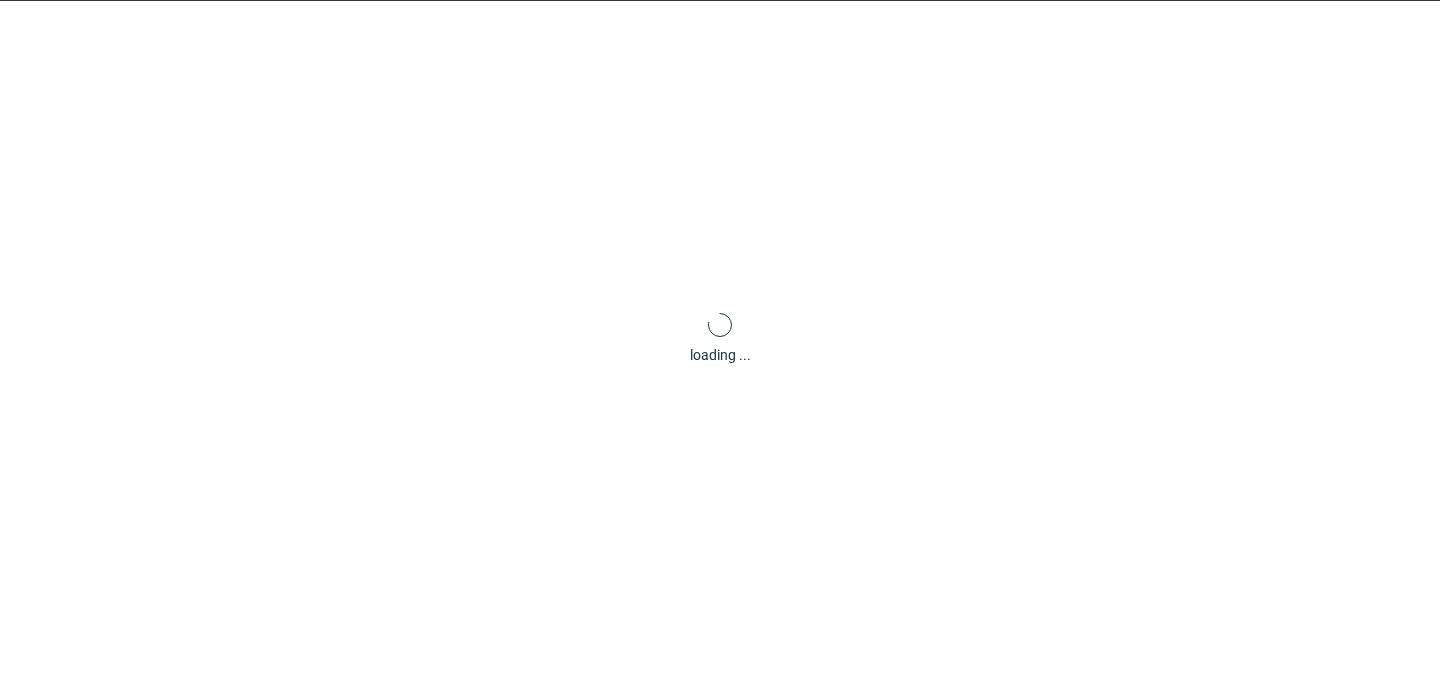 scroll, scrollTop: 5, scrollLeft: 0, axis: vertical 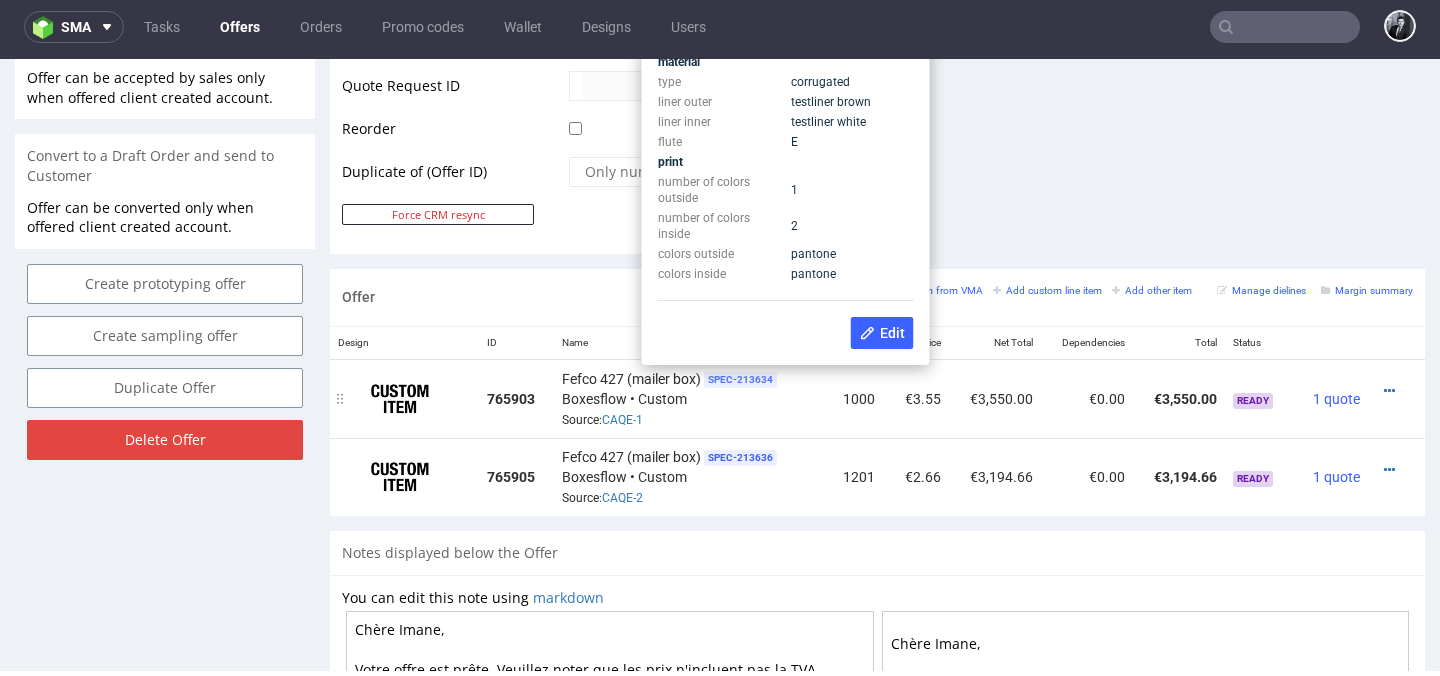 click on "SPEC- 213634" at bounding box center [740, 380] 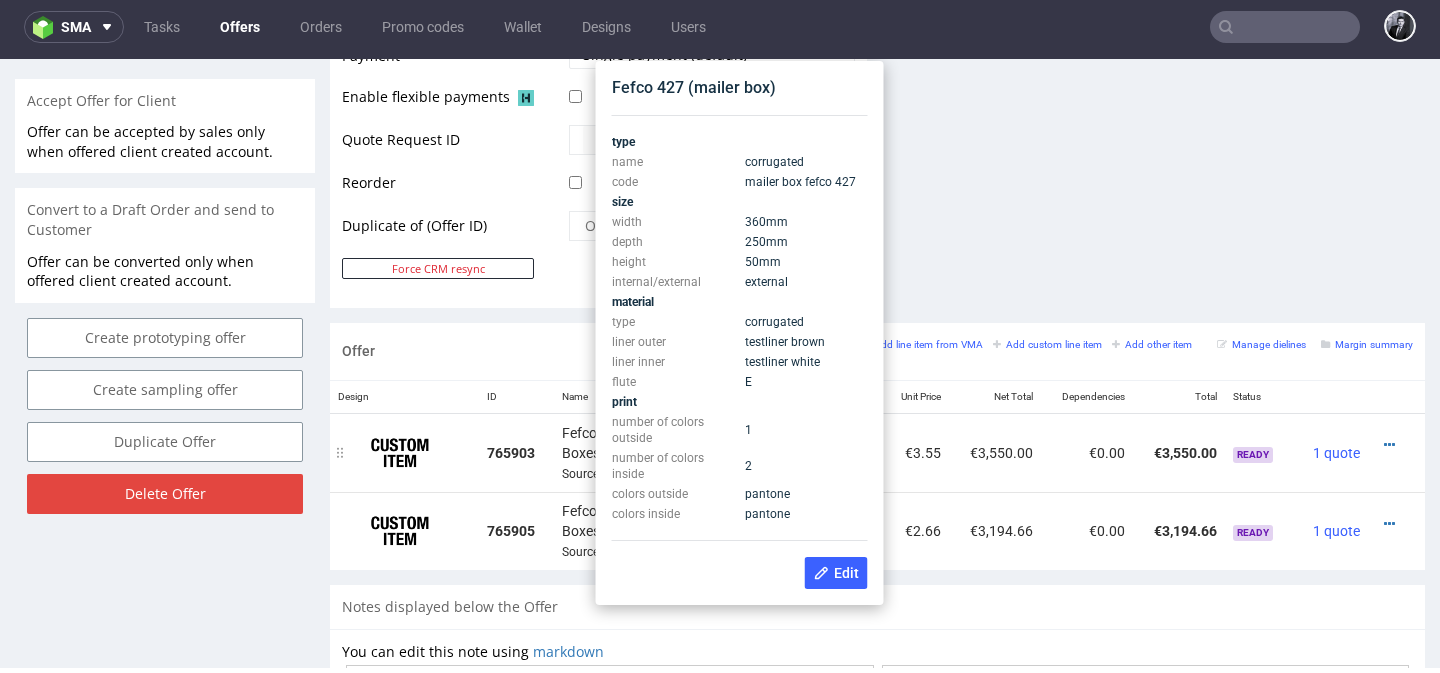 scroll, scrollTop: 913, scrollLeft: 0, axis: vertical 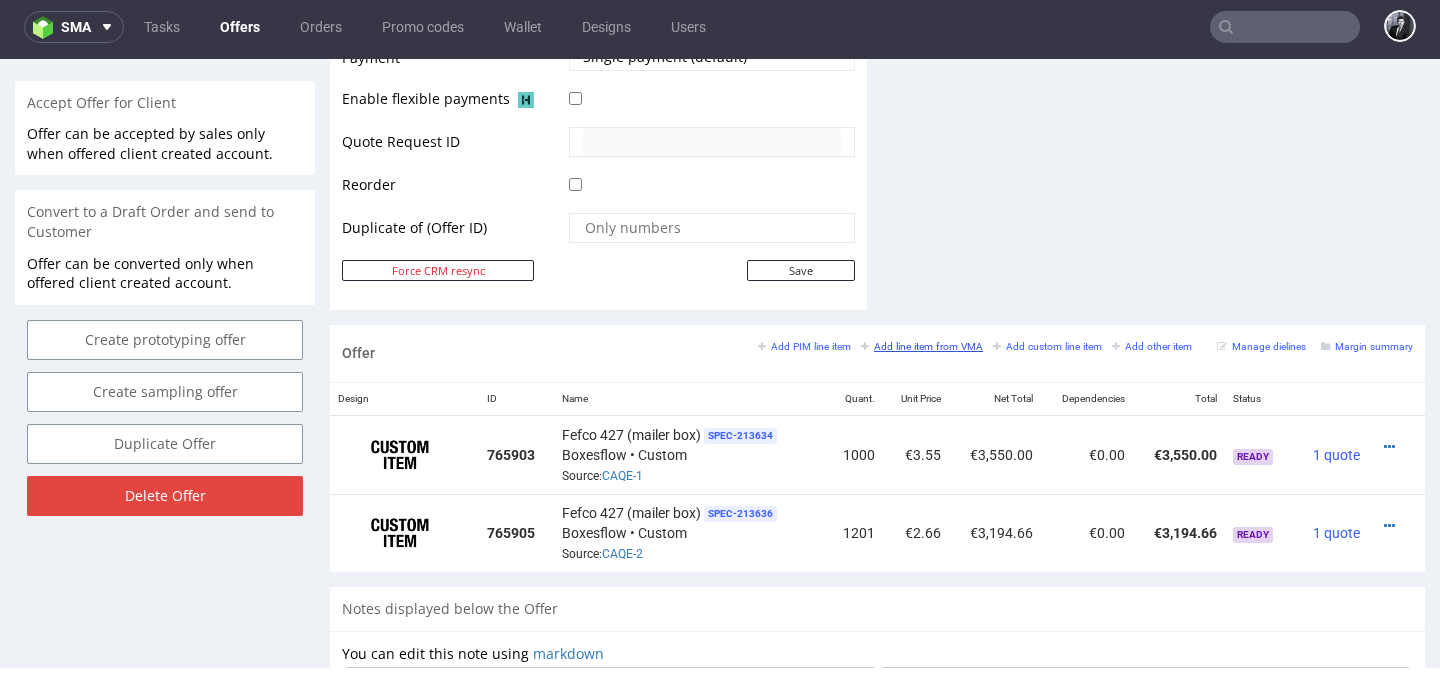 click on "Add line item from VMA" at bounding box center (922, 346) 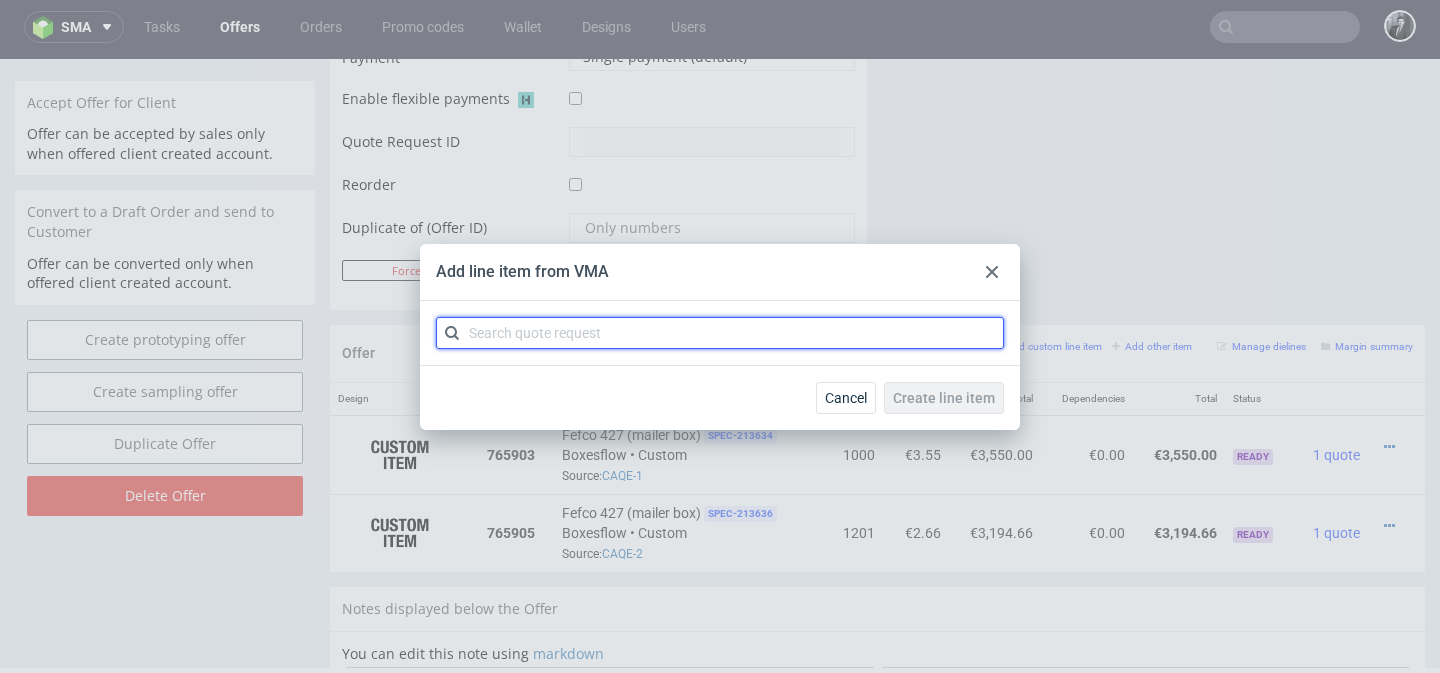 click at bounding box center (720, 333) 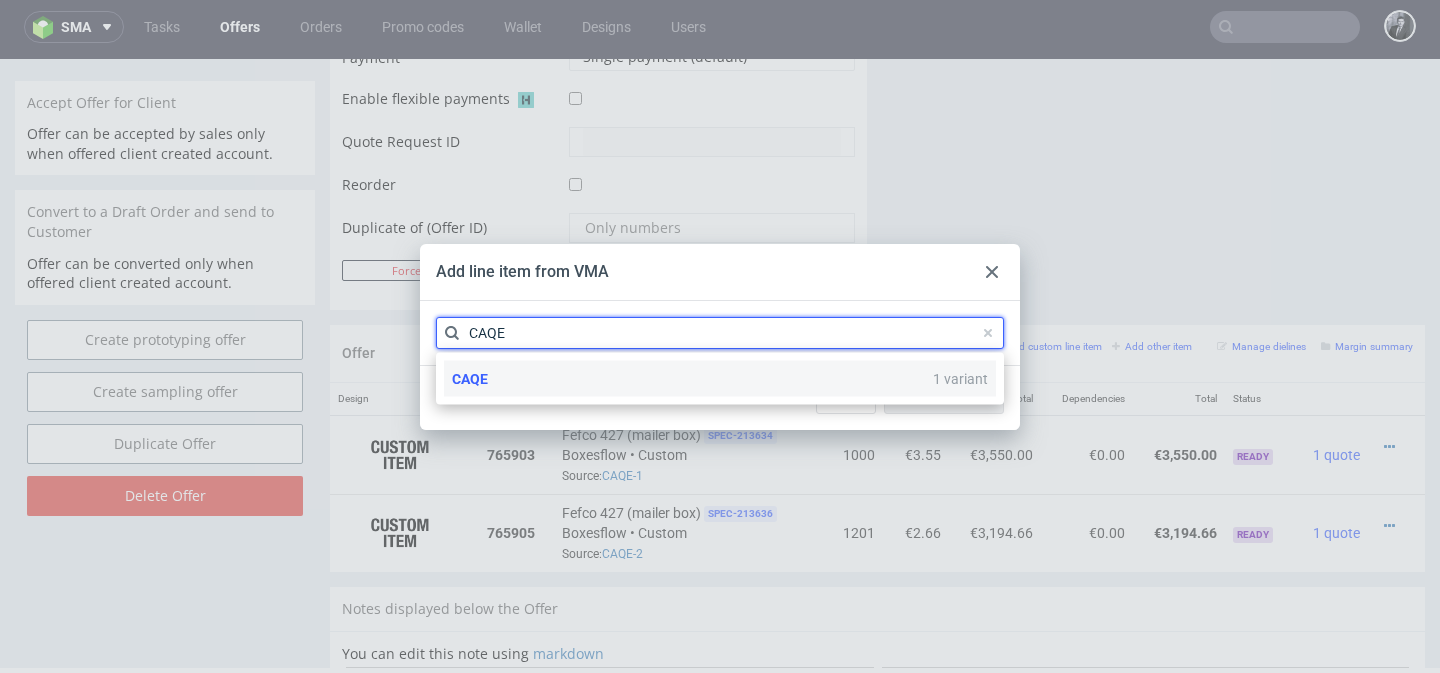 type on "CAQE" 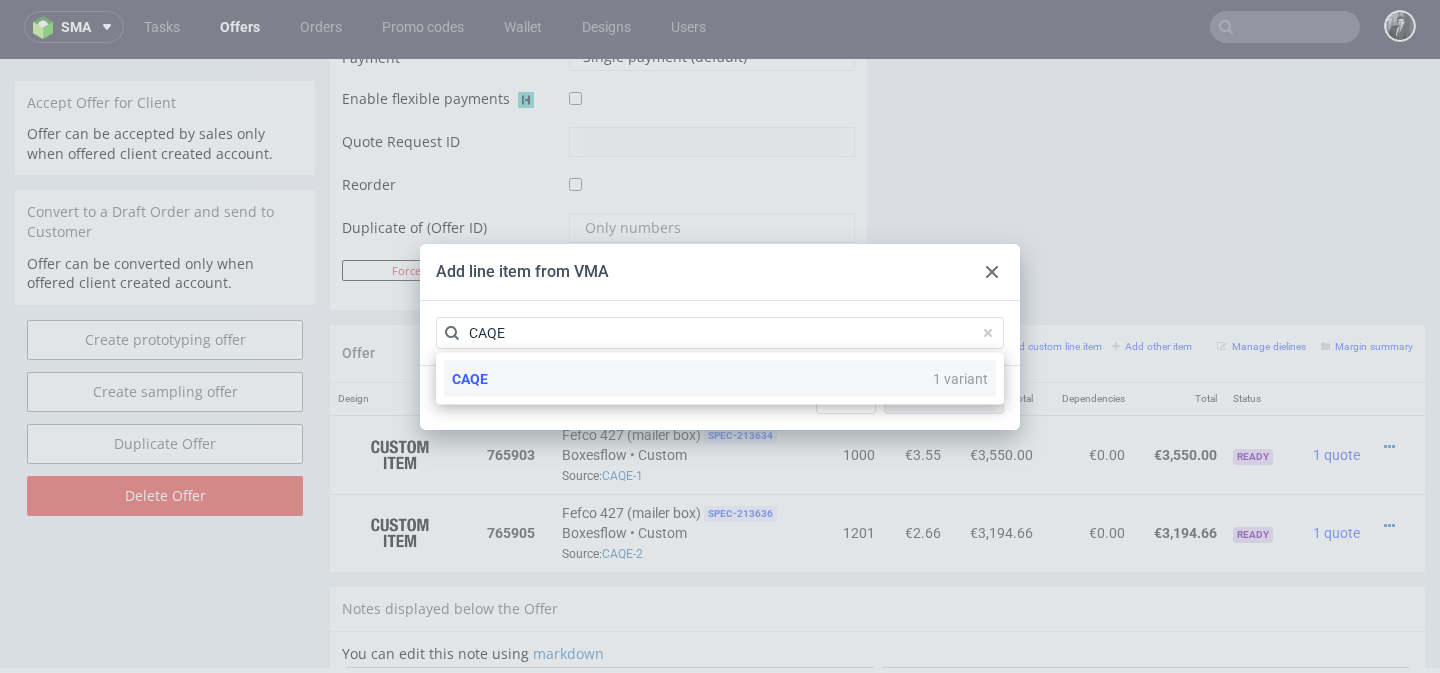 click on "CAQE 1 variant" at bounding box center (720, 379) 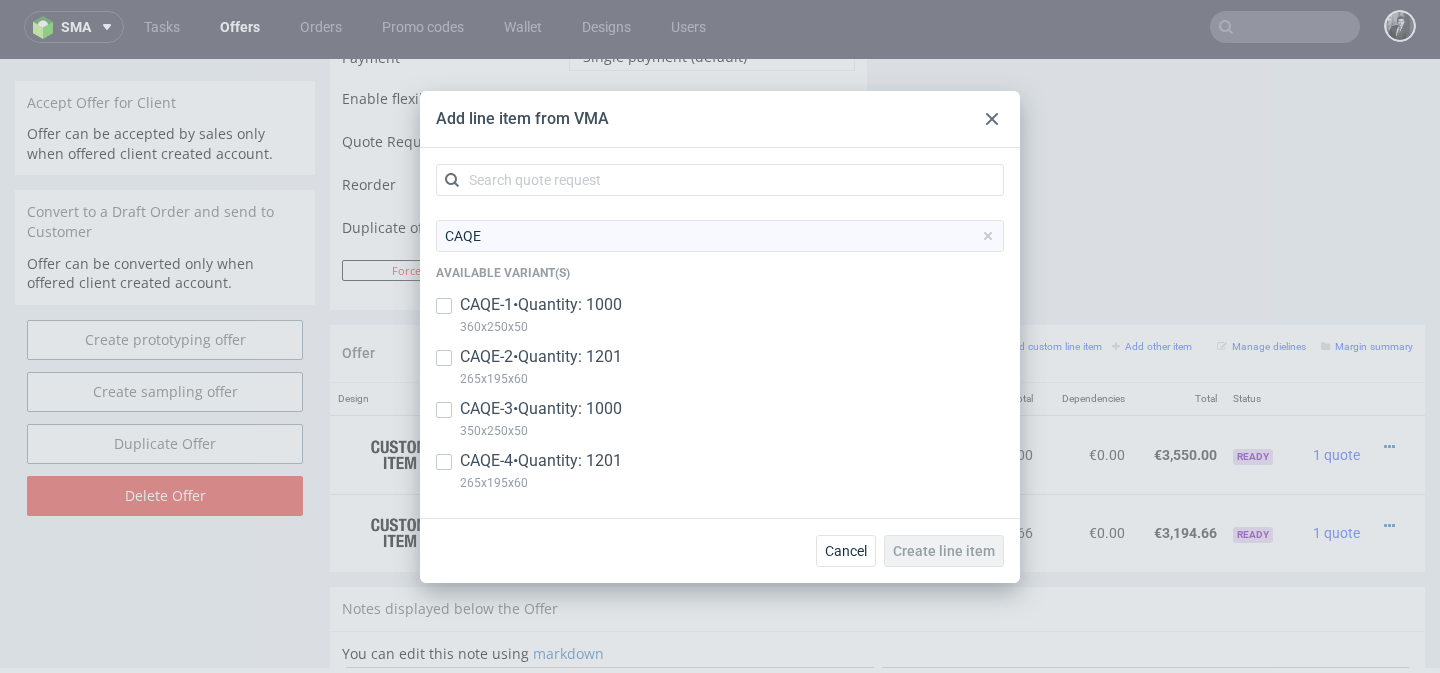 click on "CAQE-3  •  Quantity: 1000 350x250x50" at bounding box center (720, 424) 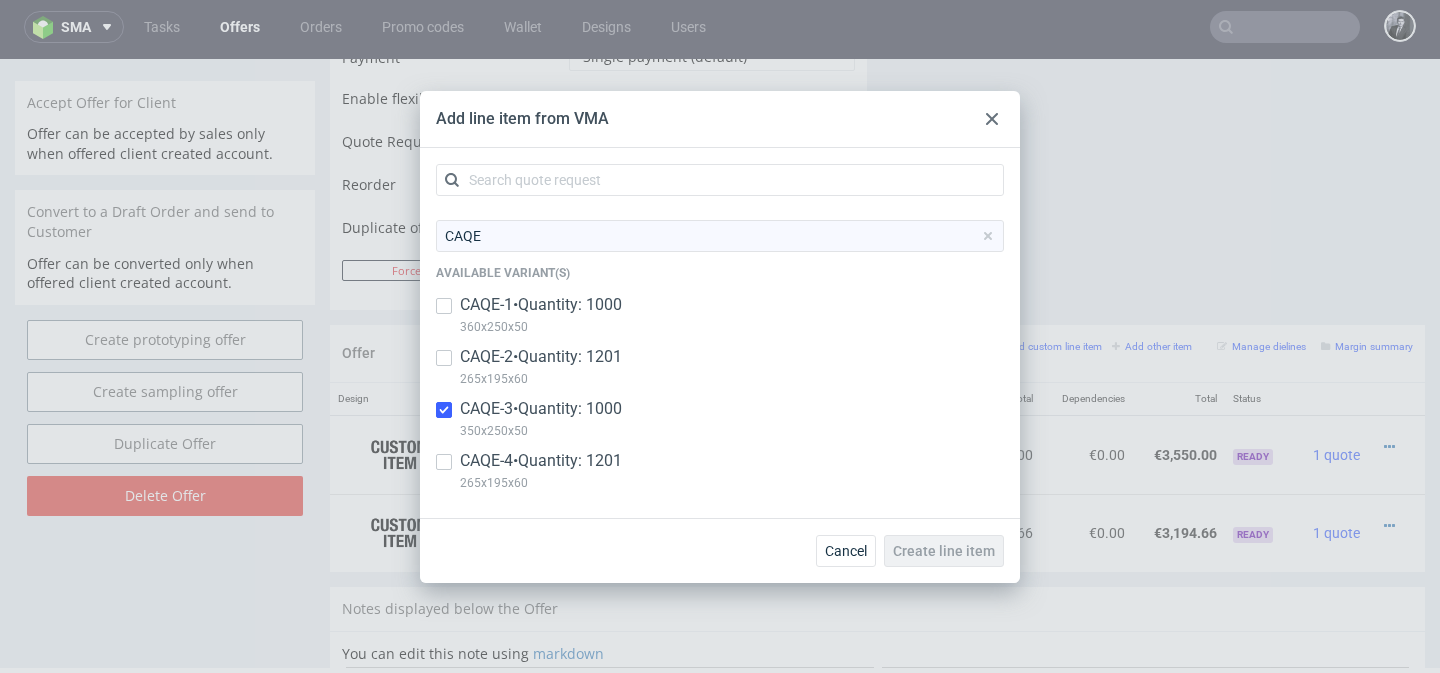 checkbox on "true" 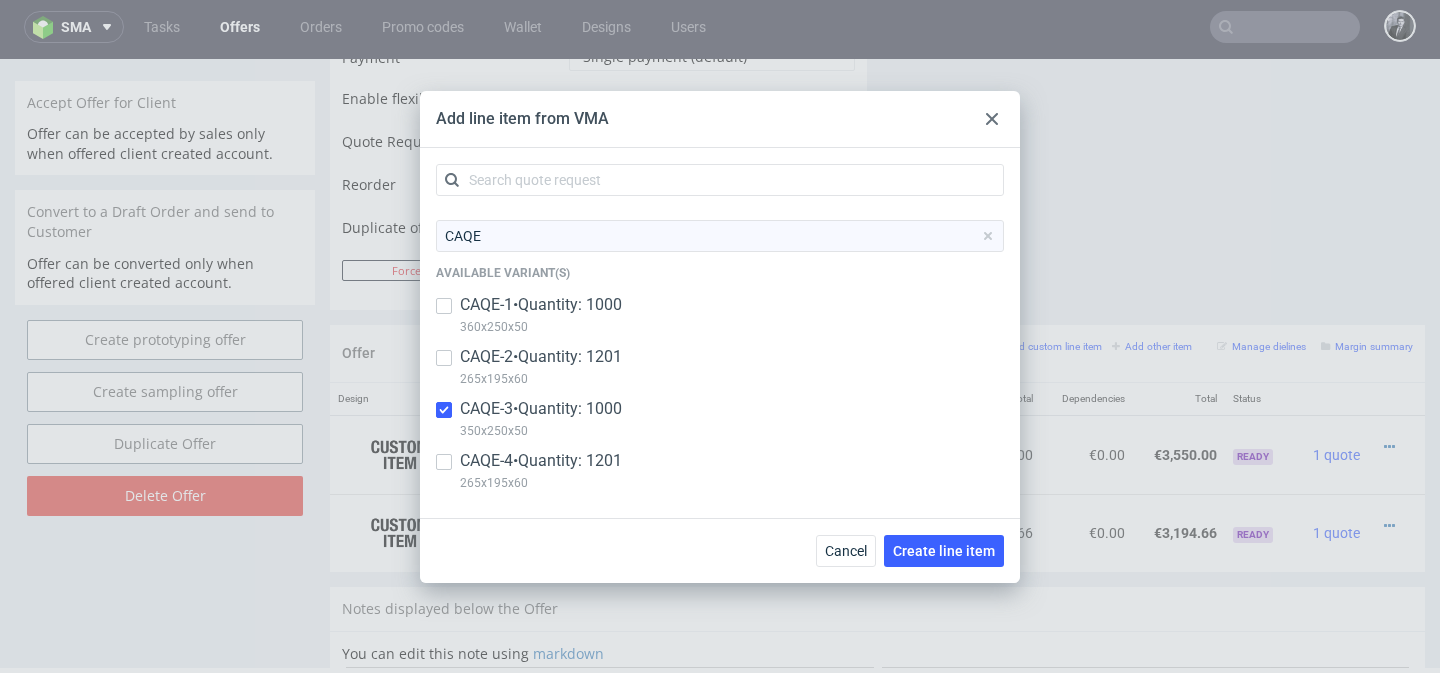 click on "CAQE-4  •  Quantity: 1201 265x195x60" at bounding box center [720, 476] 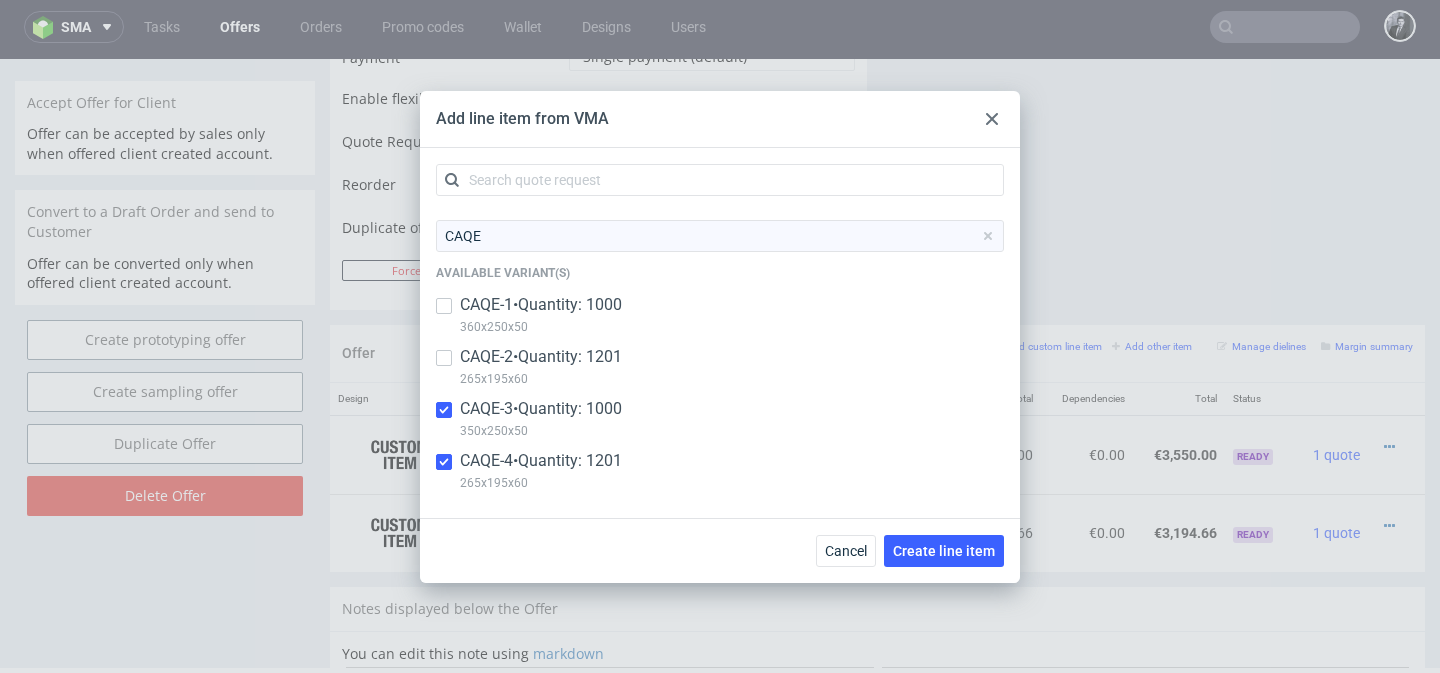 checkbox on "true" 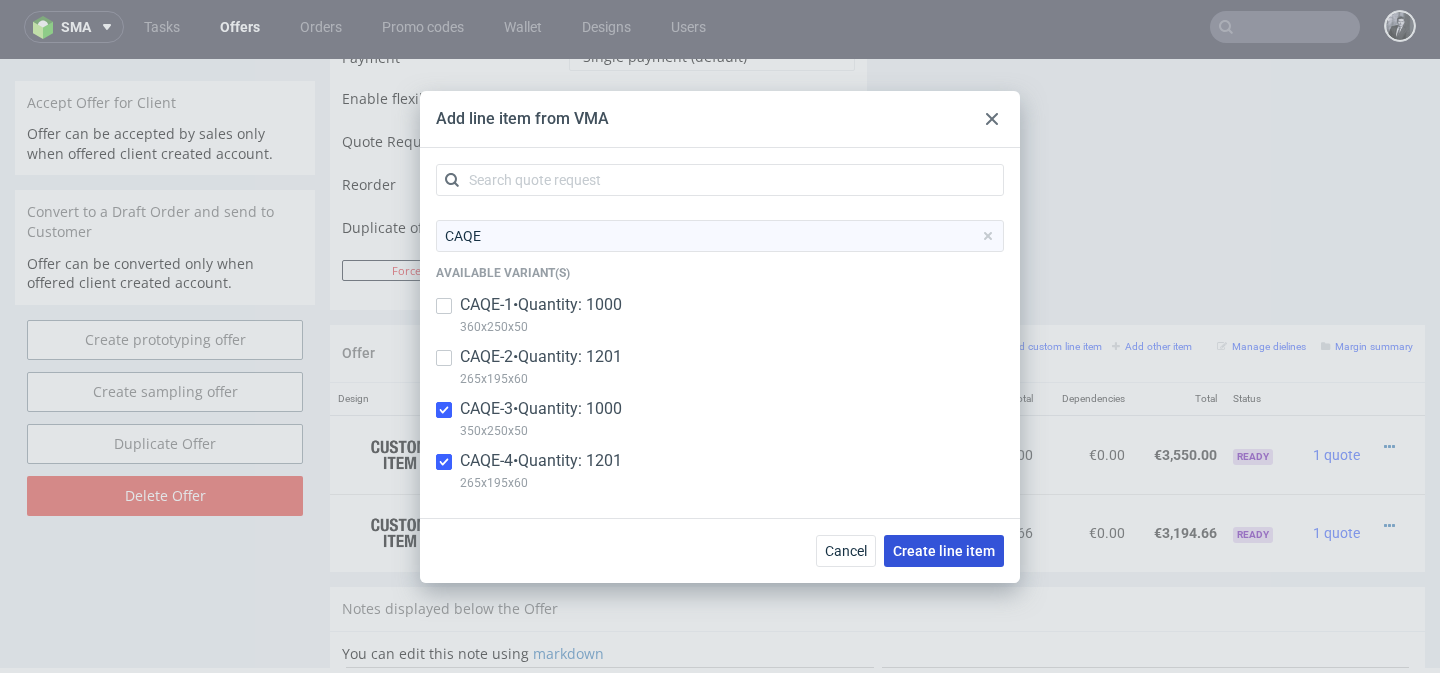click on "Create line item" at bounding box center (944, 551) 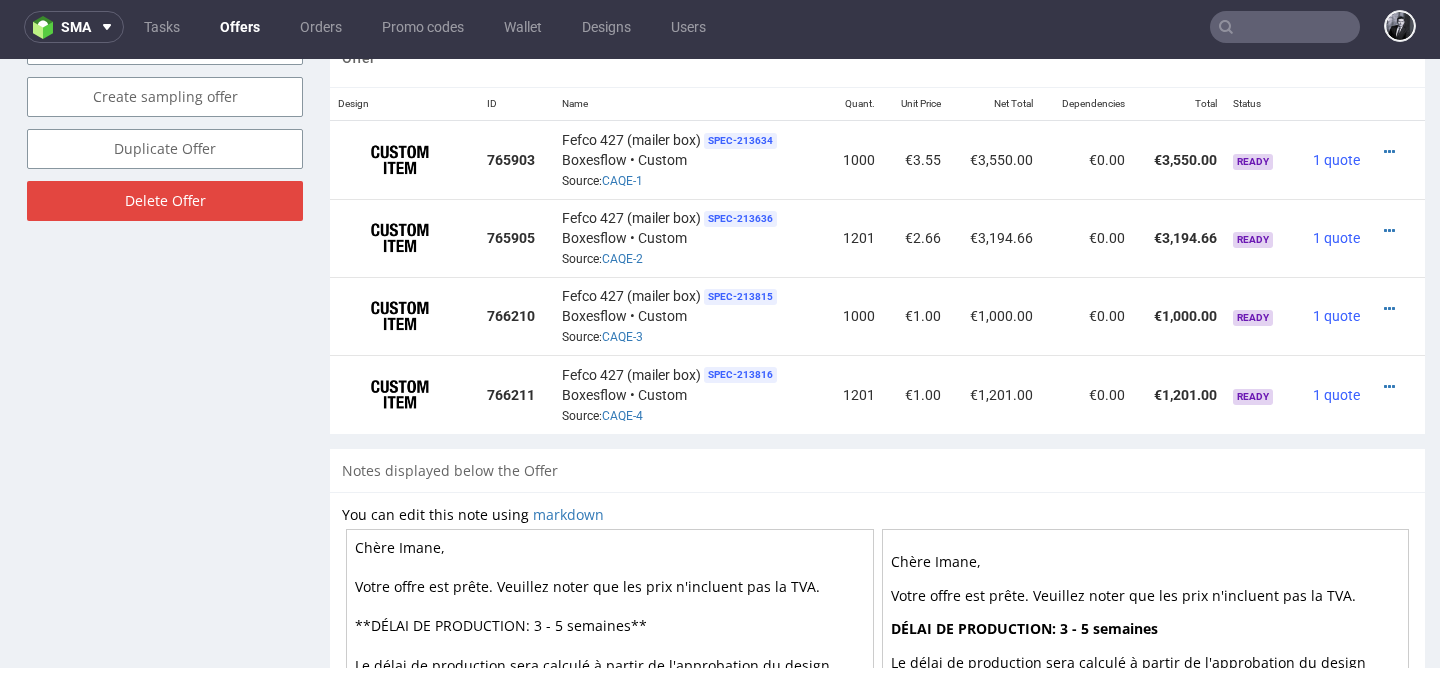 scroll, scrollTop: 1118, scrollLeft: 0, axis: vertical 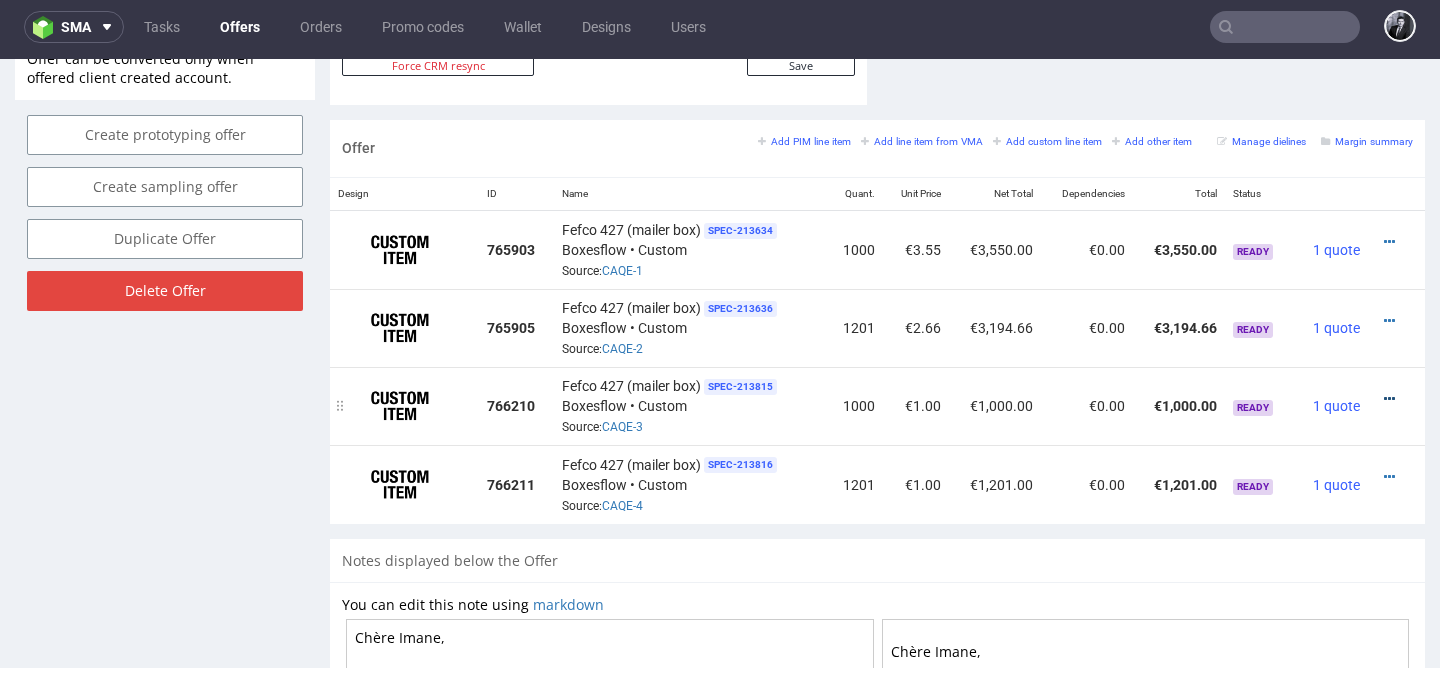 click at bounding box center [1389, 399] 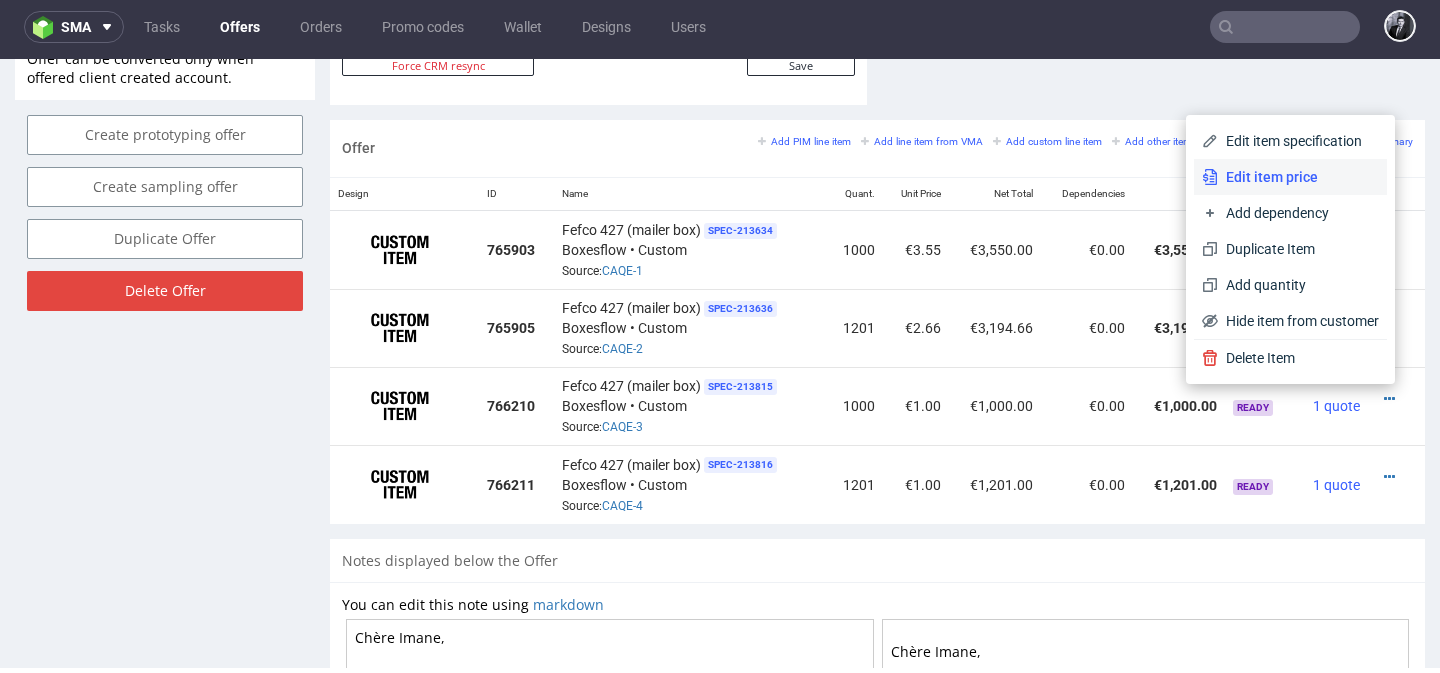click on "Edit item price" at bounding box center [1298, 177] 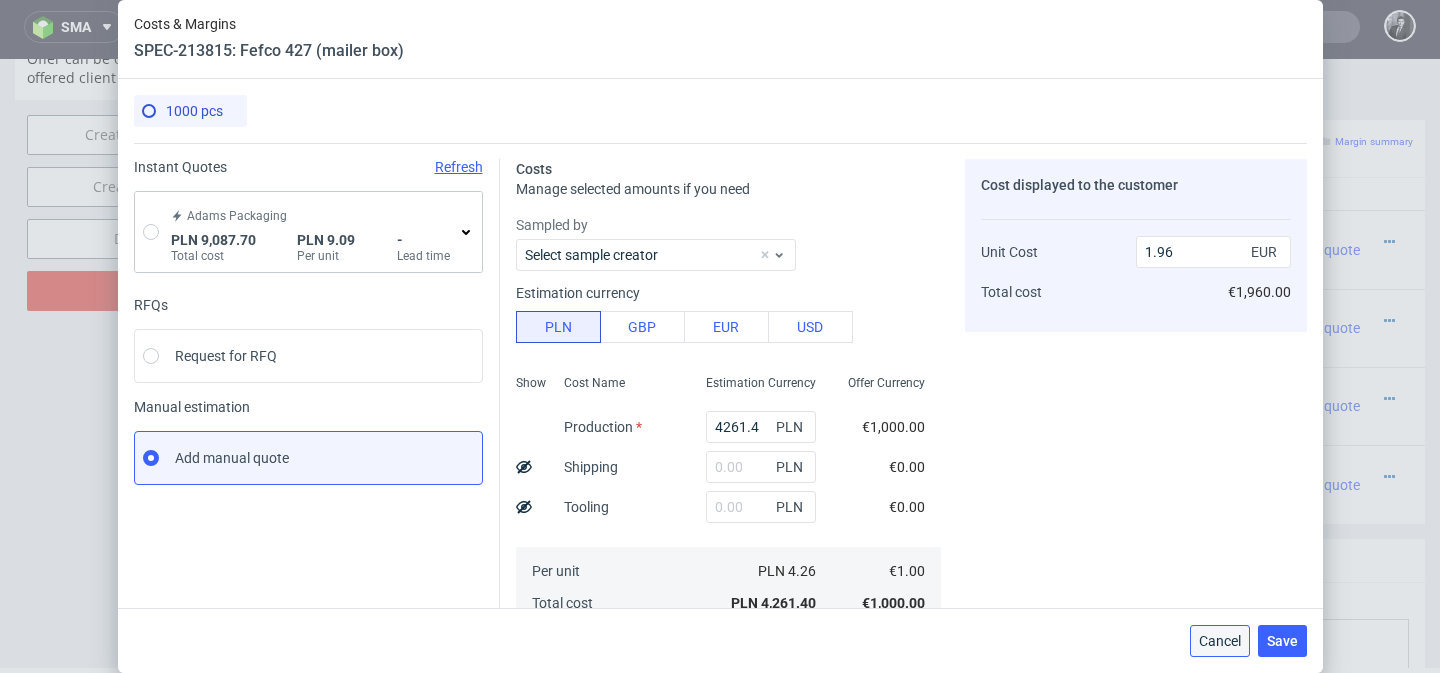 click on "Cancel" at bounding box center (1220, 641) 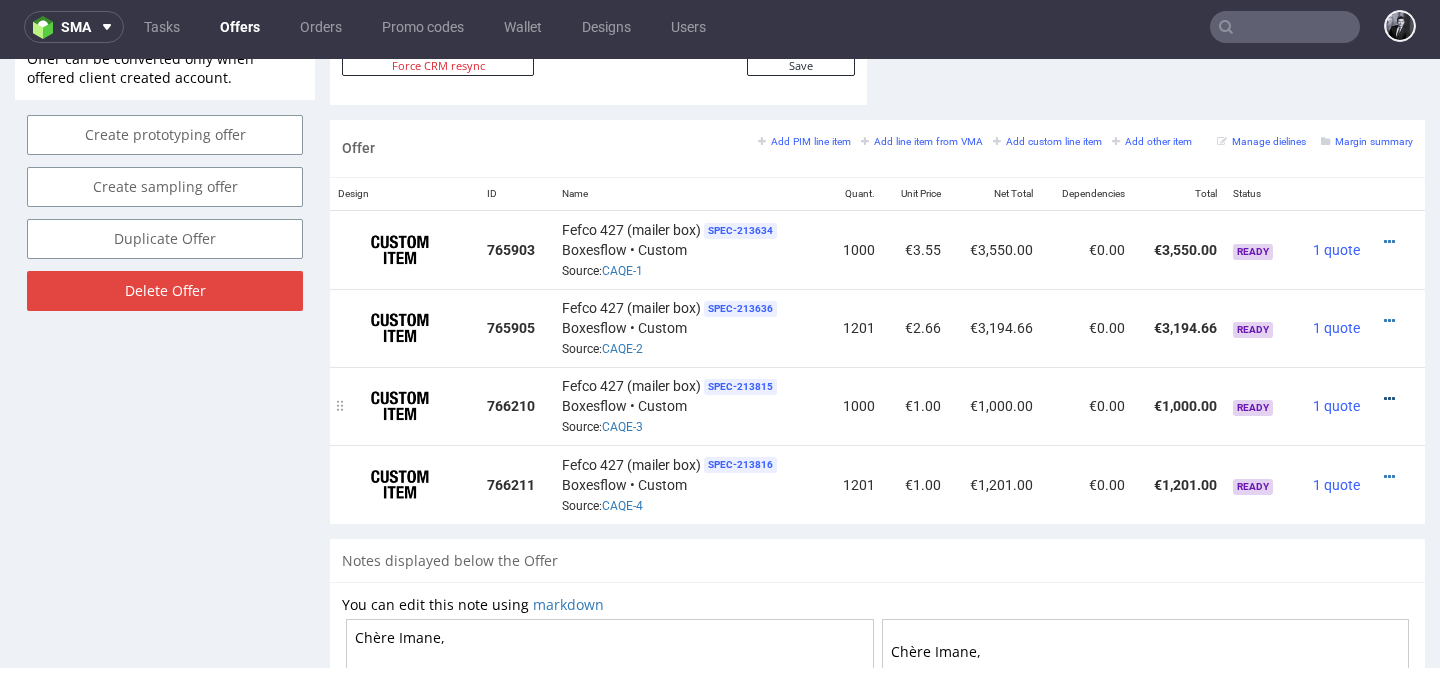 click at bounding box center [1389, 399] 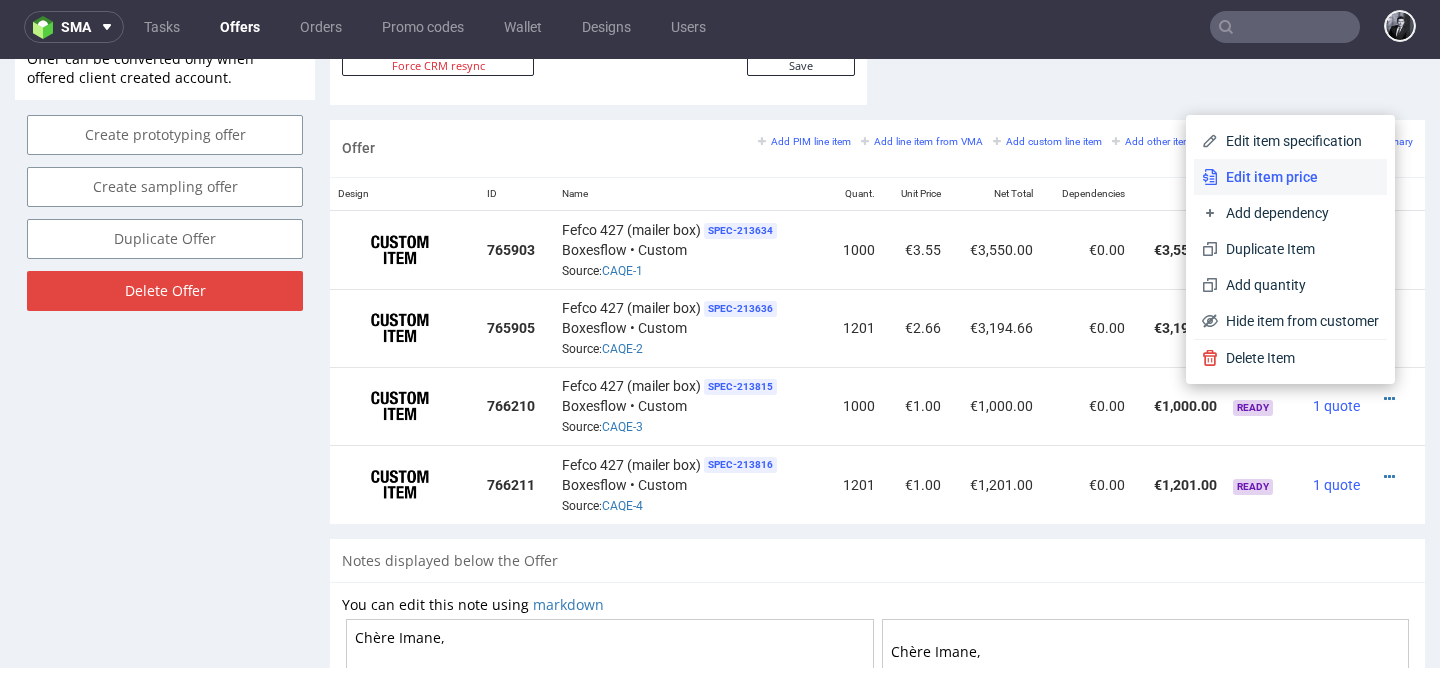 click on "Edit item price" at bounding box center (1298, 177) 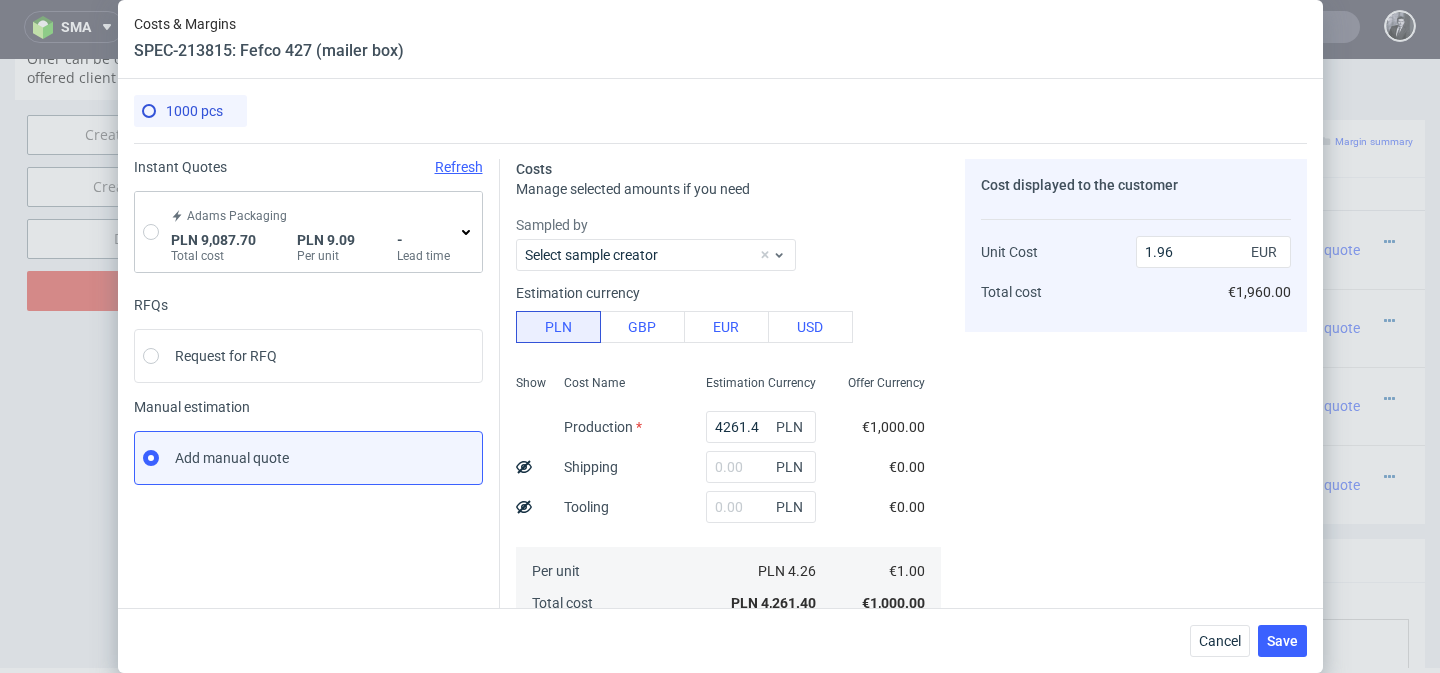 click on "Adams Packaging PLN 9,087.70 Total cost PLN 9.09 Per unit - Lead time" at bounding box center (312, 232) 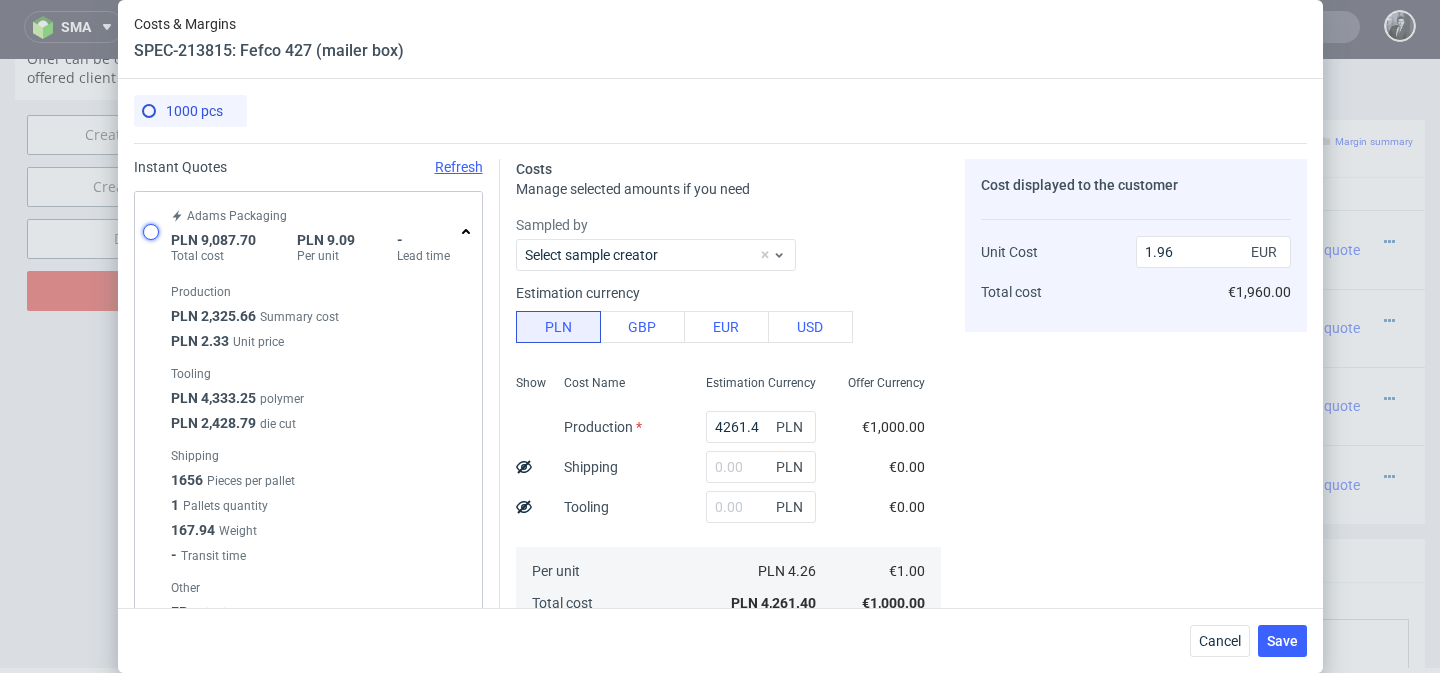 click at bounding box center (151, 232) 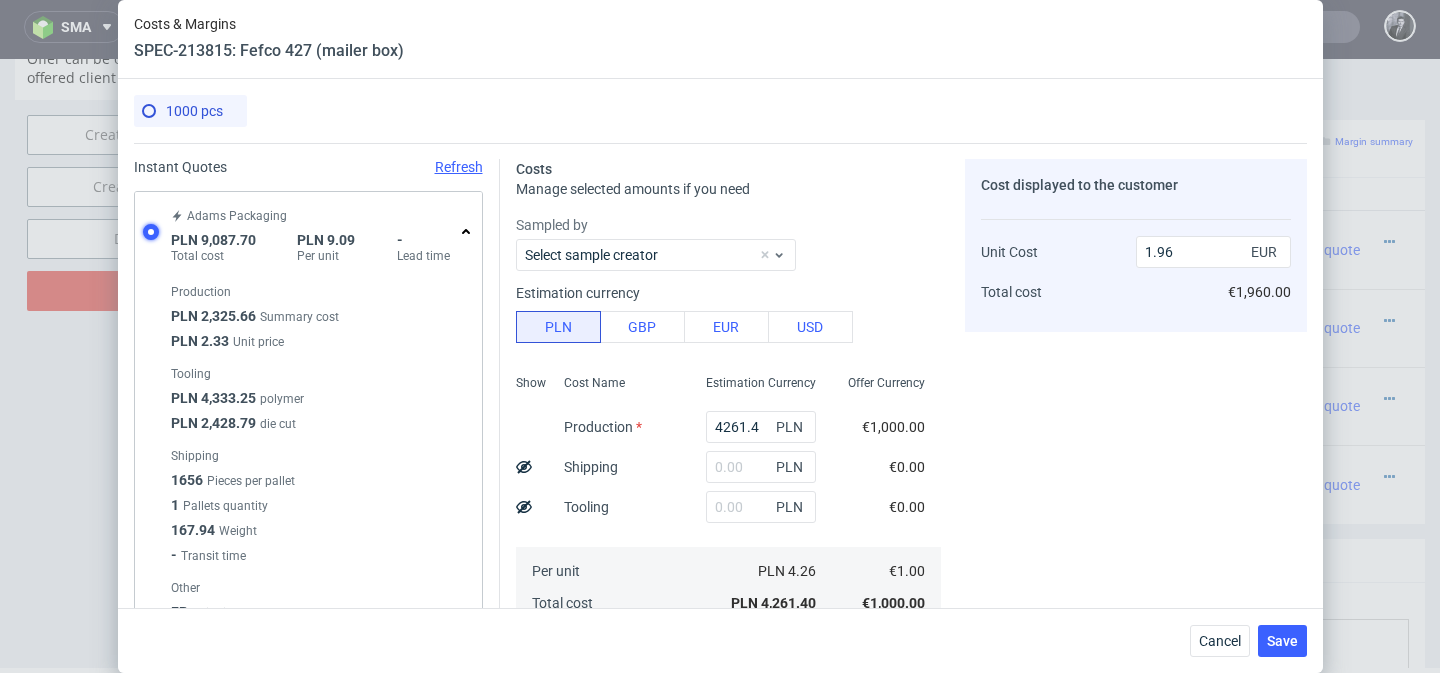 radio on "true" 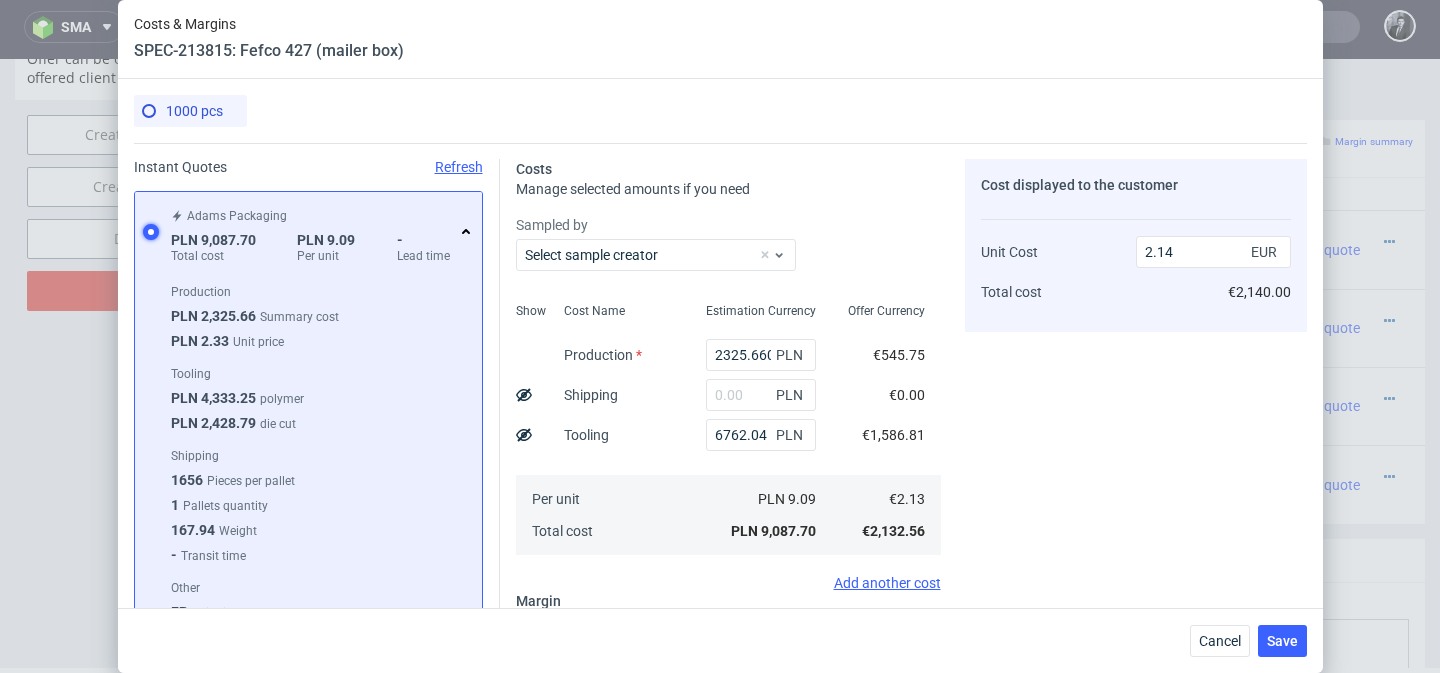 scroll, scrollTop: 124, scrollLeft: 0, axis: vertical 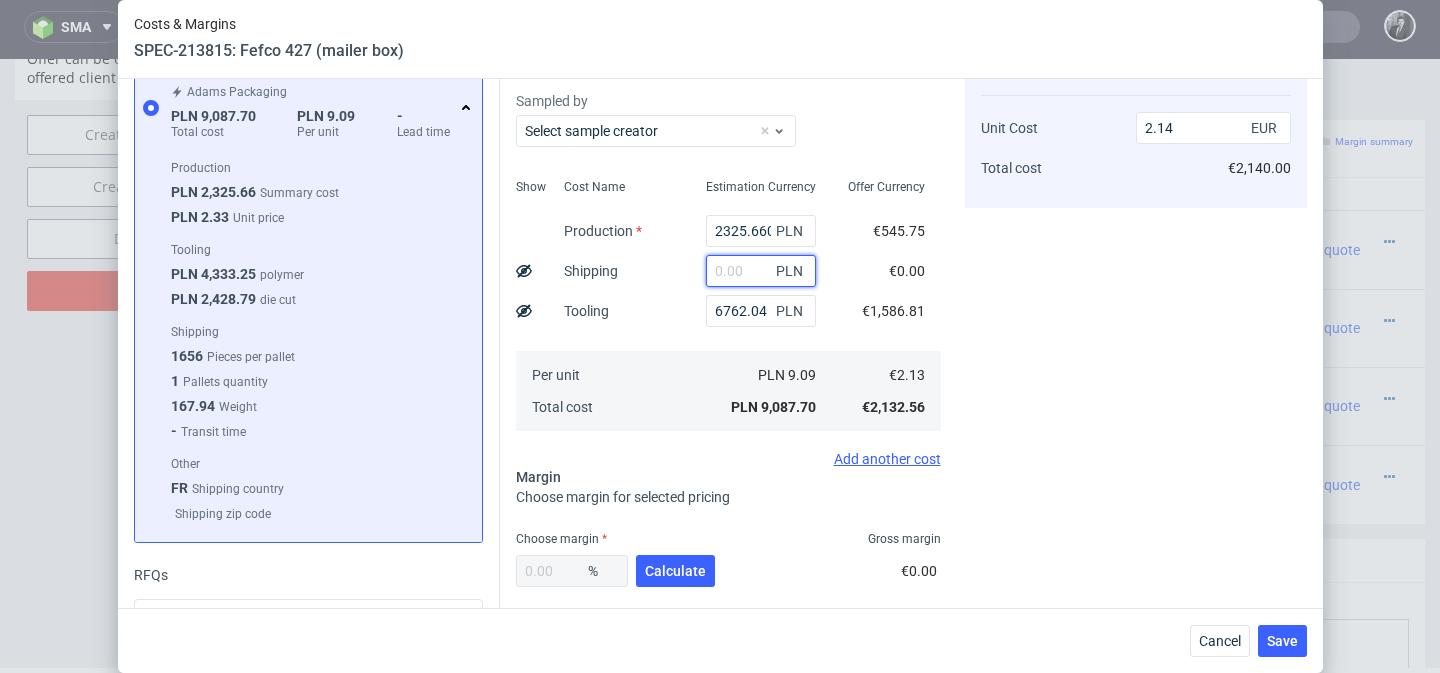 click at bounding box center [761, 271] 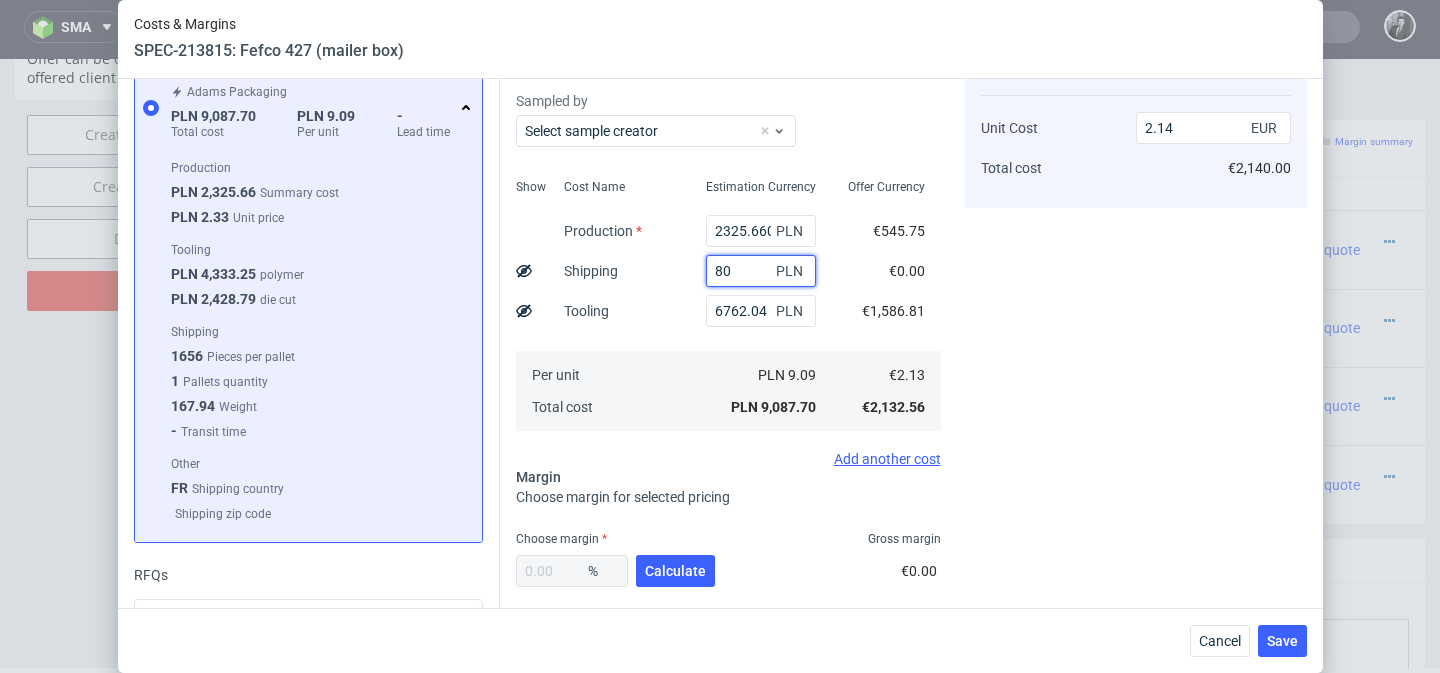 type on "800" 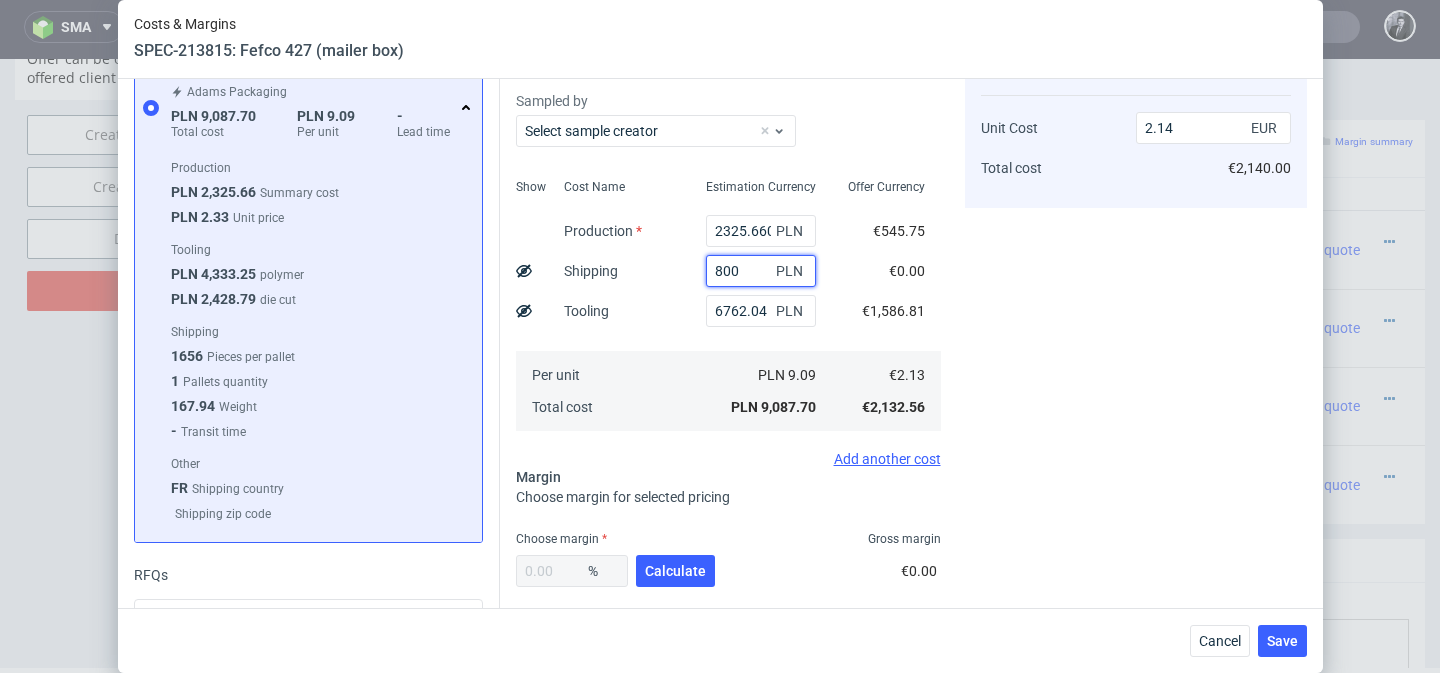 type on "2.33" 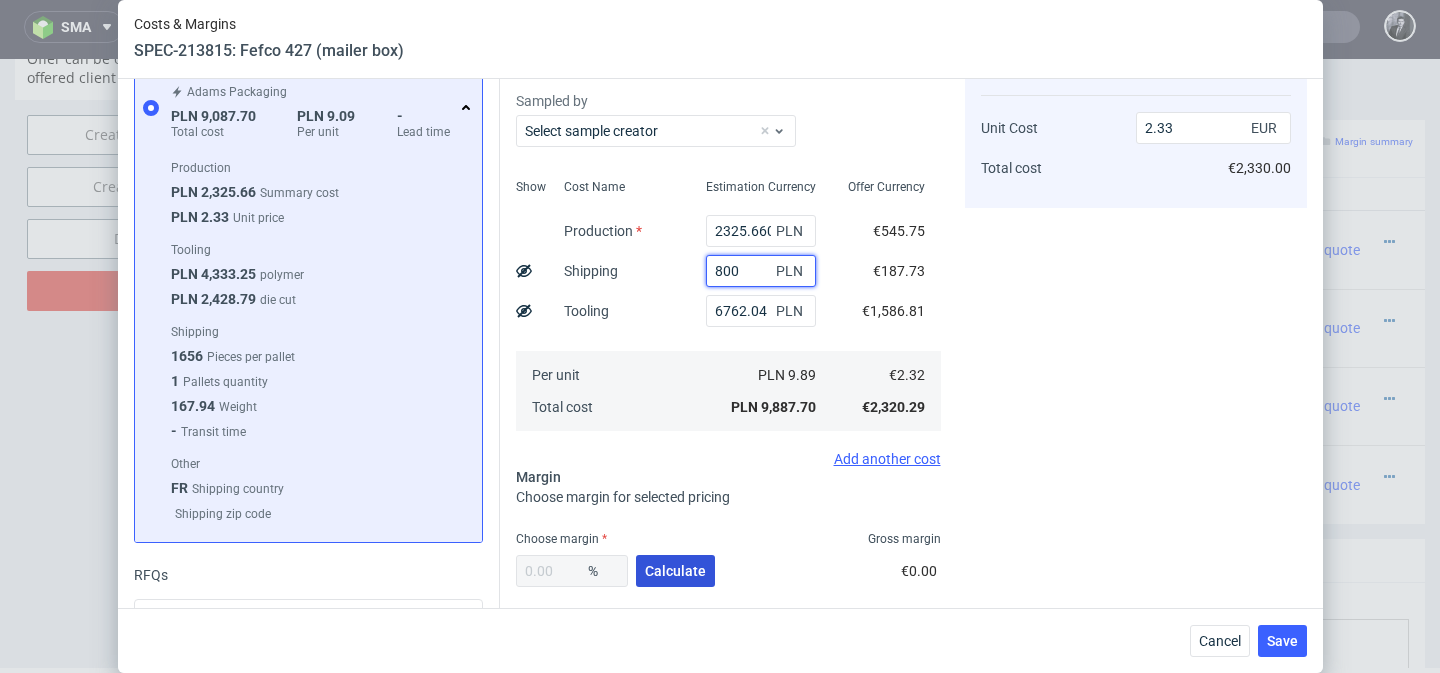 type on "800" 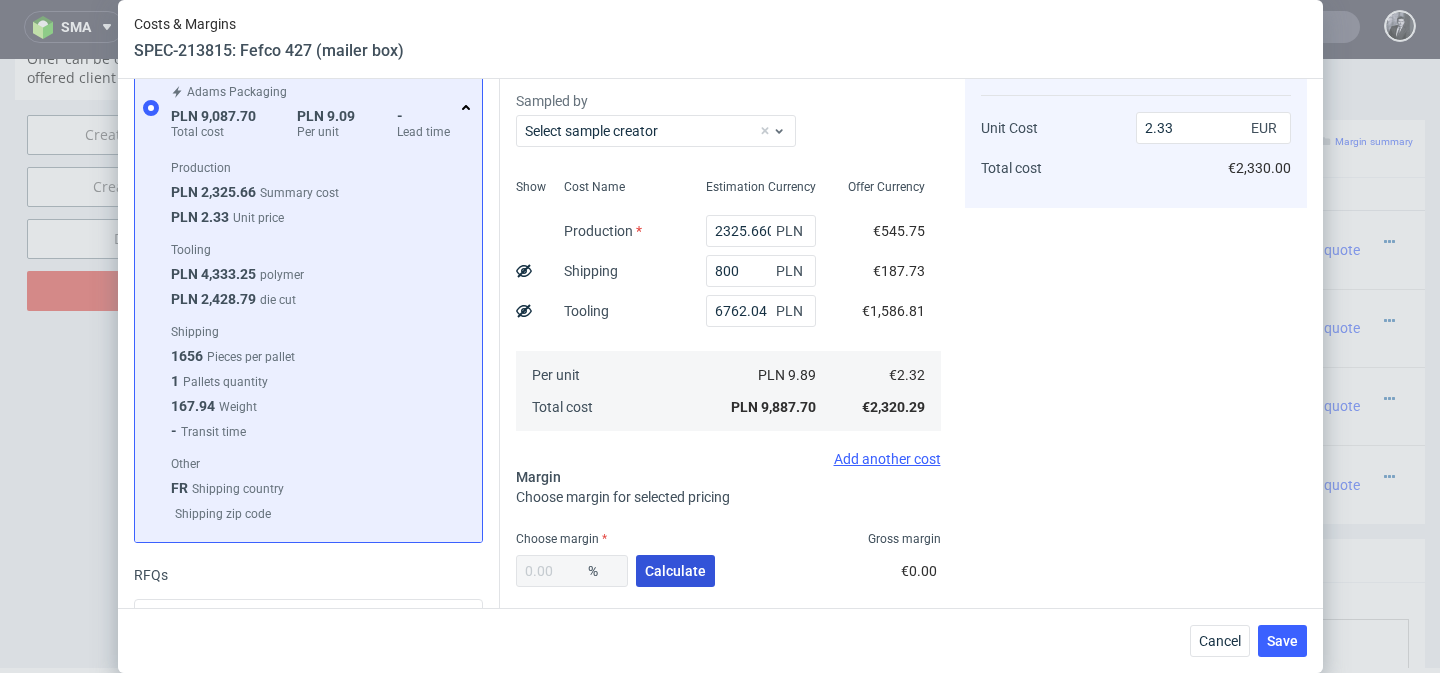 click on "Calculate" at bounding box center (675, 571) 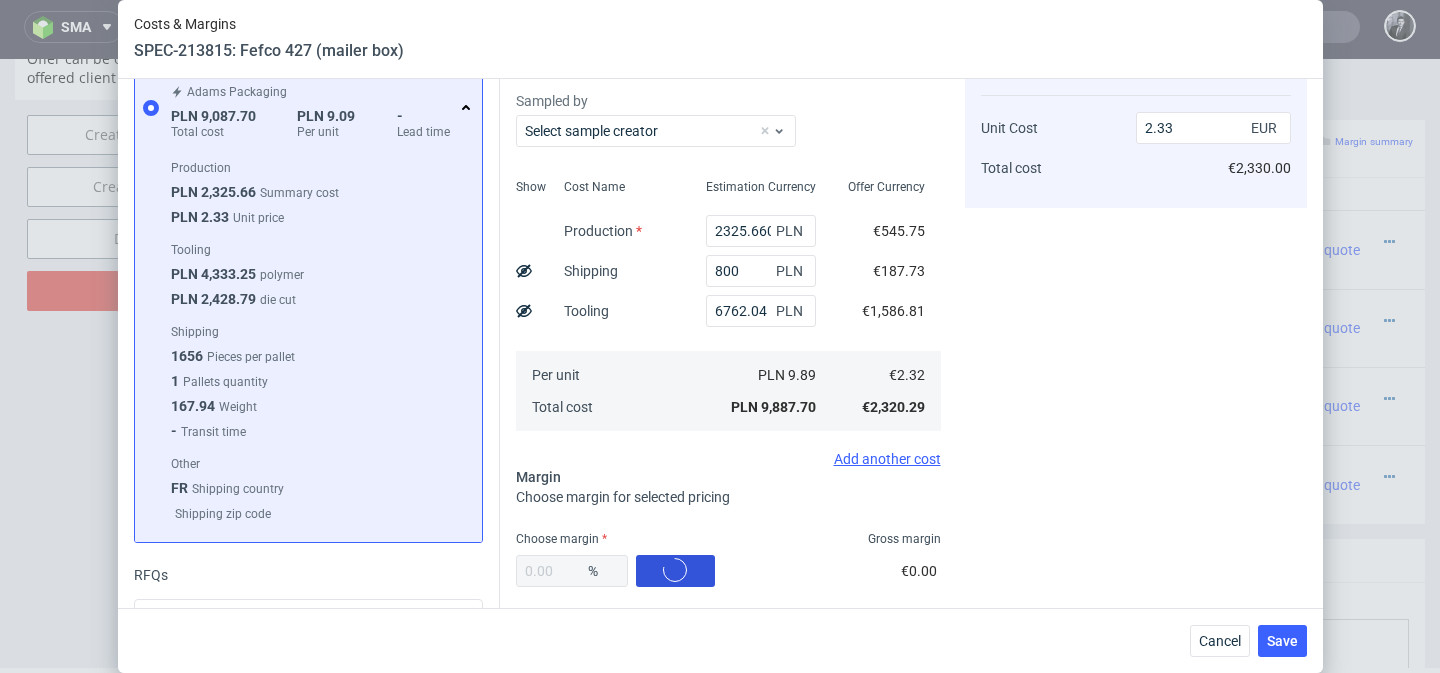 type on "33.75" 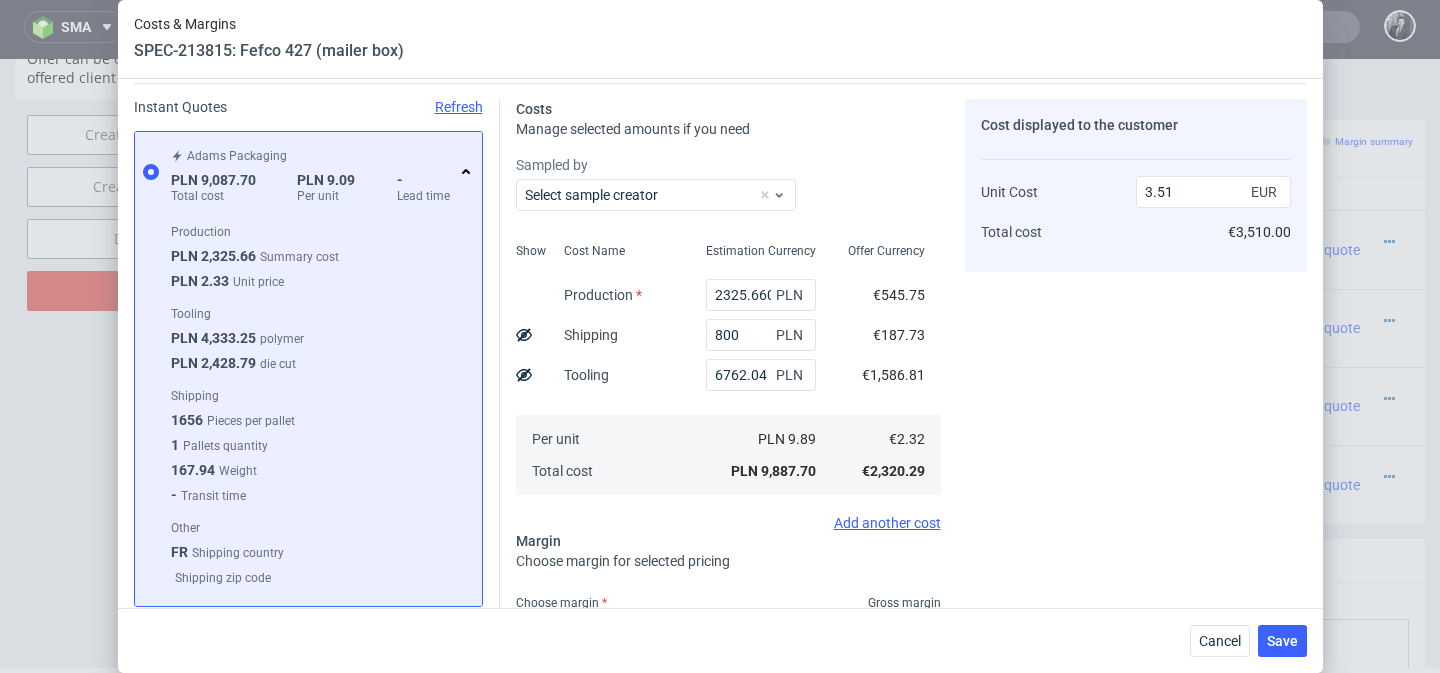 scroll, scrollTop: 239, scrollLeft: 0, axis: vertical 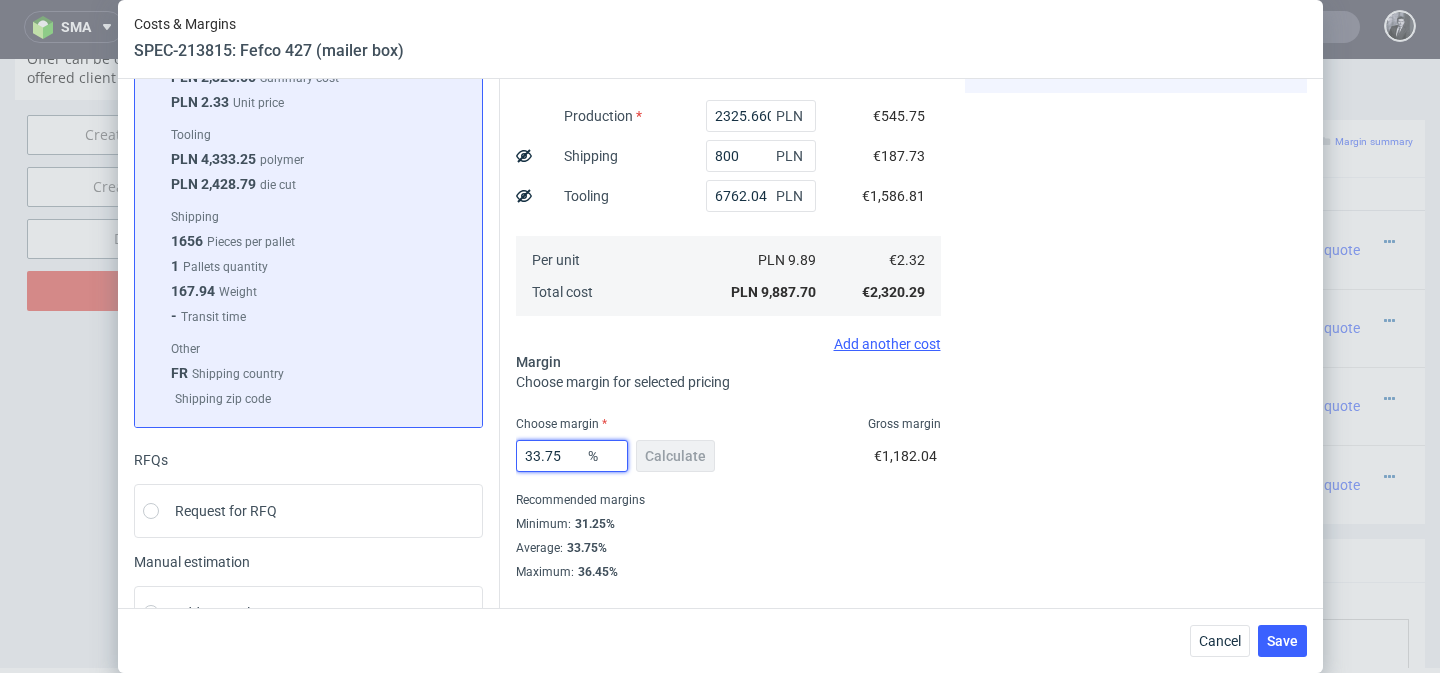 click on "33.75" at bounding box center (572, 456) 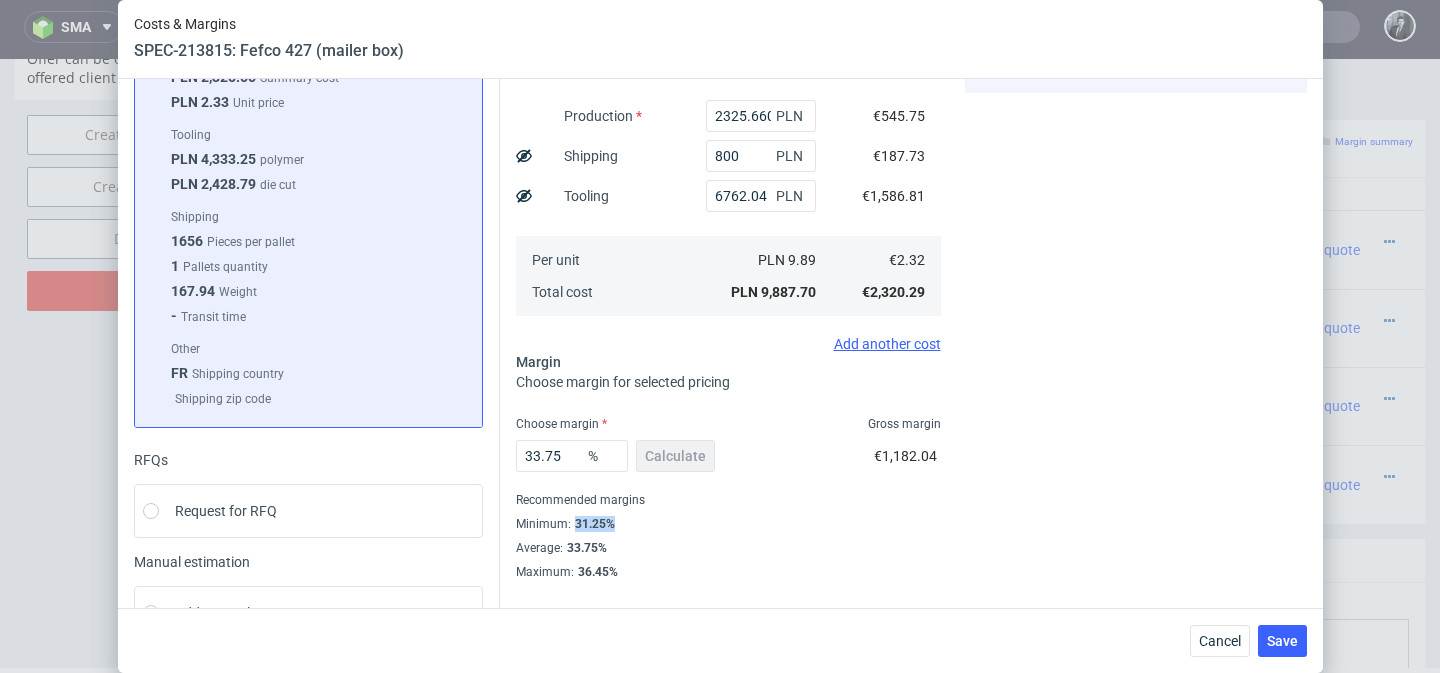 drag, startPoint x: 573, startPoint y: 527, endPoint x: 609, endPoint y: 527, distance: 36 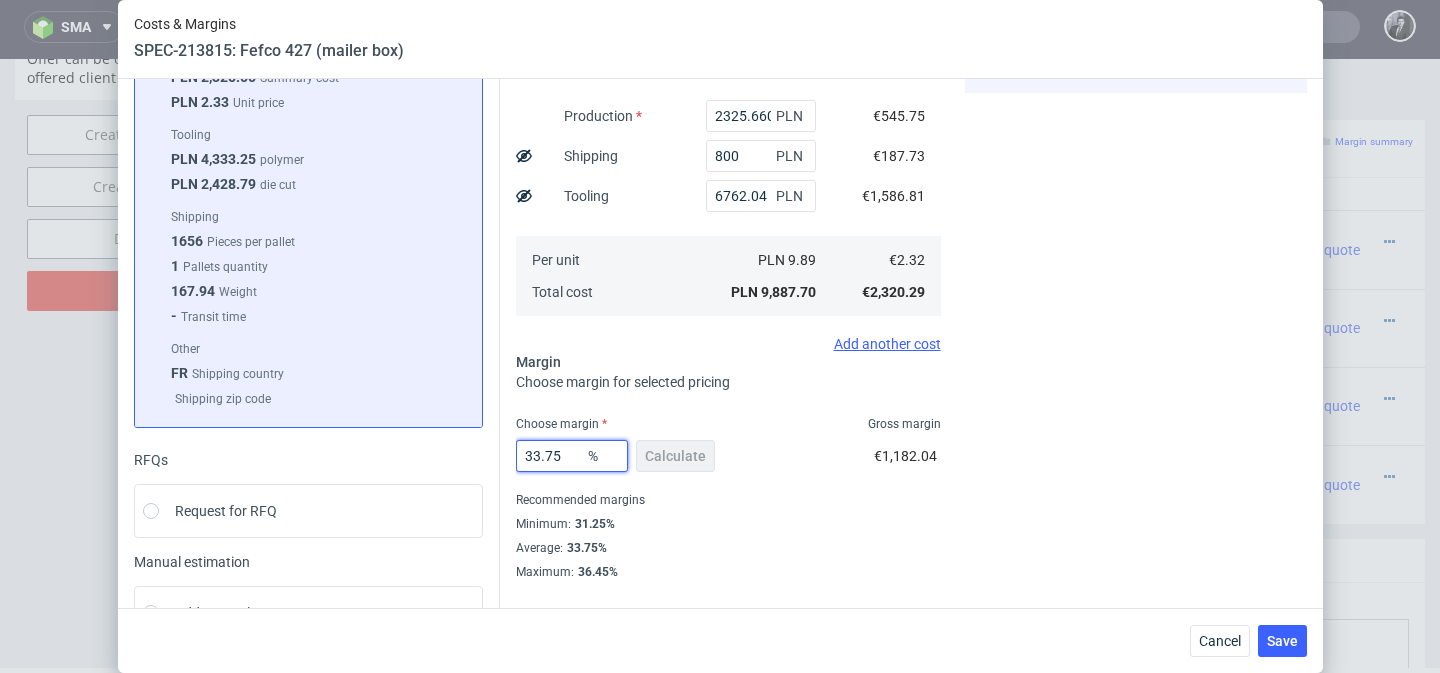 drag, startPoint x: 569, startPoint y: 463, endPoint x: 507, endPoint y: 458, distance: 62.201286 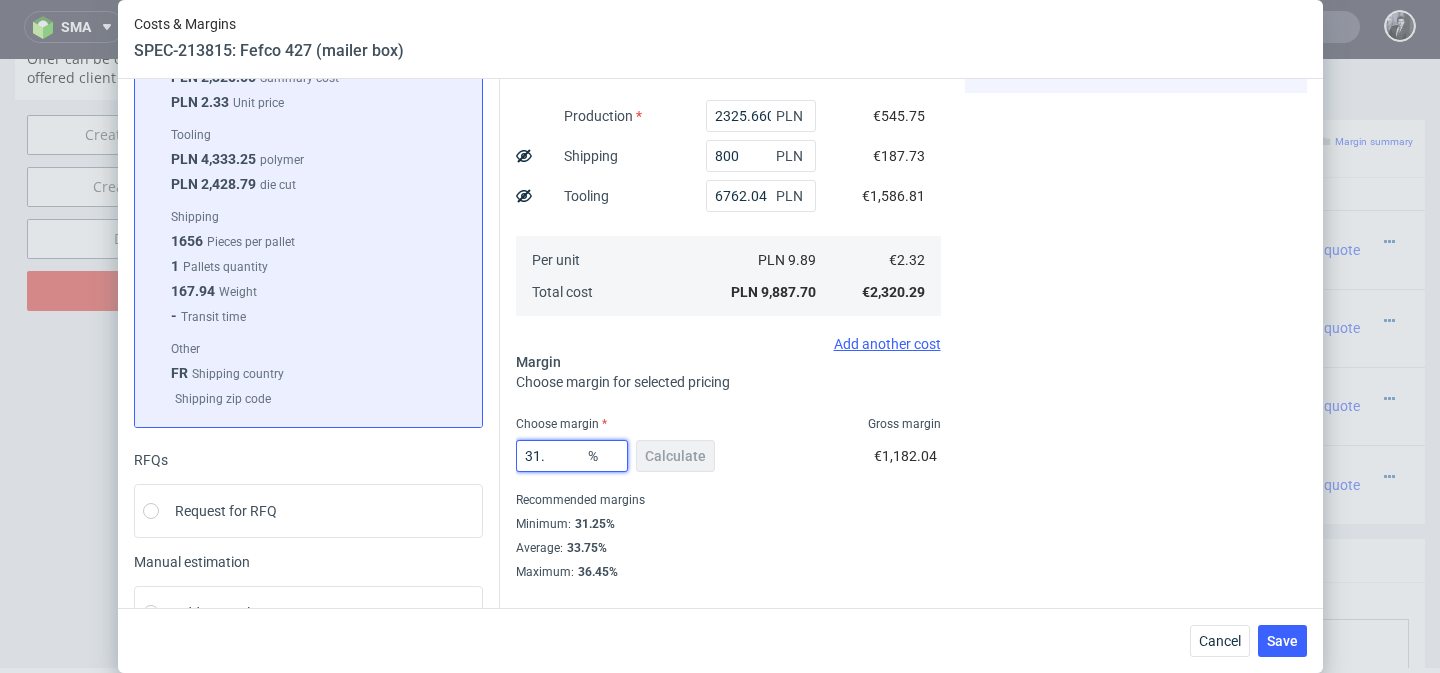 type on "31" 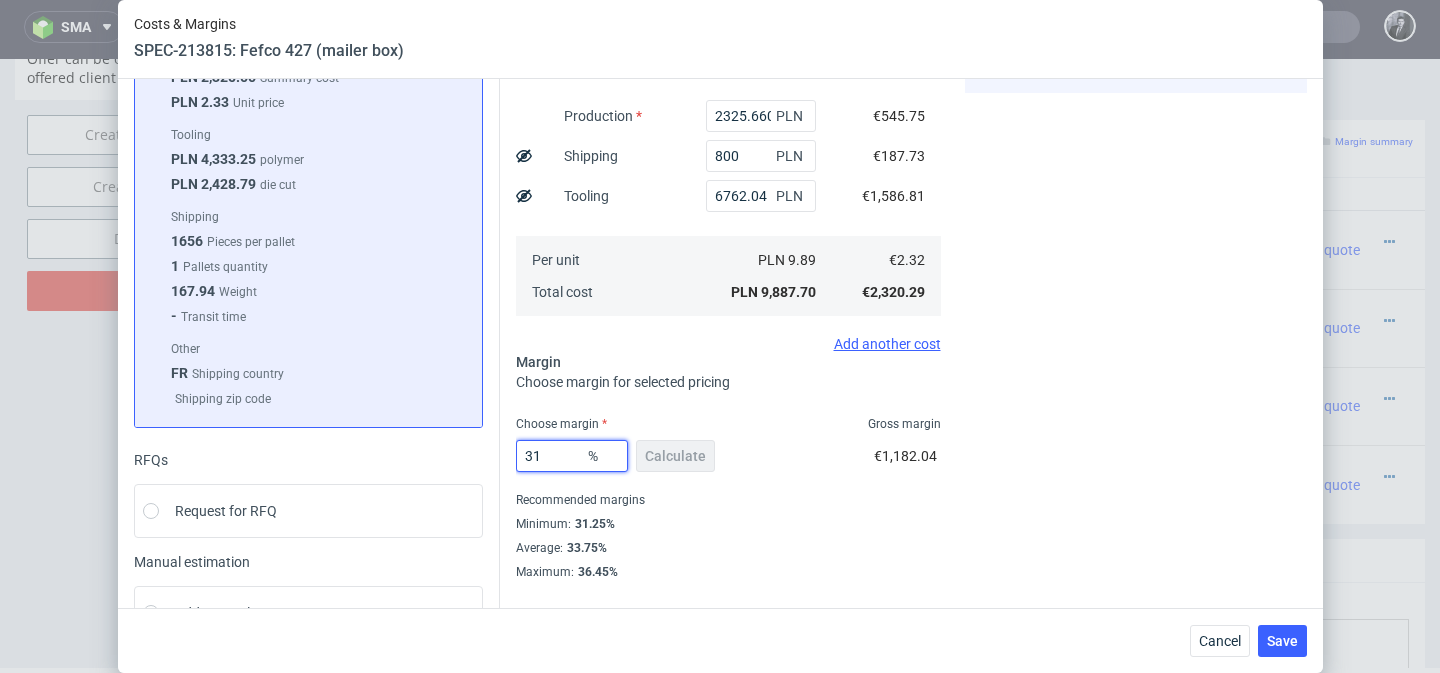 type on "312" 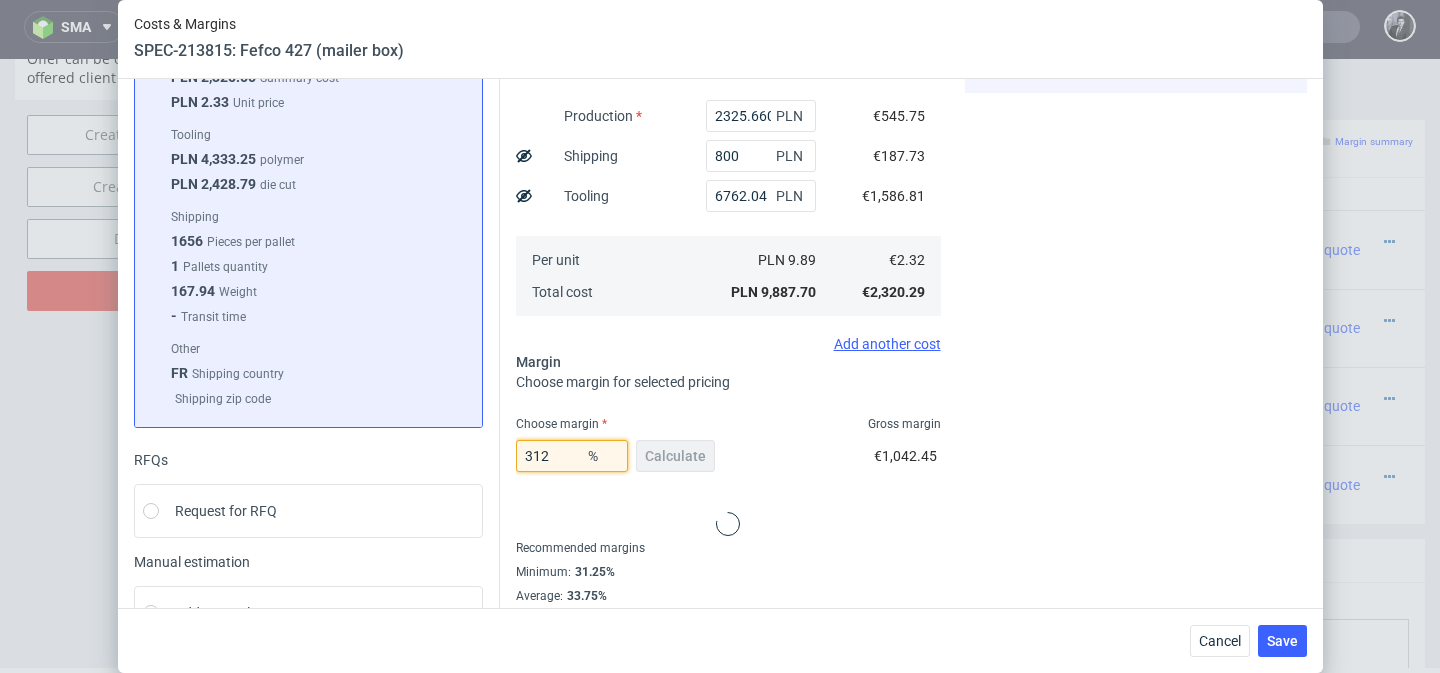 type on "-1.09" 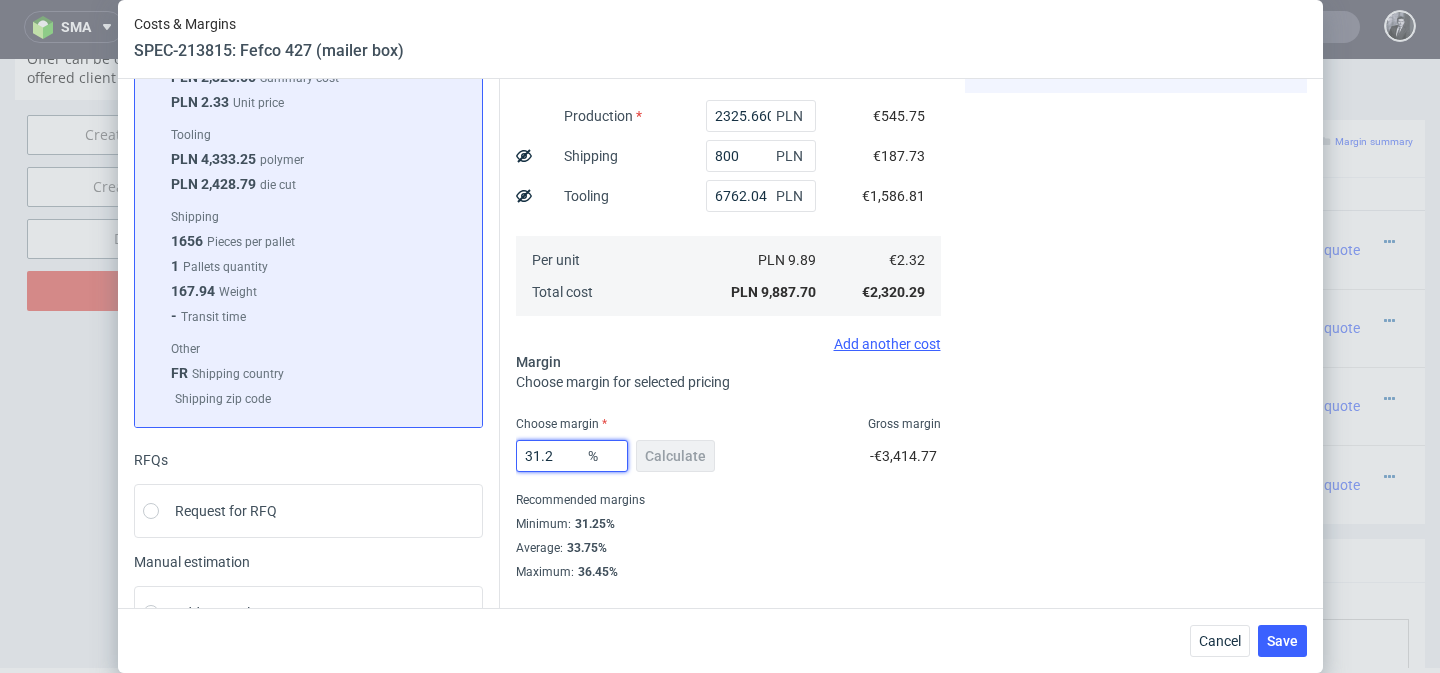 type on "31.27" 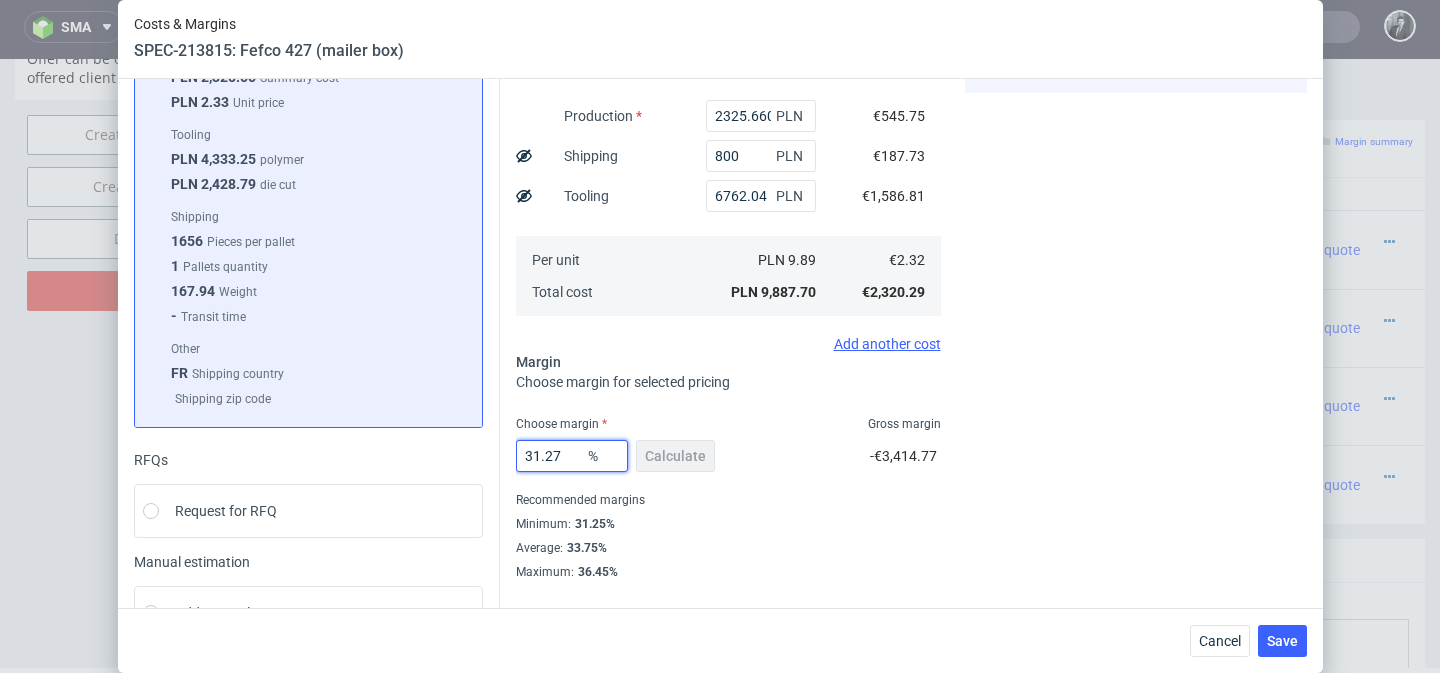 type on "3.38" 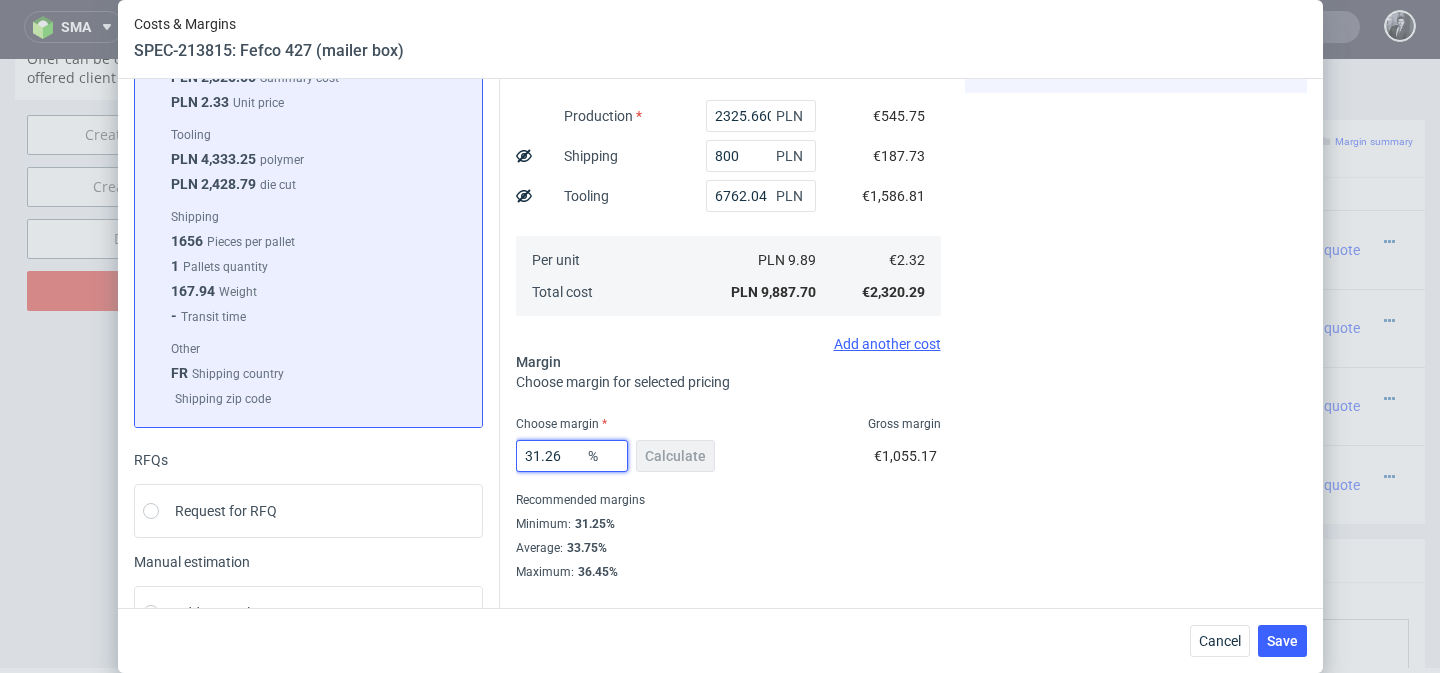 type on "31.26" 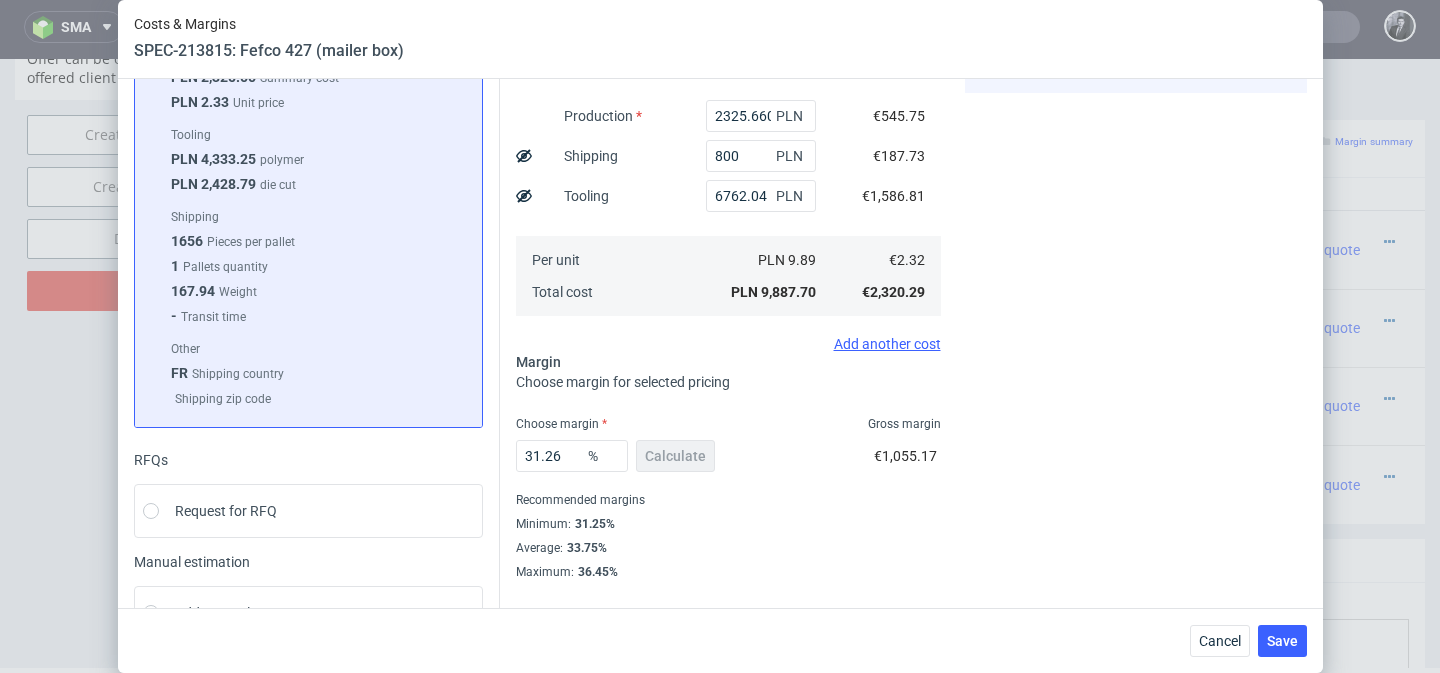 click on "31.26 % Calculate €1,055.17" at bounding box center (728, 460) 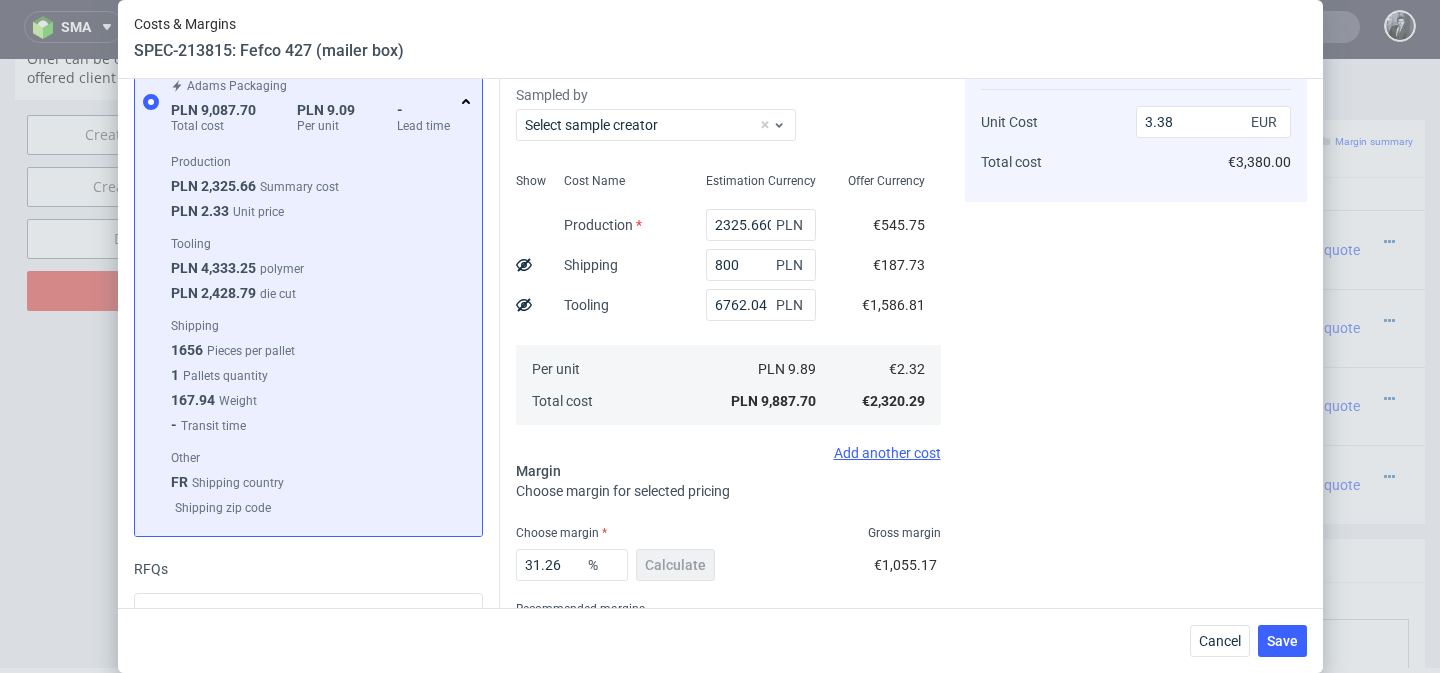 scroll, scrollTop: 11, scrollLeft: 0, axis: vertical 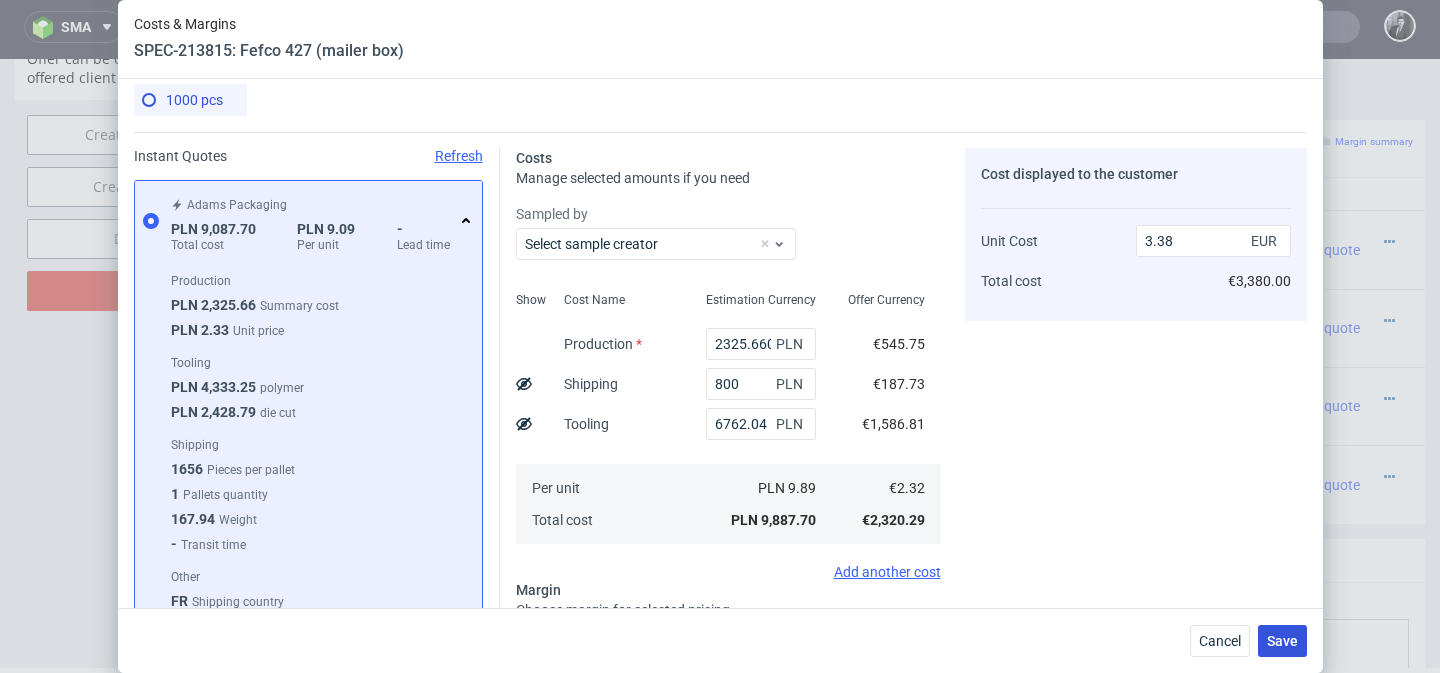 click on "Save" at bounding box center (1282, 641) 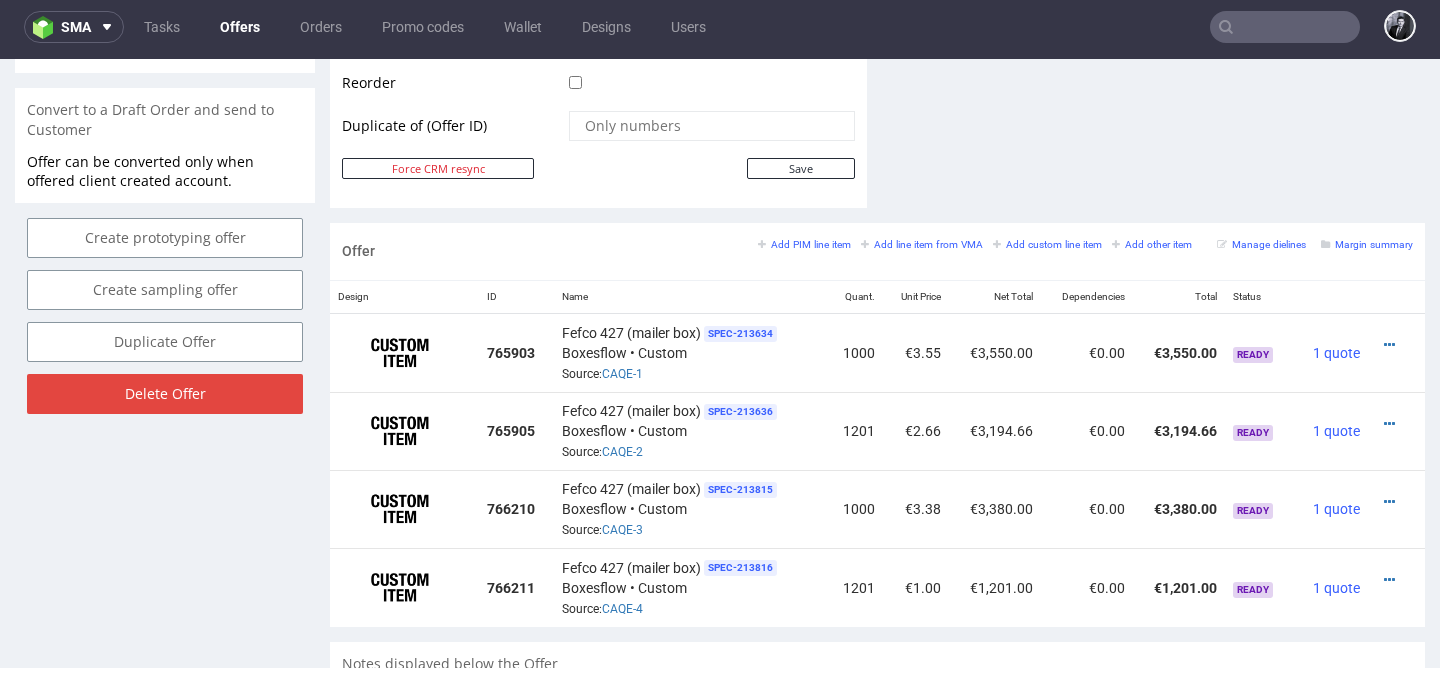 scroll, scrollTop: 1050, scrollLeft: 0, axis: vertical 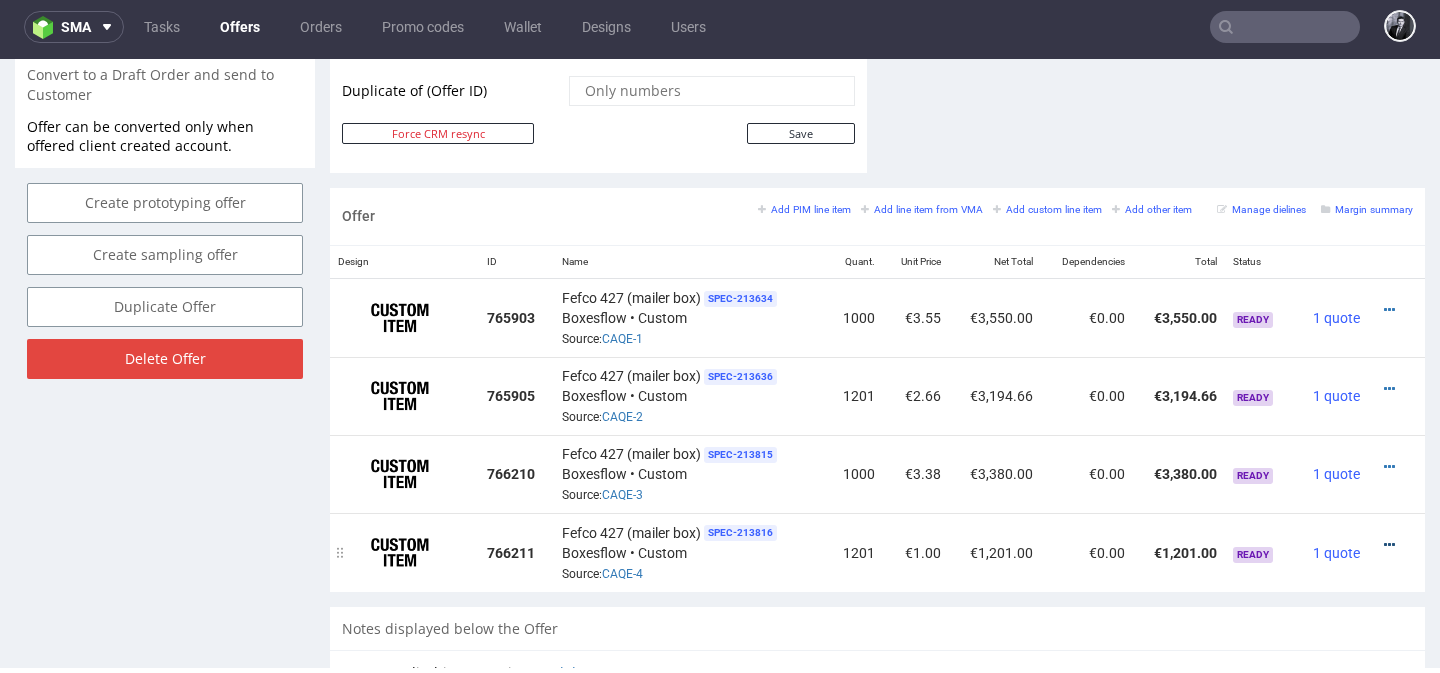click at bounding box center (1389, 545) 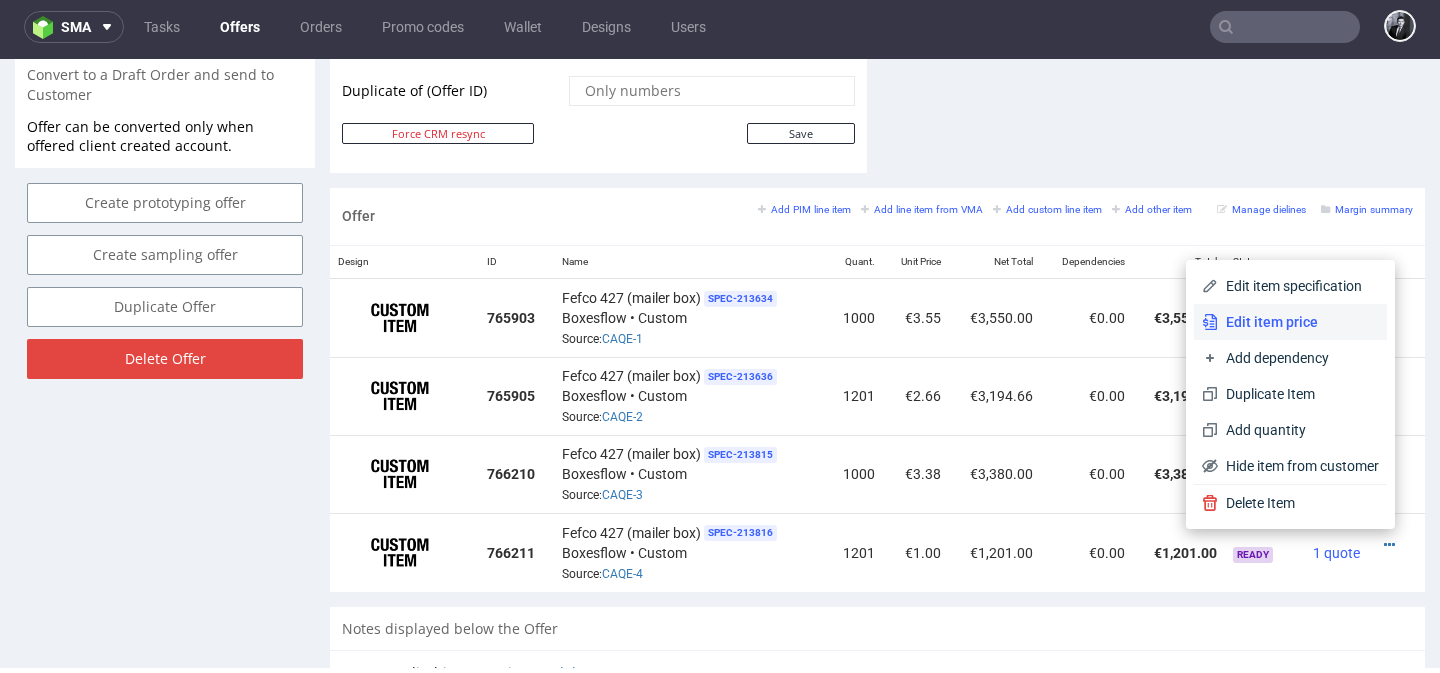 click on "Edit item price" at bounding box center [1298, 322] 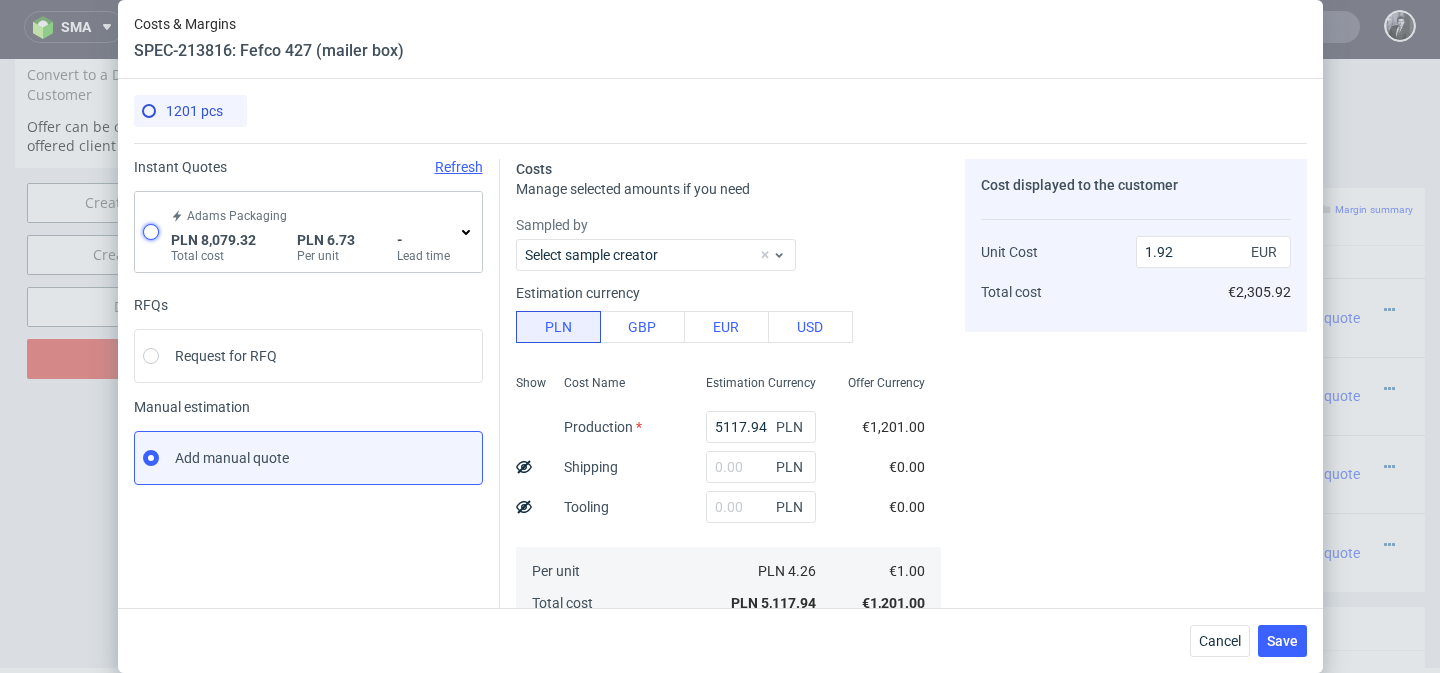 click at bounding box center [151, 232] 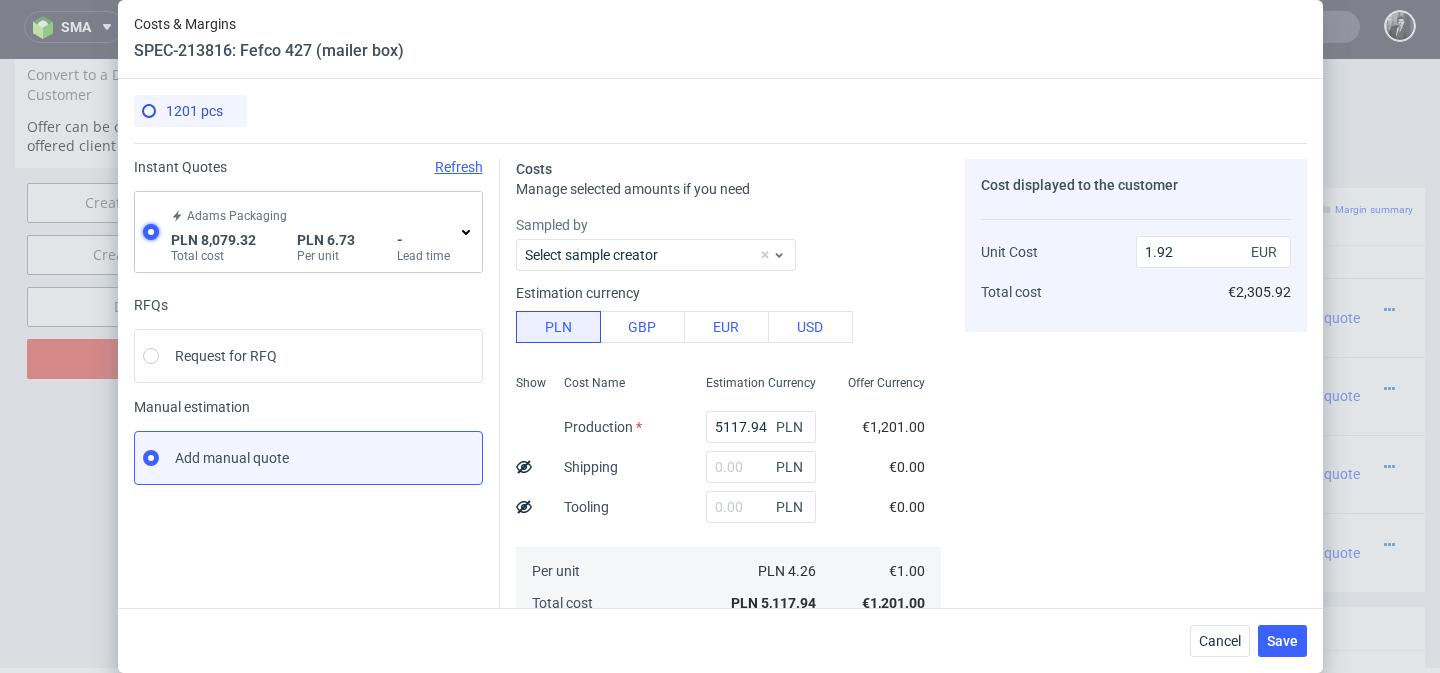 radio on "true" 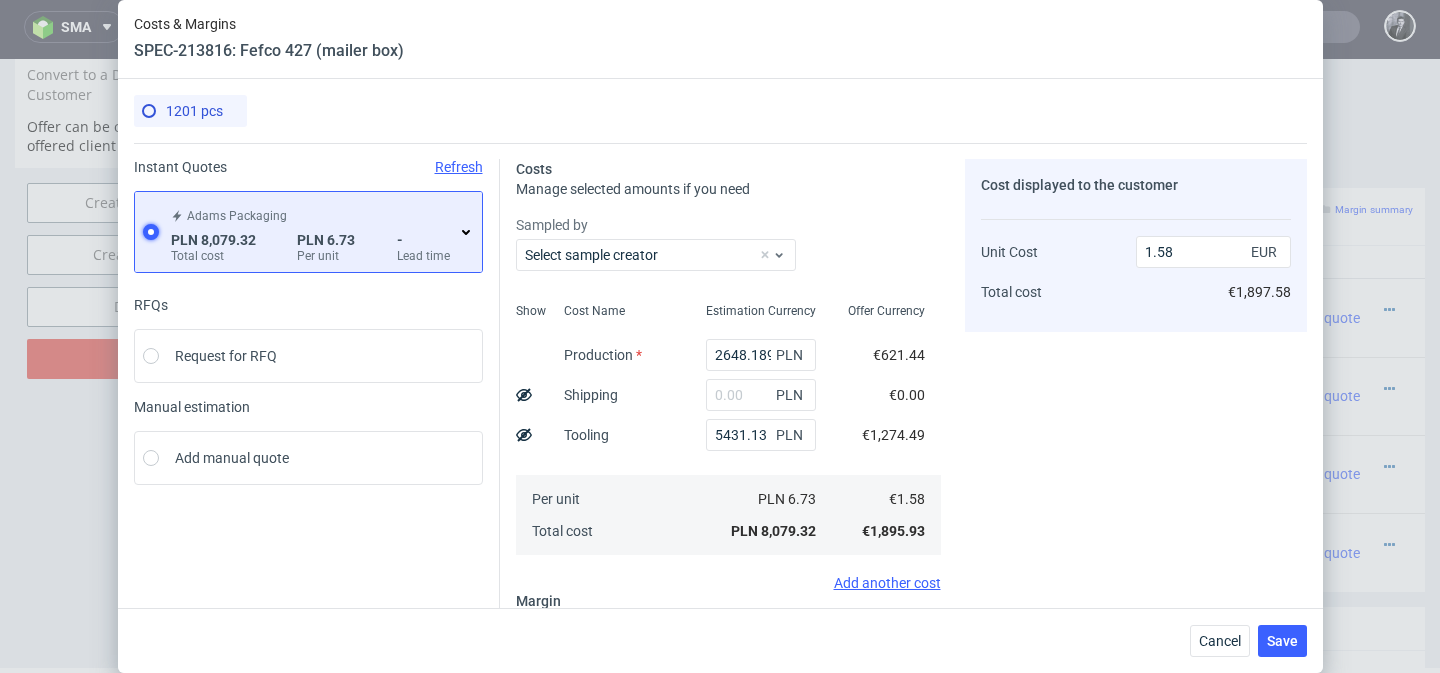 scroll, scrollTop: 34, scrollLeft: 0, axis: vertical 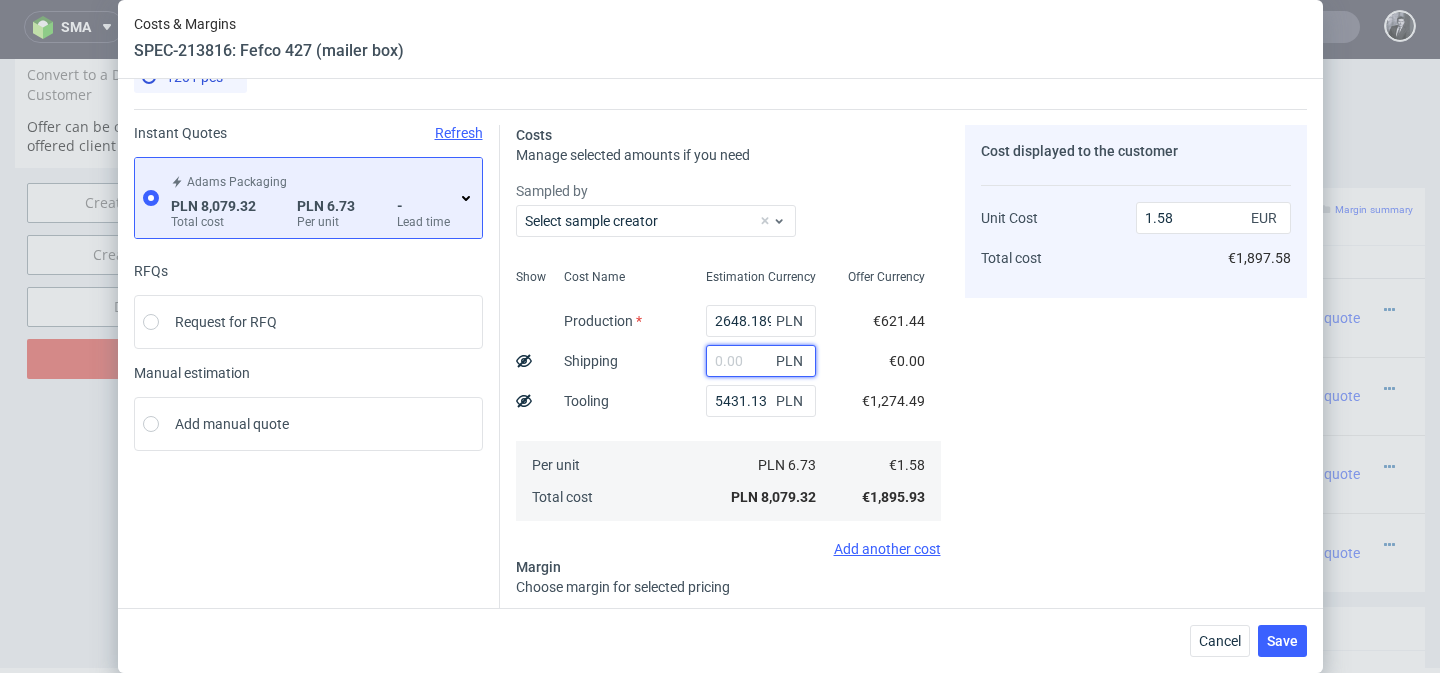 click at bounding box center [761, 361] 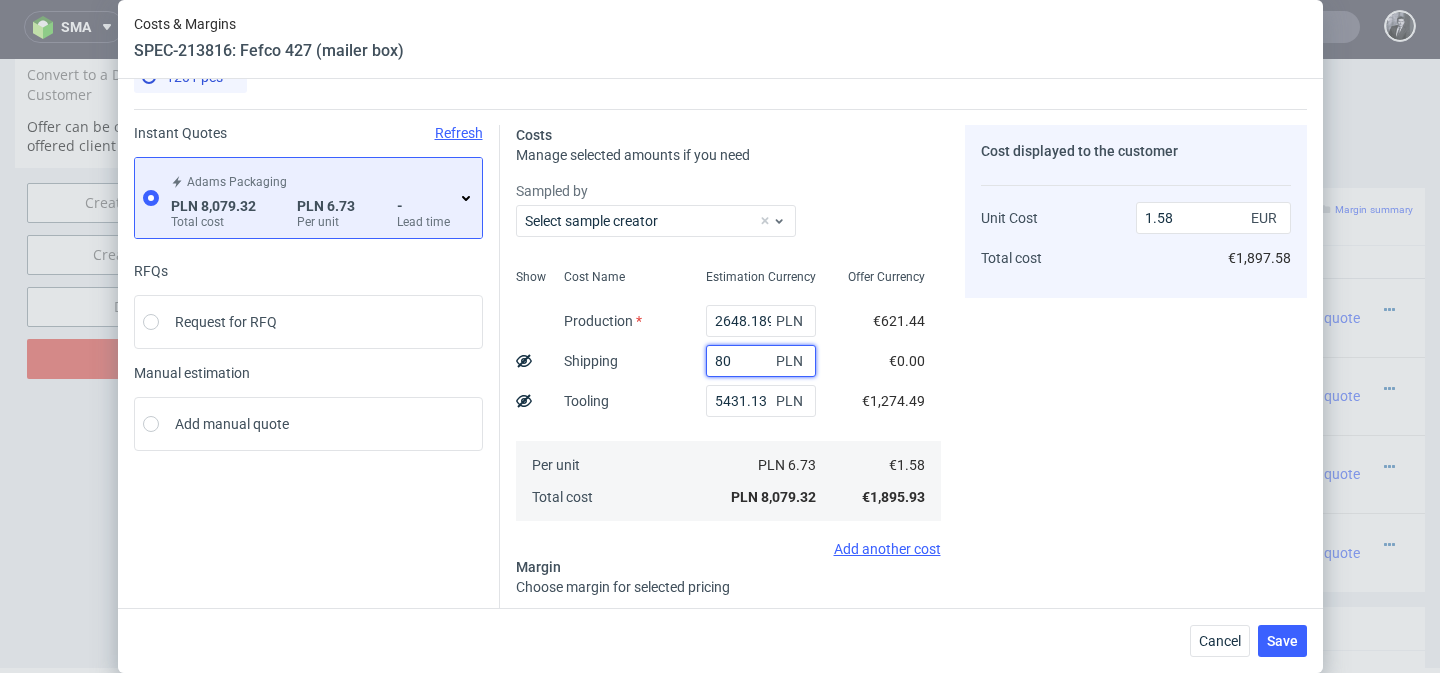 type on "800" 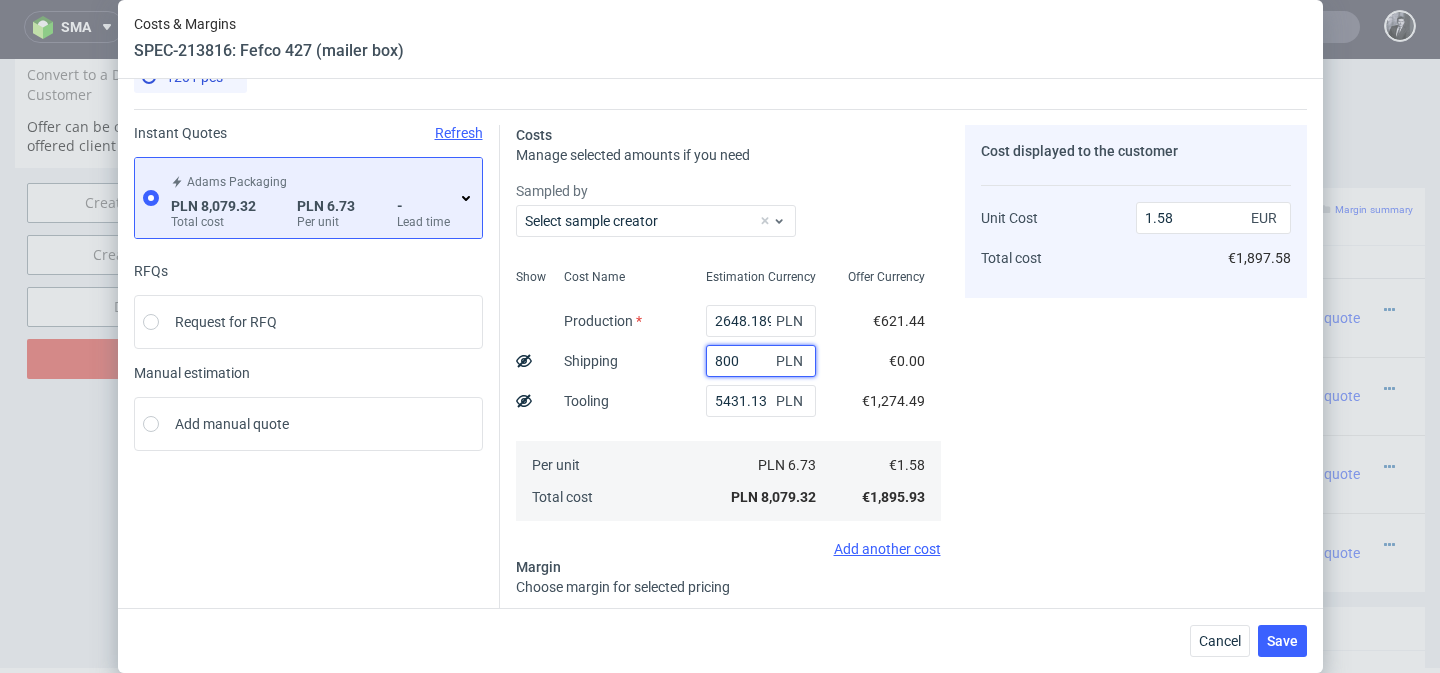 type on "1.74" 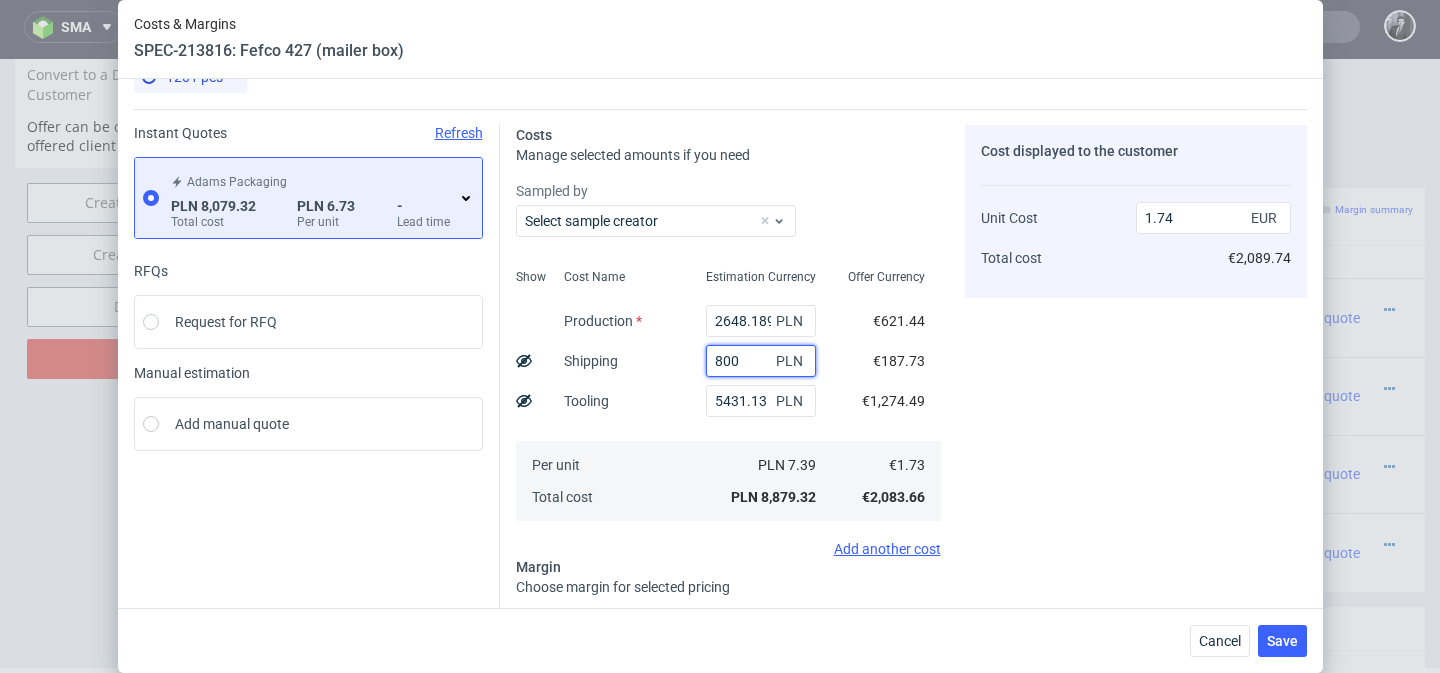 type on "800" 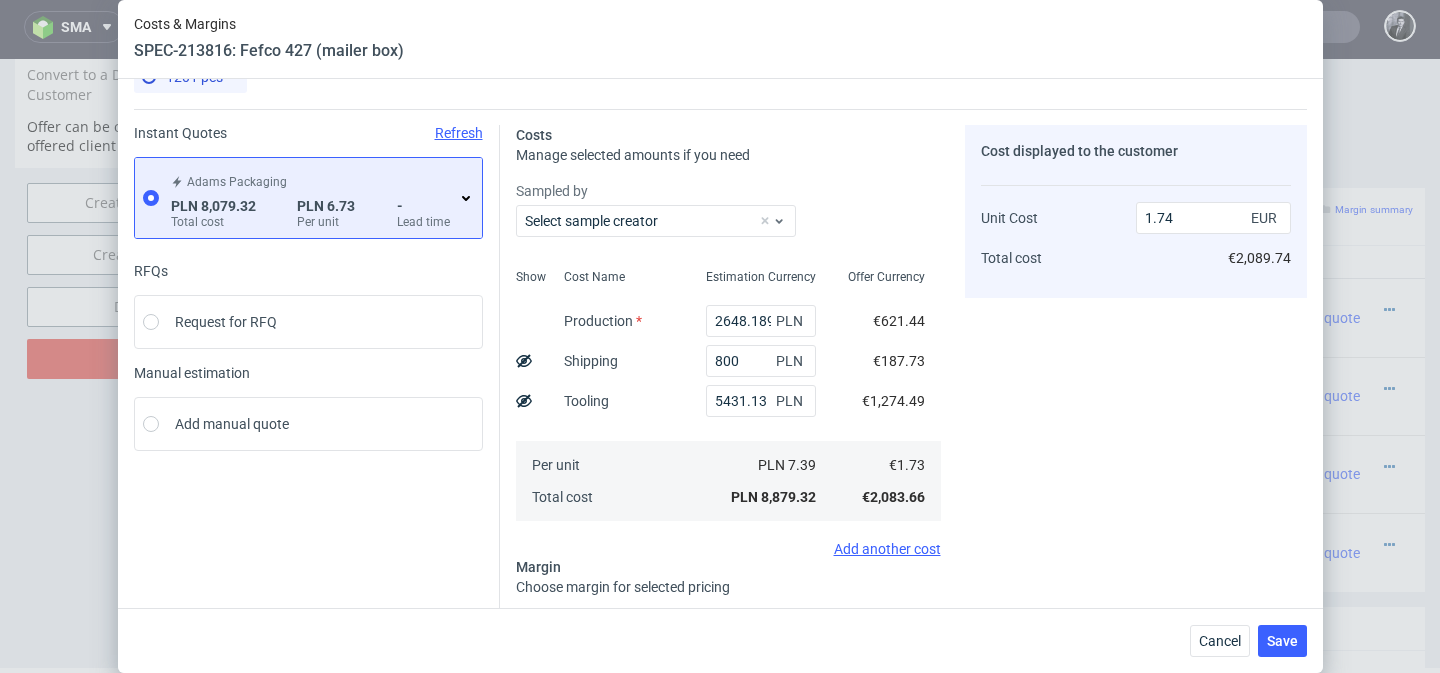 click on "Cost displayed to the customer Unit Cost Total cost 1.74 EUR €2,089.74" at bounding box center (1136, 455) 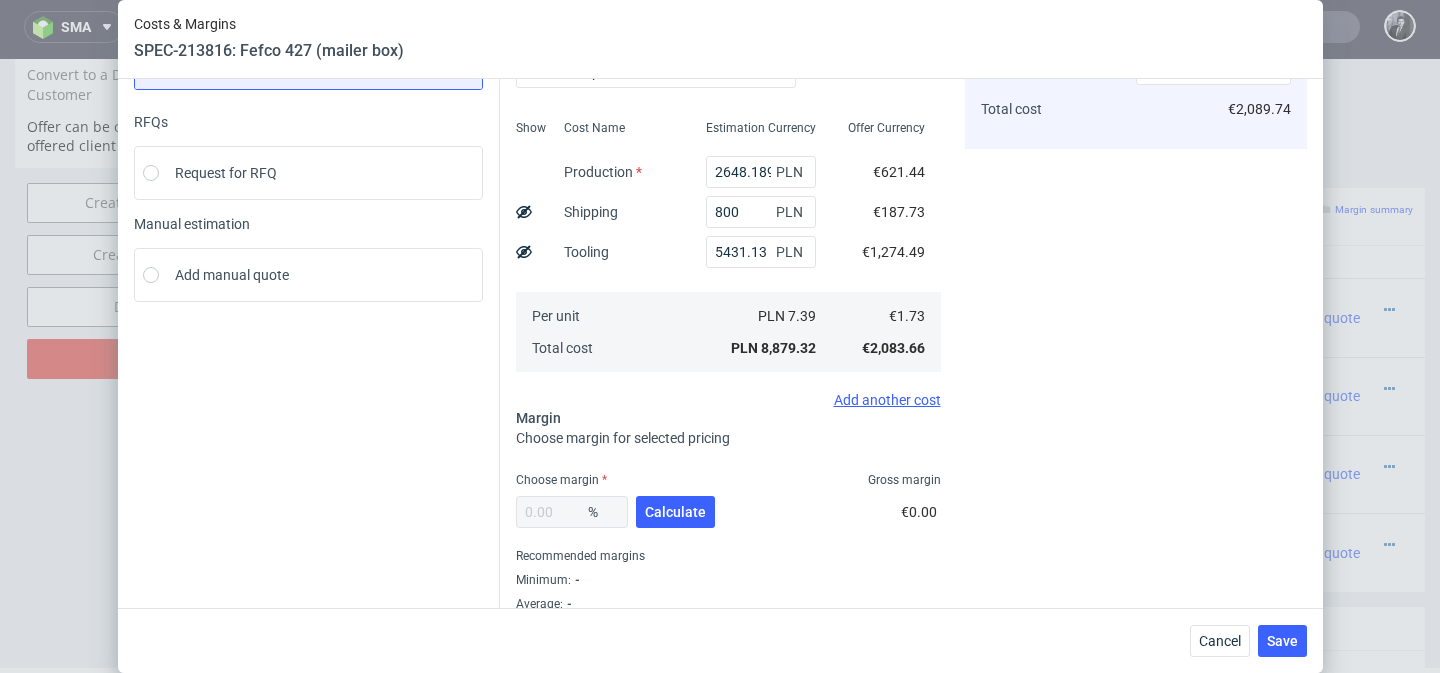 scroll, scrollTop: 197, scrollLeft: 0, axis: vertical 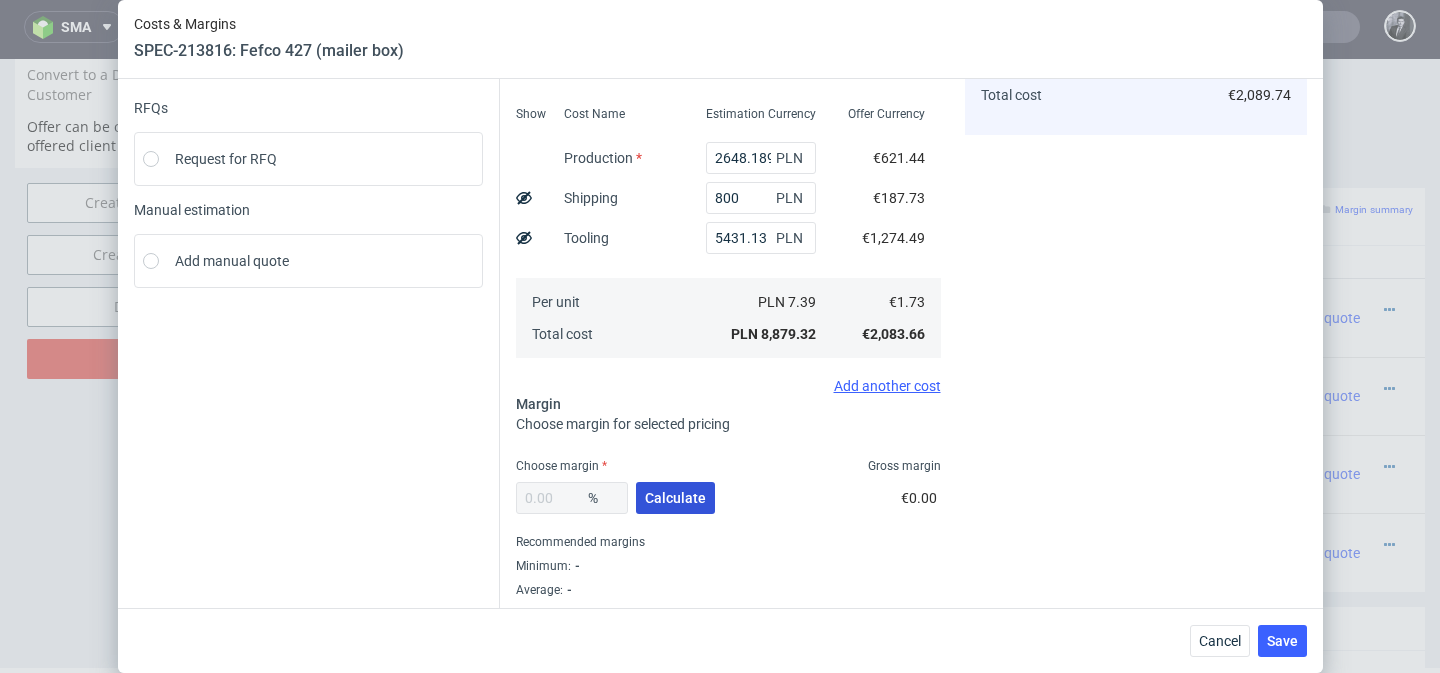 click on "Calculate" at bounding box center [675, 498] 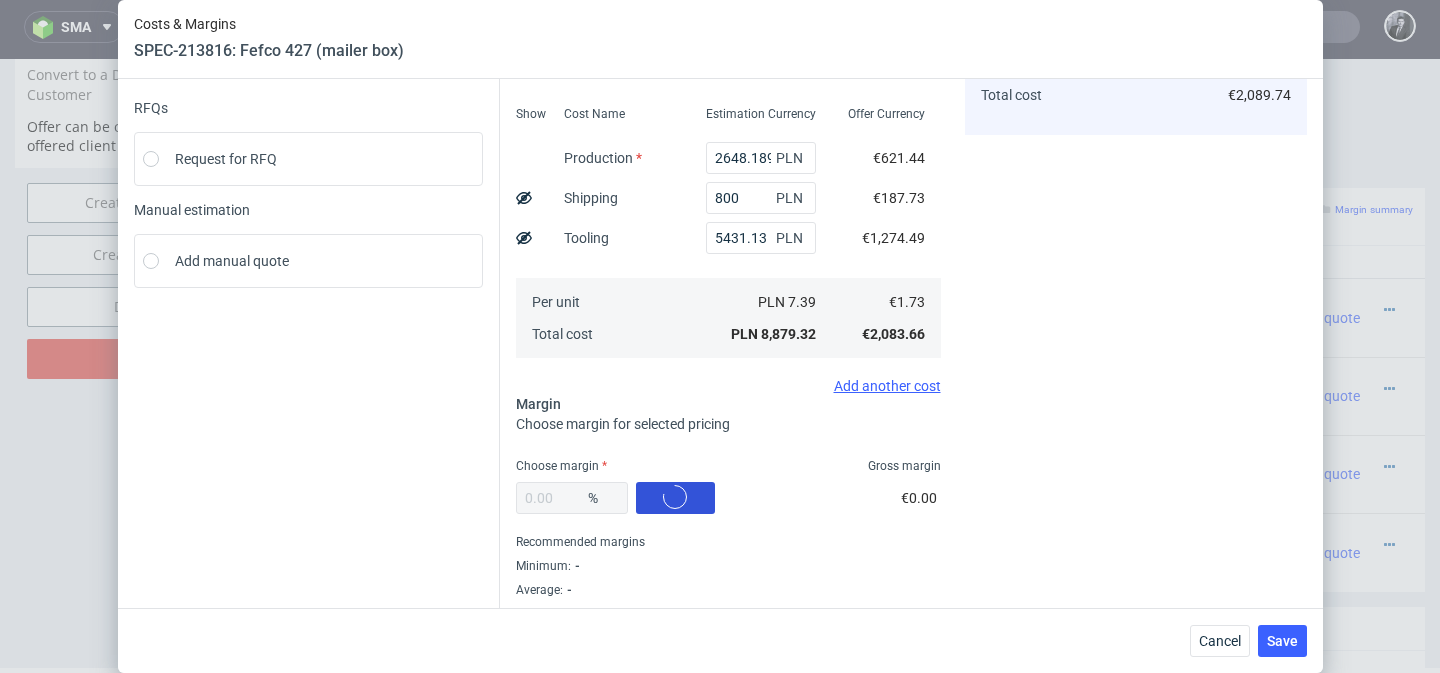 type on "34.47" 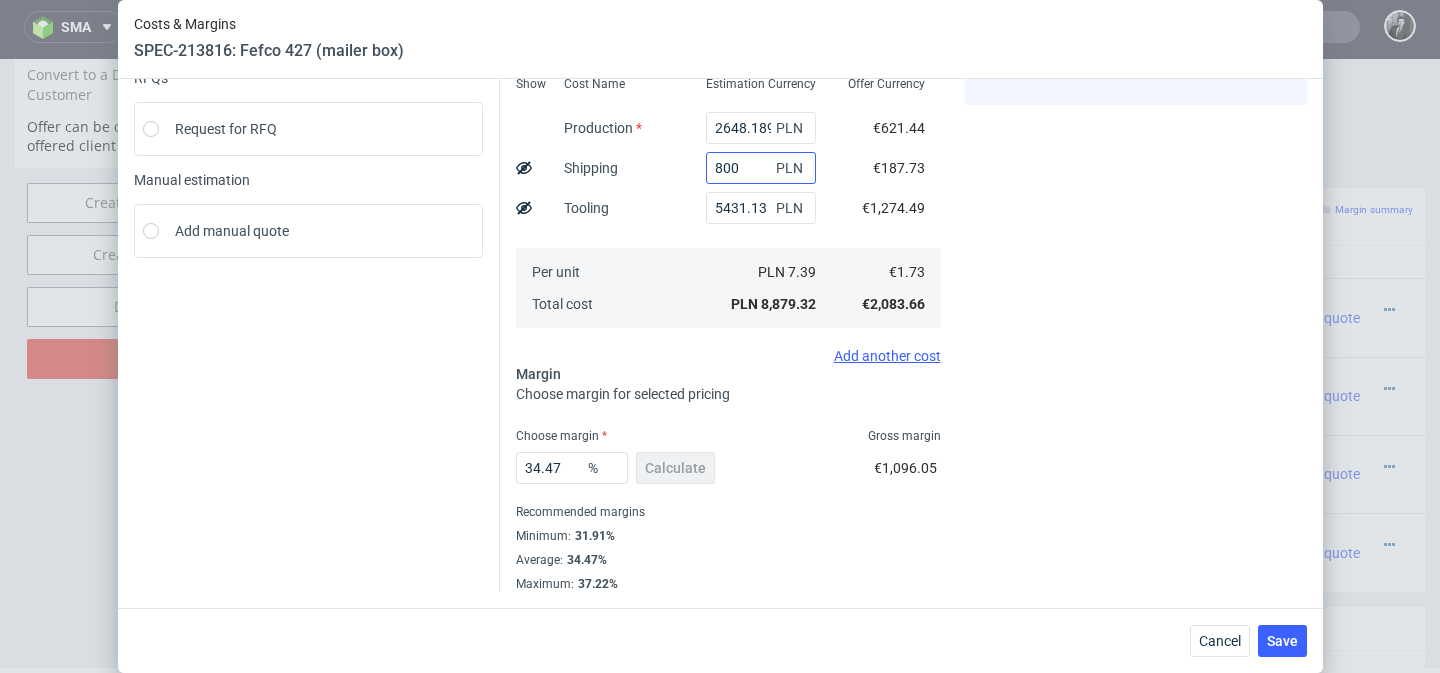 scroll, scrollTop: 226, scrollLeft: 0, axis: vertical 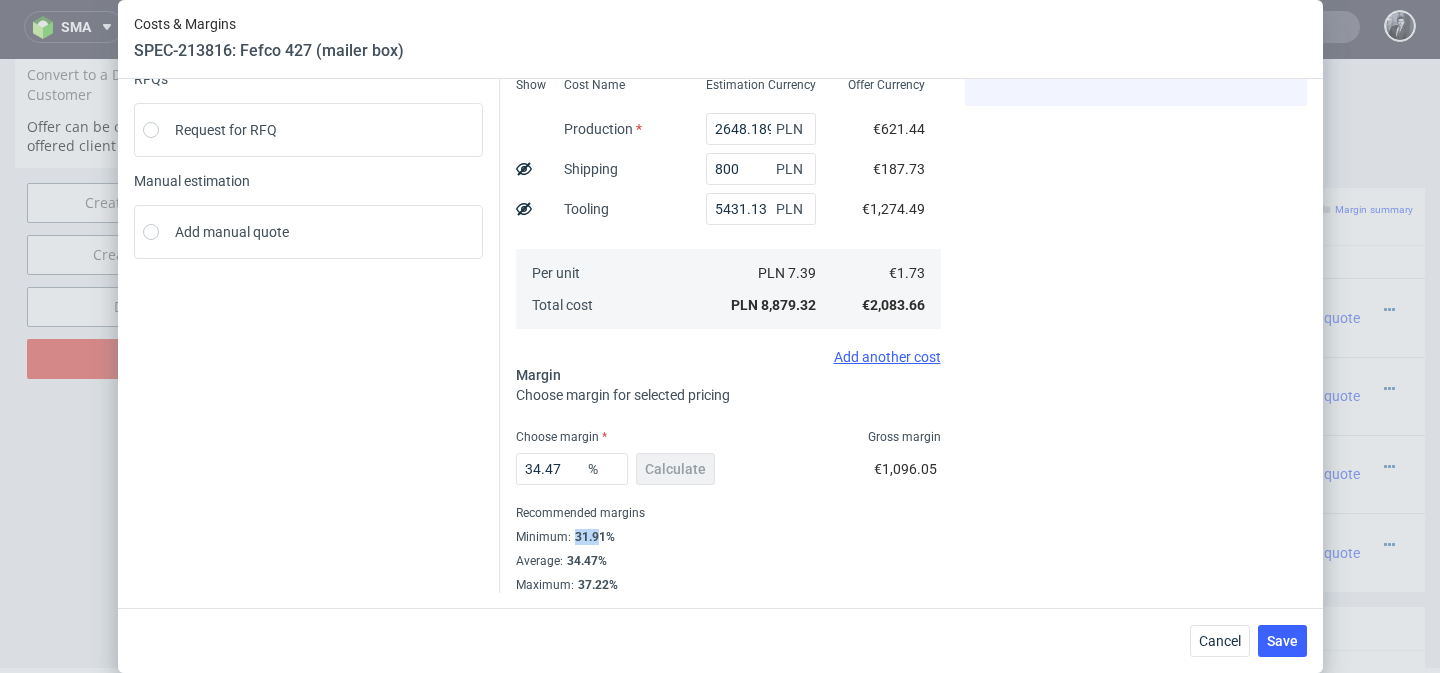 drag, startPoint x: 574, startPoint y: 536, endPoint x: 600, endPoint y: 538, distance: 26.076809 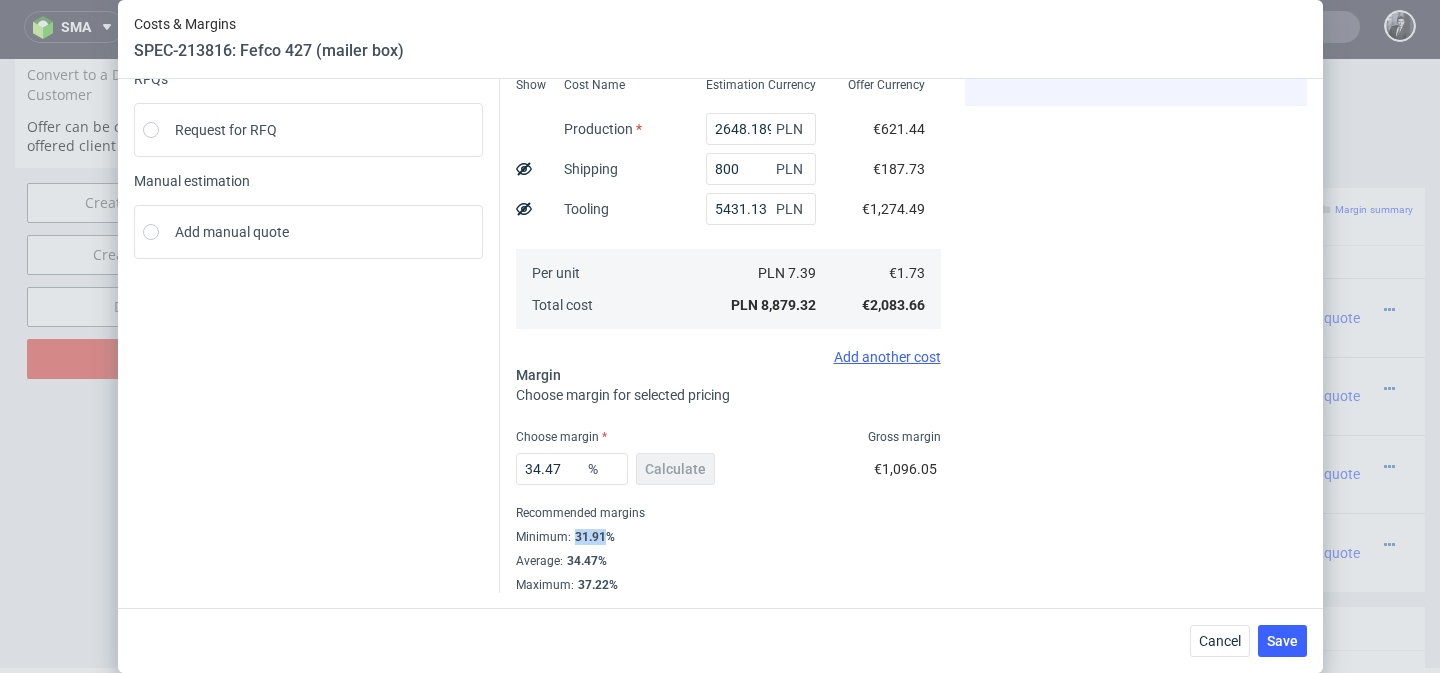 drag, startPoint x: 575, startPoint y: 537, endPoint x: 602, endPoint y: 538, distance: 27.018513 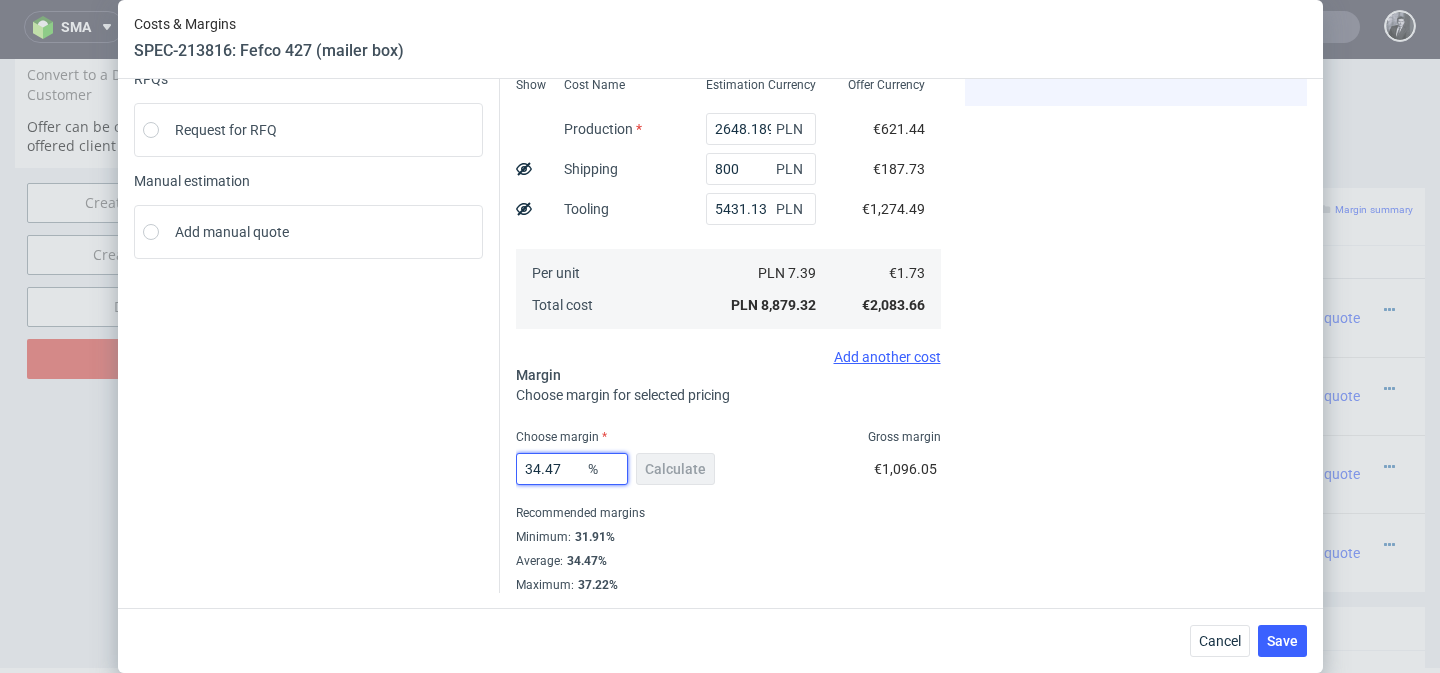 drag, startPoint x: 566, startPoint y: 469, endPoint x: 449, endPoint y: 466, distance: 117.03845 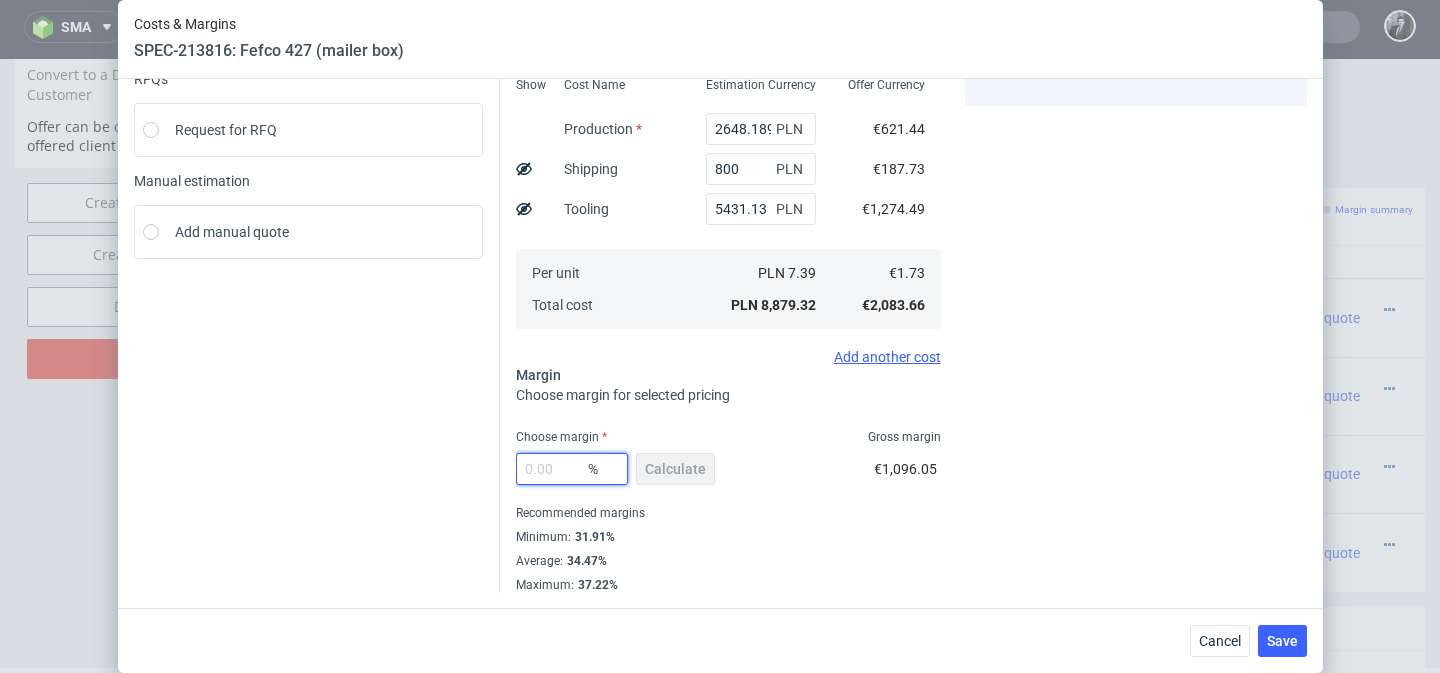 paste on "31.91" 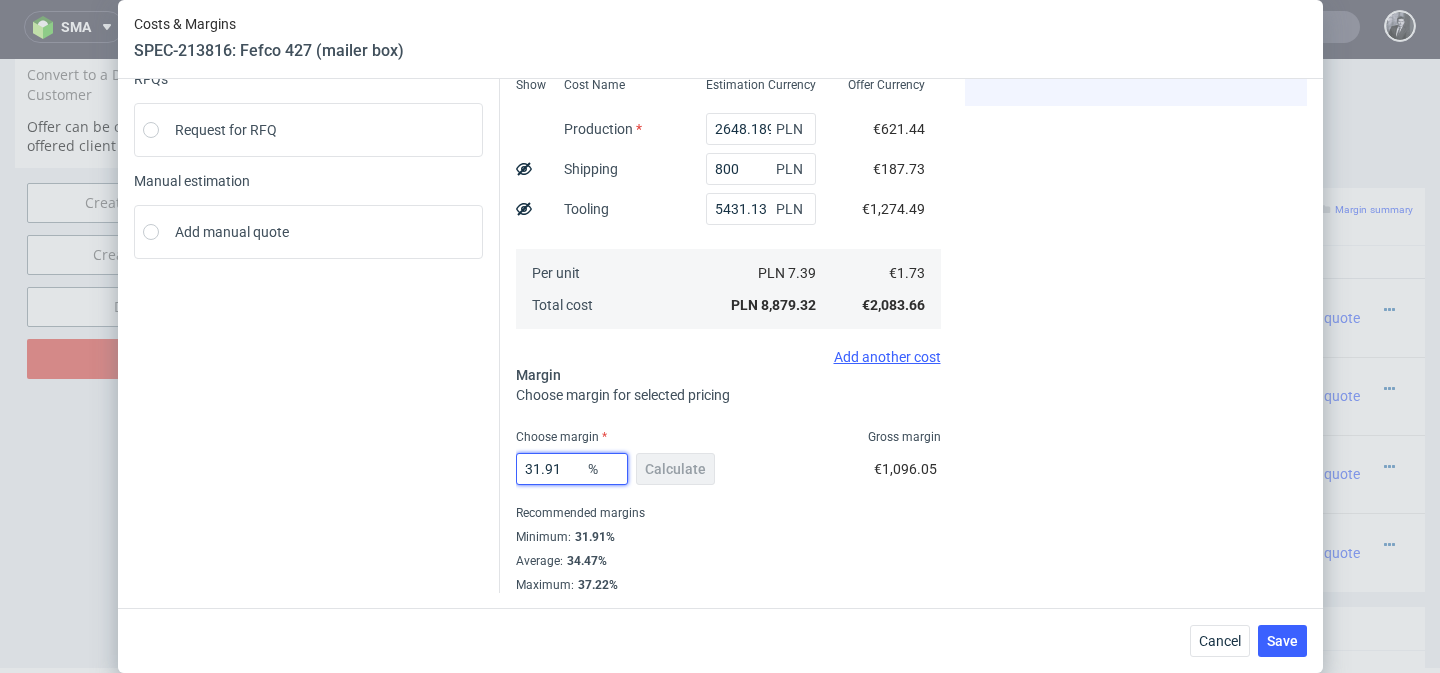 type on "2.55" 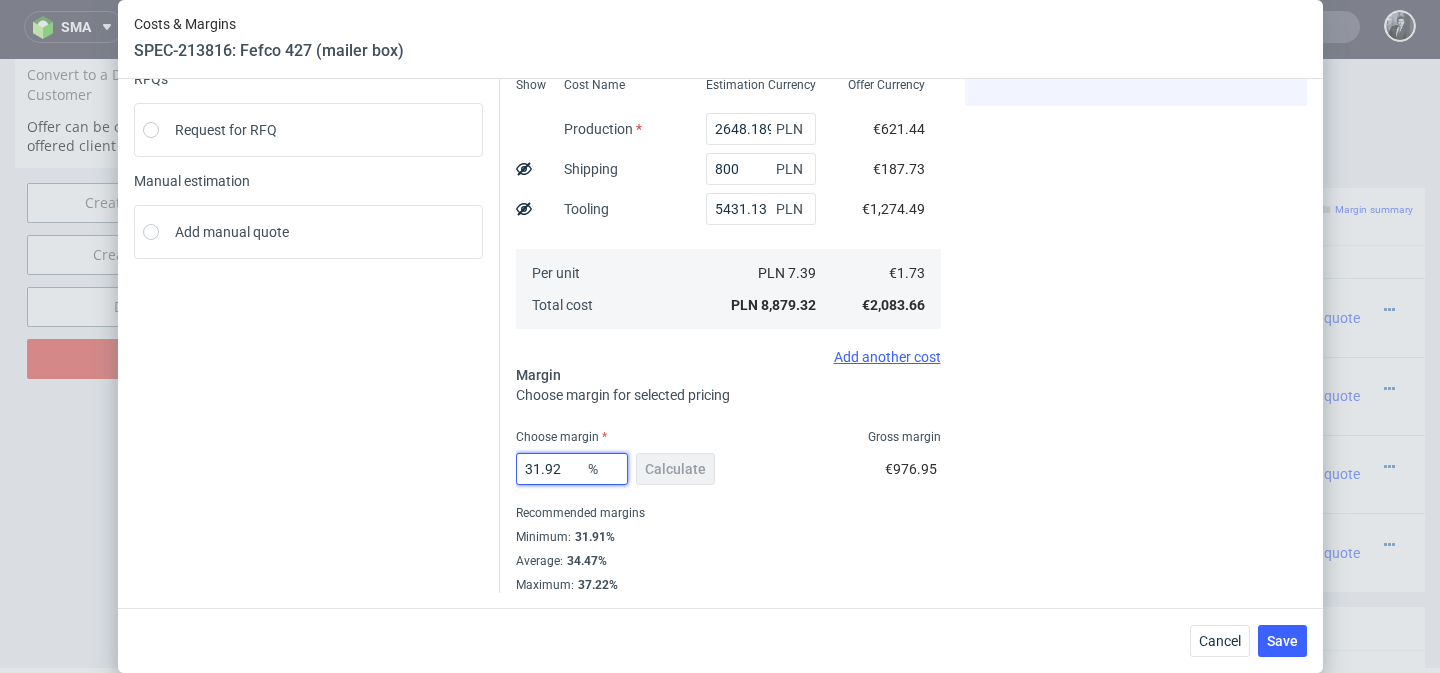 type on "31.92" 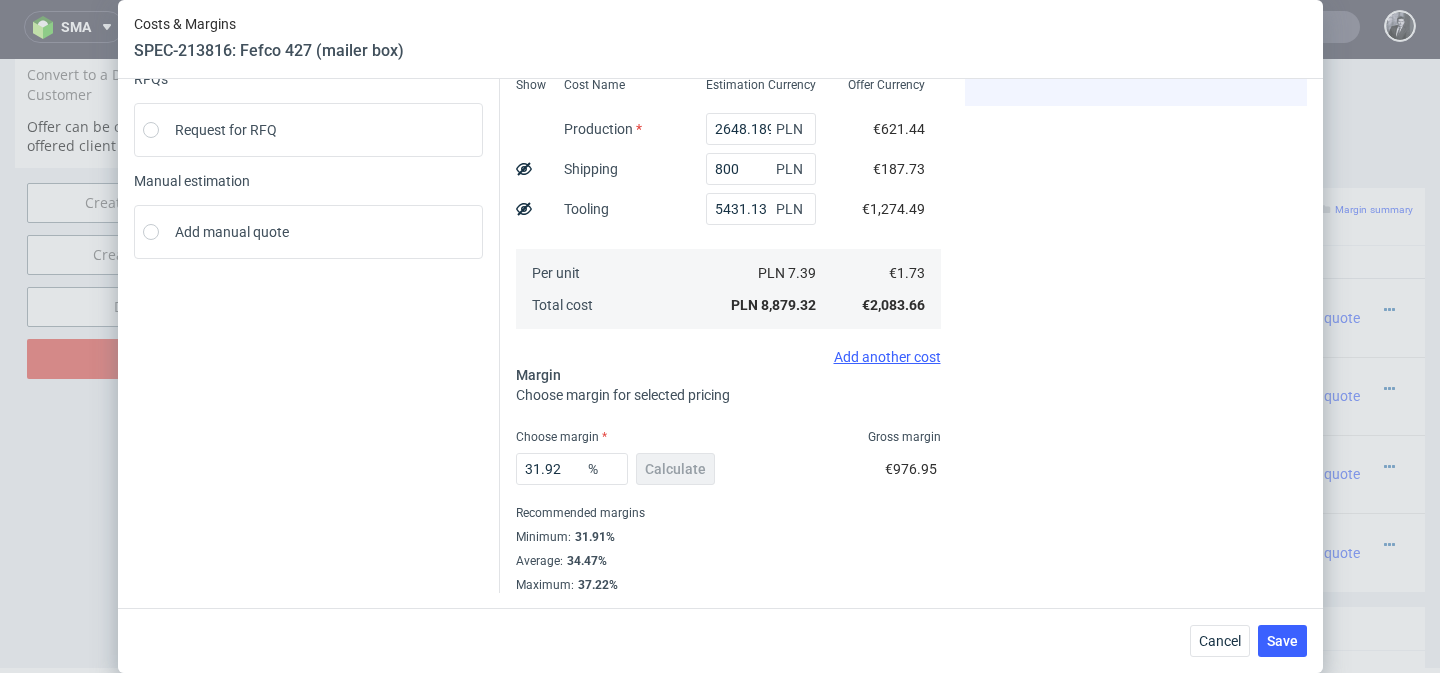 click on "31.92 % Calculate €976.95" at bounding box center [728, 473] 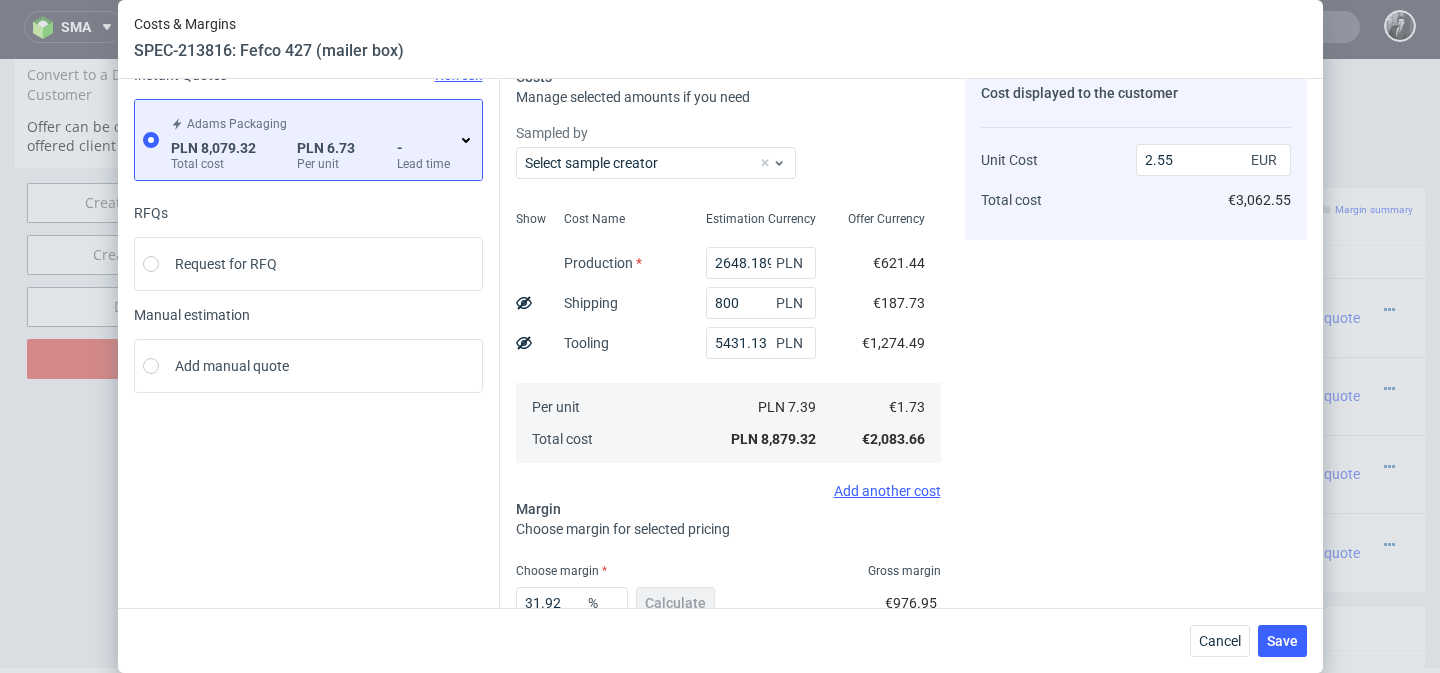 scroll, scrollTop: 0, scrollLeft: 0, axis: both 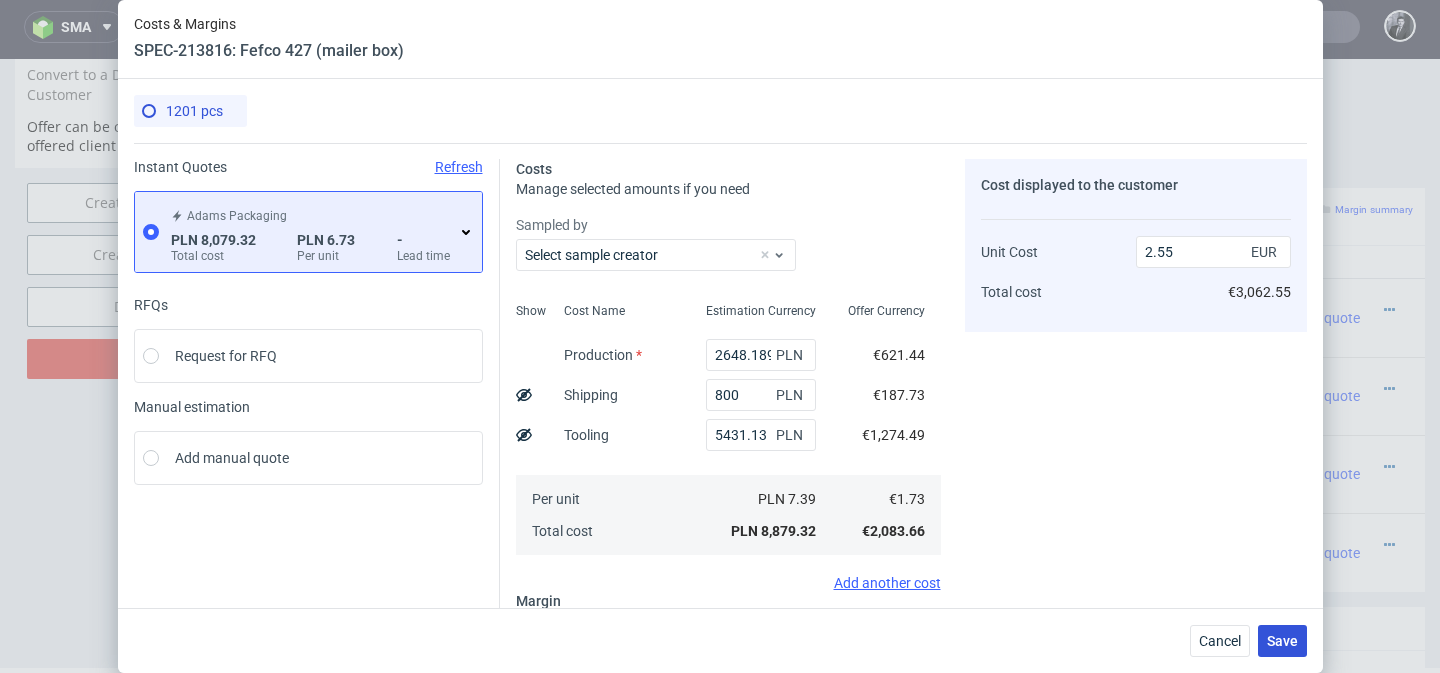 click on "Save" at bounding box center (1282, 641) 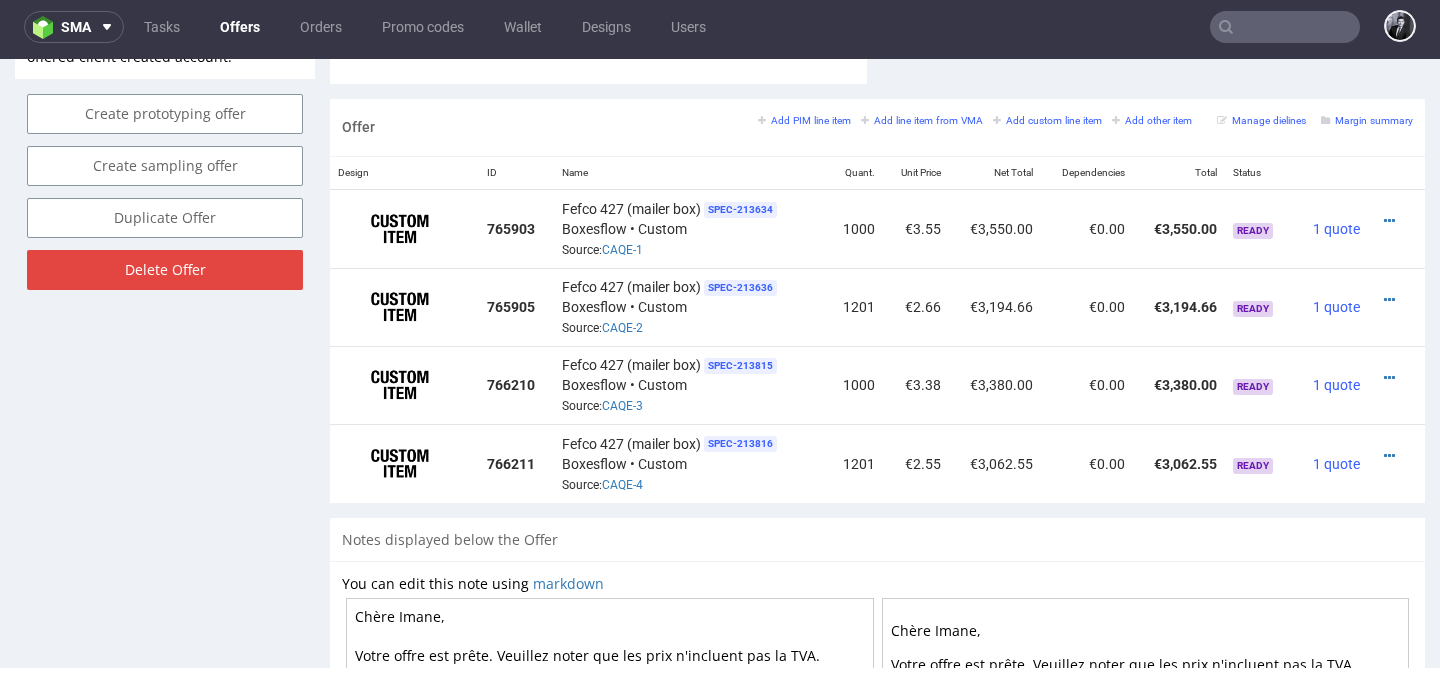 scroll, scrollTop: 1155, scrollLeft: 0, axis: vertical 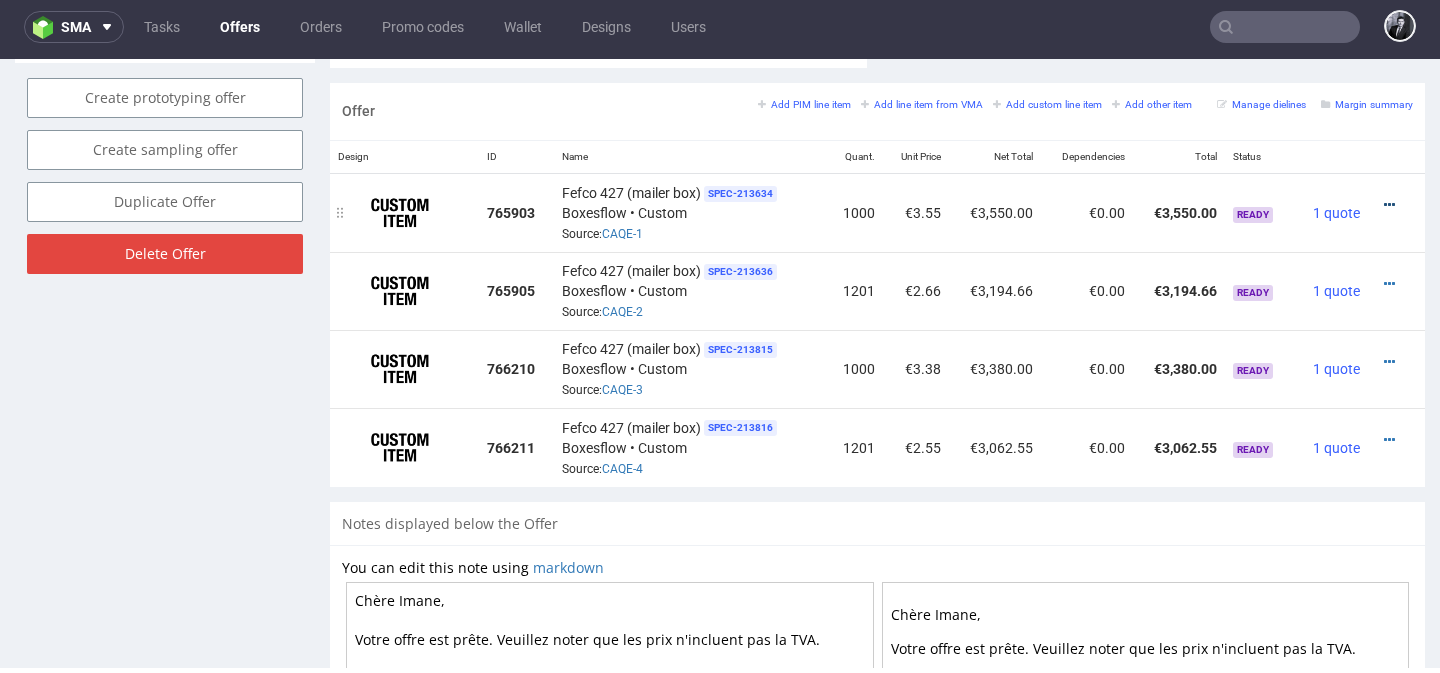 click at bounding box center (1389, 205) 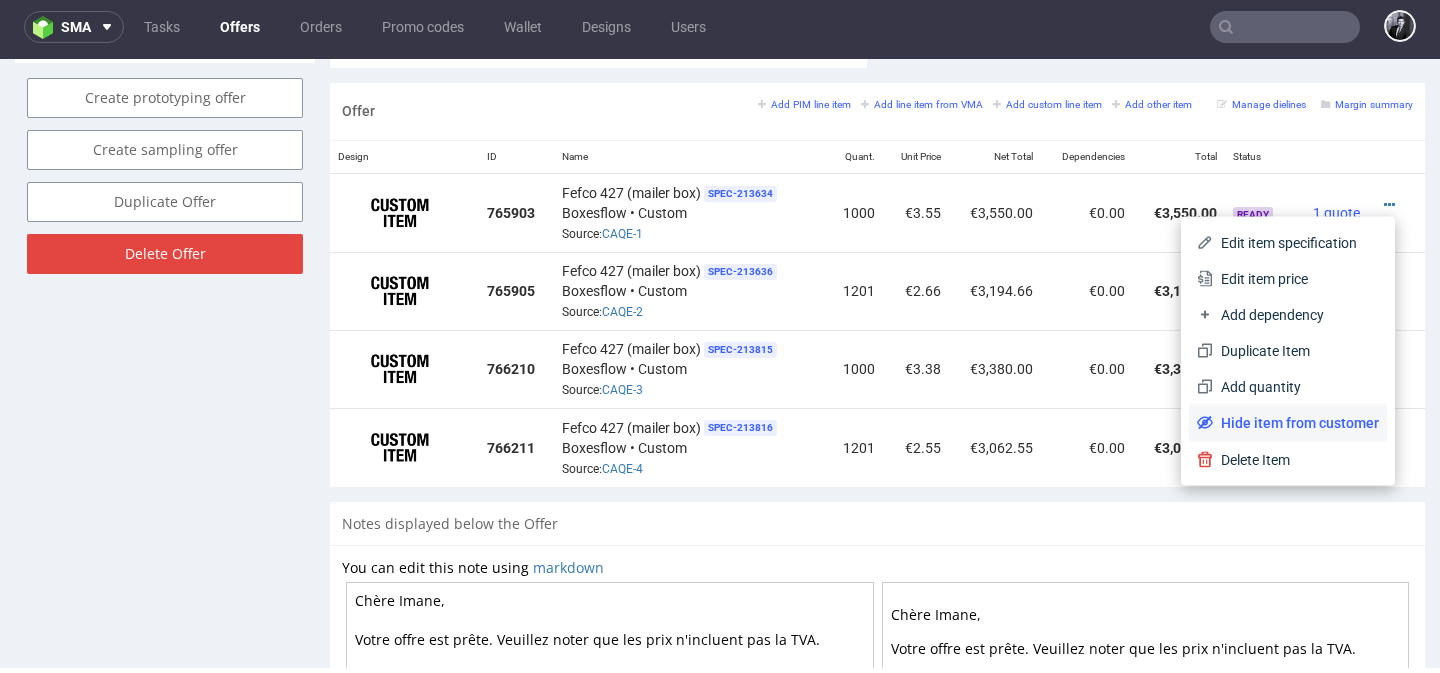 click on "Hide item from customer" at bounding box center (1296, 423) 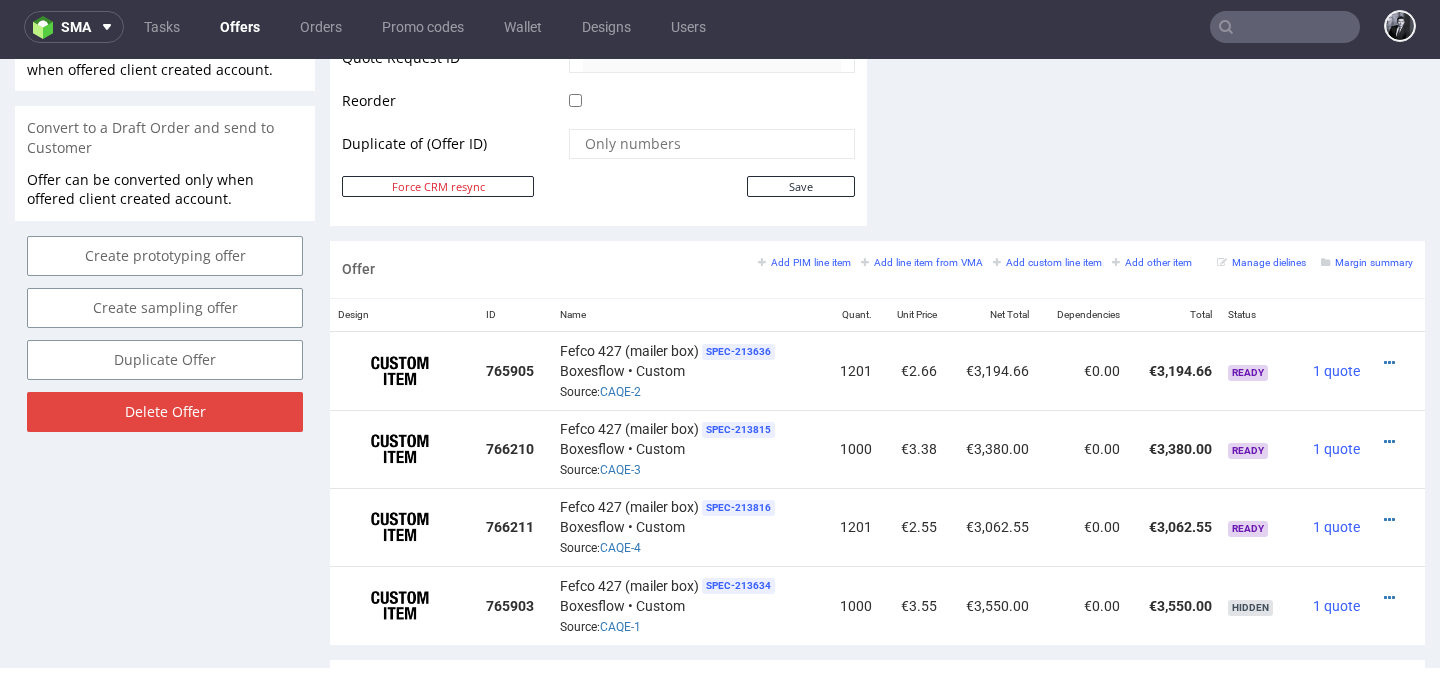 scroll, scrollTop: 995, scrollLeft: 0, axis: vertical 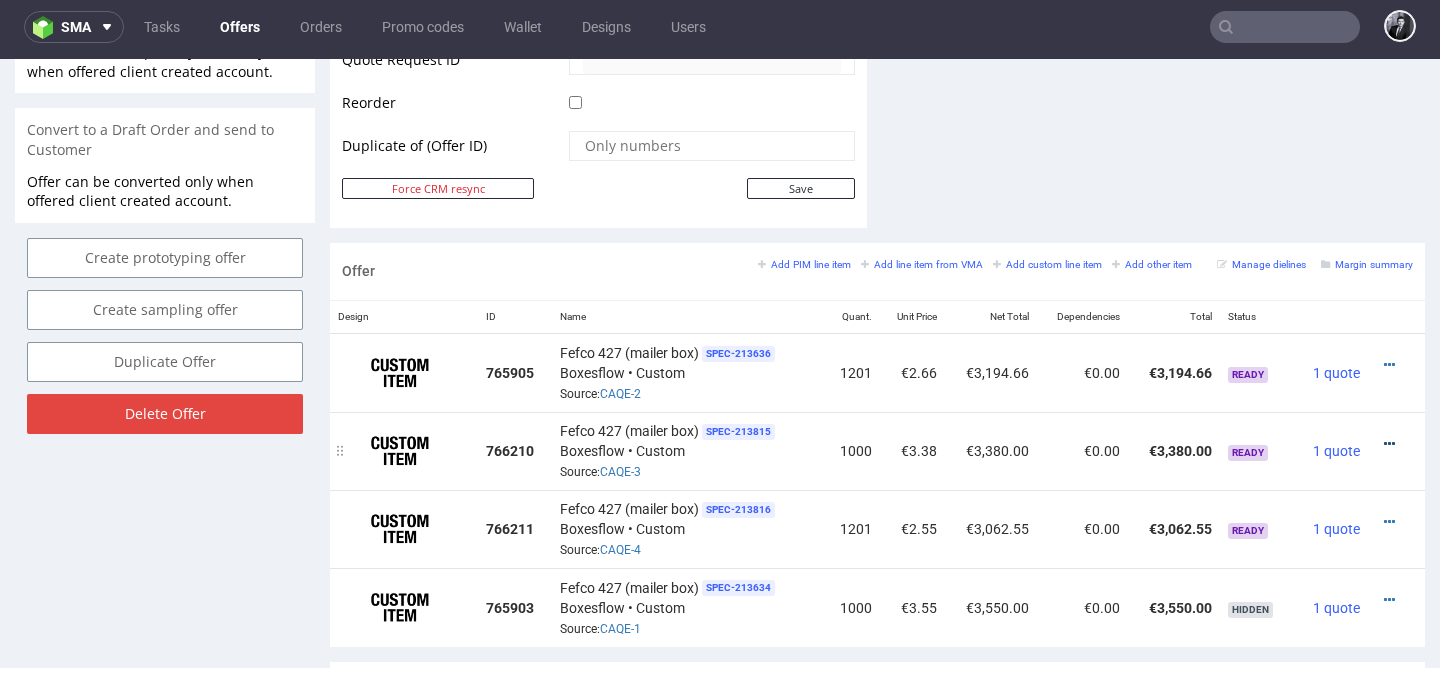 click at bounding box center [1389, 444] 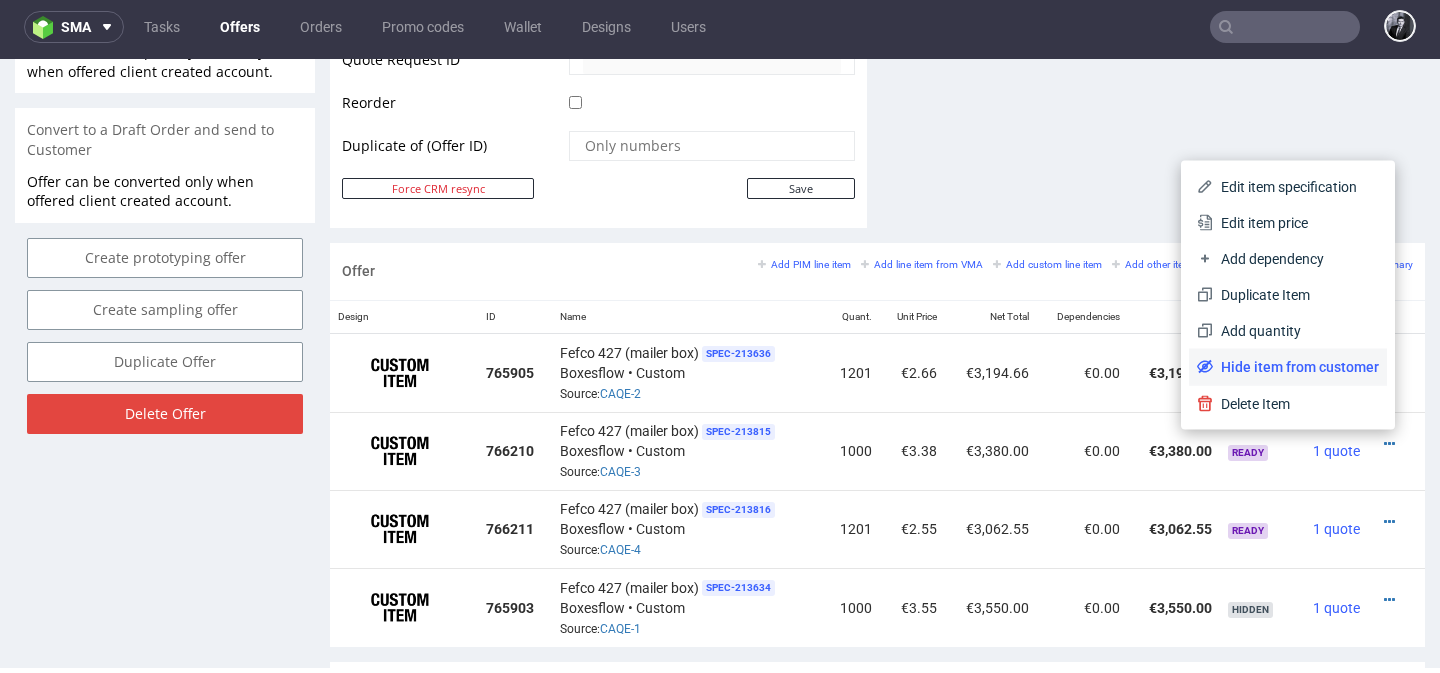 click on "Hide item from customer" at bounding box center [1296, 367] 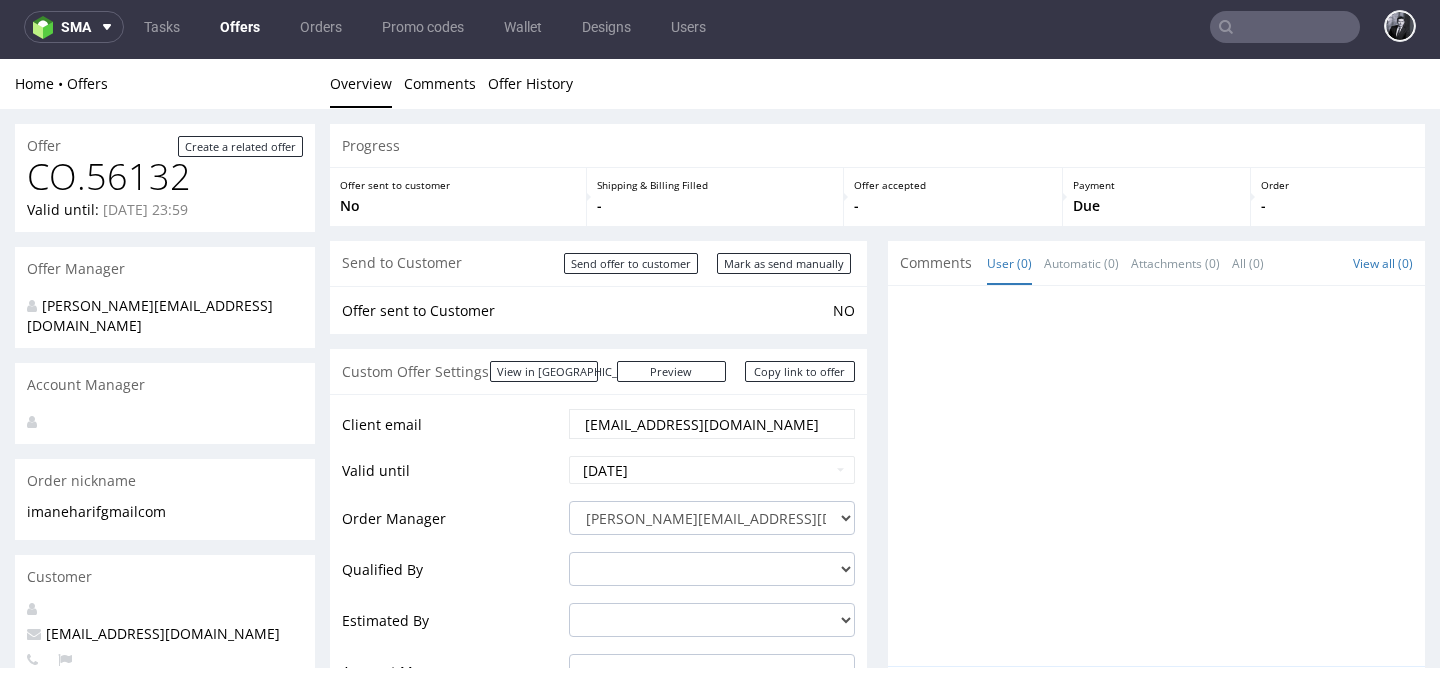 scroll, scrollTop: 994, scrollLeft: 0, axis: vertical 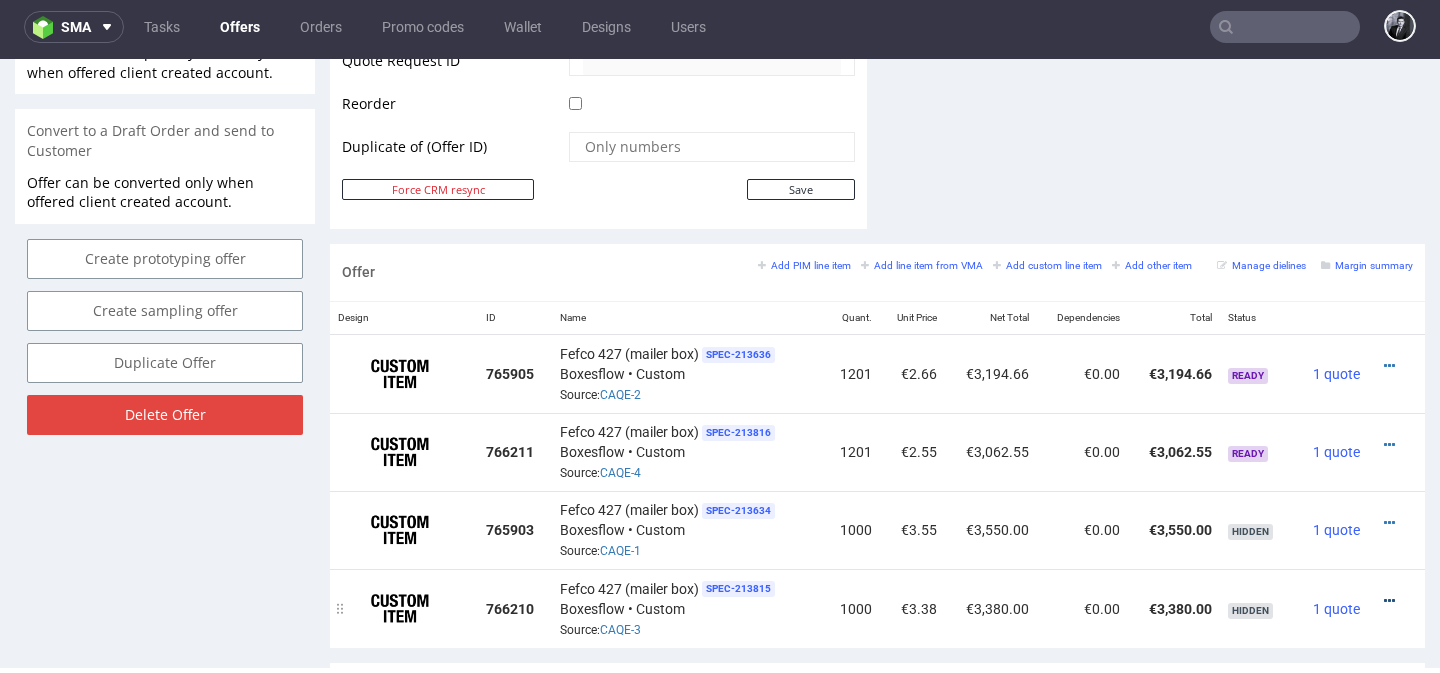 click at bounding box center (1389, 601) 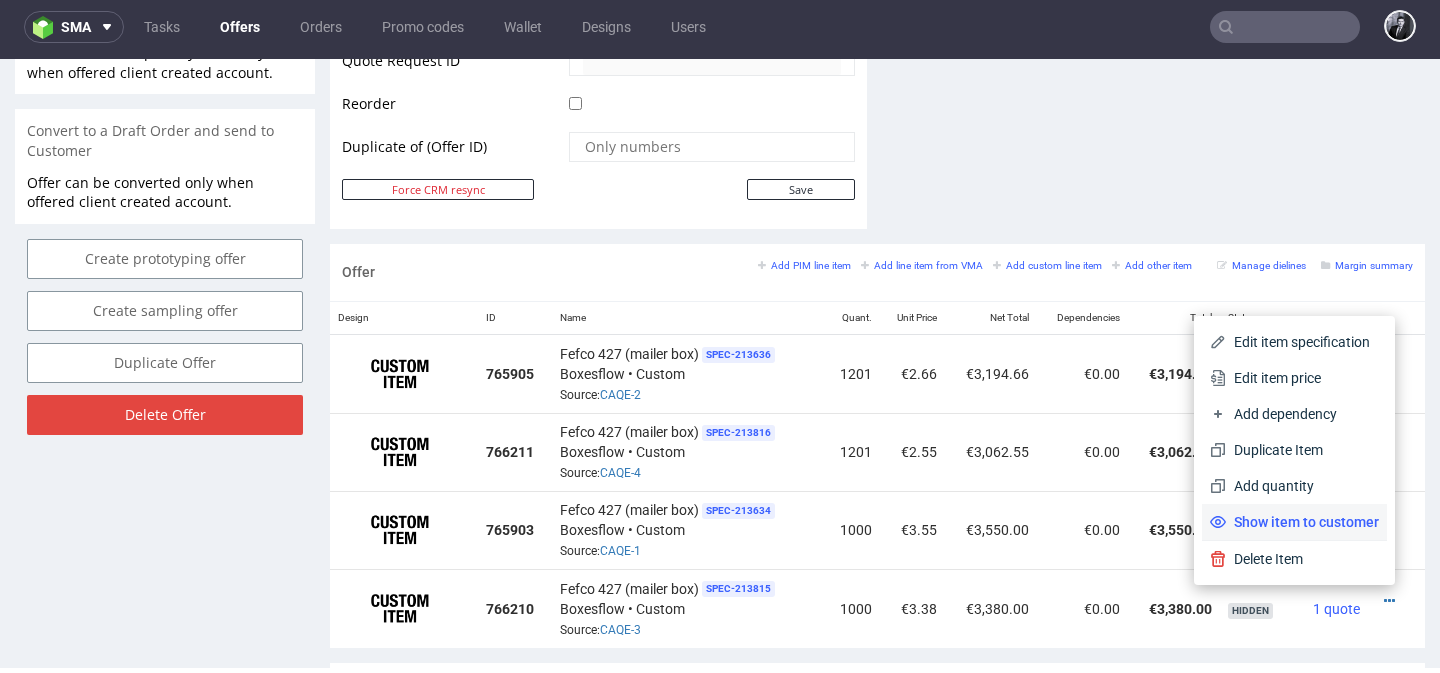click on "Show item to customer" at bounding box center [1302, 522] 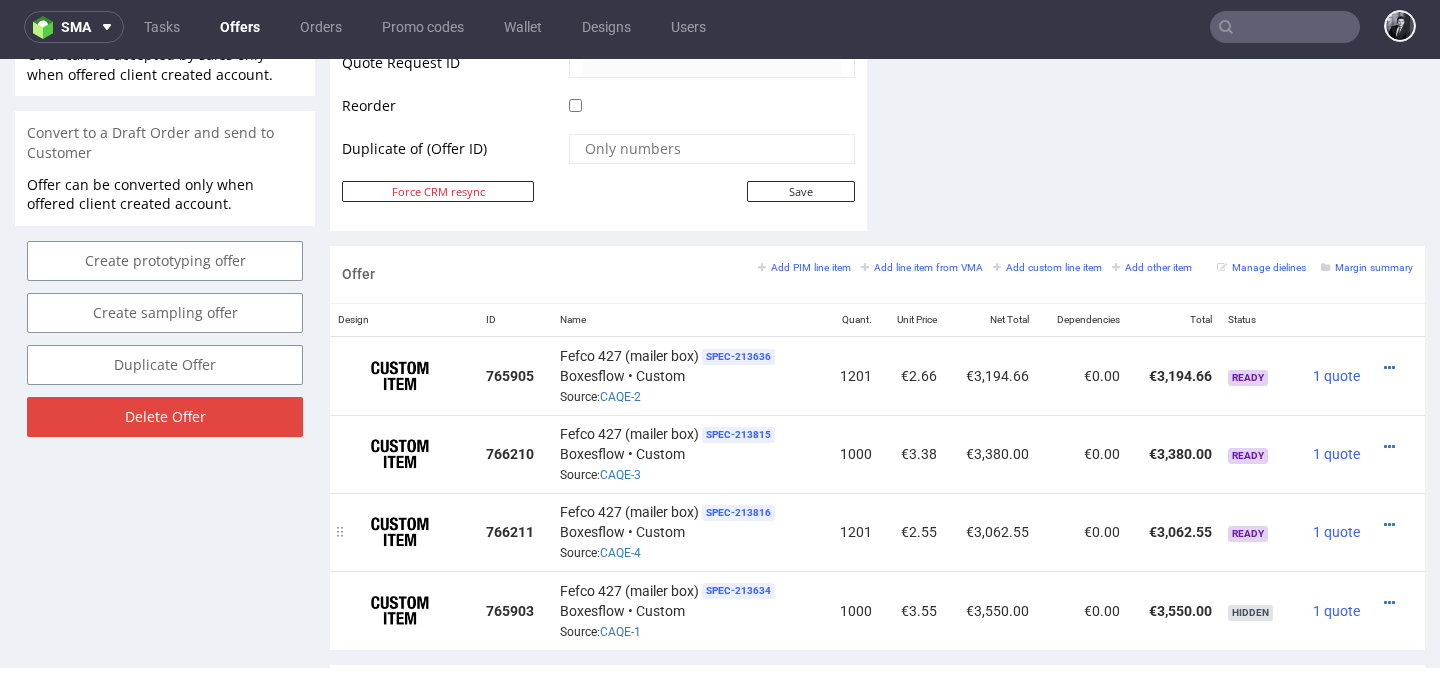 scroll, scrollTop: 1016, scrollLeft: 0, axis: vertical 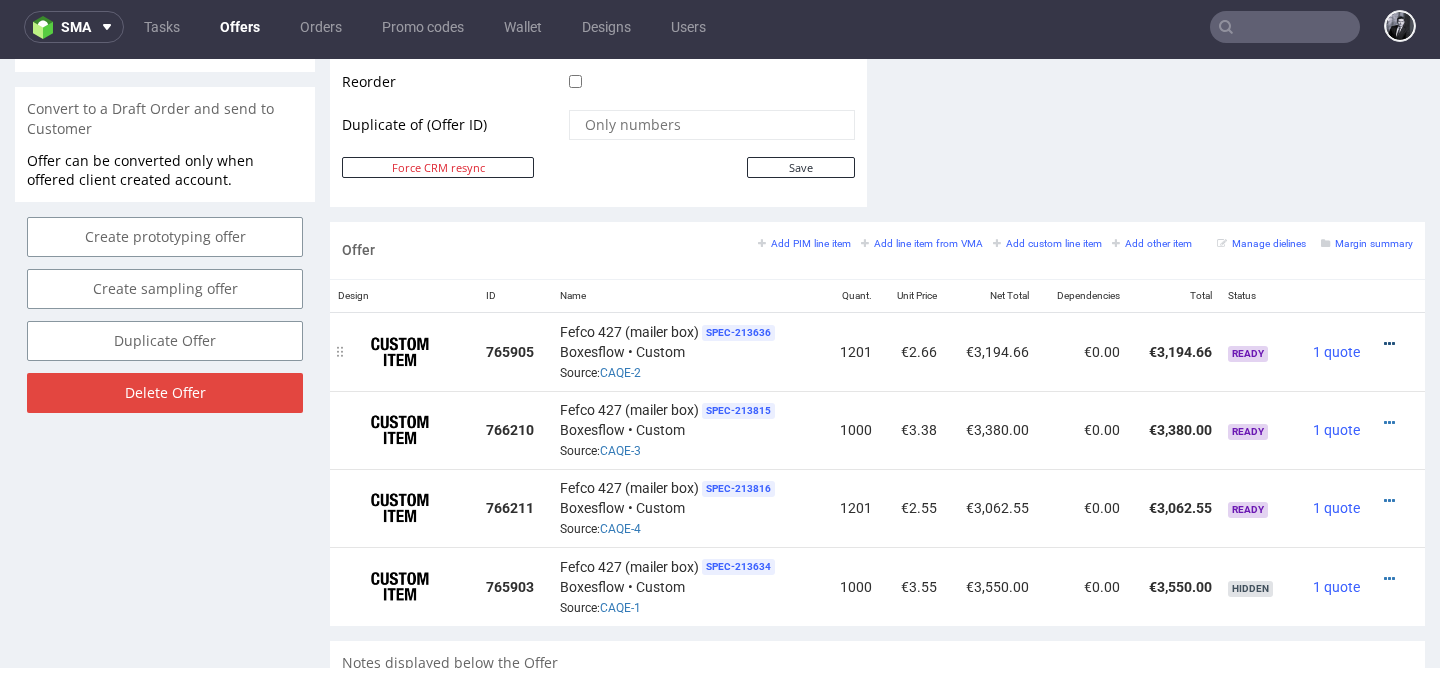 click at bounding box center (1389, 344) 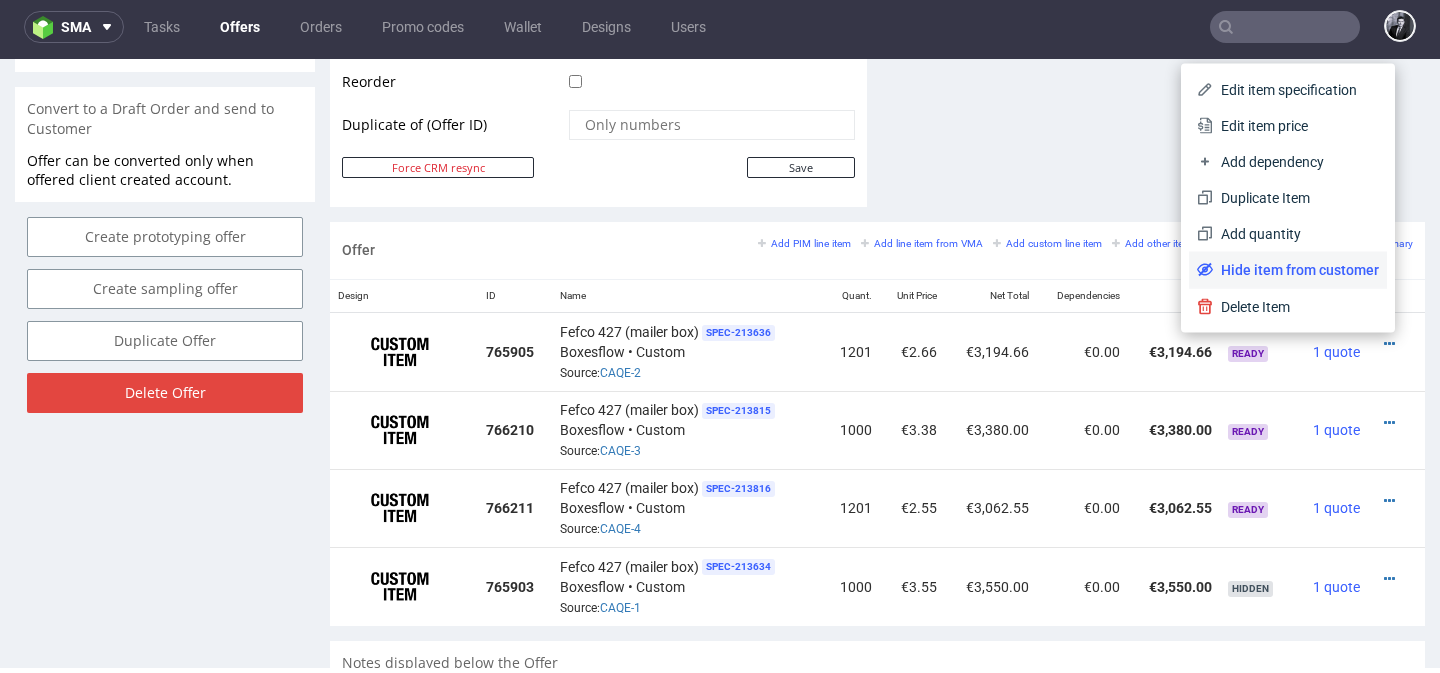 click on "Hide item from customer" at bounding box center [1296, 270] 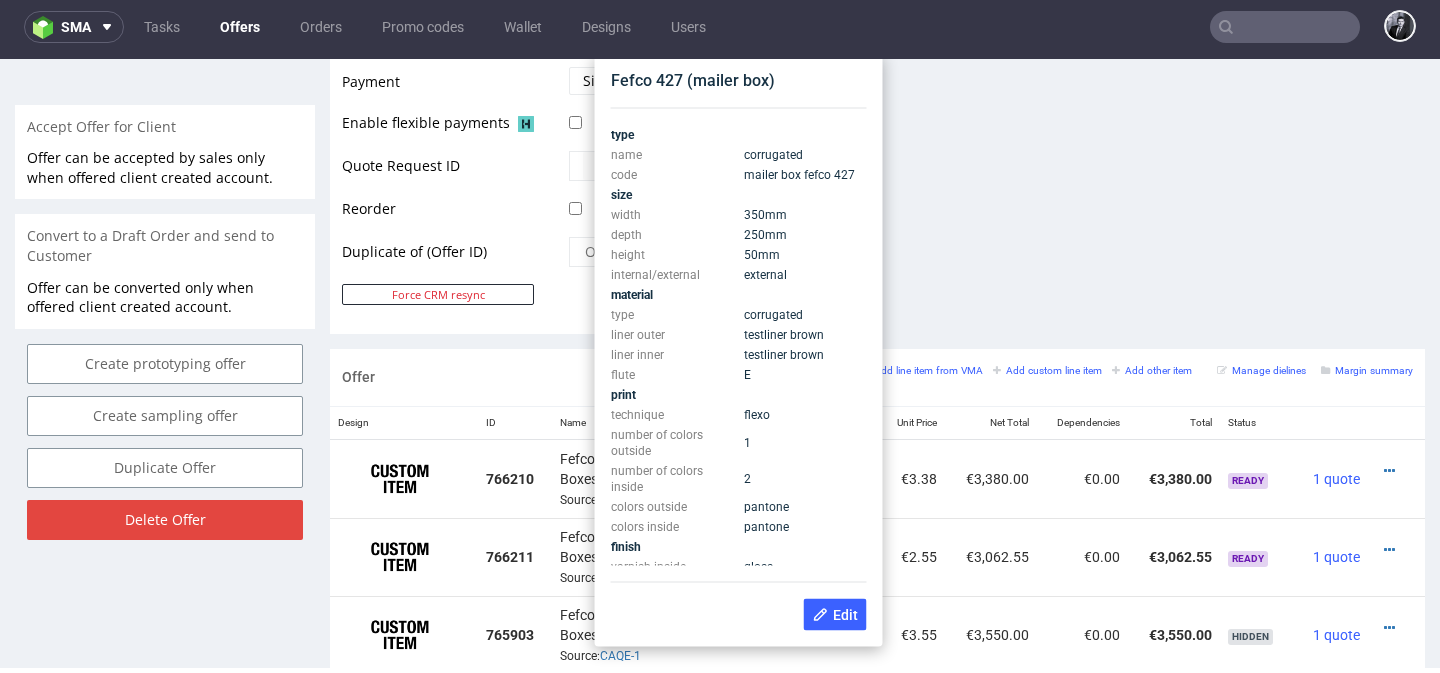 scroll, scrollTop: 879, scrollLeft: 0, axis: vertical 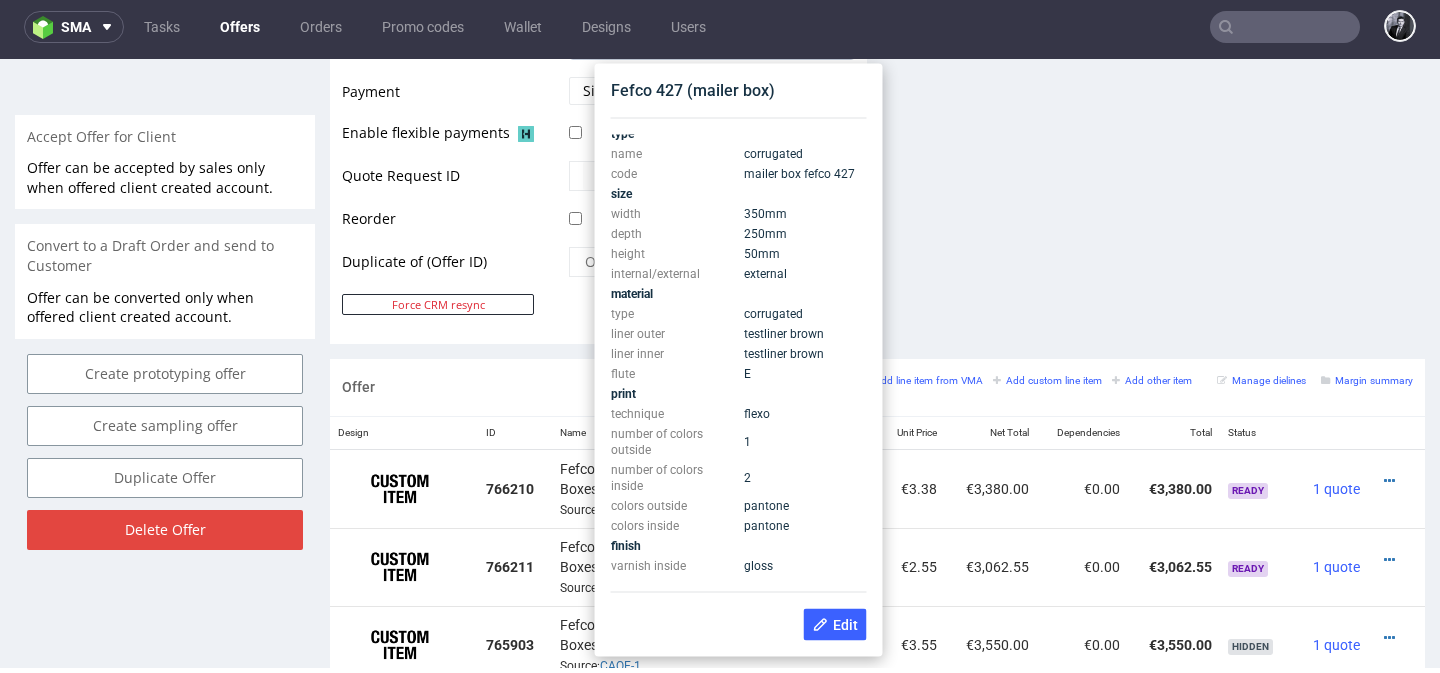 click on "Comments User (0) Automatic (0) Attachments (0) All (0) View all (0) Send Tasks View all" at bounding box center (1156, -140) 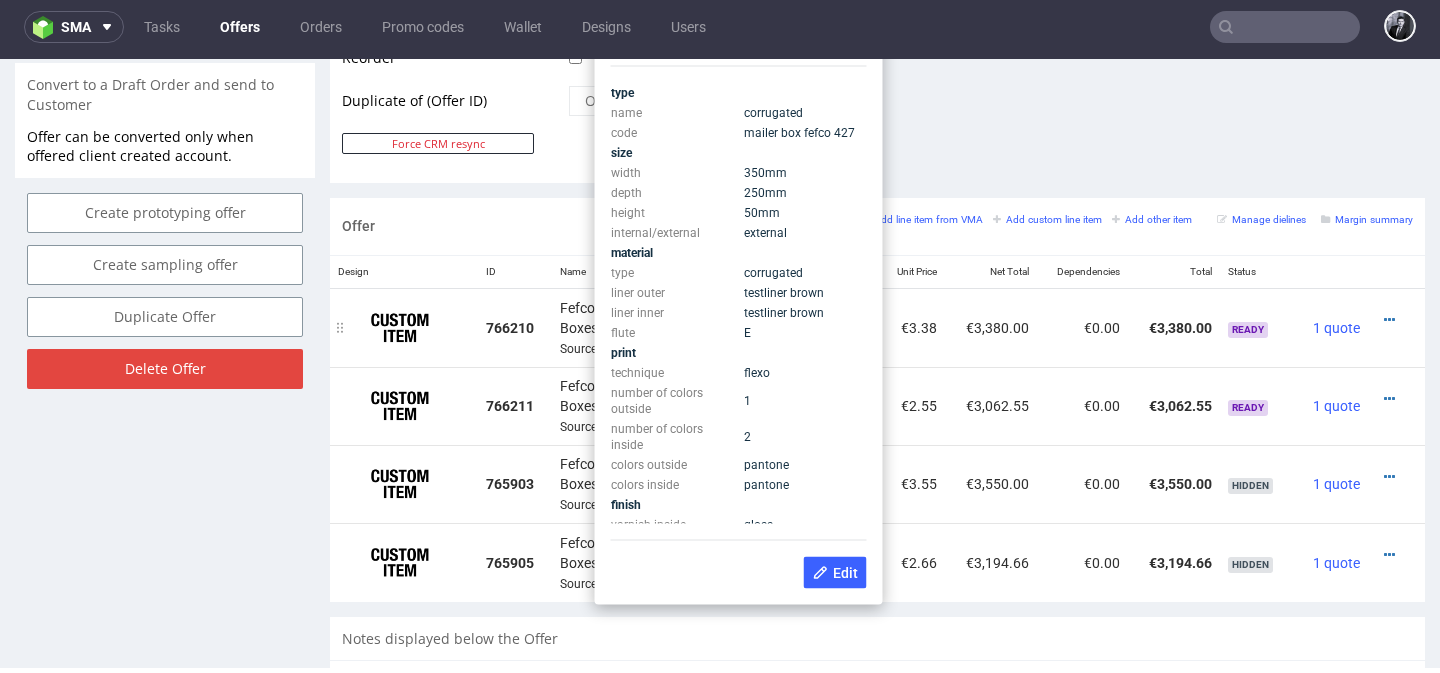 scroll, scrollTop: 920, scrollLeft: 0, axis: vertical 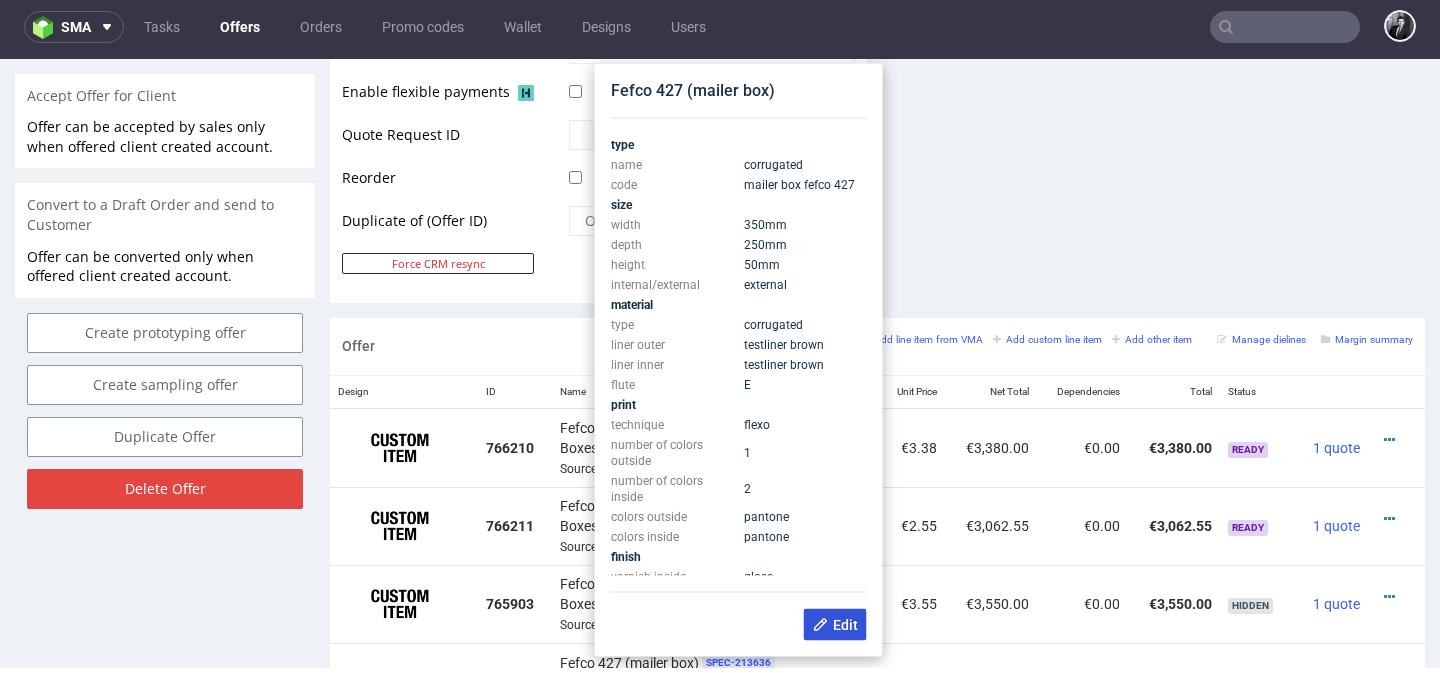 click on "Edit" at bounding box center (835, 625) 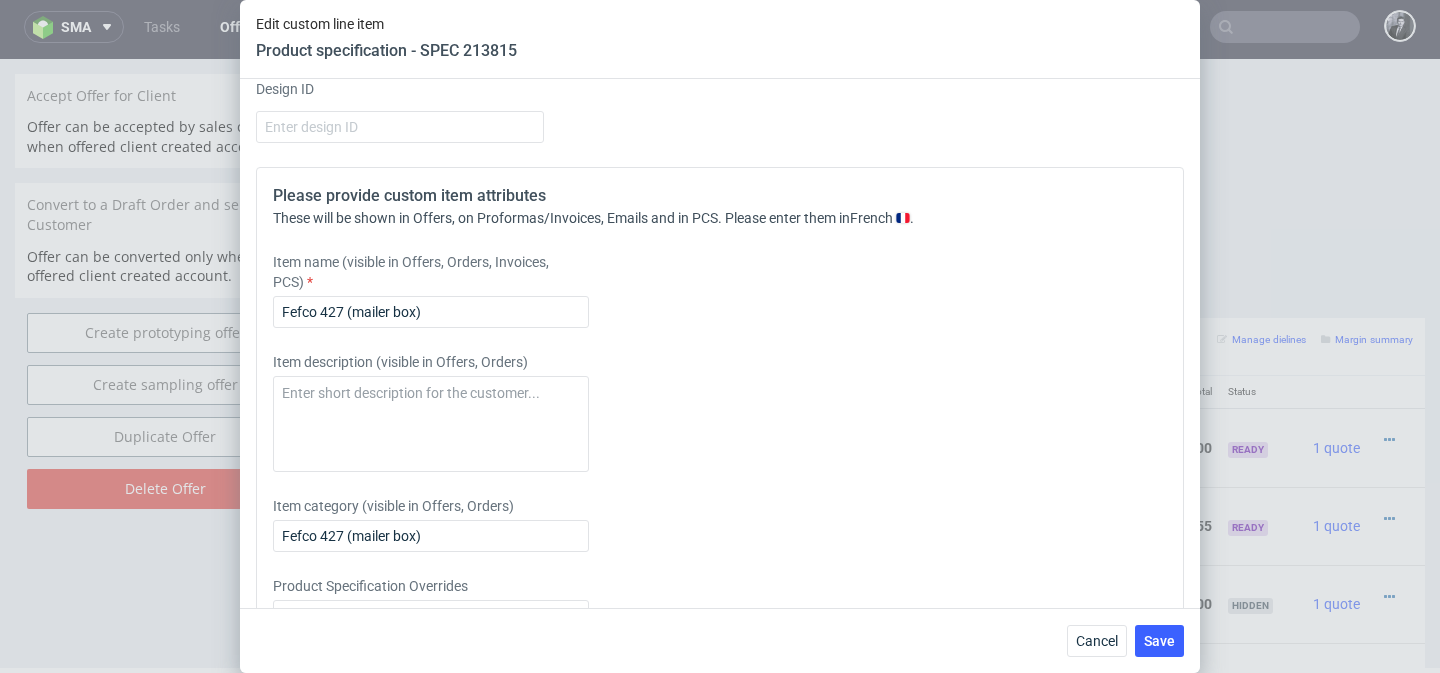 scroll, scrollTop: 1925, scrollLeft: 0, axis: vertical 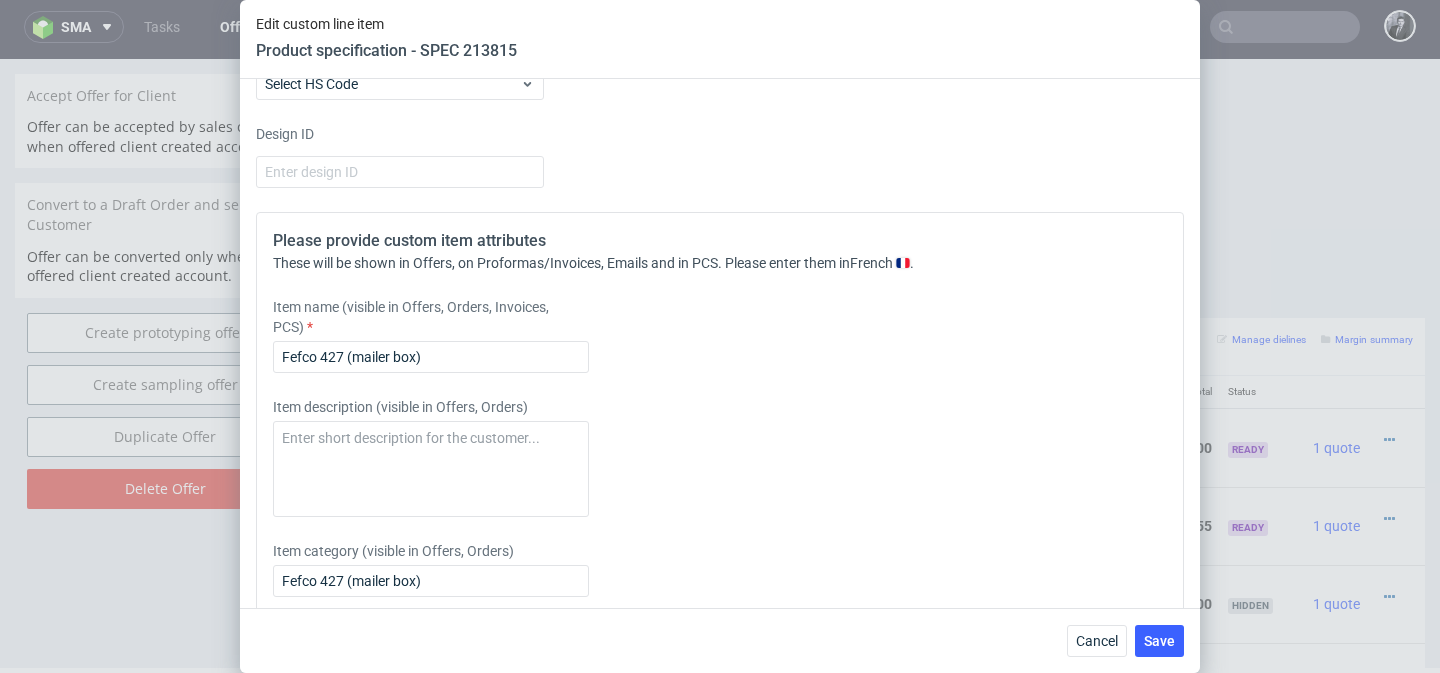 click on "Item name (visible in Offers, Orders, Invoices, PCS) Fefco 427 (mailer box)" at bounding box center [605, 335] 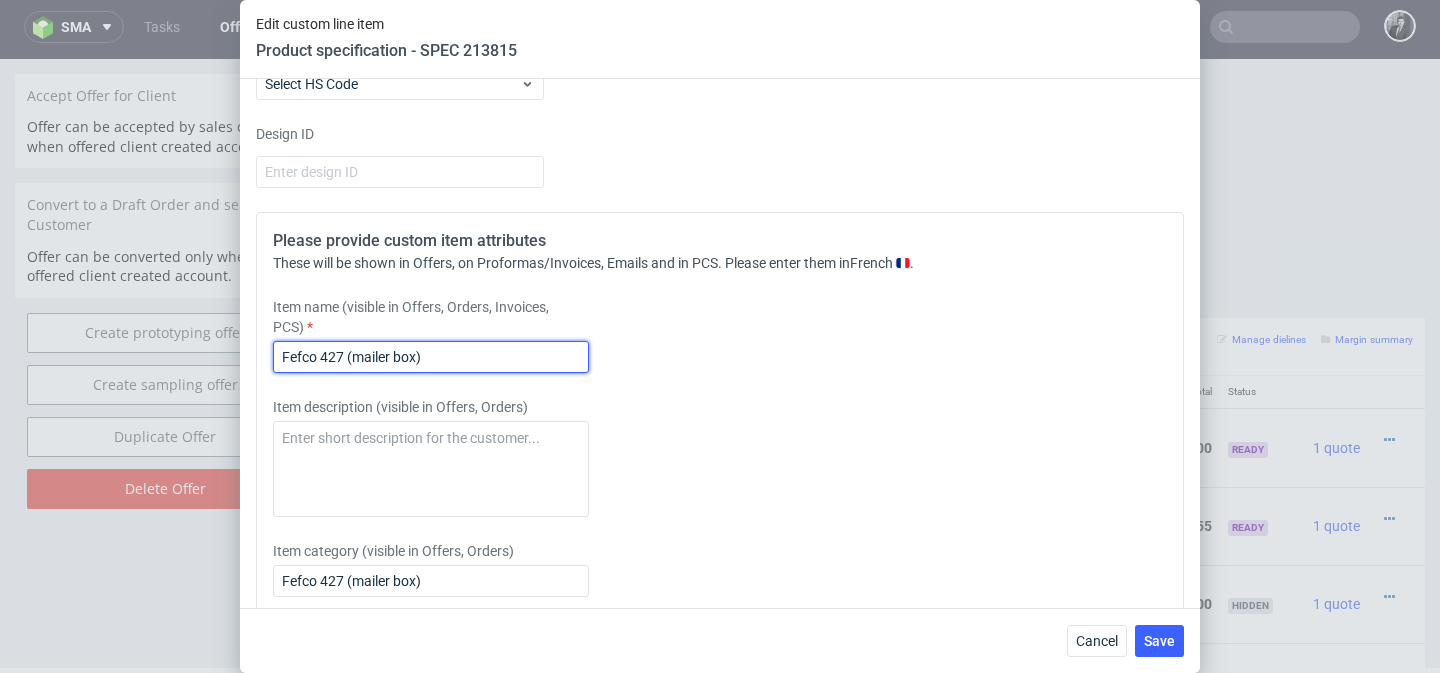 drag, startPoint x: 483, startPoint y: 353, endPoint x: 246, endPoint y: 353, distance: 237 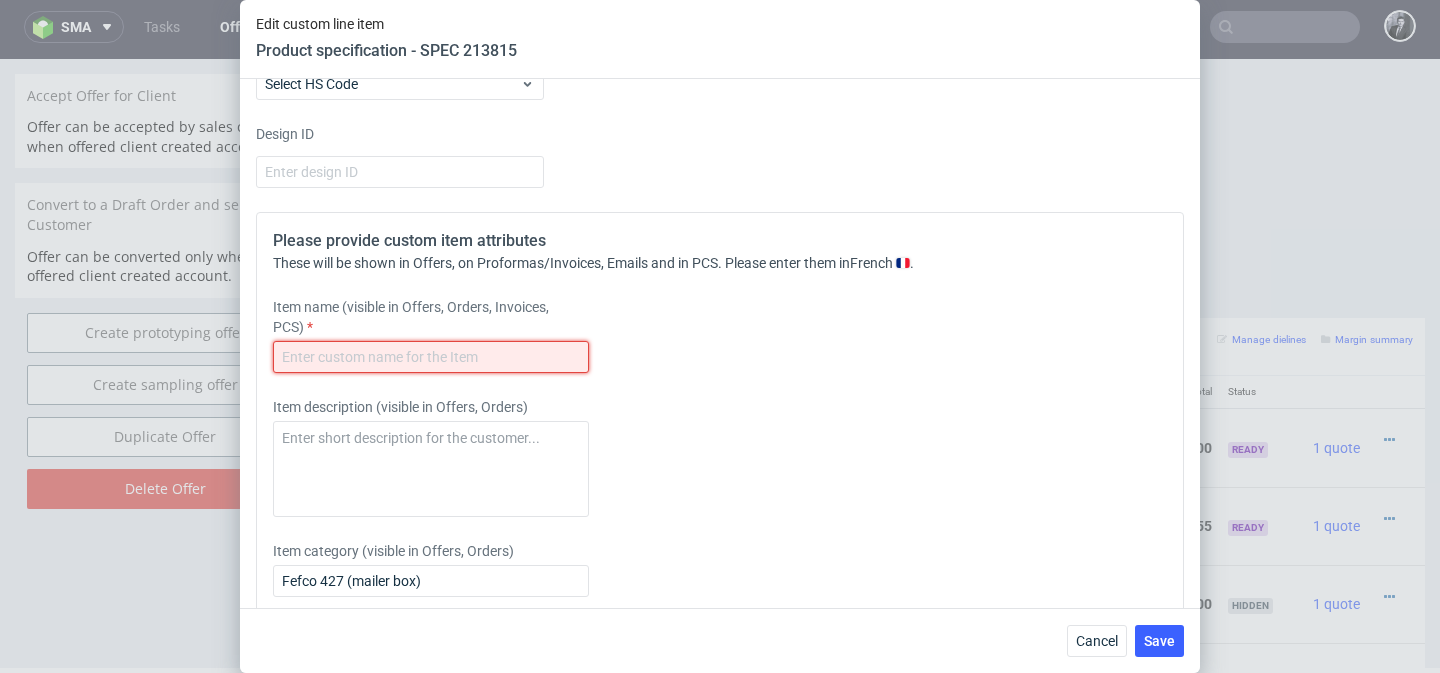 paste on "Boîte colis couleur éco" 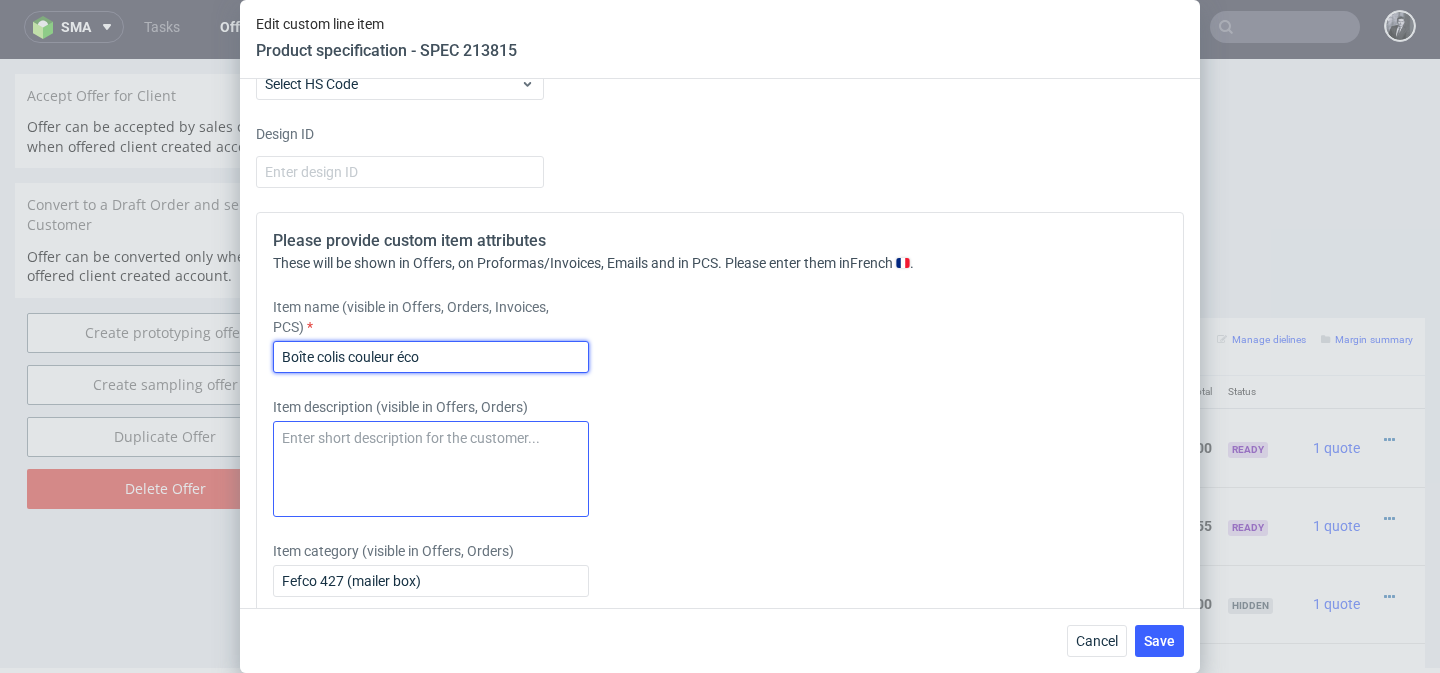 type on "Boîte colis couleur éco" 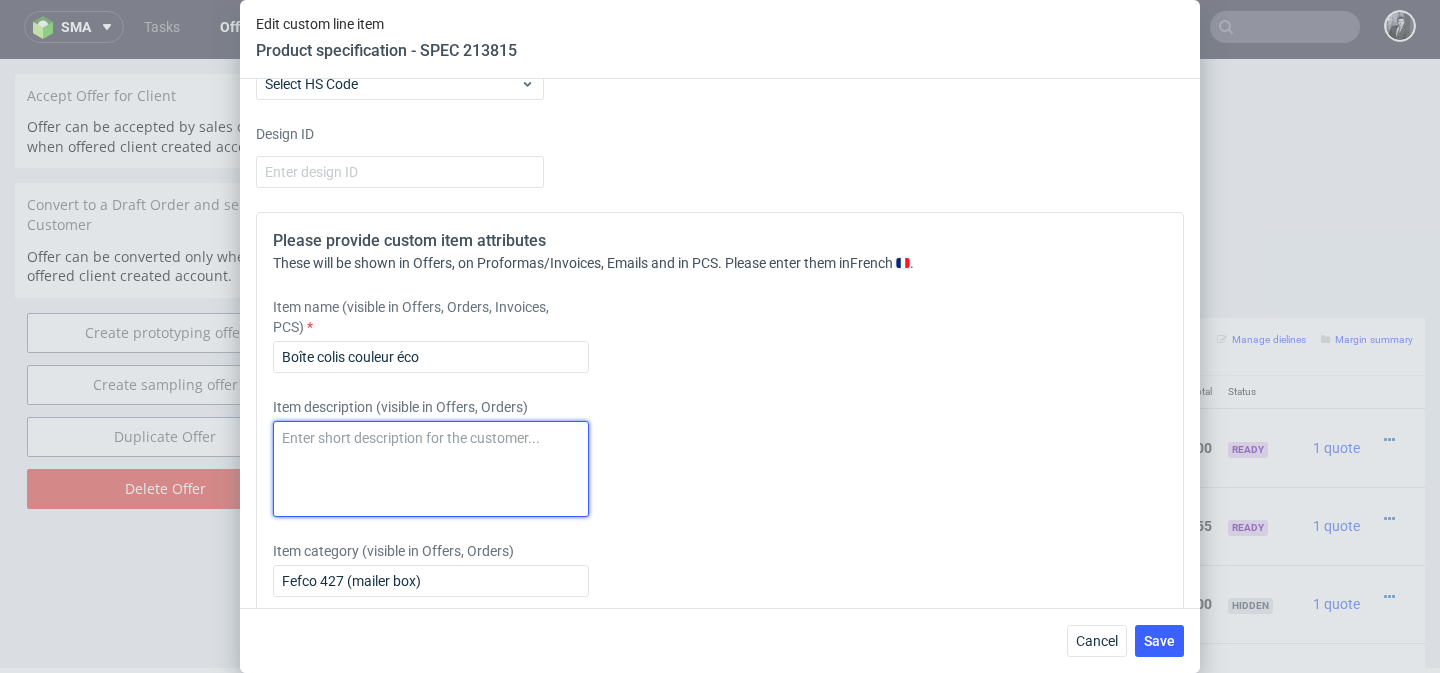 click at bounding box center (431, 469) 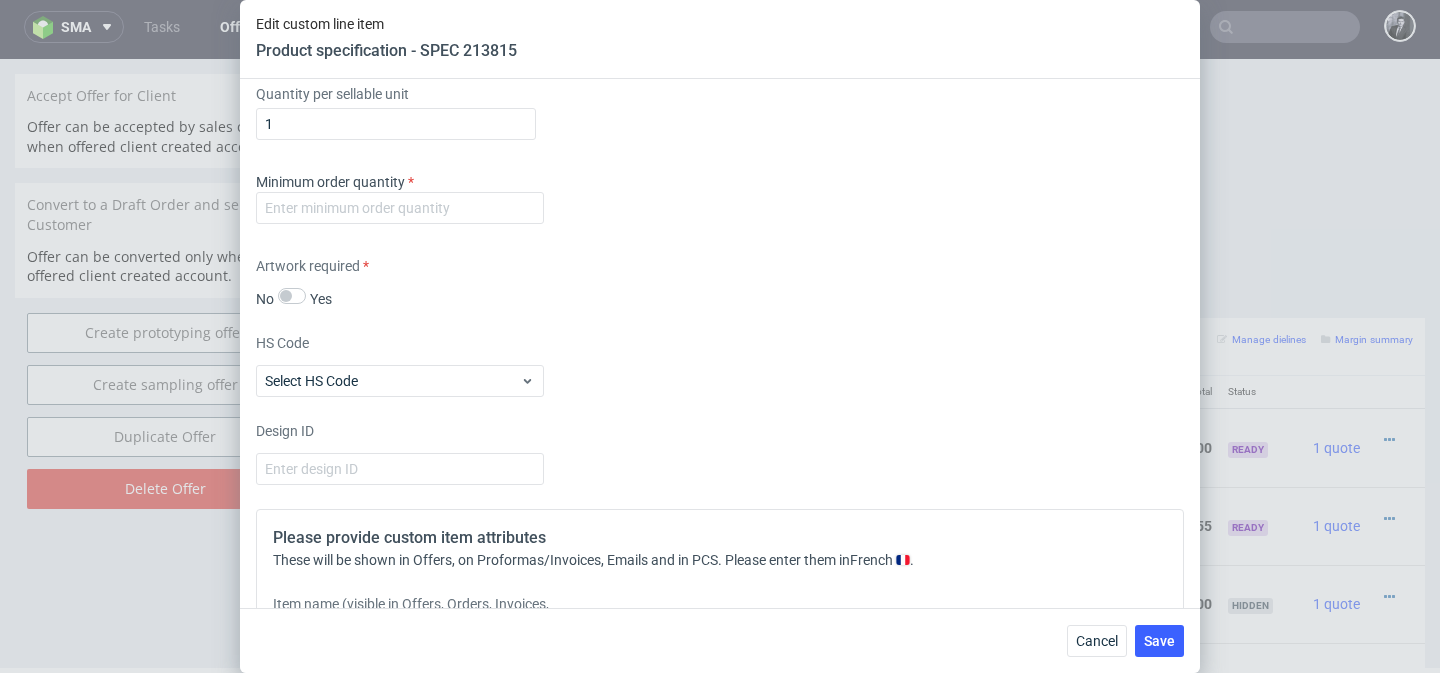 scroll, scrollTop: 1632, scrollLeft: 0, axis: vertical 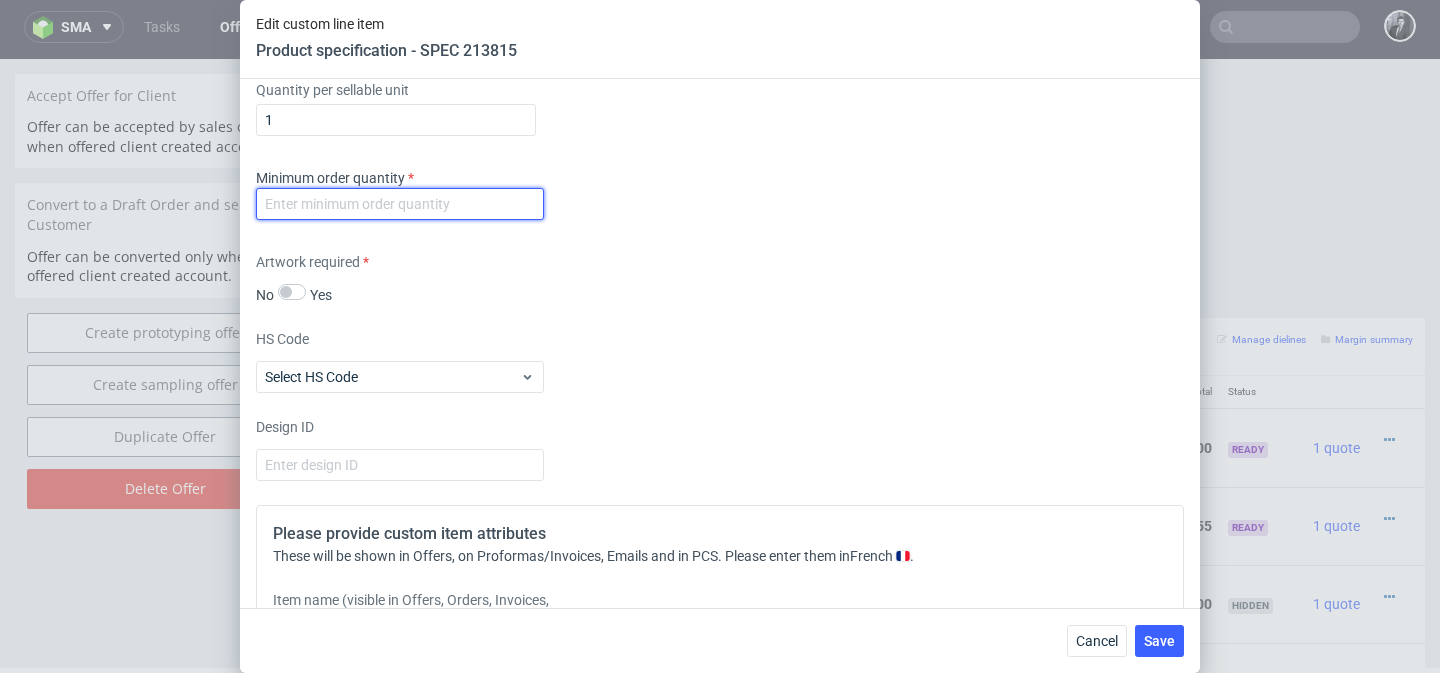 click at bounding box center [400, 204] 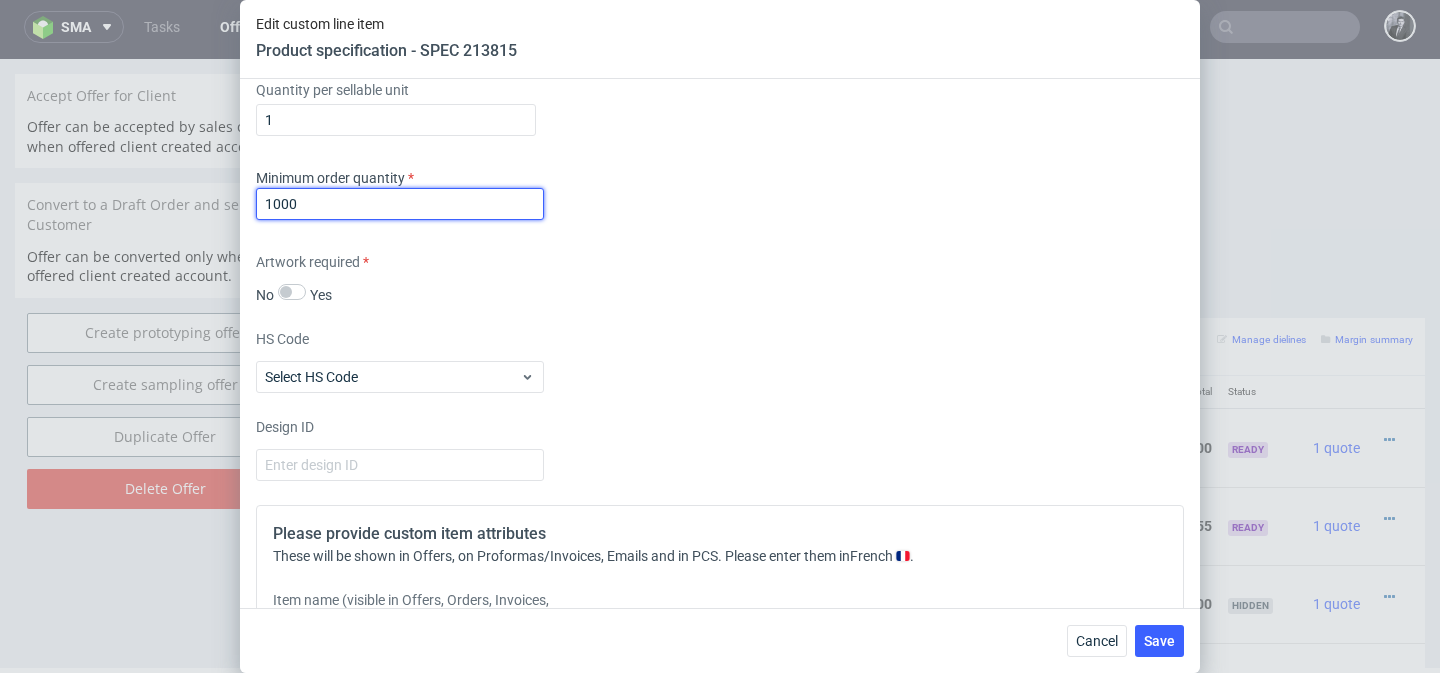 type on "1000" 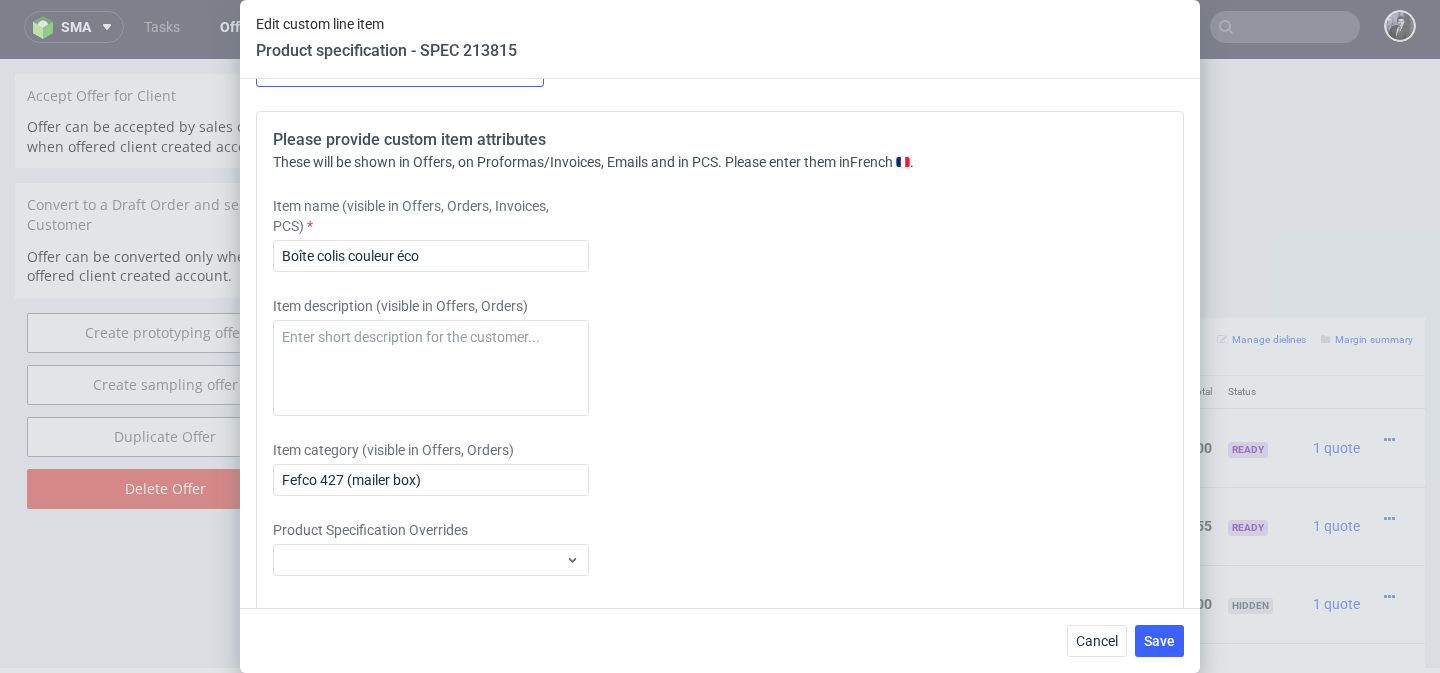 scroll, scrollTop: 2058, scrollLeft: 0, axis: vertical 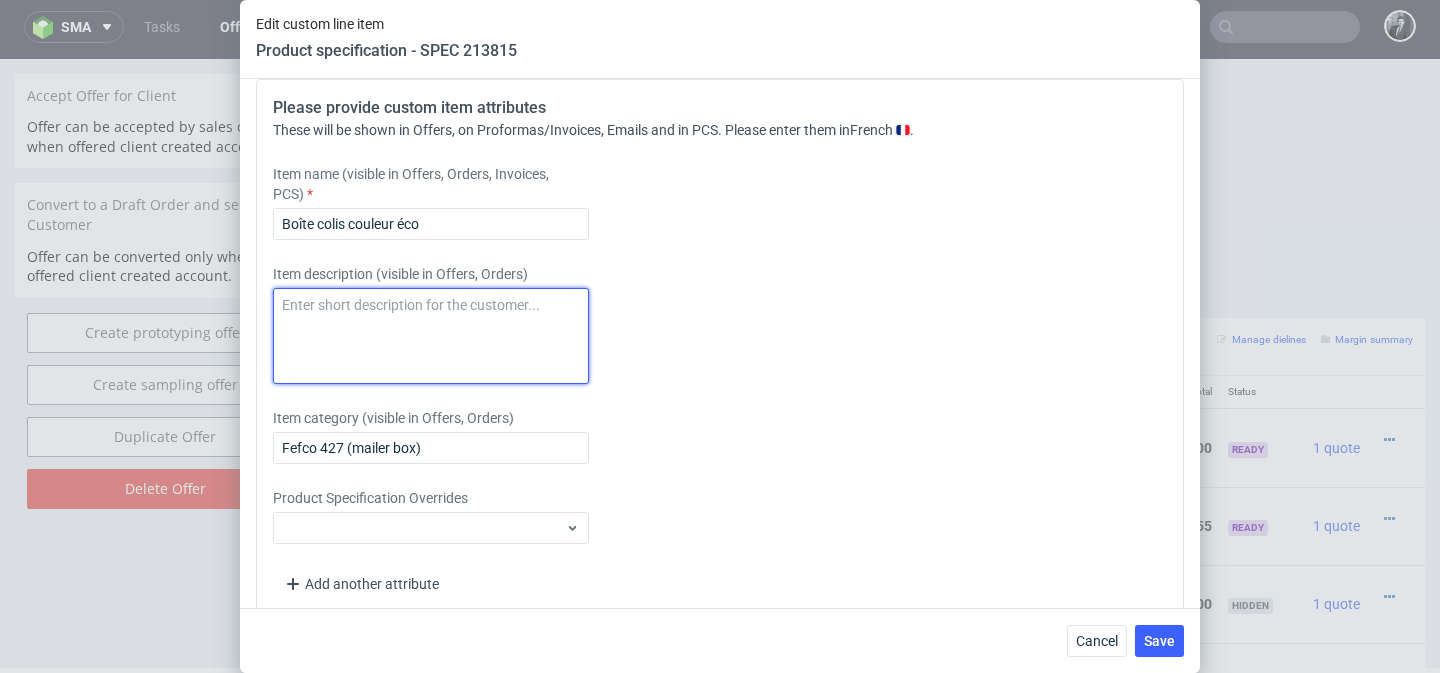 click at bounding box center [431, 336] 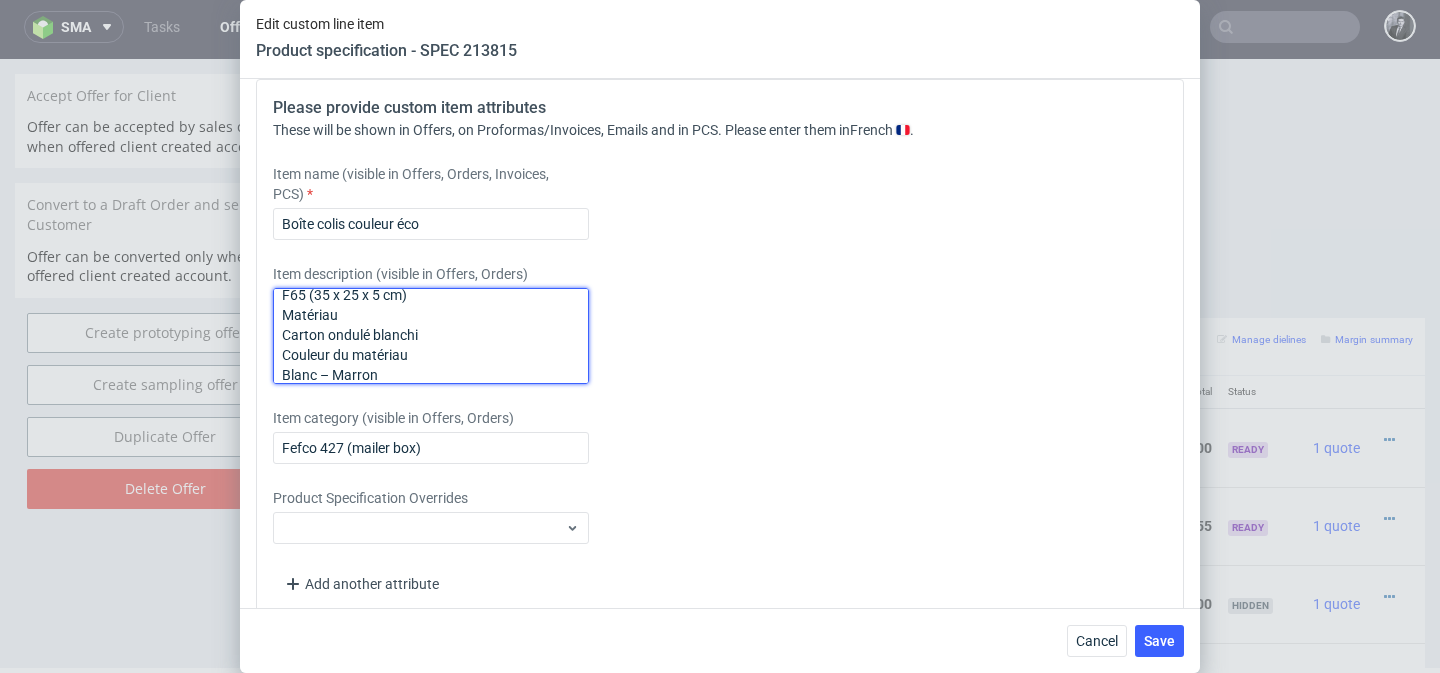 scroll, scrollTop: 0, scrollLeft: 0, axis: both 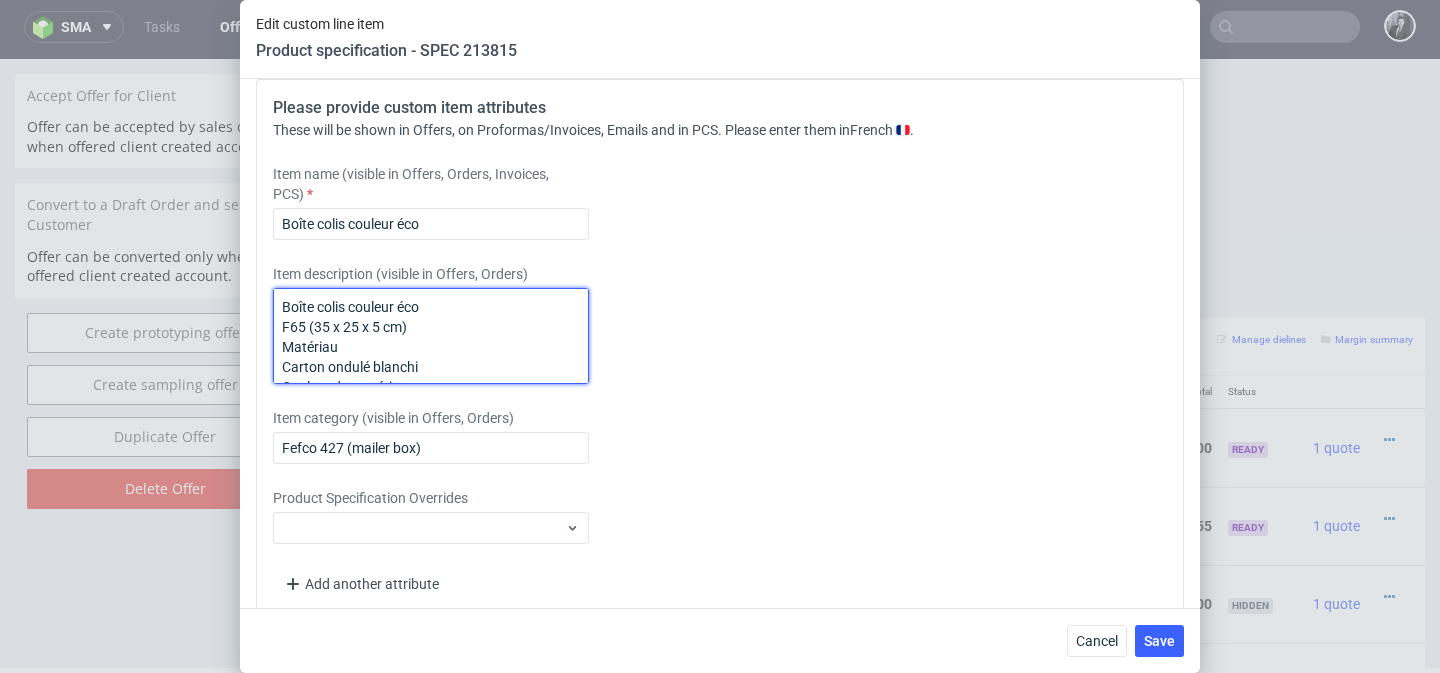 click on "Boîte colis couleur éco
F65 (35 x 25 x 5 cm)
Matériau
Carton ondulé blanchi
Couleur du matériau
Blanc – Marron
Mode couleur d'impression
Multicolore - CMJN
Couverture d'impression
Extérieur + intérieur
Film
Aucune
Bande autocollante
Sans
Matériau brut
Bleached corrugated cardboard TL/TL flute E
Poids
0.0135 kg" at bounding box center [431, 336] 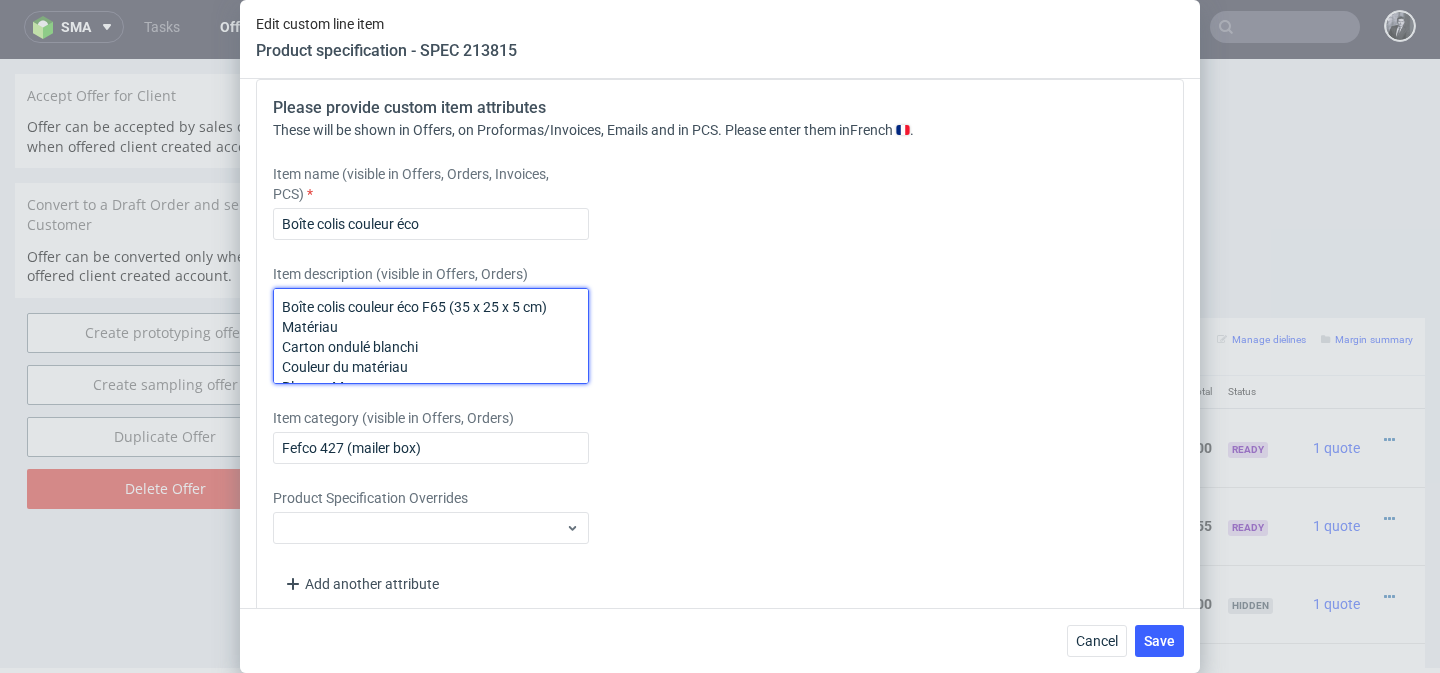 click on "Boîte colis couleur éco F65 (35 x 25 x 5 cm)
Matériau
Carton ondulé blanchi
Couleur du matériau
Blanc – Marron
Mode couleur d'impression
Multicolore - CMJN
Couverture d'impression
Extérieur + intérieur
Film
Aucune
Bande autocollante
Sans
Matériau brut
Bleached corrugated cardboard TL/TL flute E
Poids
0.0135 kg" at bounding box center [431, 336] 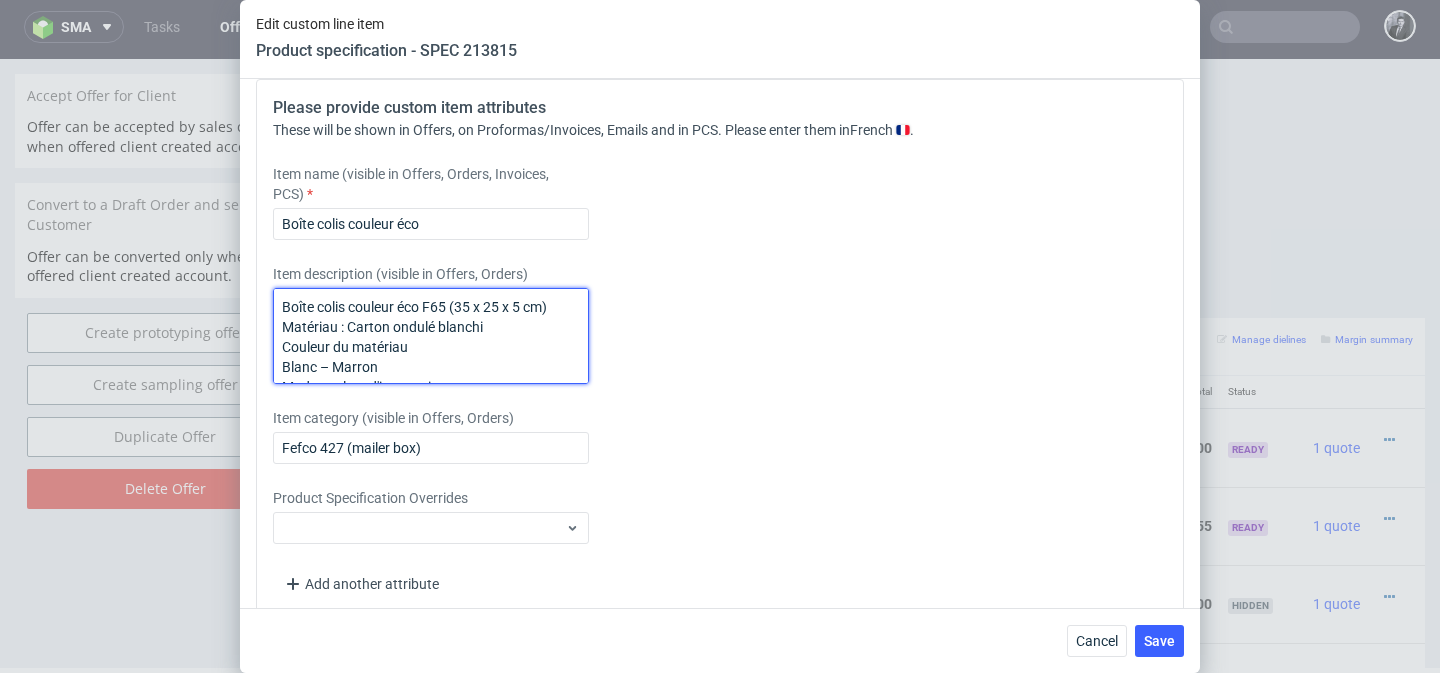 click on "Boîte colis couleur éco F65 (35 x 25 x 5 cm)
Matériau : Carton ondulé blanchi
Couleur du matériau
Blanc – Marron
Mode couleur d'impression
Multicolore - CMJN
Couverture d'impression
Extérieur + intérieur
Film
Aucune
Bande autocollante
Sans
Matériau brut
Bleached corrugated cardboard TL/TL flute E
Poids
0.0135 kg" at bounding box center (431, 336) 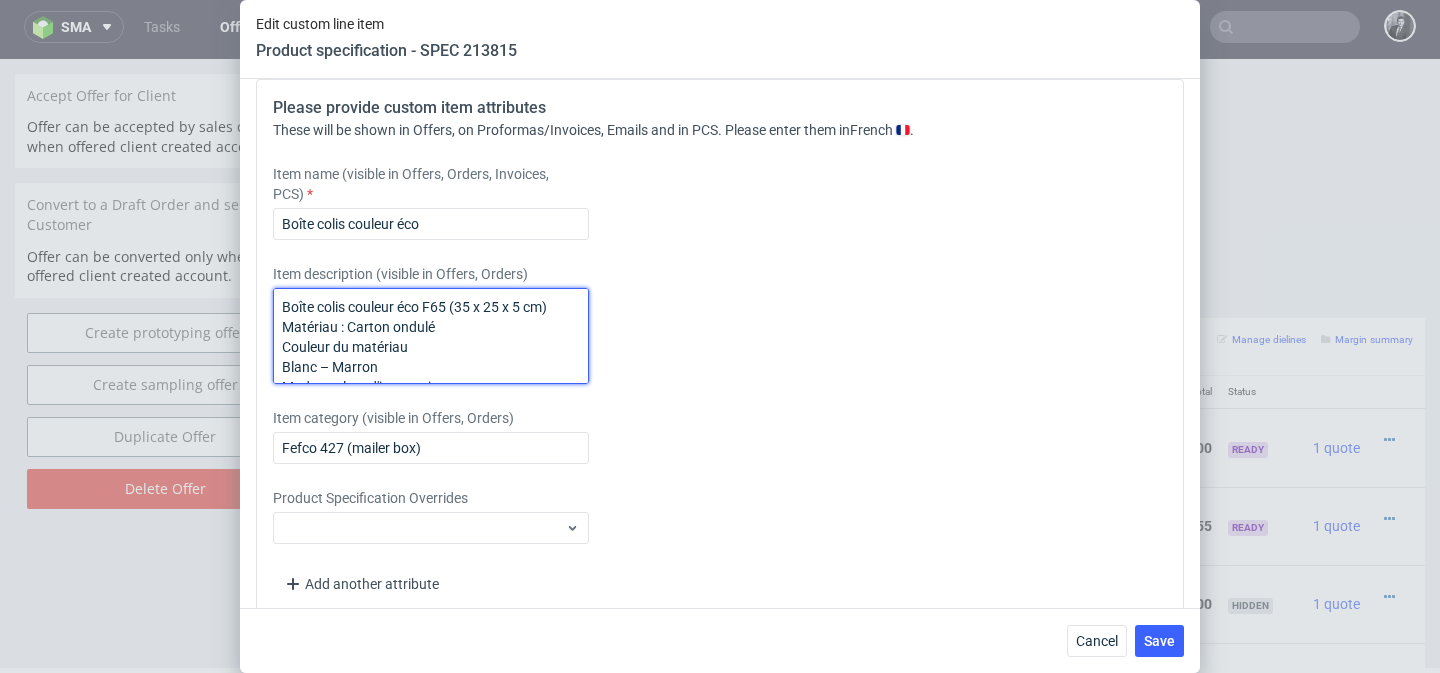 click on "Boîte colis couleur éco F65 (35 x 25 x 5 cm)
Matériau : Carton ondulé
Couleur du matériau
Blanc – Marron
Mode couleur d'impression
Multicolore - CMJN
Couverture d'impression
Extérieur + intérieur
Film
Aucune
Bande autocollante
Sans
Matériau brut
Bleached corrugated cardboard TL/TL flute E
Poids
0.0135 kg" at bounding box center [431, 336] 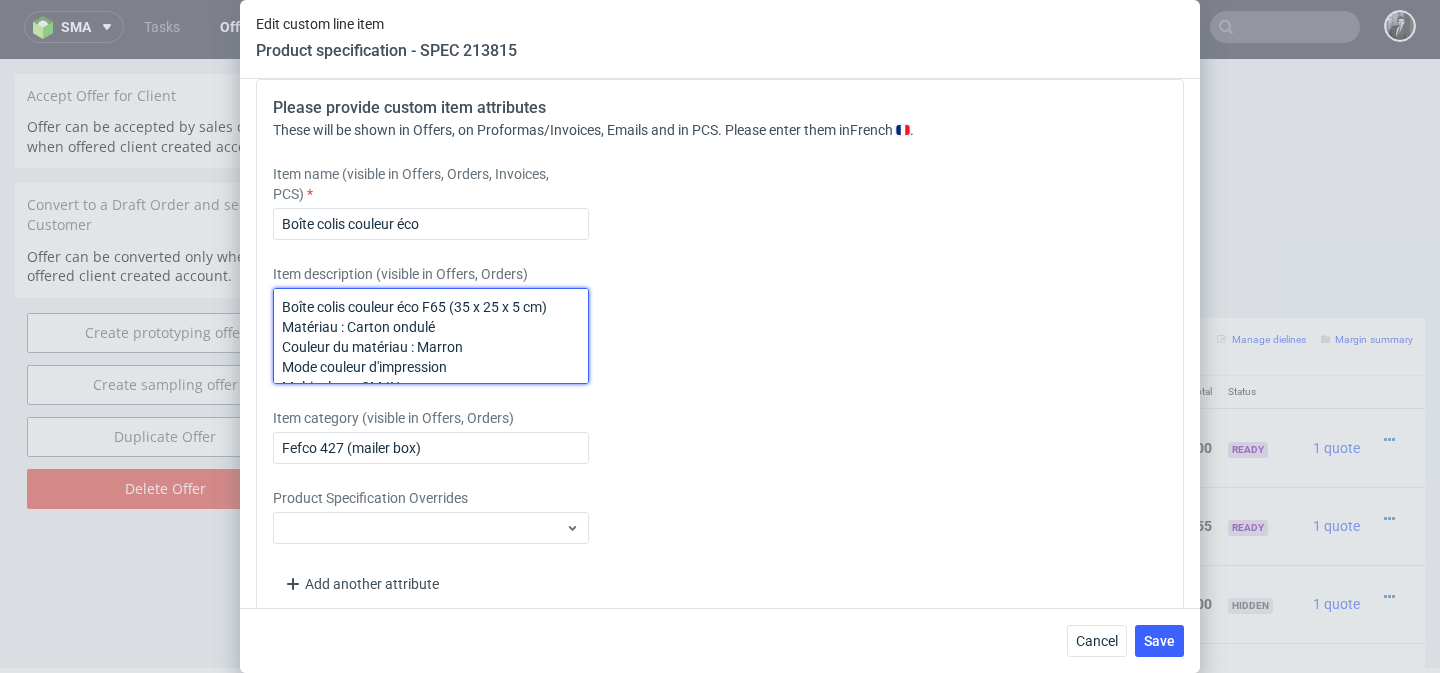 click on "Boîte colis couleur éco F65 (35 x 25 x 5 cm)
Matériau : Carton ondulé
Couleur du matériau : Marron
Mode couleur d'impression
Multicolore - CMJN
Couverture d'impression
Extérieur + intérieur
Film
Aucune
Bande autocollante
Sans
Matériau brut
Bleached corrugated cardboard TL/TL flute E
Poids
0.0135 kg" at bounding box center [431, 336] 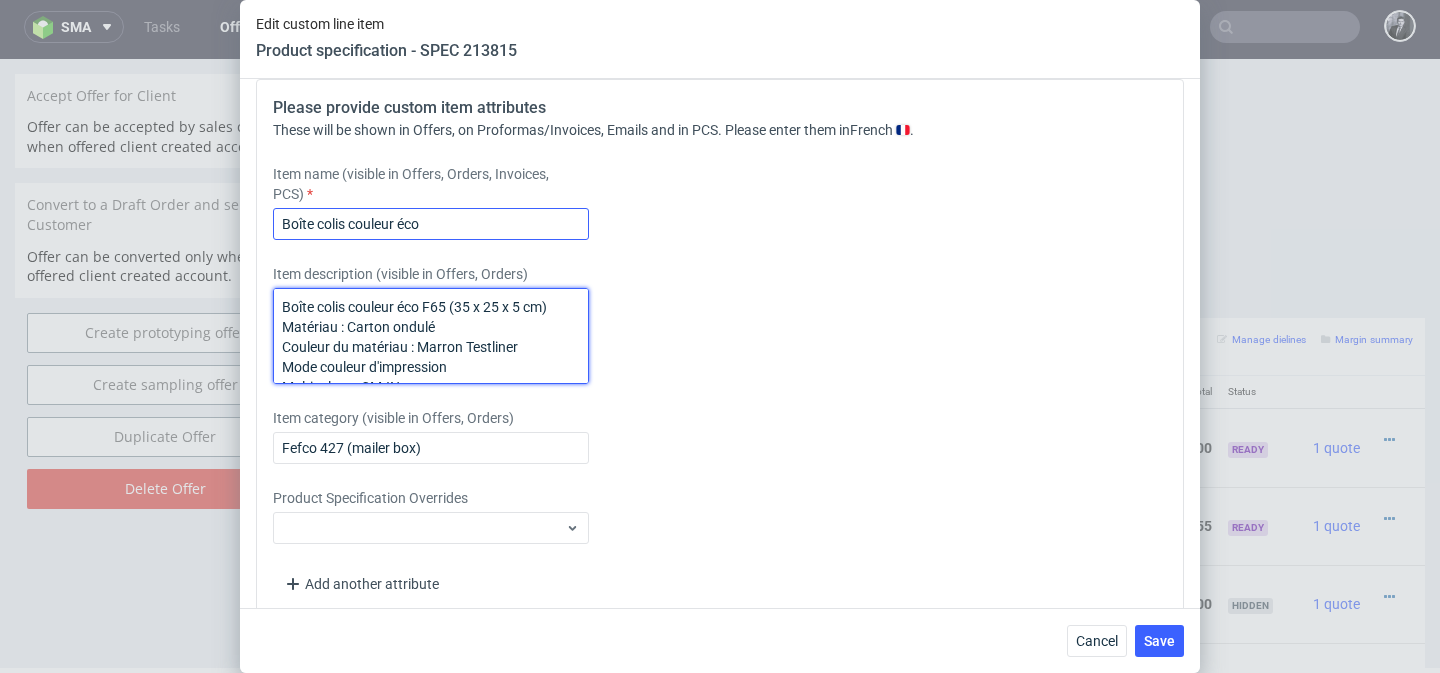 scroll, scrollTop: 2085, scrollLeft: 0, axis: vertical 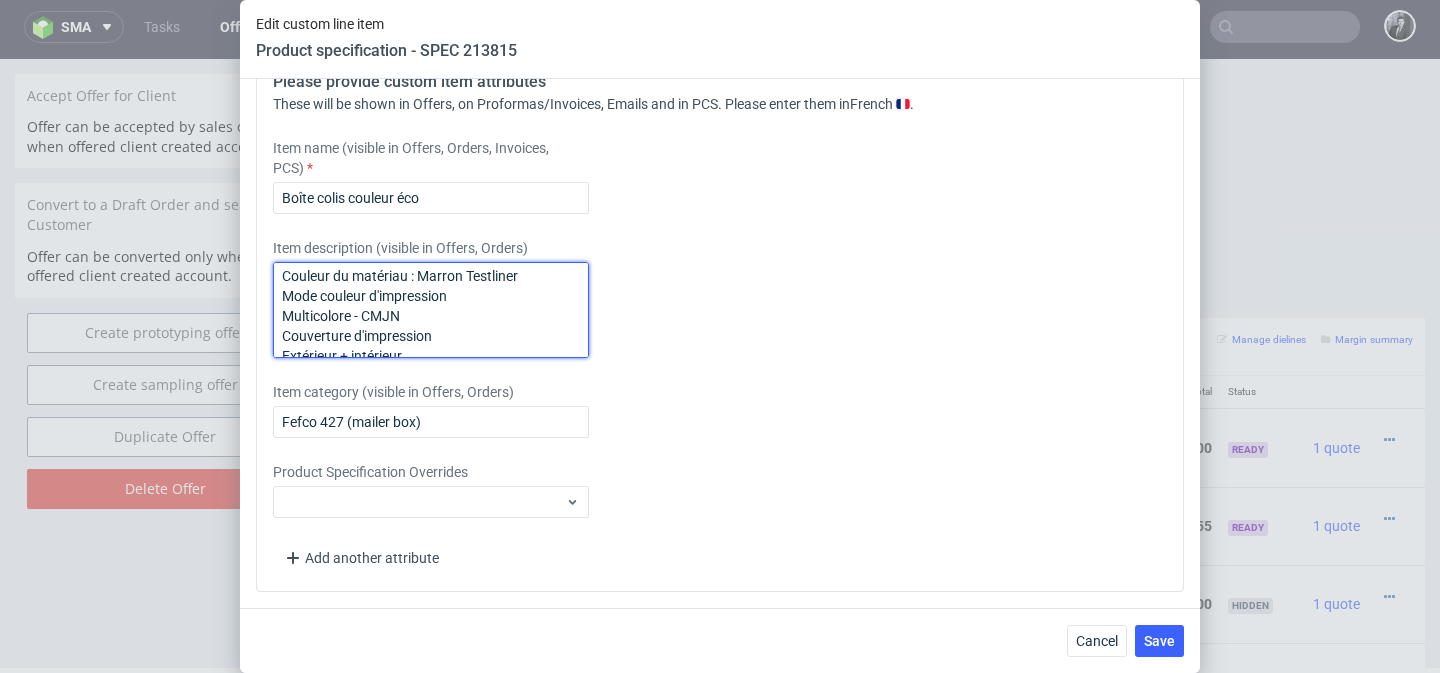 click on "Boîte colis couleur éco F65 (35 x 25 x 5 cm)
Matériau : Carton ondulé
Couleur du matériau : Marron Testliner
Mode couleur d'impression
Multicolore - CMJN
Couverture d'impression
Extérieur + intérieur
Film
Aucune
Bande autocollante
Sans
Matériau brut
Bleached corrugated cardboard TL/TL flute E
Poids
0.0135 kg" at bounding box center (431, 310) 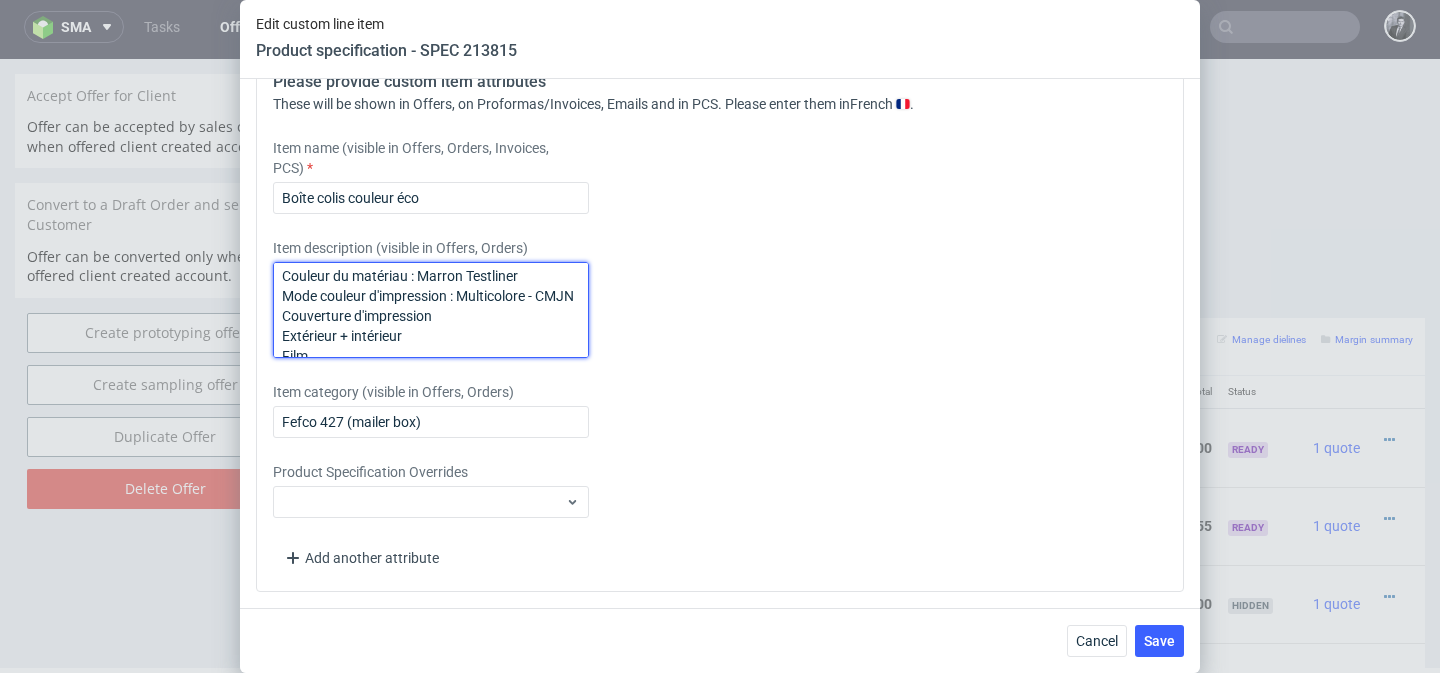 click on "Boîte colis couleur éco F65 (35 x 25 x 5 cm)
Matériau : Carton ondulé
Couleur du matériau : Marron Testliner
Mode couleur d'impression : Multicolore - CMJN
Couverture d'impression
Extérieur + intérieur
Film
Aucune
Bande autocollante
Sans
Matériau brut
Bleached corrugated cardboard TL/TL flute E
Poids
0.0135 kg" at bounding box center [431, 310] 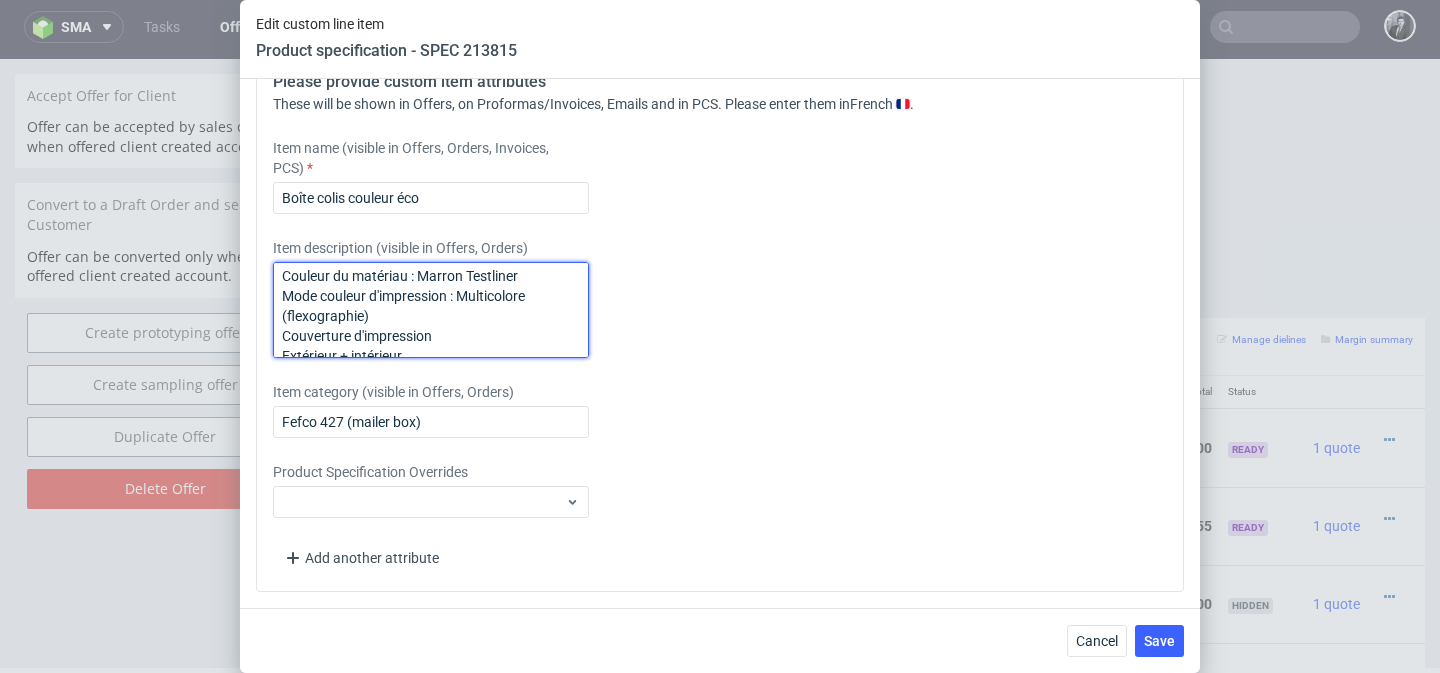 scroll, scrollTop: 65, scrollLeft: 0, axis: vertical 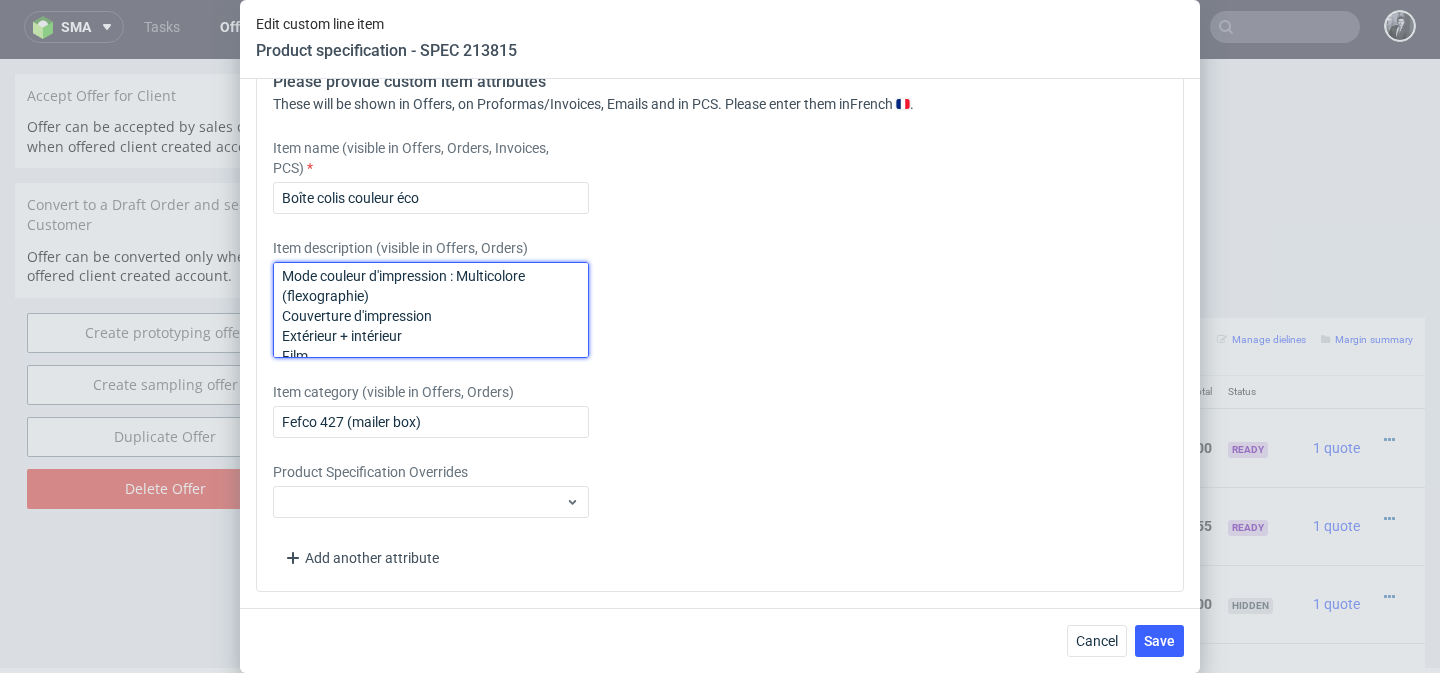 click on "Boîte colis couleur éco F65 (35 x 25 x 5 cm)
Matériau : Carton ondulé
Couleur du matériau : Marron Testliner
Mode couleur d'impression : Multicolore (flexographie)
Couverture d'impression
Extérieur + intérieur
Film
Aucune
Bande autocollante
Sans
Matériau brut
Bleached corrugated cardboard TL/TL flute E
Poids
0.0135 kg" at bounding box center (431, 310) 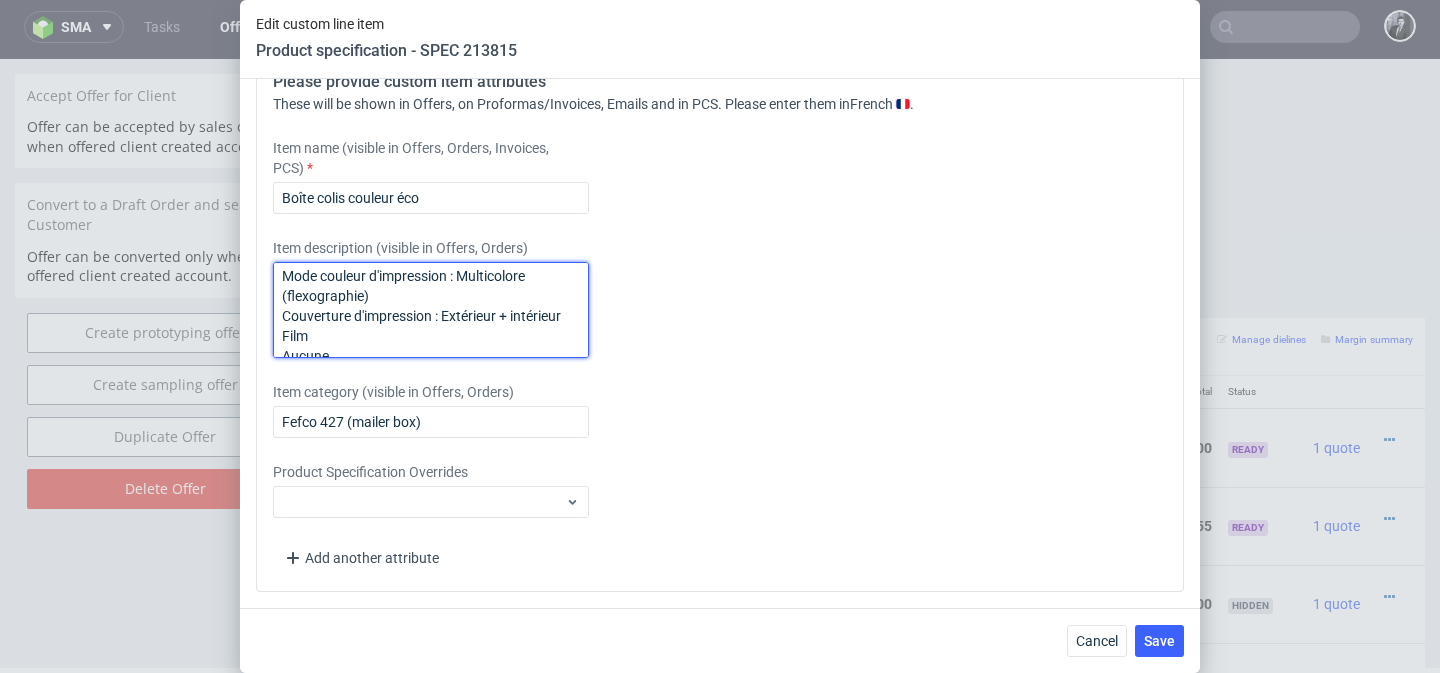 click on "Boîte colis couleur éco F65 (35 x 25 x 5 cm)
Matériau : Carton ondulé
Couleur du matériau : Marron Testliner
Mode couleur d'impression : Multicolore (flexographie)
Couverture d'impression : Extérieur + intérieur
Film
Aucune
Bande autocollante
Sans
Matériau brut
Bleached corrugated cardboard TL/TL flute E
Poids
0.0135 kg" at bounding box center [431, 310] 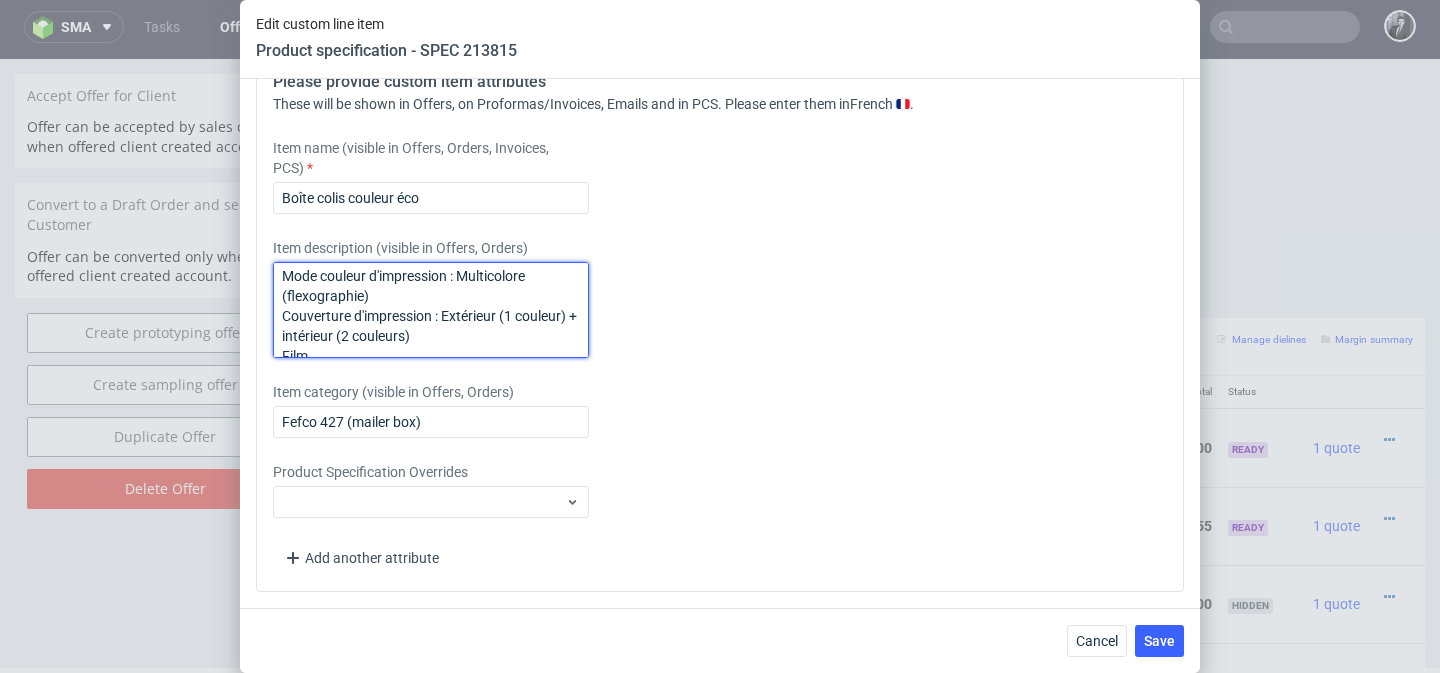 scroll, scrollTop: 113, scrollLeft: 0, axis: vertical 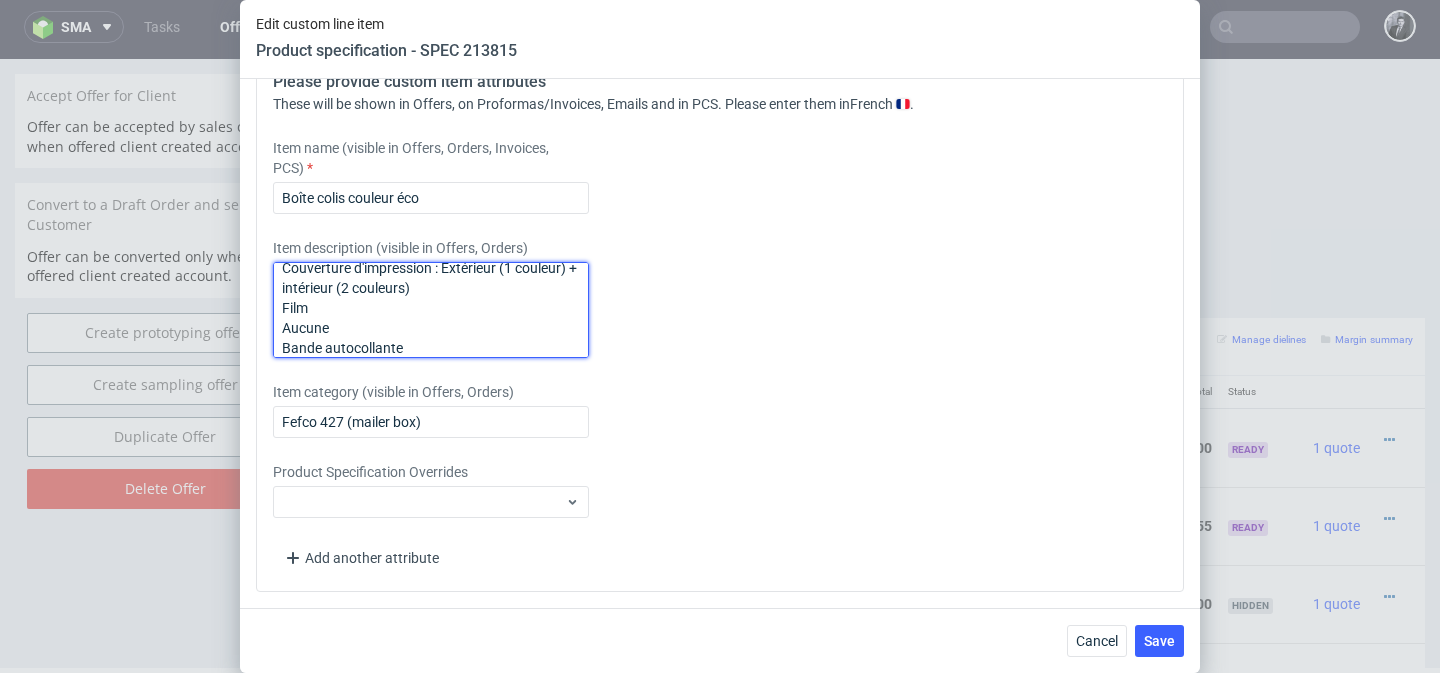 click on "Boîte colis couleur éco F65 (35 x 25 x 5 cm)
Matériau : Carton ondulé
Couleur du matériau : Marron Testliner
Mode couleur d'impression : Multicolore (flexographie)
Couverture d'impression : Extérieur (1 couleur) + intérieur (2 couleurs)
Film
Aucune
Bande autocollante
Sans
Matériau brut
Bleached corrugated cardboard TL/TL flute E
Poids
0.0135 kg" at bounding box center [431, 310] 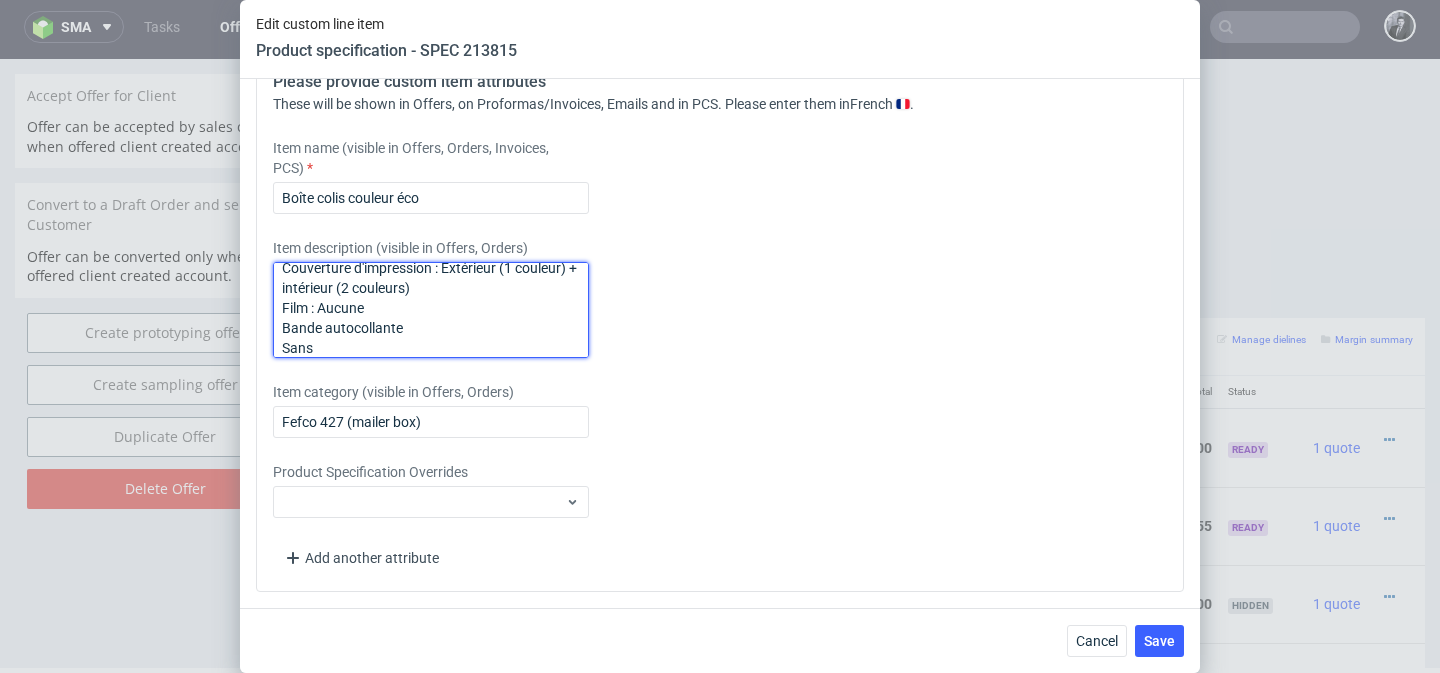 drag, startPoint x: 403, startPoint y: 310, endPoint x: 322, endPoint y: 305, distance: 81.154175 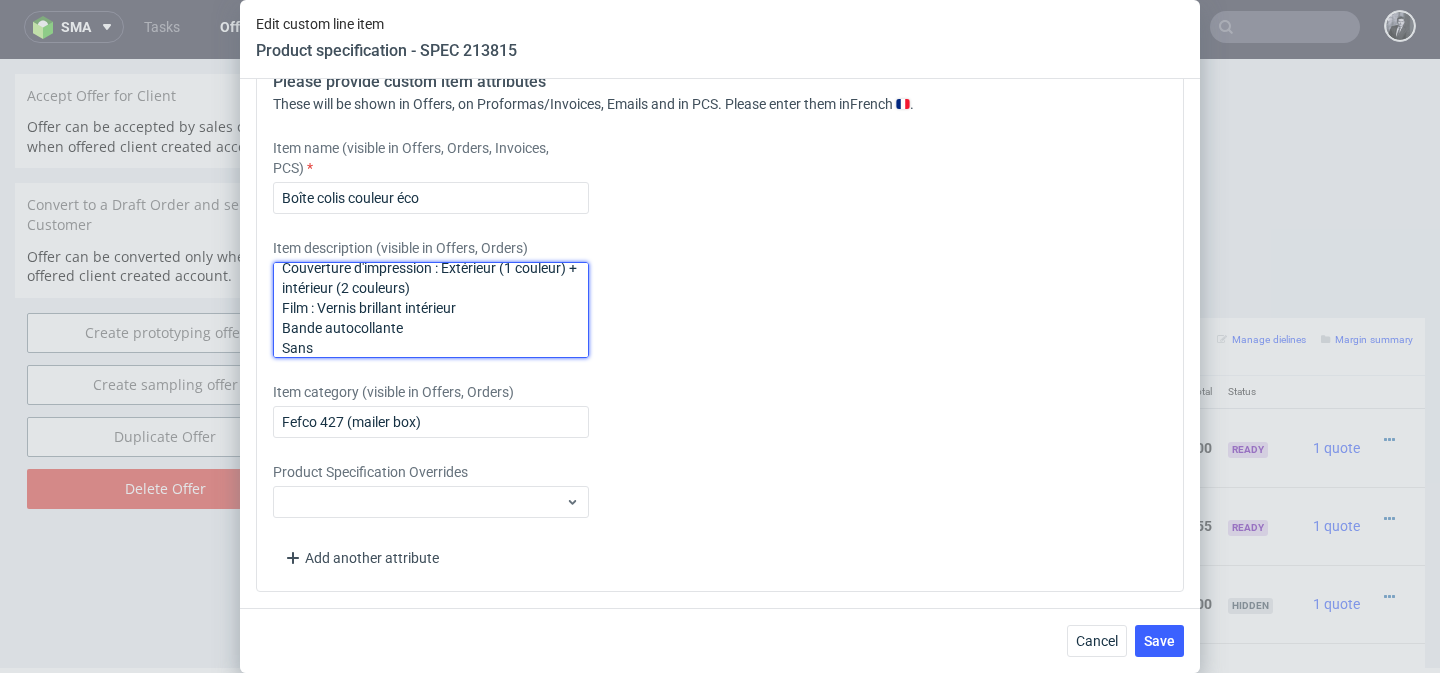 click on "Boîte colis couleur éco F65 (35 x 25 x 5 cm)
Matériau : Carton ondulé
Couleur du matériau : Marron Testliner
Mode couleur d'impression : Multicolore (flexographie)
Couverture d'impression : Extérieur (1 couleur) + intérieur (2 couleurs)
Film : Vernis brillant intérieur
Bande autocollante
Sans
Matériau brut
Bleached corrugated cardboard TL/TL flute E
Poids
0.0135 kg" at bounding box center [431, 310] 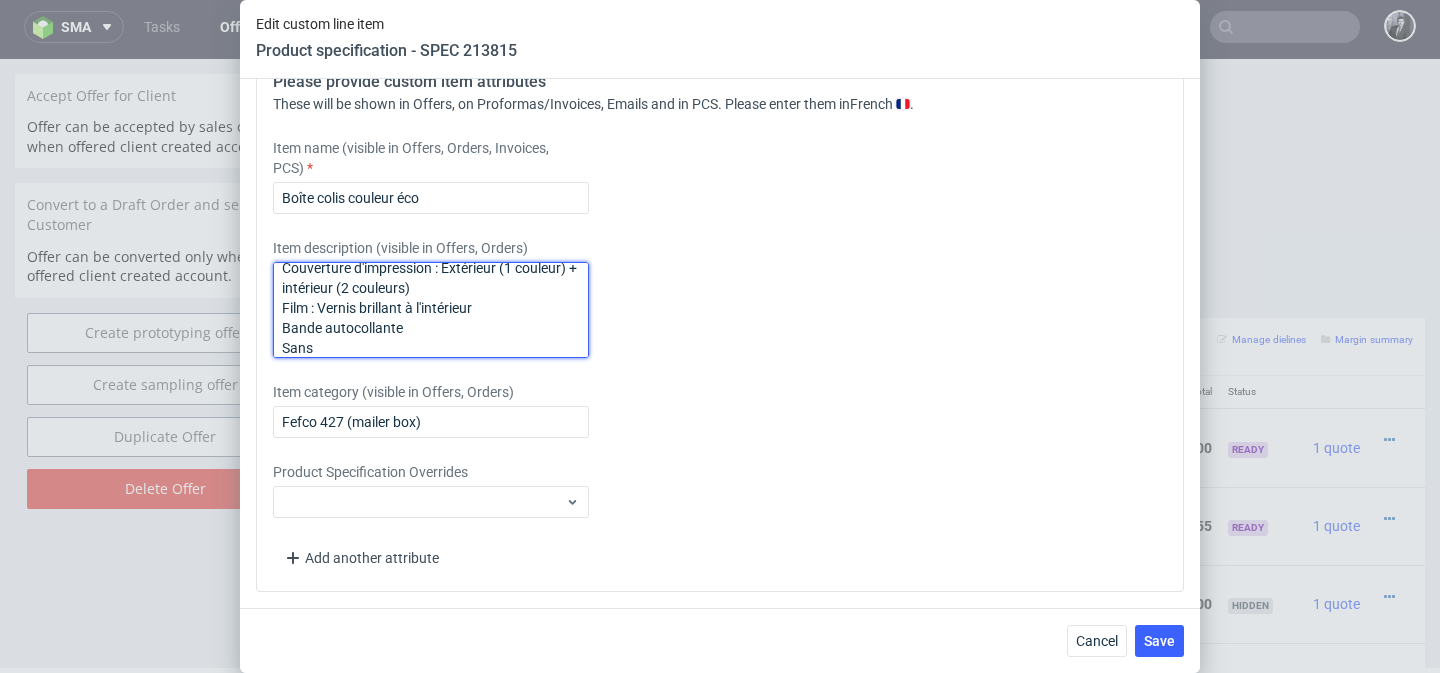 click on "Boîte colis couleur éco F65 (35 x 25 x 5 cm)
Matériau : Carton ondulé
Couleur du matériau : Marron Testliner
Mode couleur d'impression : Multicolore (flexographie)
Couverture d'impression : Extérieur (1 couleur) + intérieur (2 couleurs)
Film : Vernis brillant à l'intérieur
Bande autocollante
Sans
Matériau brut
Bleached corrugated cardboard TL/TL flute E
Poids
0.0135 kg" at bounding box center (431, 310) 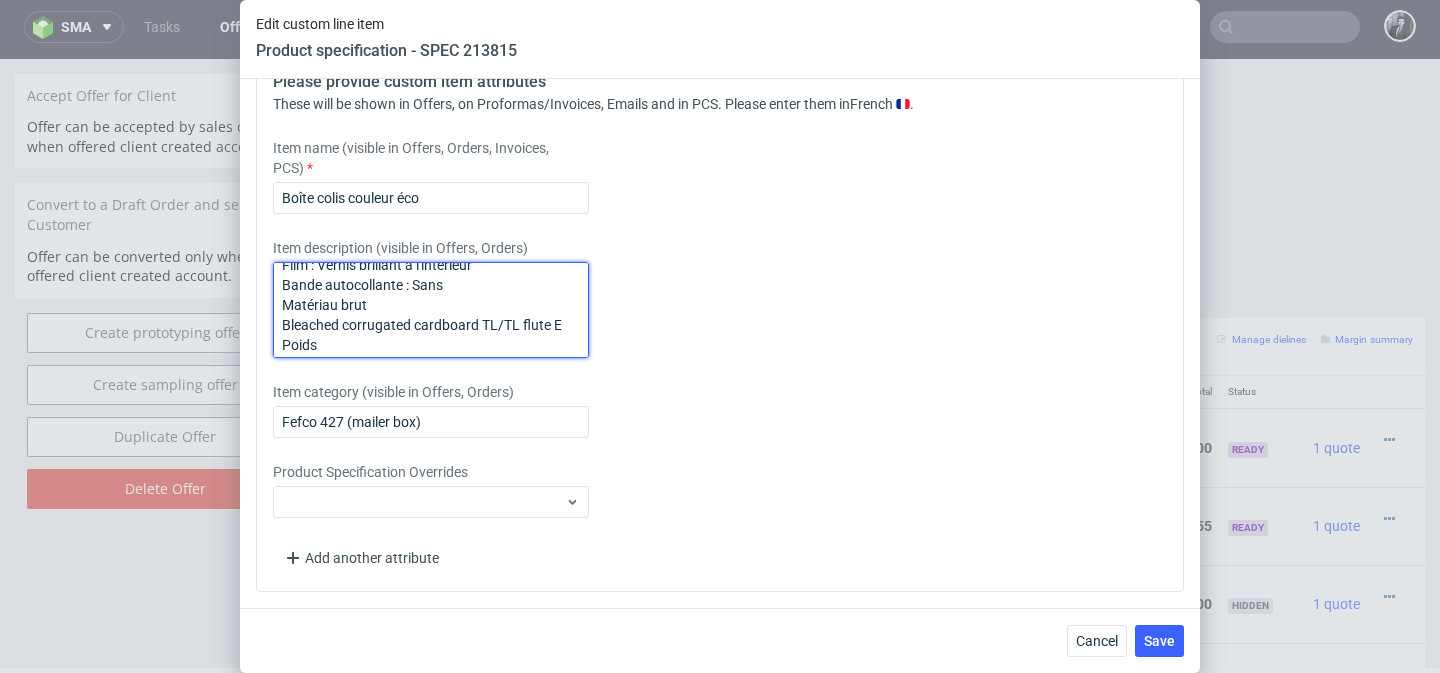 scroll, scrollTop: 157, scrollLeft: 0, axis: vertical 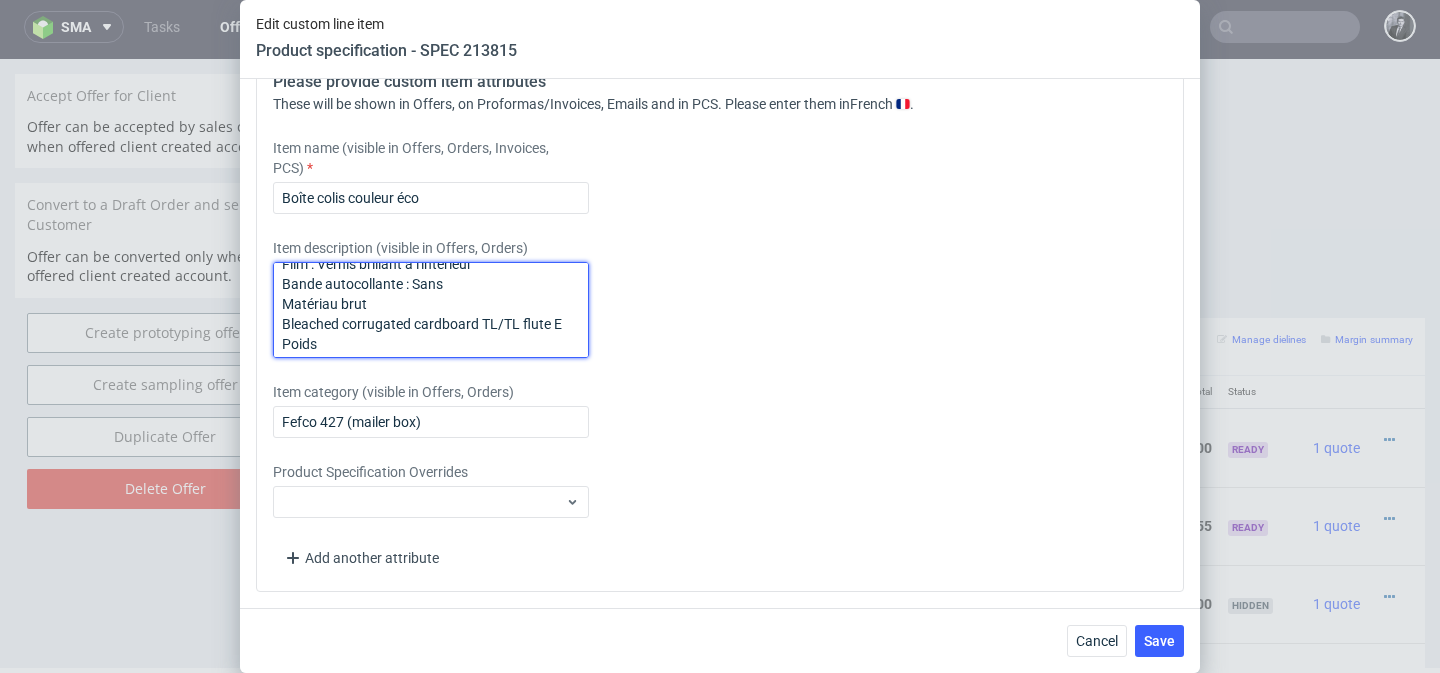 click on "Boîte colis couleur éco F65 (35 x 25 x 5 cm)
Matériau : Carton ondulé
Couleur du matériau : Marron Testliner
Mode couleur d'impression : Multicolore (flexographie)
Couverture d'impression : Extérieur (1 couleur) + intérieur (2 couleurs)
Film : Vernis brillant à l'intérieur
Bande autocollante : Sans
Matériau brut
Bleached corrugated cardboard TL/TL flute E
Poids
0.0135 kg" at bounding box center [431, 310] 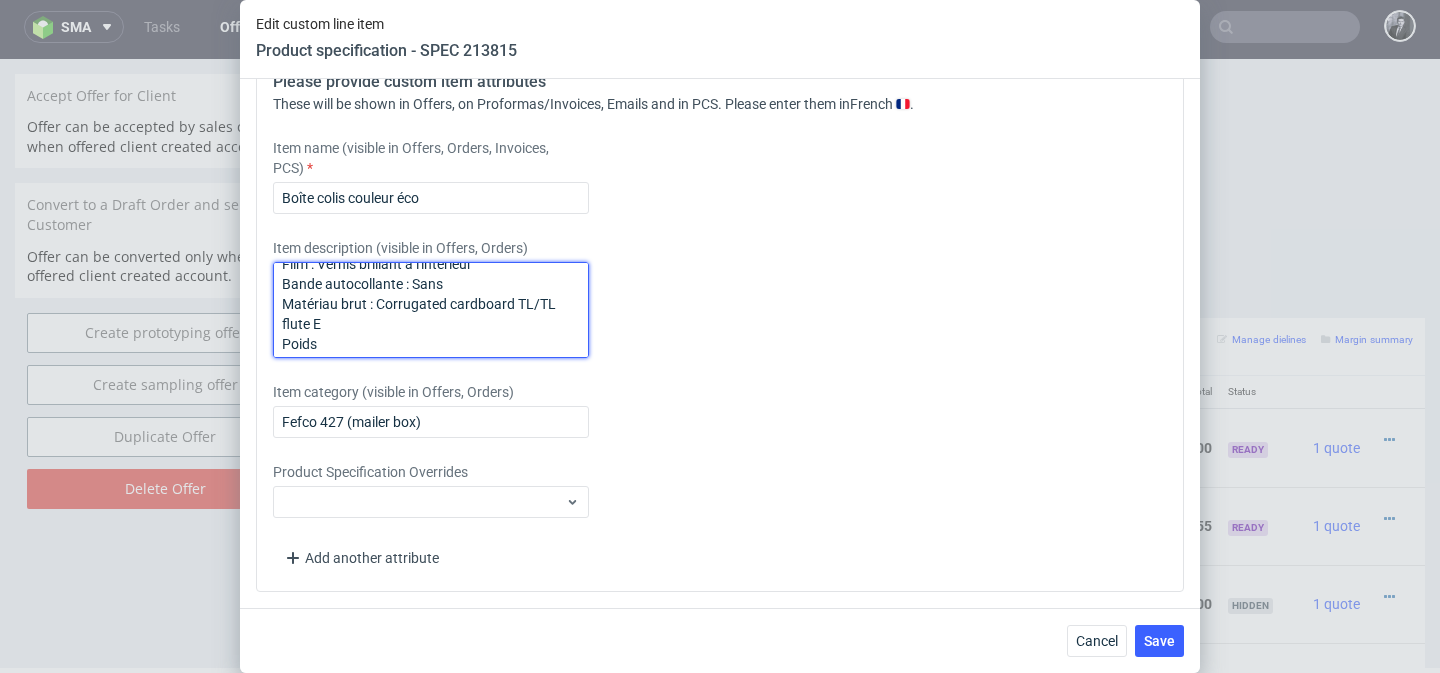 scroll, scrollTop: 182, scrollLeft: 0, axis: vertical 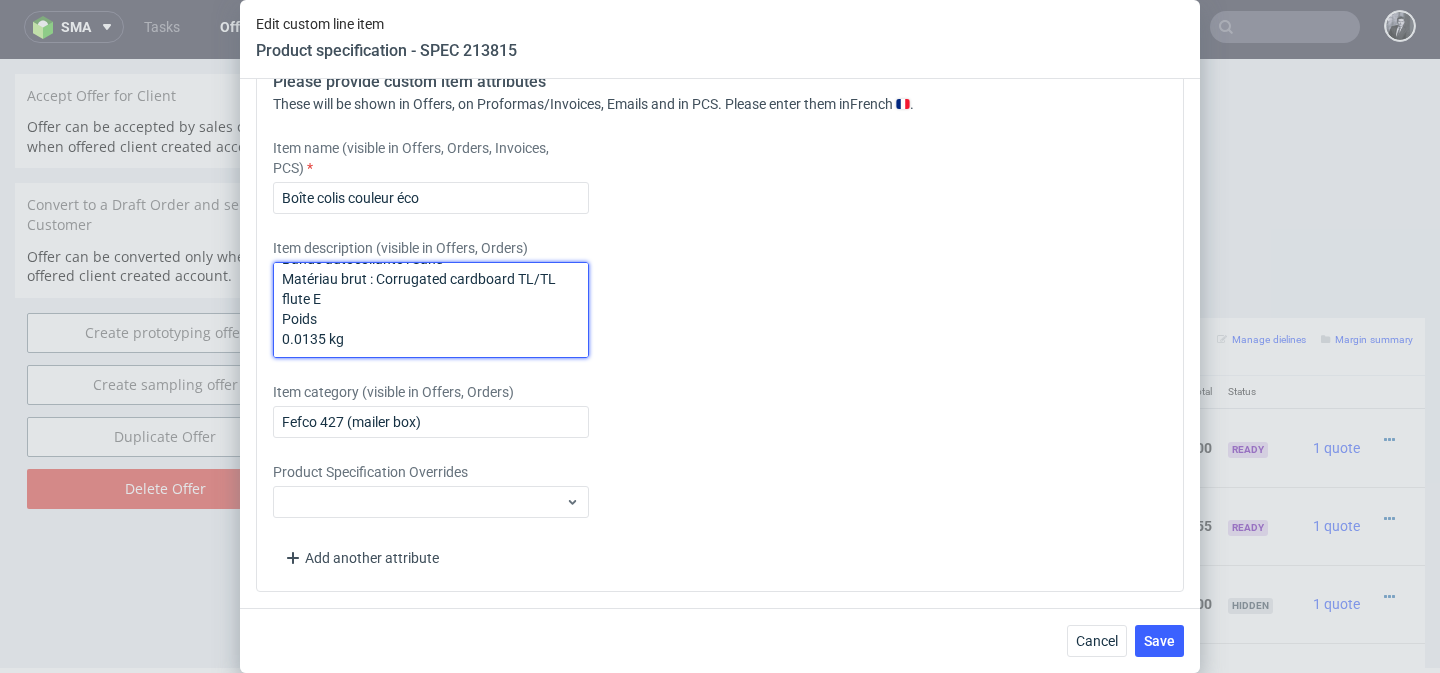 click on "Boîte colis couleur éco F65 (35 x 25 x 5 cm)
Matériau : Carton ondulé
Couleur du matériau : Marron Testliner
Mode couleur d'impression : Multicolore (flexographie)
Couverture d'impression : Extérieur (1 couleur) + intérieur (2 couleurs)
Film : Vernis brillant à l'intérieur
Bande autocollante : Sans
Matériau brut : Corrugated cardboard TL/TL flute E
Poids
0.0135 kg" at bounding box center [431, 310] 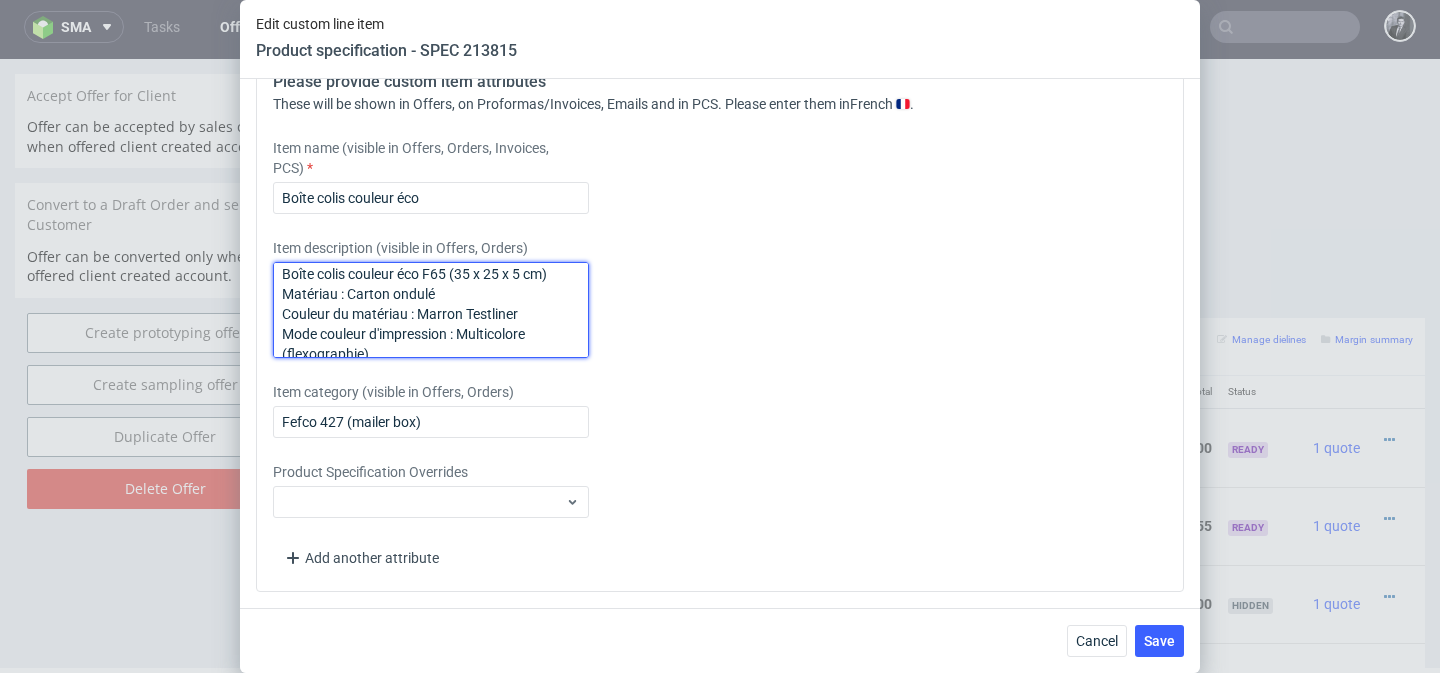 scroll, scrollTop: 0, scrollLeft: 0, axis: both 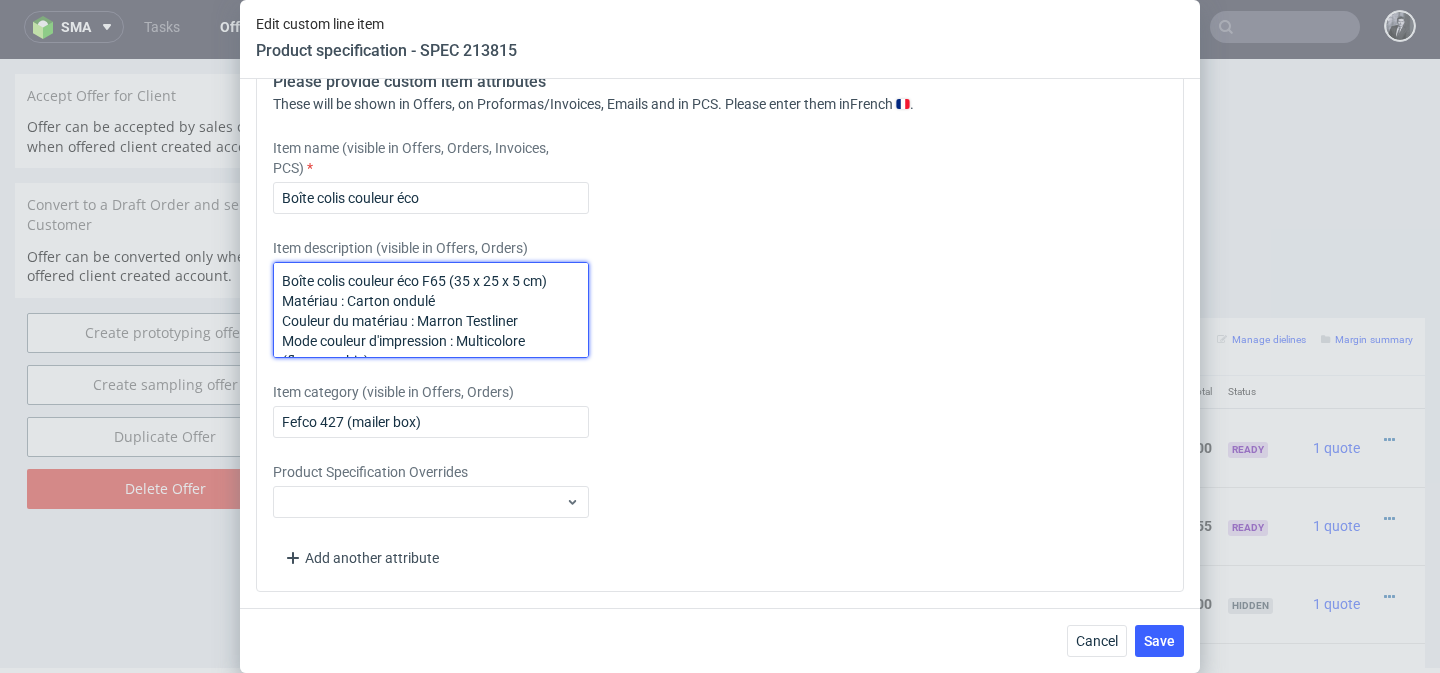 type on "Boîte colis couleur éco F65 (35 x 25 x 5 cm)
Matériau : Carton ondulé
Couleur du matériau : Marron Testliner
Mode couleur d'impression : Multicolore (flexographie)
Couverture d'impression : Extérieur (1 couleur) + intérieur (2 couleurs)
Film : Vernis brillant à l'intérieur
Bande autocollante : Sans
Matériau brut : Corrugated cardboard TL/TL flute E
Poids : 0.0135 kg" 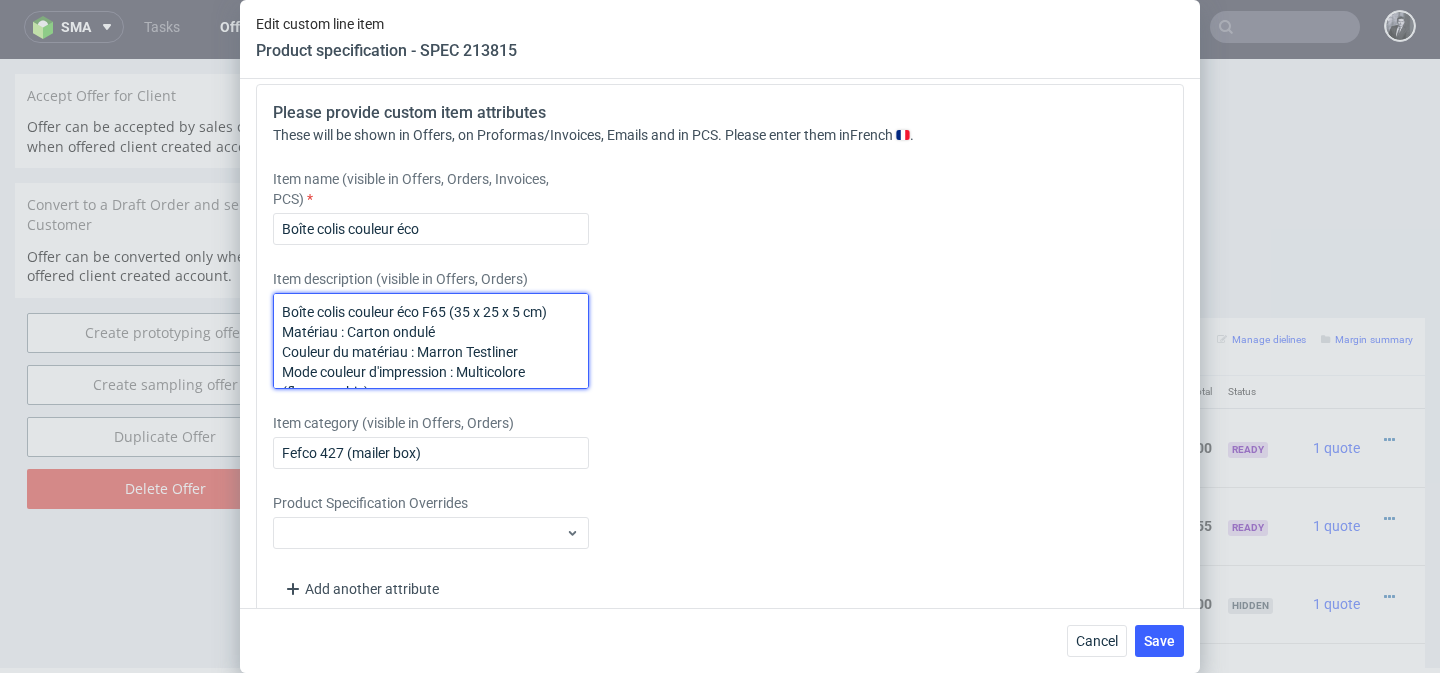 scroll, scrollTop: 2046, scrollLeft: 0, axis: vertical 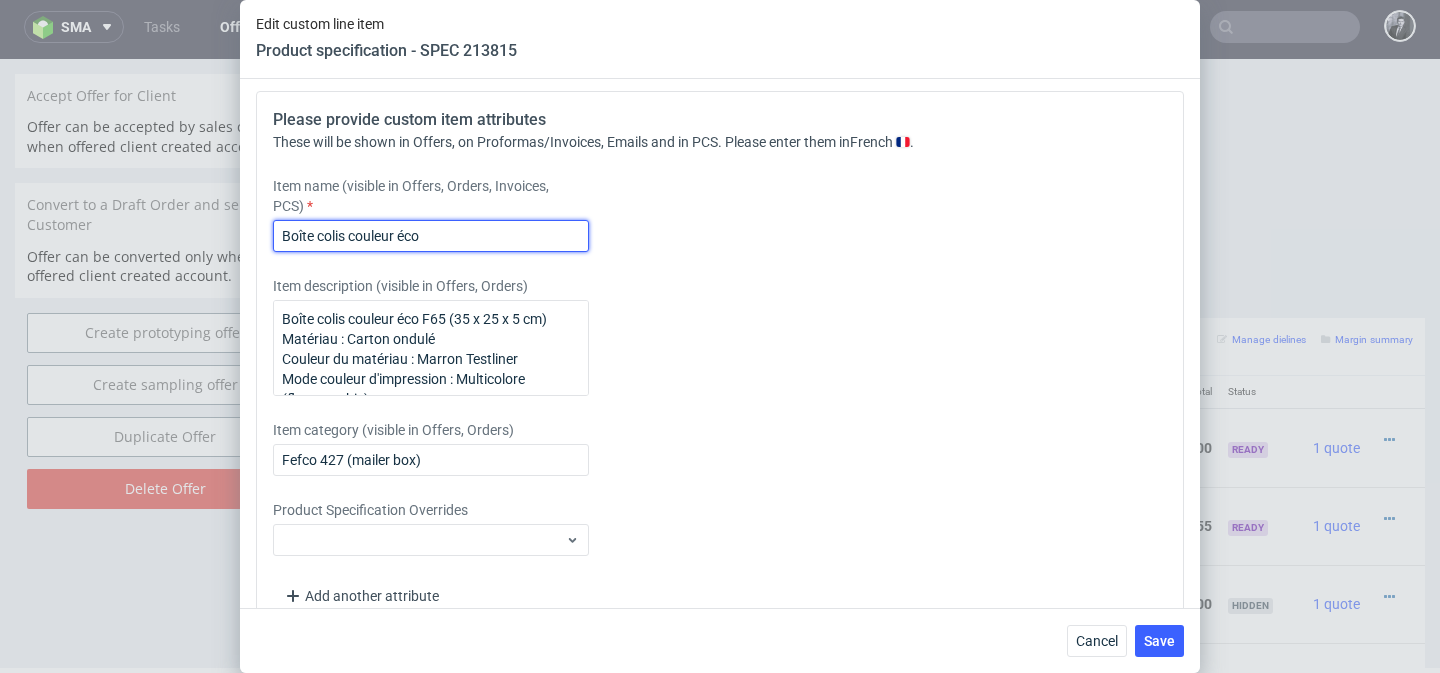 click on "Boîte colis couleur éco" at bounding box center (431, 236) 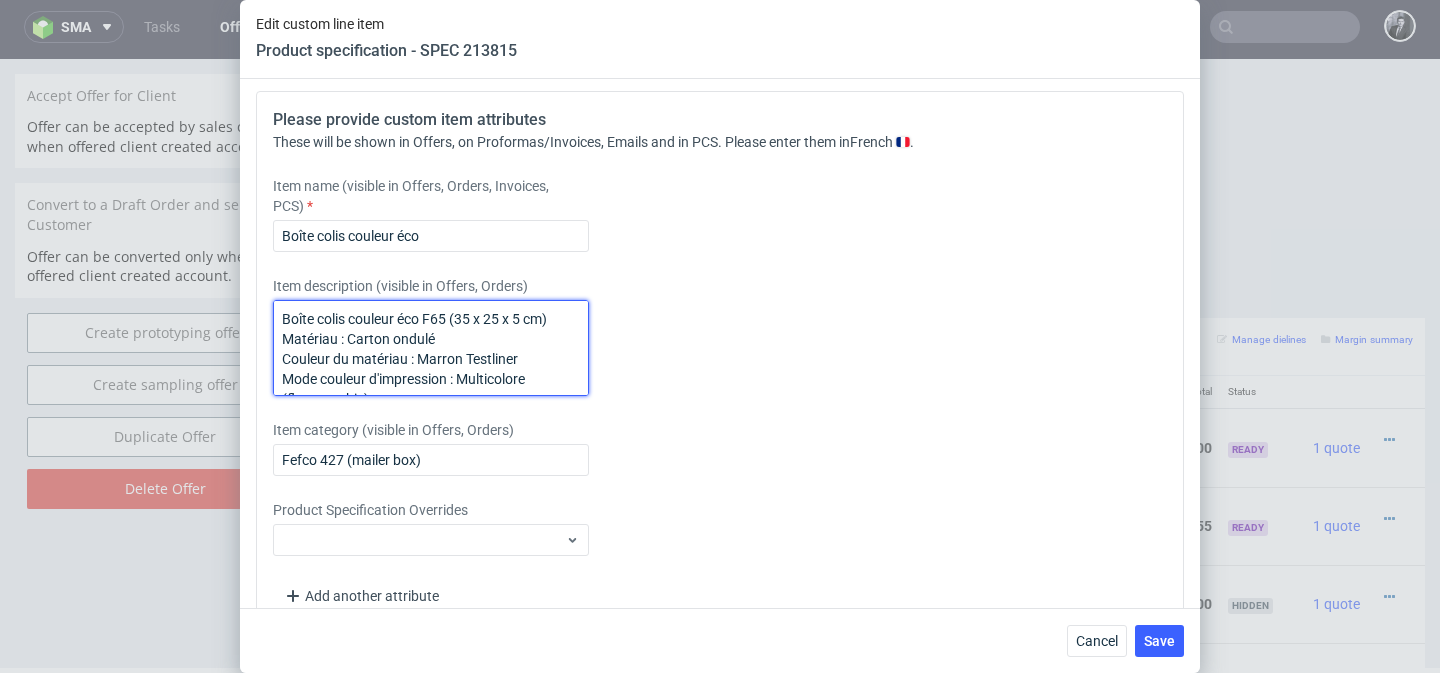 drag, startPoint x: 461, startPoint y: 321, endPoint x: 545, endPoint y: 321, distance: 84 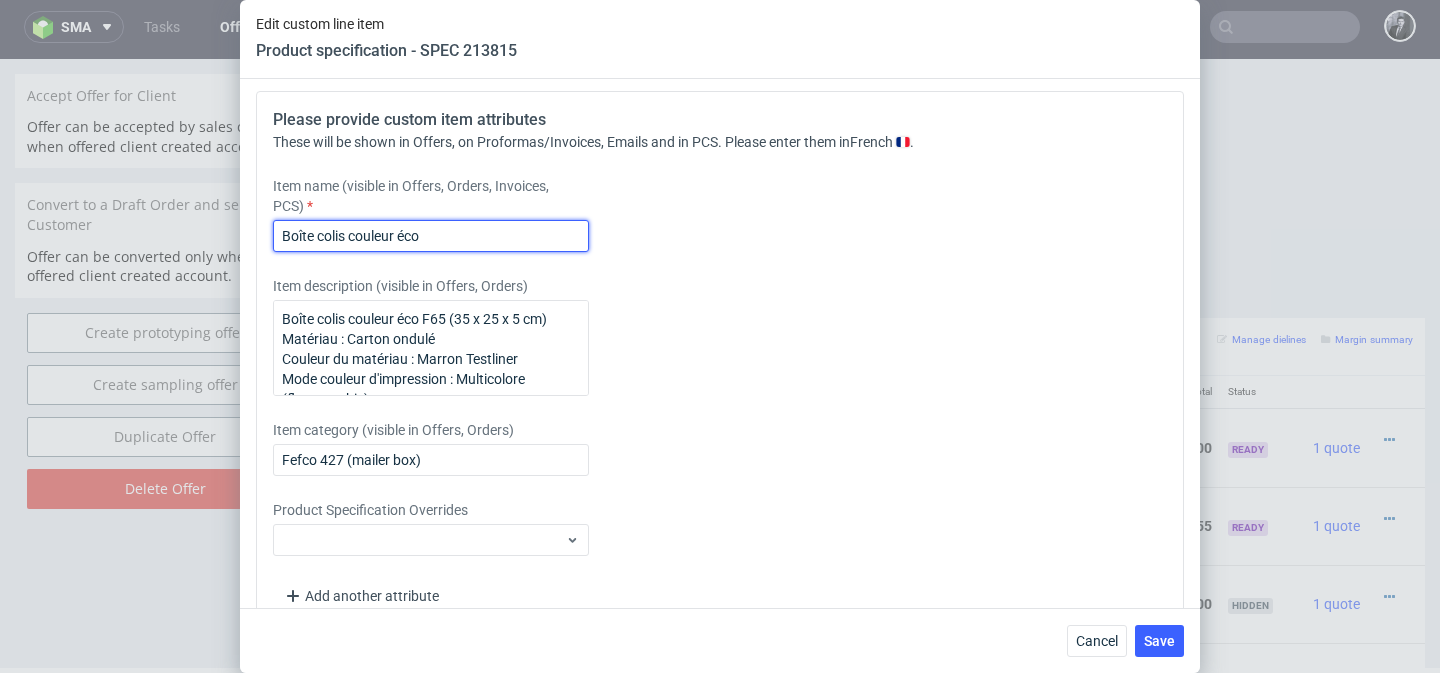 click on "Boîte colis couleur éco" at bounding box center [431, 236] 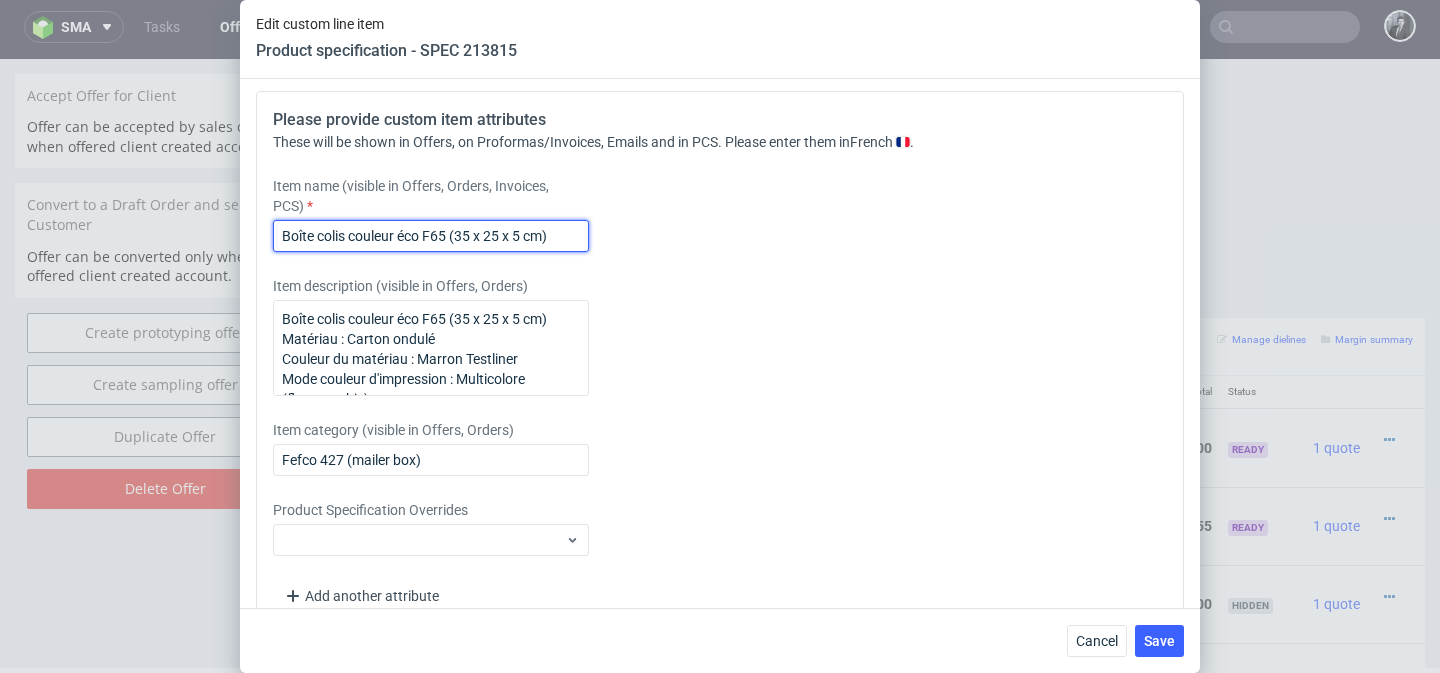 type on "Boîte colis couleur éco F65 (35 x 25 x 5 cm)" 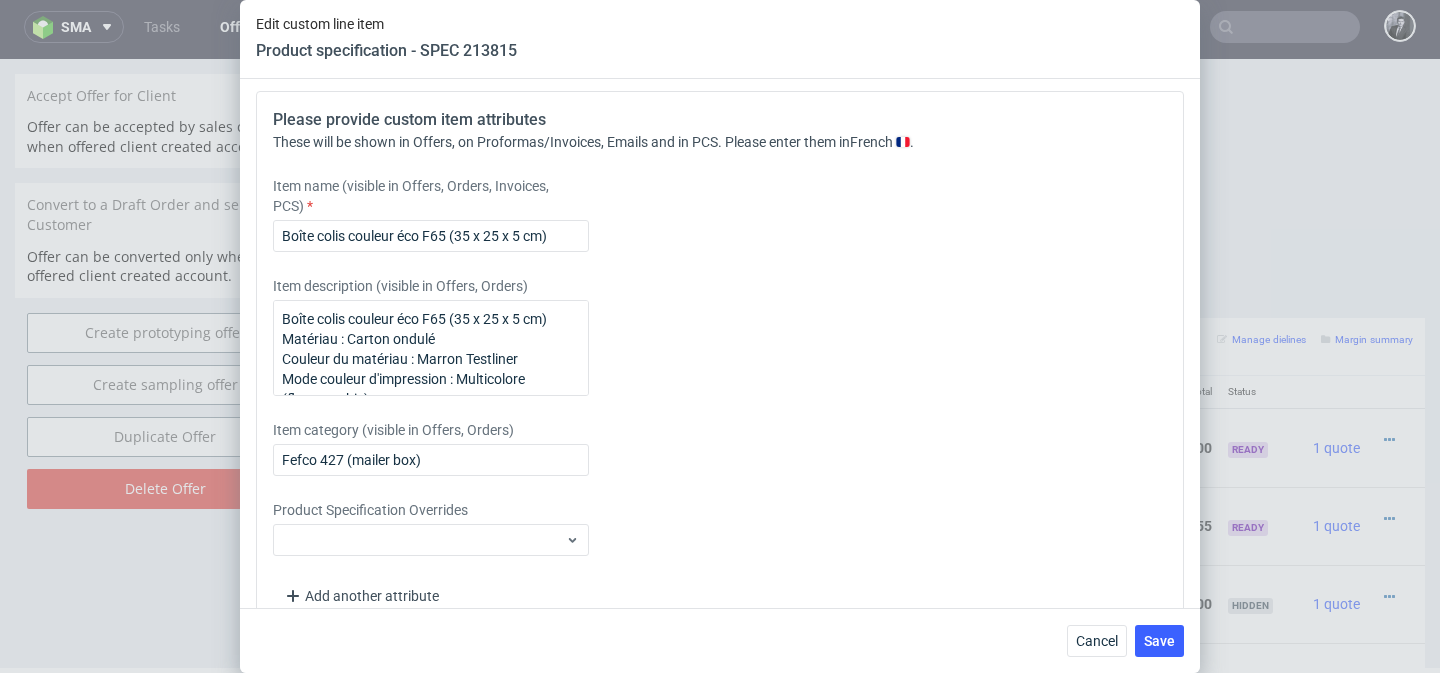 click on "Item description (visible in Offers, Orders) Boîte colis couleur éco F65 (35 x 25 x 5 cm)
Matériau : Carton ondulé
Couleur du matériau : Marron Testliner
Mode couleur d'impression : Multicolore (flexographie)
Couverture d'impression : Extérieur (1 couleur) + intérieur (2 couleurs)
Film : Vernis brillant à l'intérieur
Bande autocollante : Sans
Matériau brut : Corrugated cardboard TL/TL flute E
Poids : 0.0135 kg" at bounding box center [605, 336] 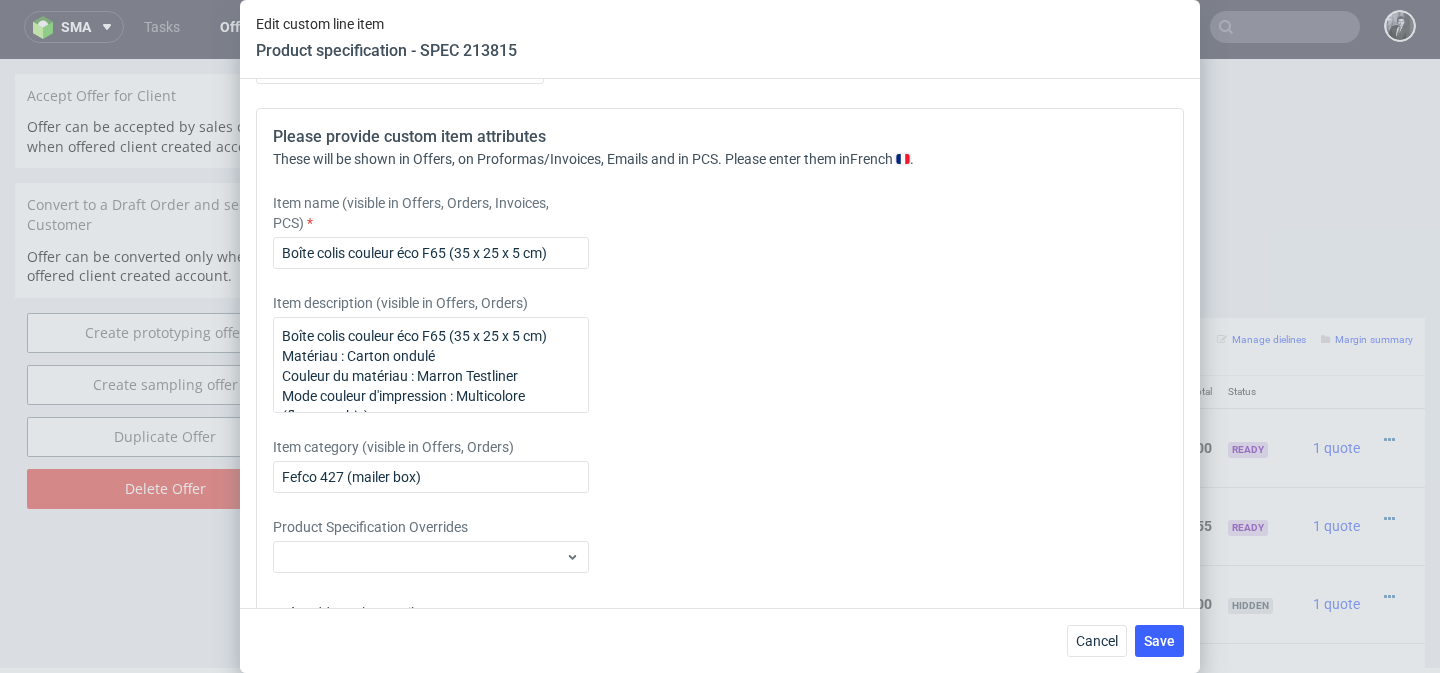 scroll, scrollTop: 2085, scrollLeft: 0, axis: vertical 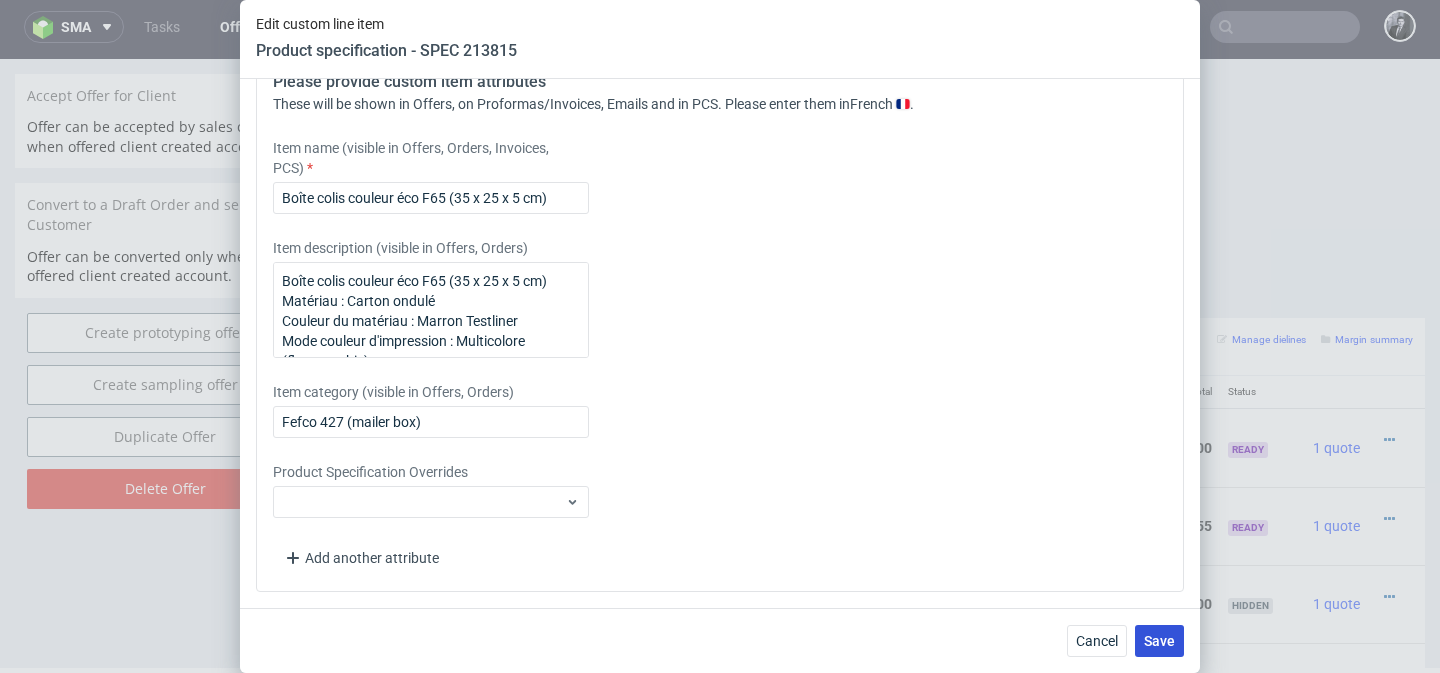 click on "Save" at bounding box center (1159, 641) 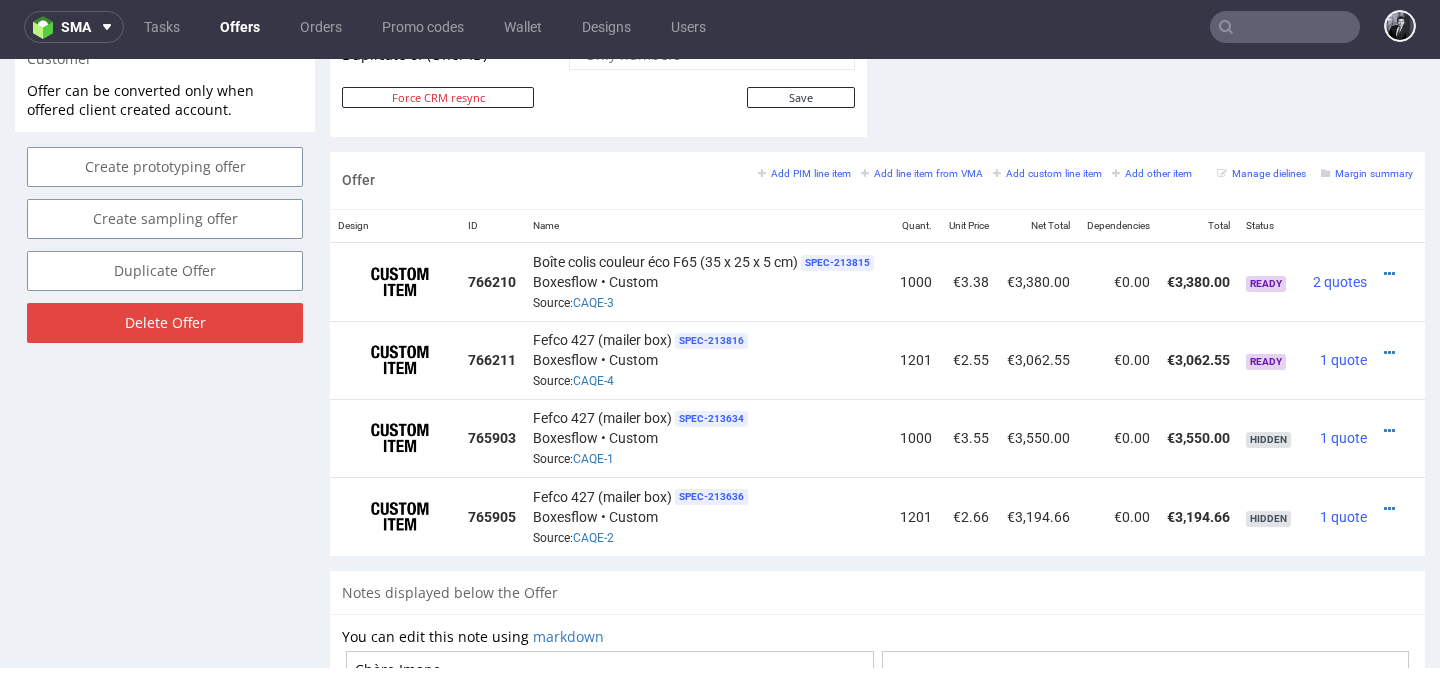 scroll, scrollTop: 1085, scrollLeft: 0, axis: vertical 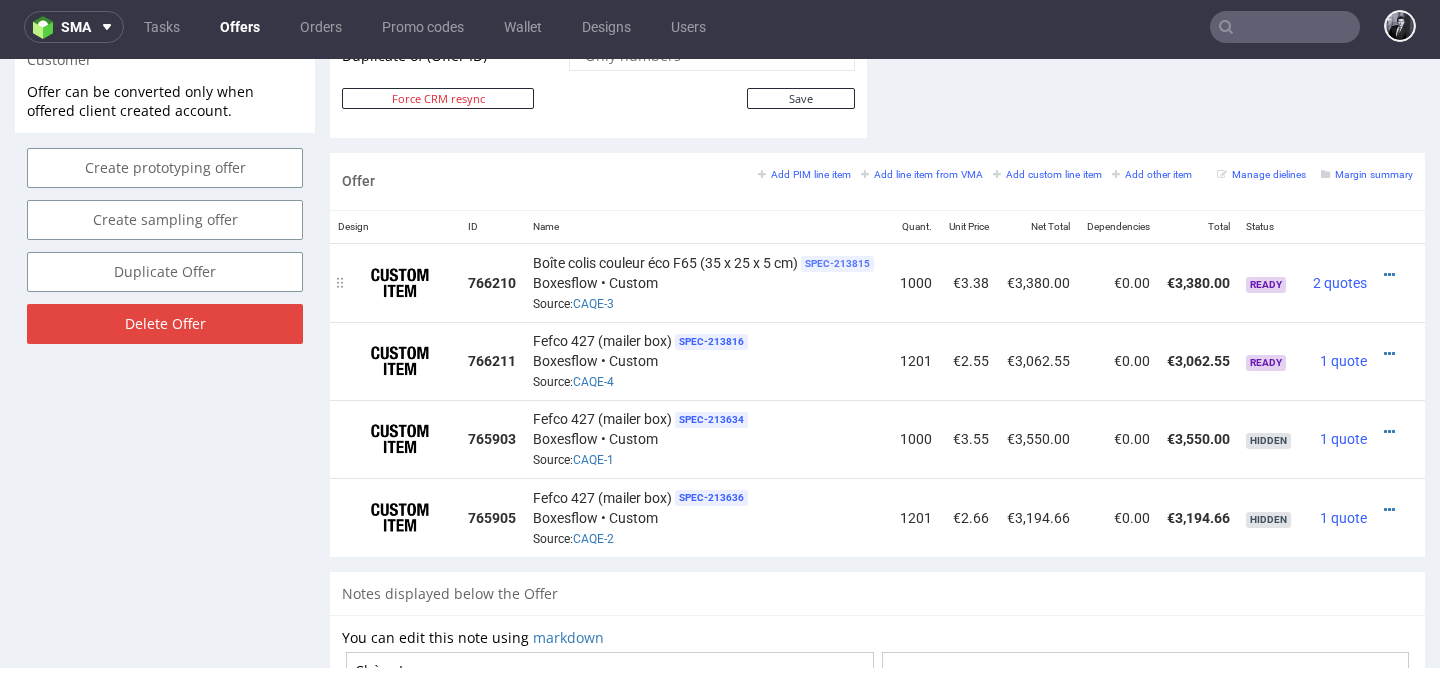 click on "SPEC- 213815" at bounding box center [837, 264] 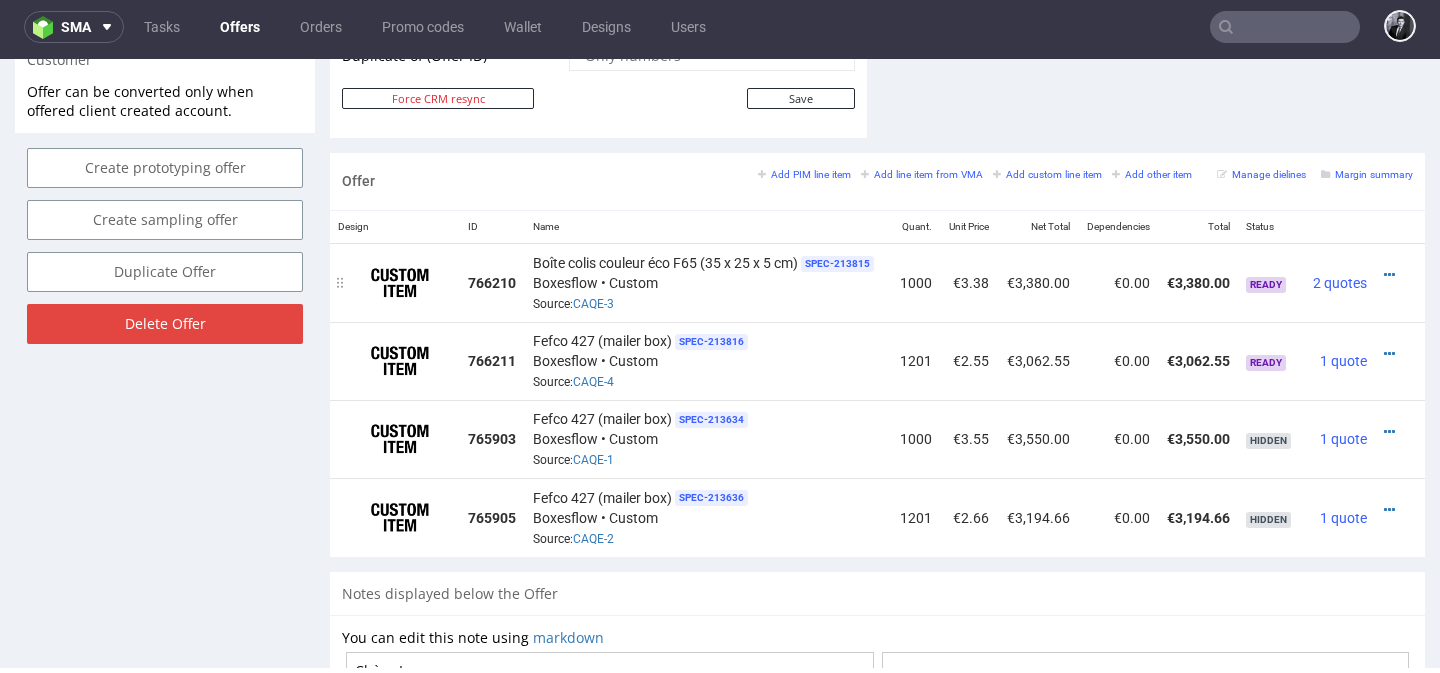 click at bounding box center [1394, 275] 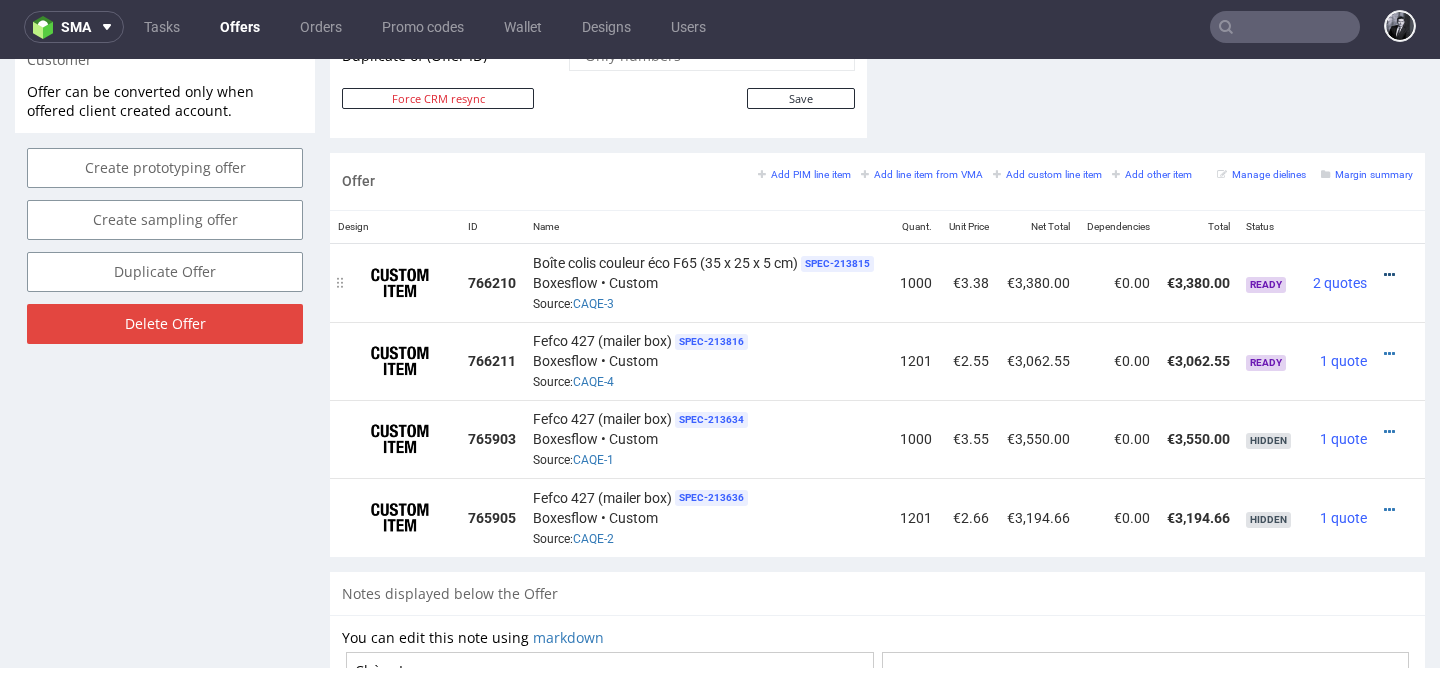 click at bounding box center [1389, 275] 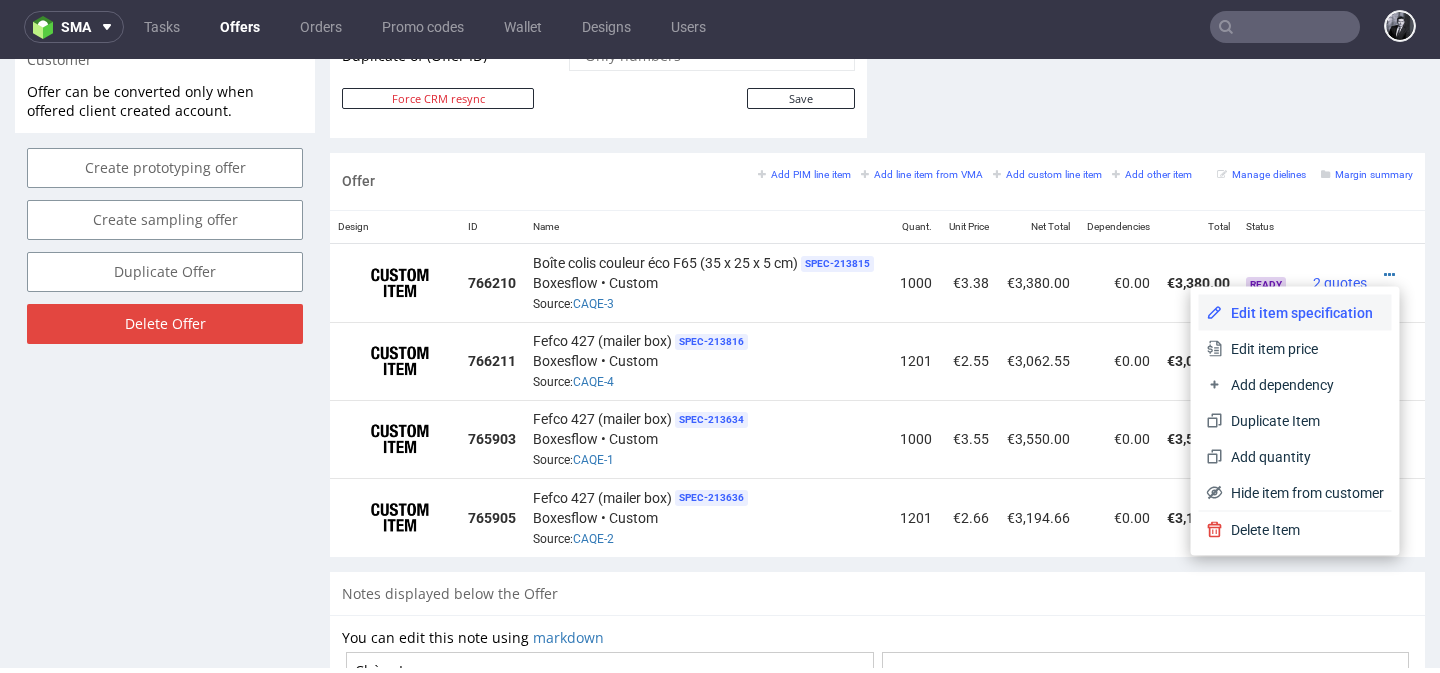 click on "Edit item specification" at bounding box center [1303, 313] 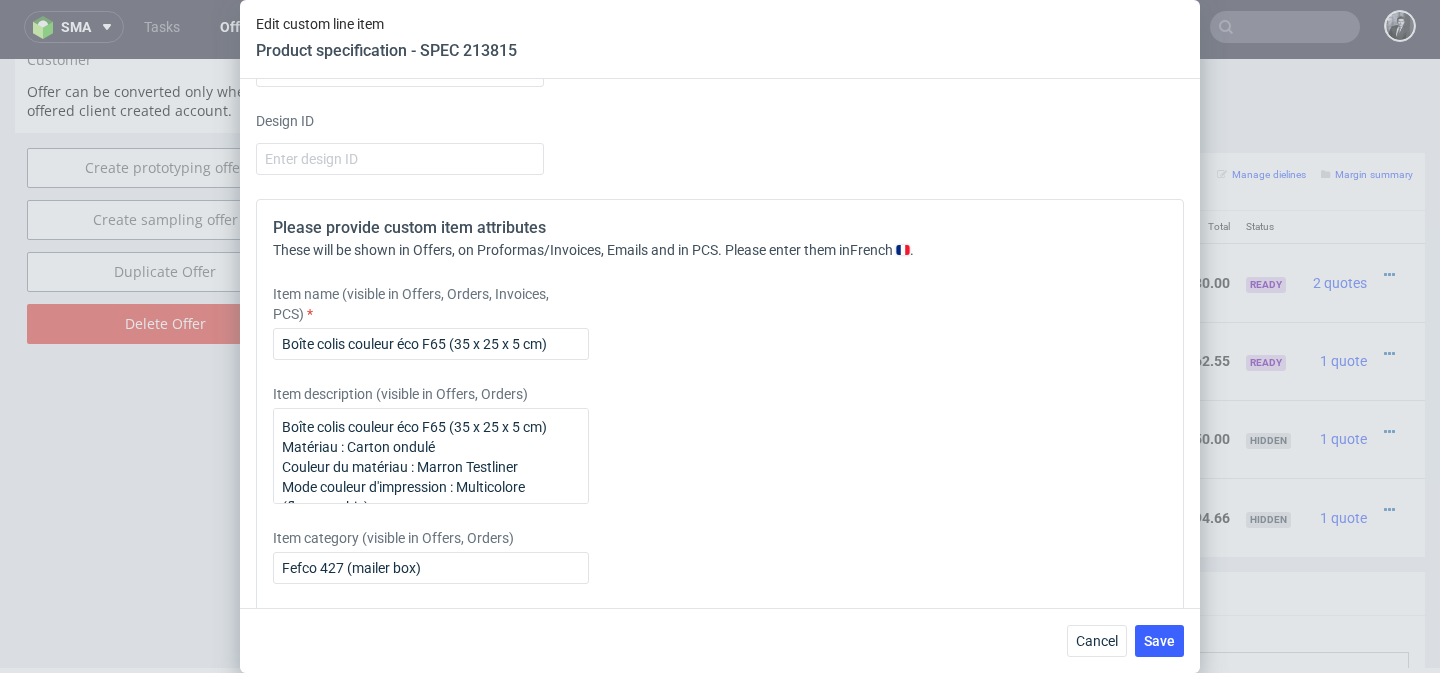 scroll, scrollTop: 1946, scrollLeft: 0, axis: vertical 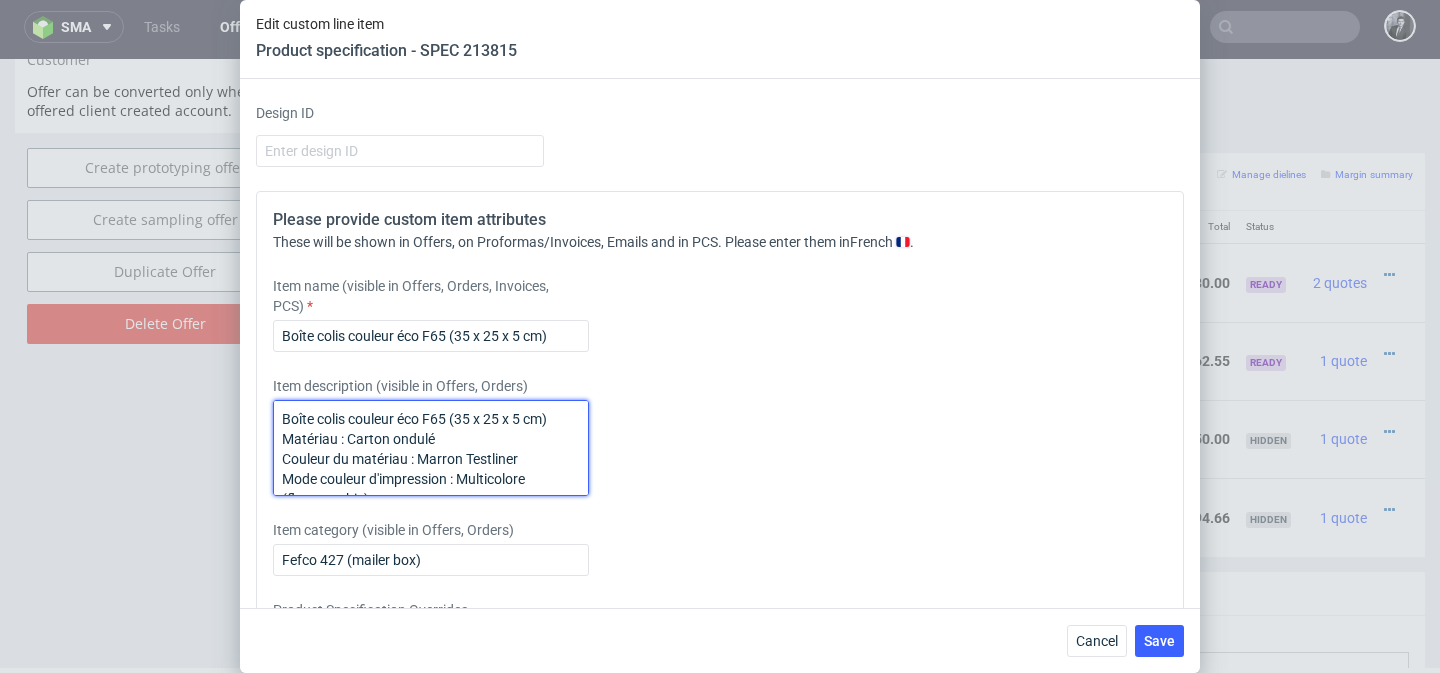 drag, startPoint x: 449, startPoint y: 484, endPoint x: 285, endPoint y: 379, distance: 194.73315 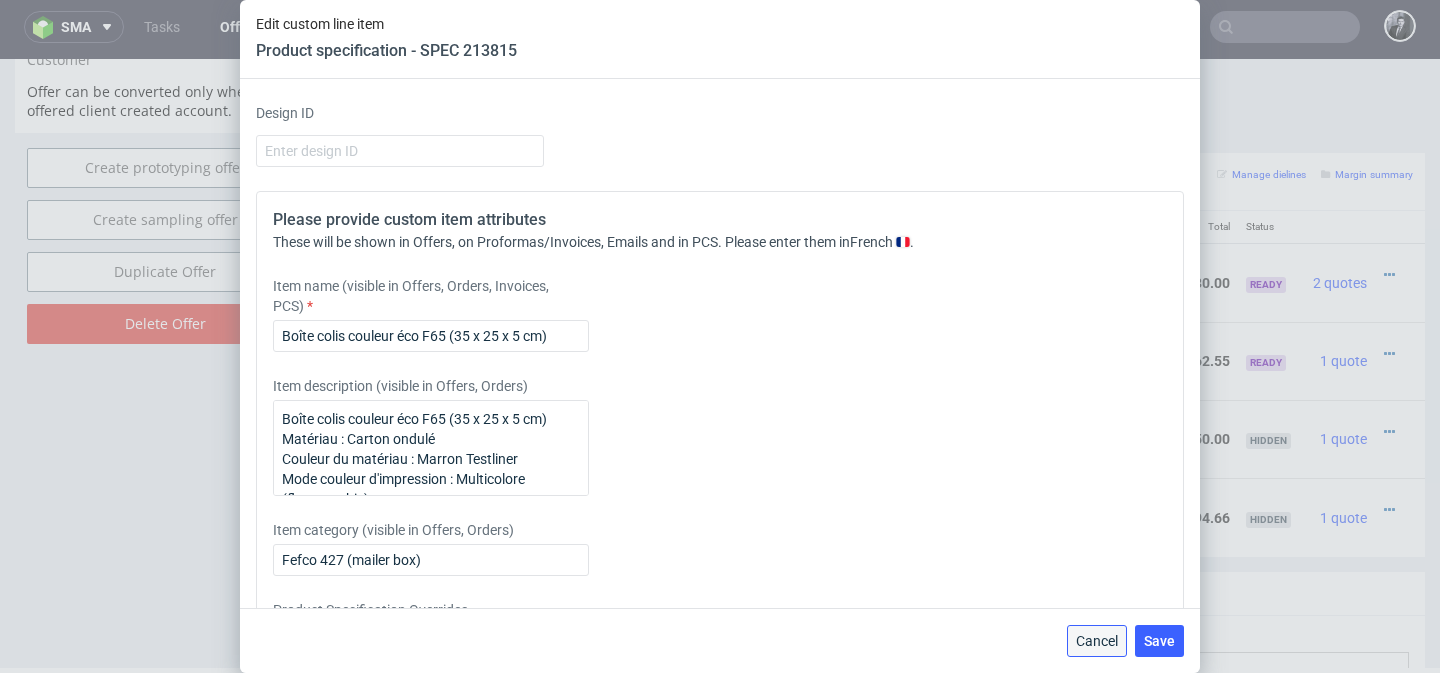 click on "Cancel" at bounding box center (1097, 641) 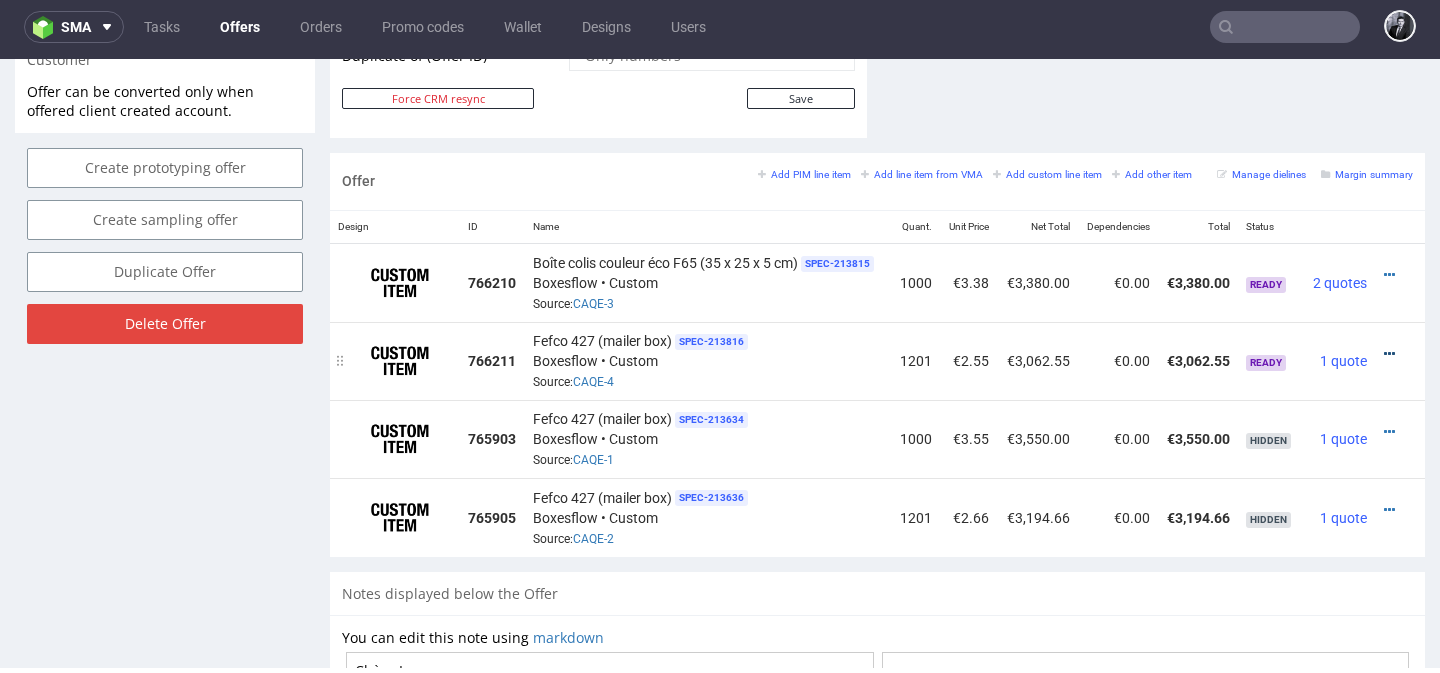 click at bounding box center [1389, 354] 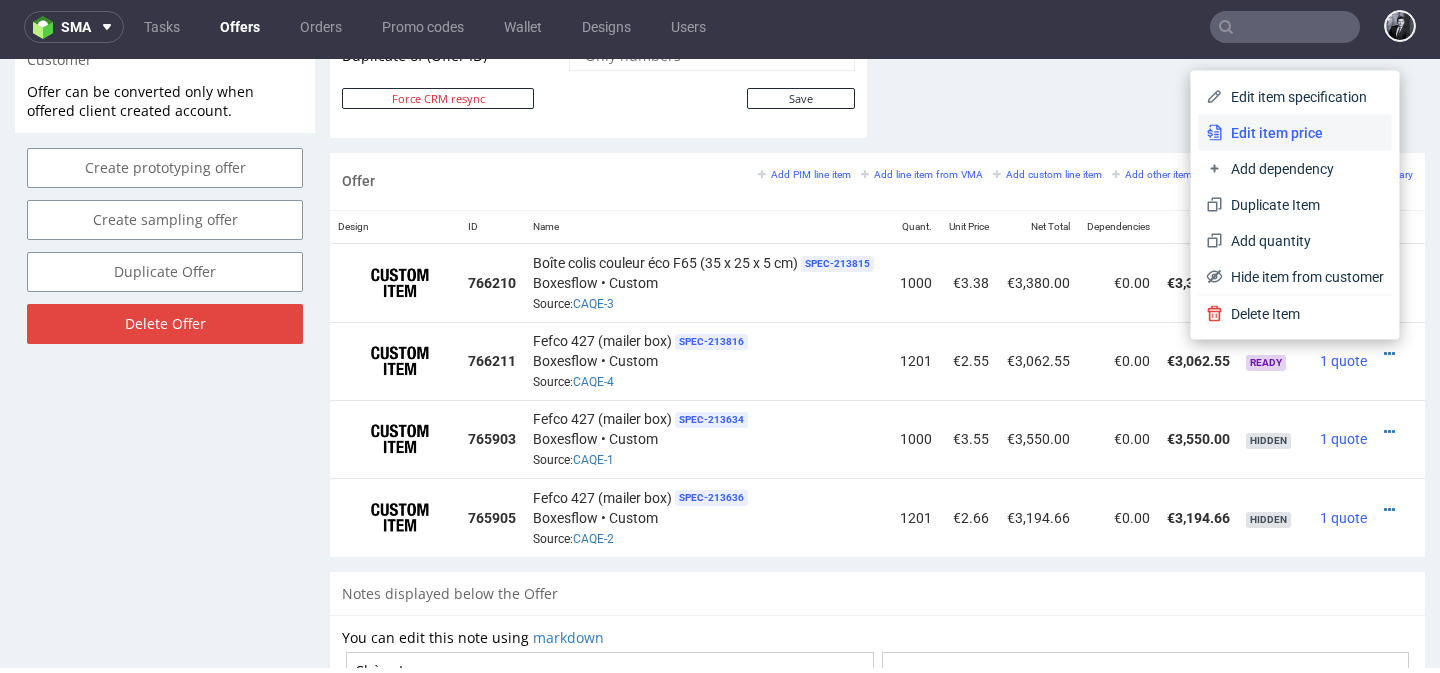 click on "Edit item price" at bounding box center (1303, 133) 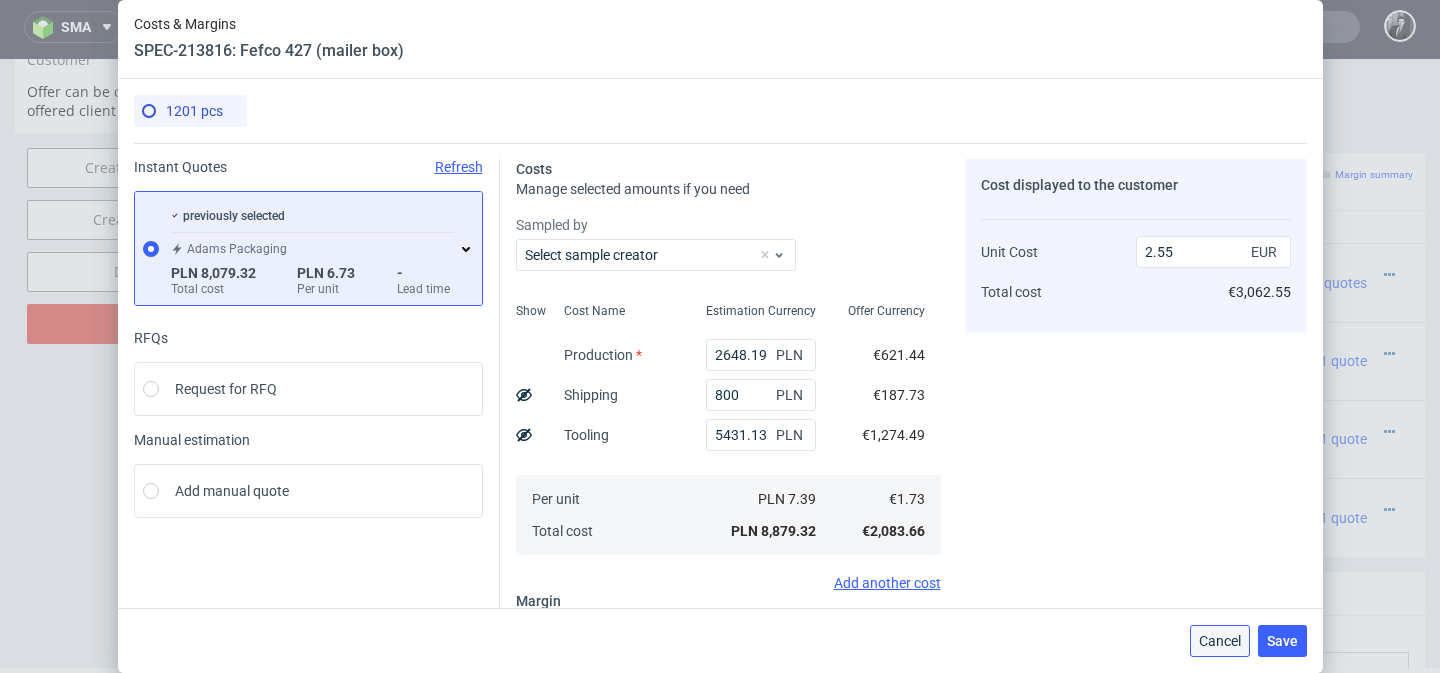 click on "Cancel" at bounding box center (1220, 641) 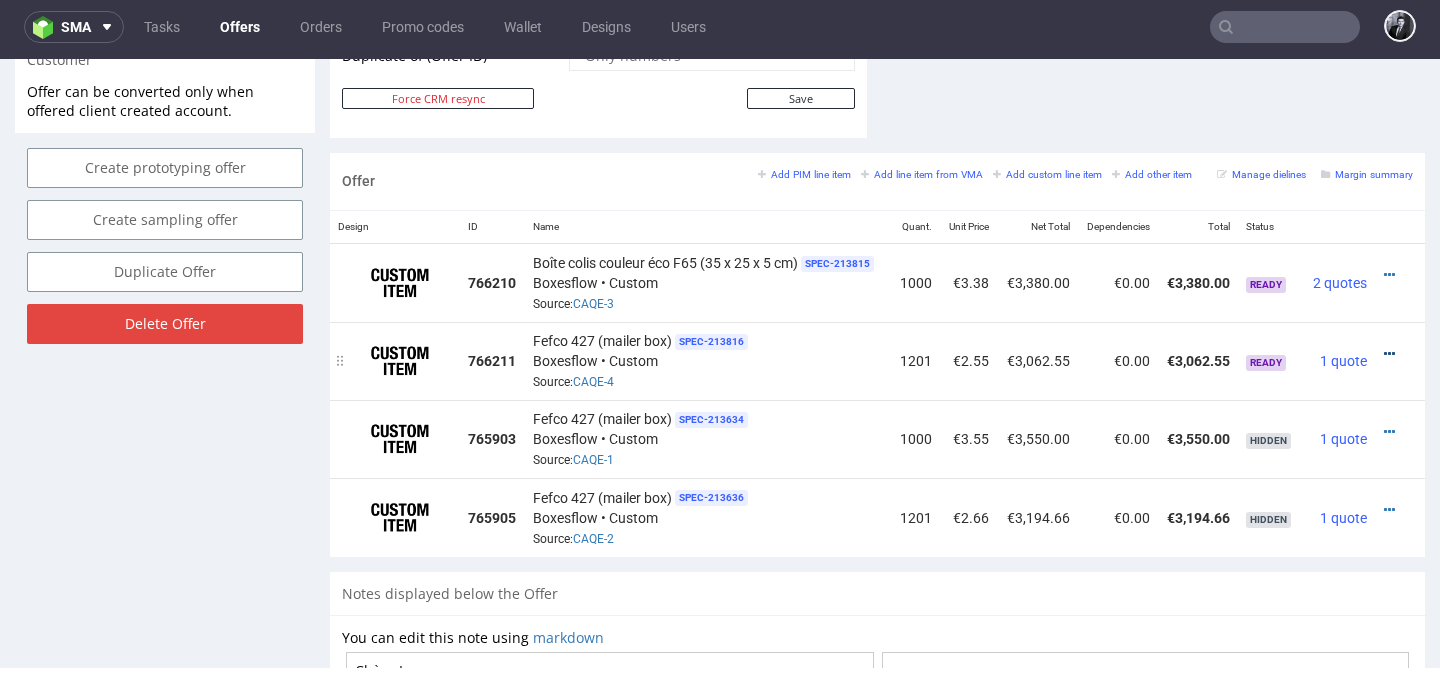 click at bounding box center [1389, 354] 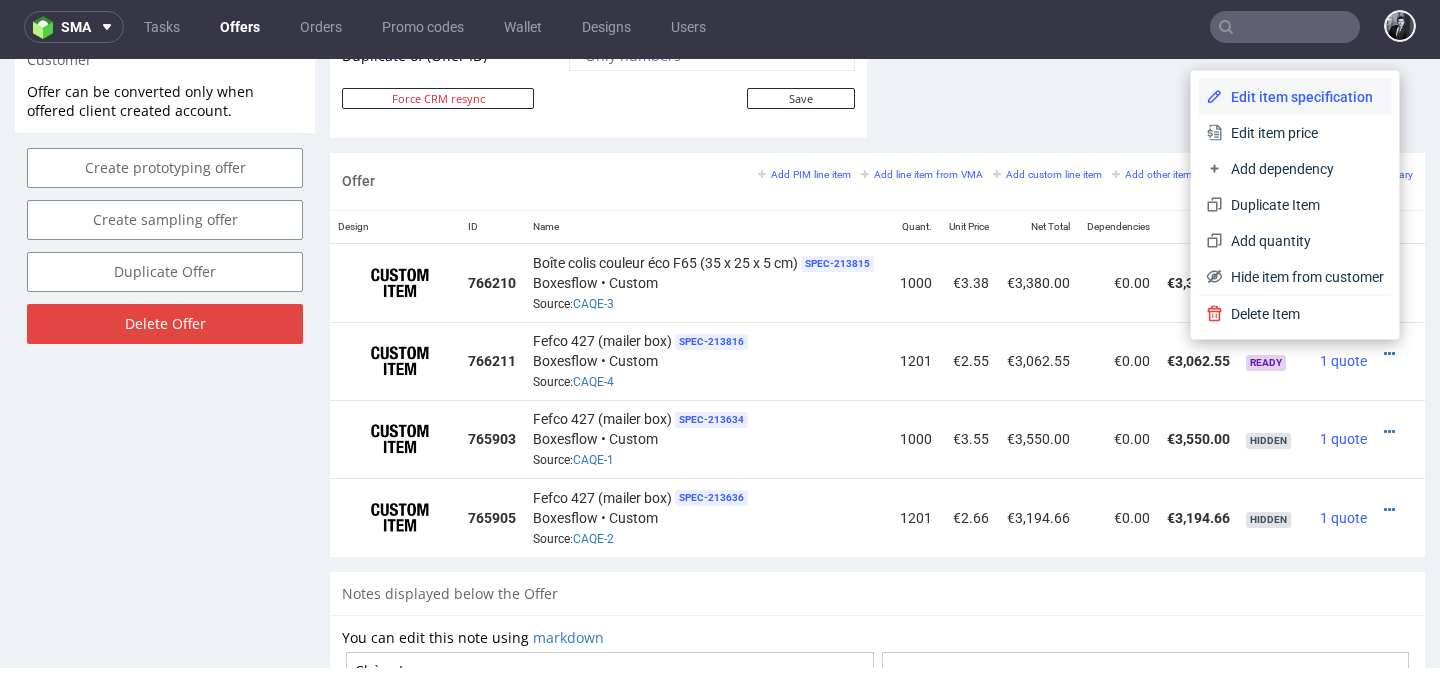 click on "Edit item specification" at bounding box center (1303, 97) 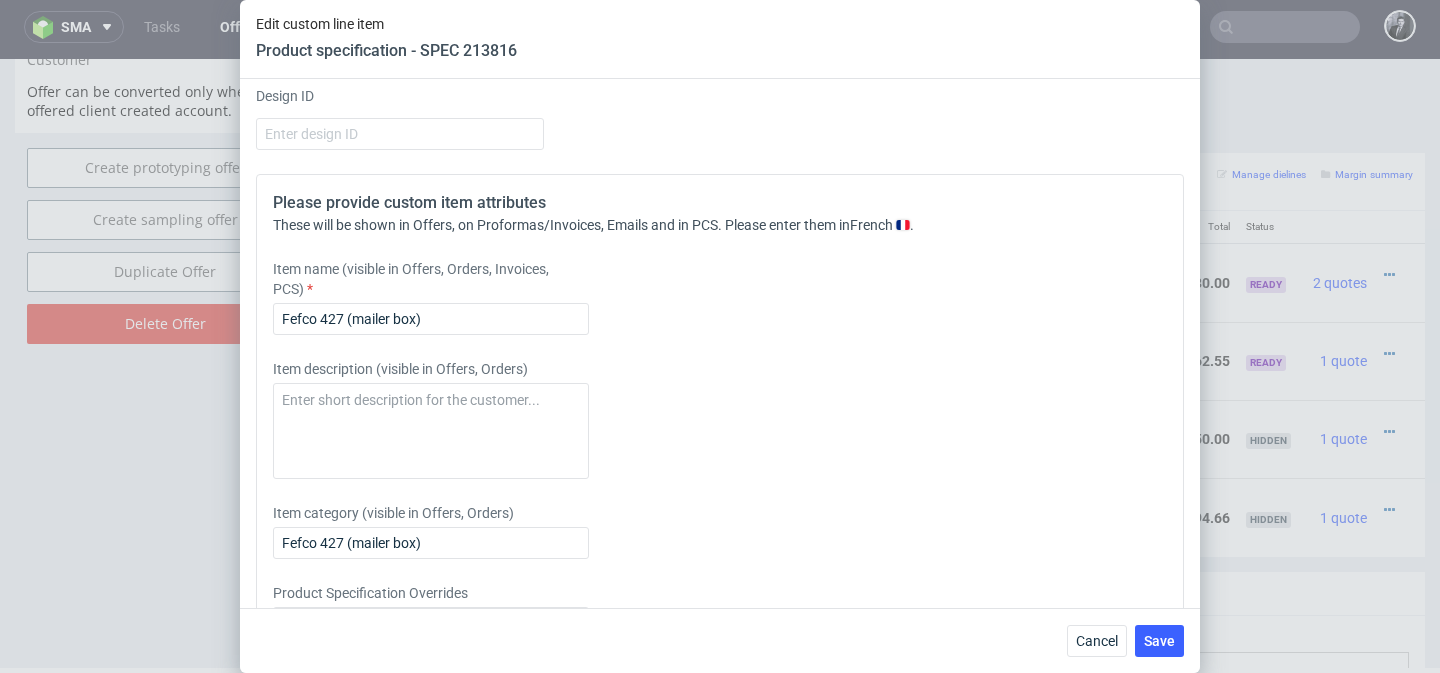scroll, scrollTop: 2085, scrollLeft: 0, axis: vertical 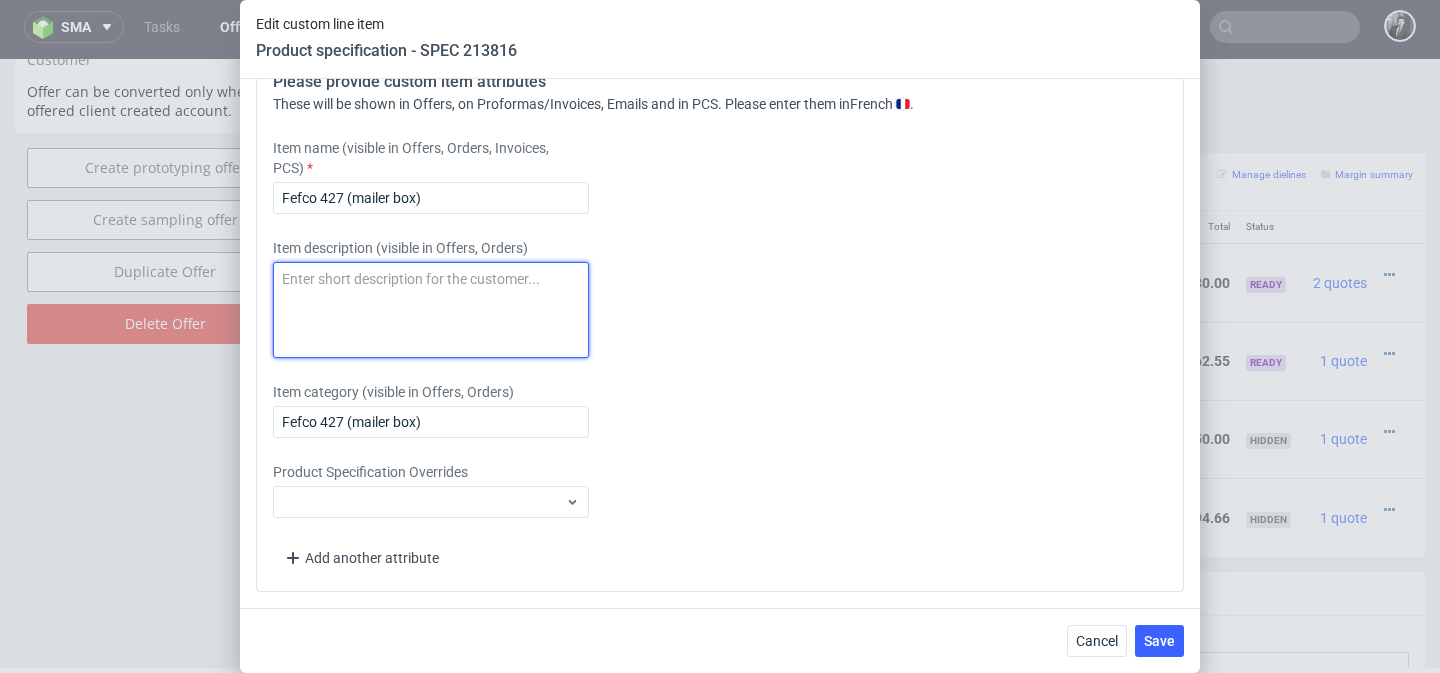 click at bounding box center [431, 310] 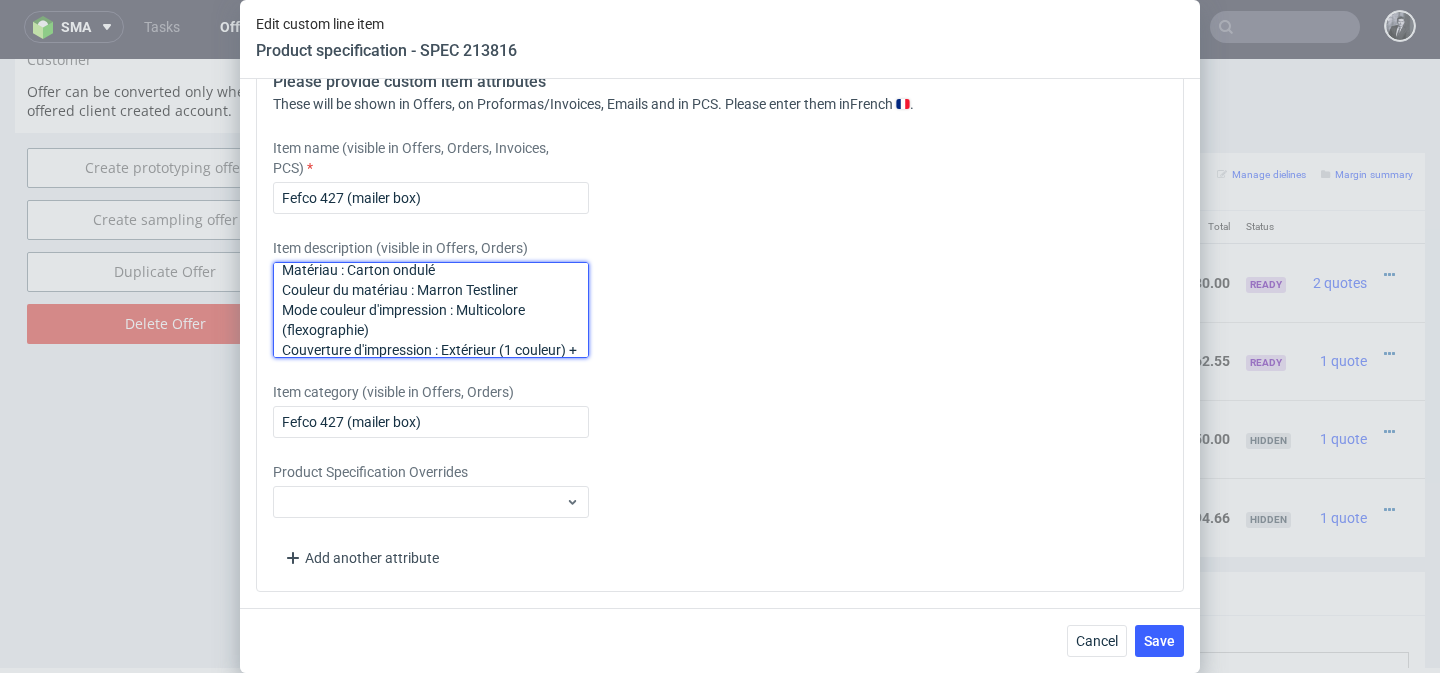 scroll, scrollTop: 0, scrollLeft: 0, axis: both 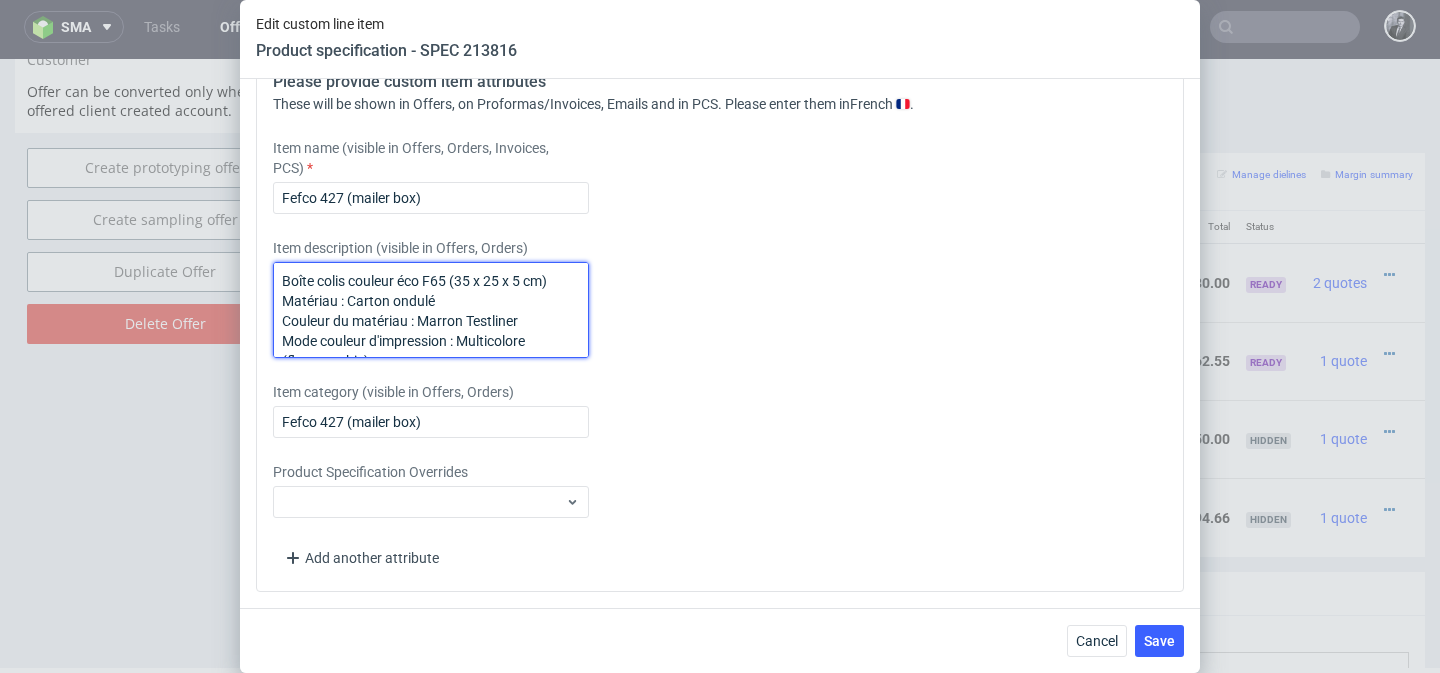 drag, startPoint x: 424, startPoint y: 277, endPoint x: 288, endPoint y: 270, distance: 136.18002 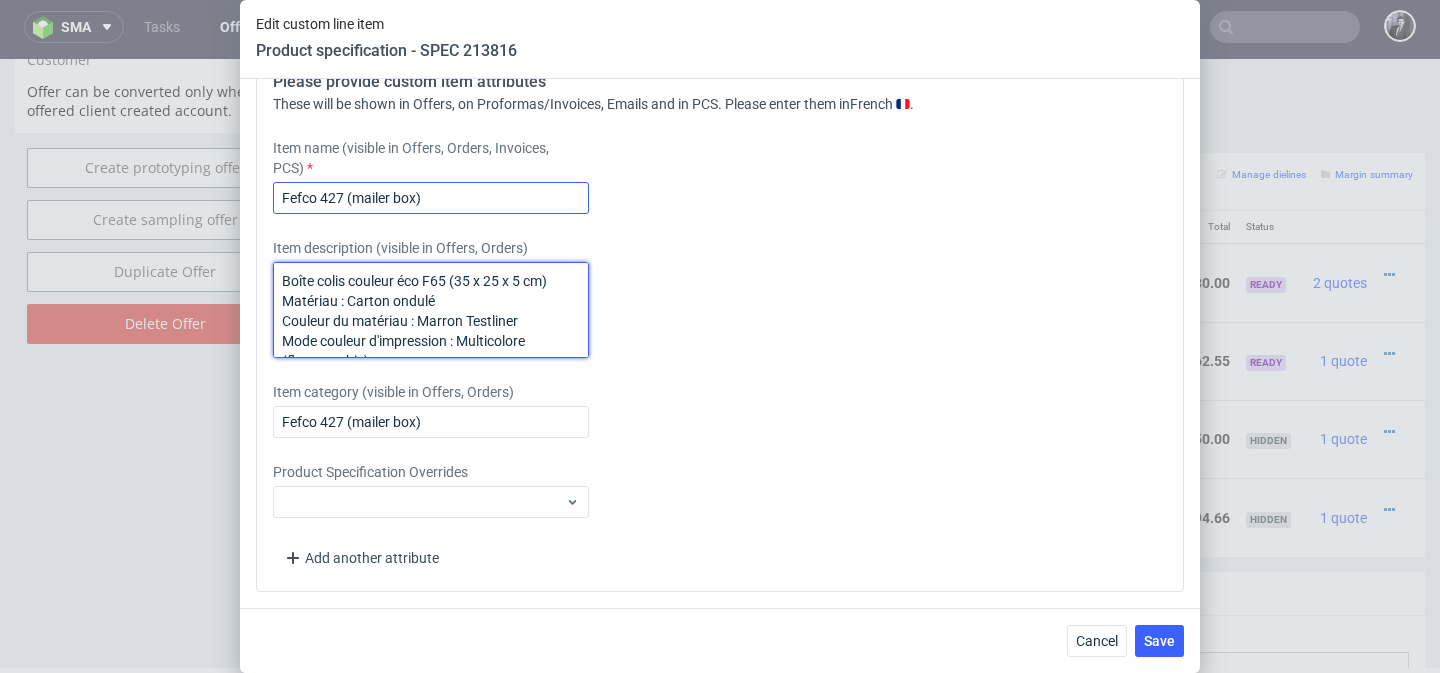 type on "Boîte colis couleur éco F65 (35 x 25 x 5 cm)
Matériau : Carton ondulé
Couleur du matériau : Marron Testliner
Mode couleur d'impression : Multicolore (flexographie)
Couverture d'impression : Extérieur (1 couleur) + intérieur (2 couleurs)
Film : Vernis brillant à l'intérieur
Bande autocollante : Sans
Matériau brut : Corrugated cardboard TL/TL flute E
Poids : 0.0135 kg" 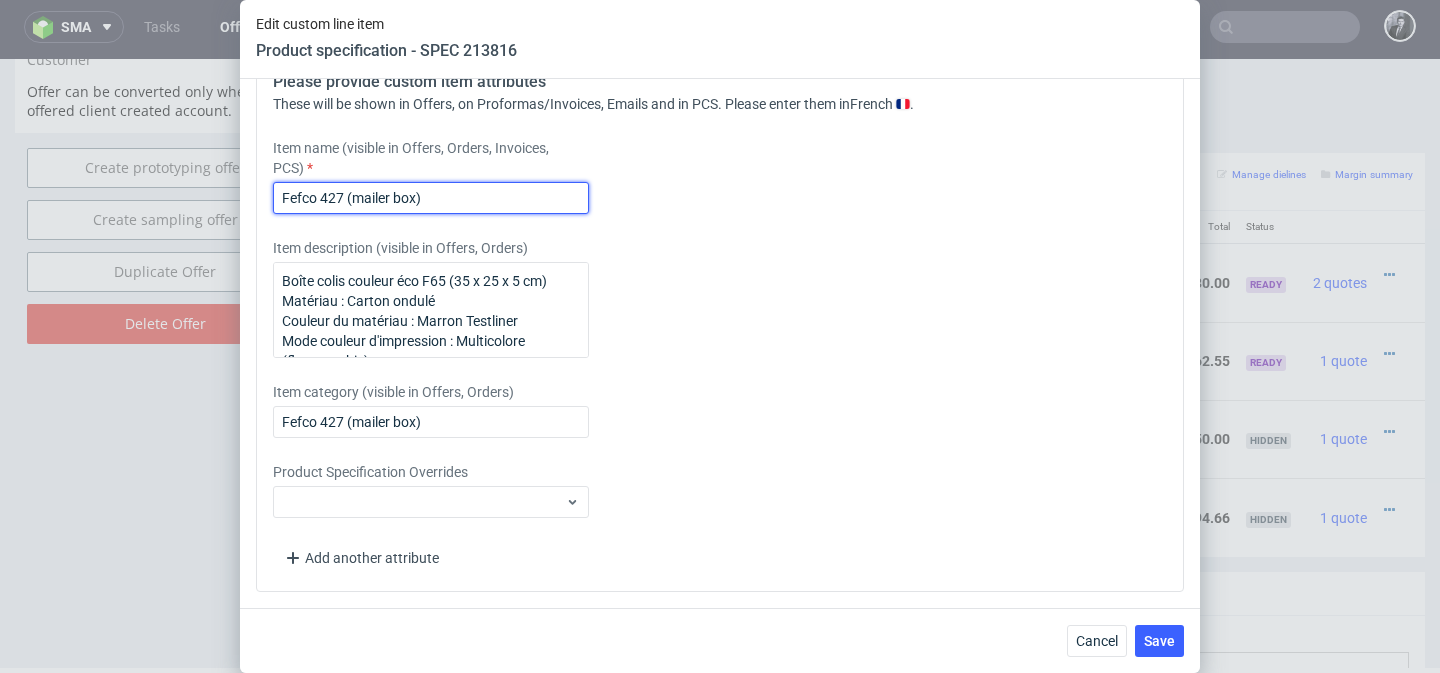 drag, startPoint x: 471, startPoint y: 198, endPoint x: 212, endPoint y: 184, distance: 259.3781 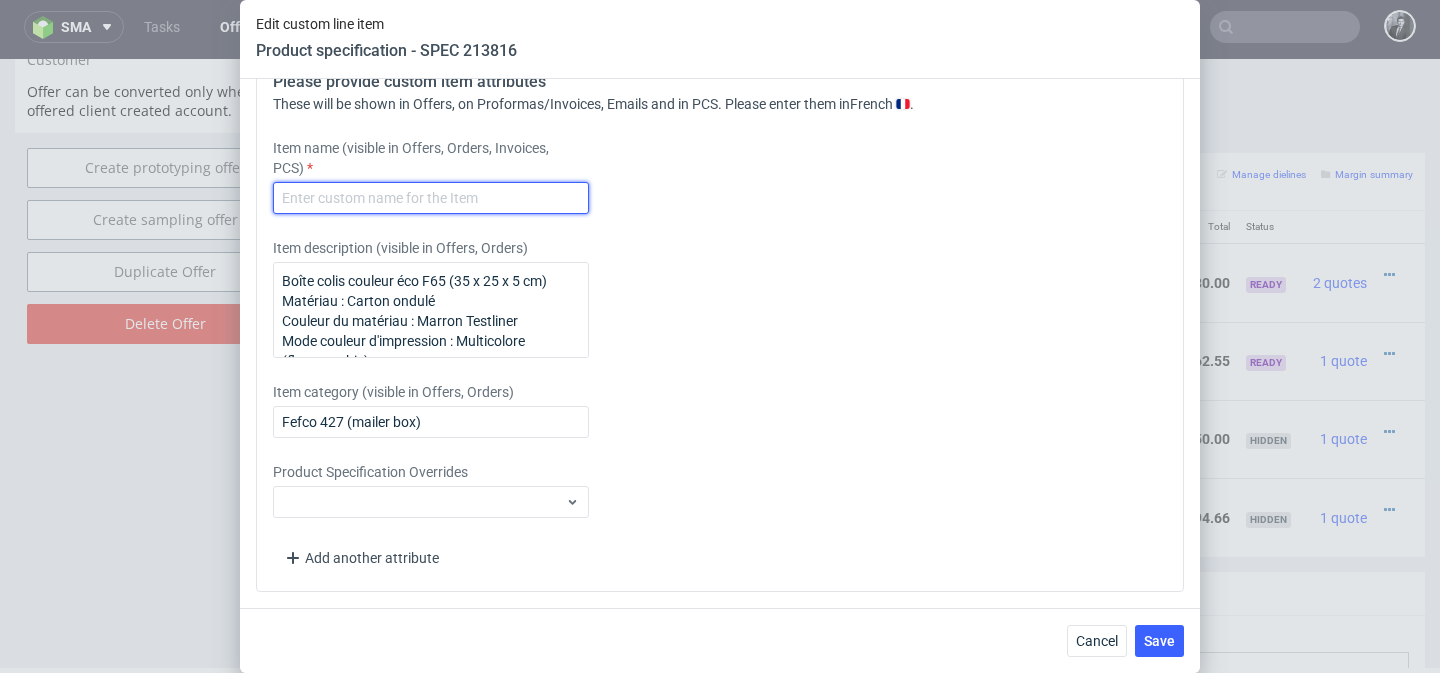 paste on "Boîte colis couleur éco" 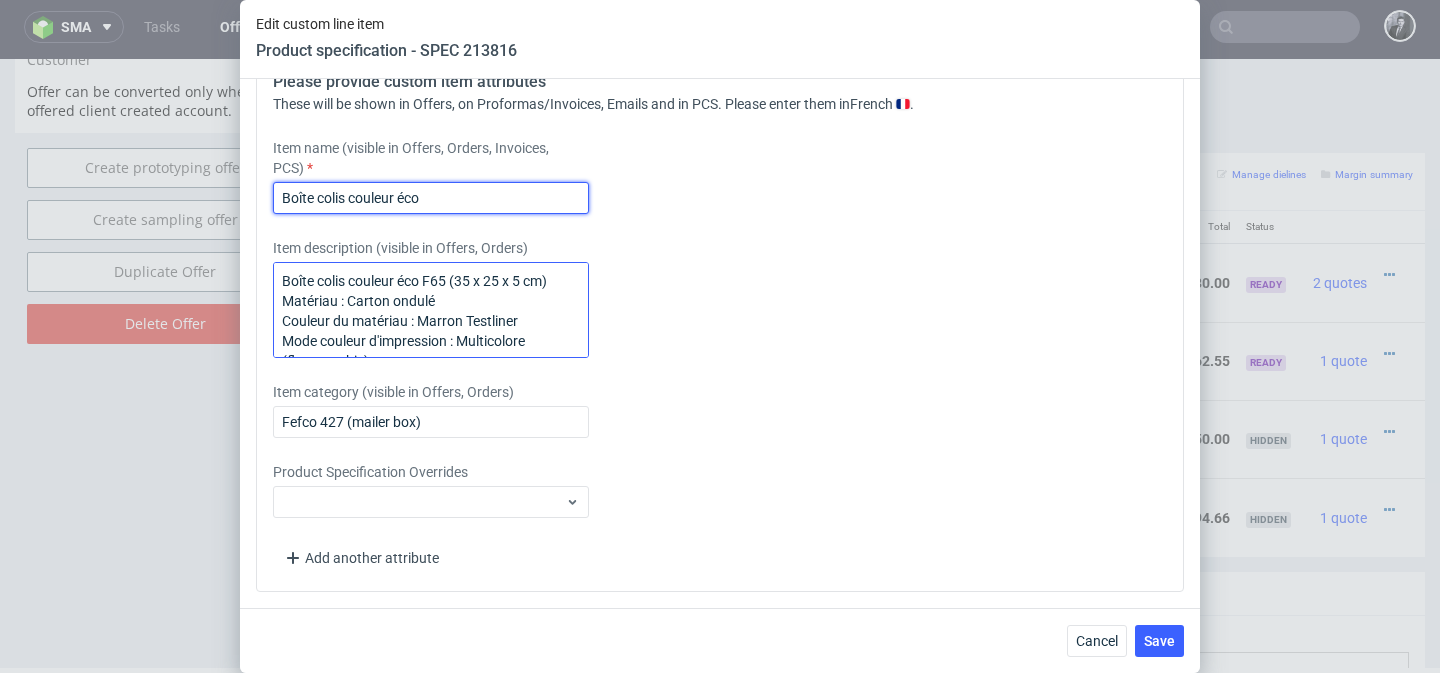 paste on "F52 (26.5 x 19.5 x 6 cm)" 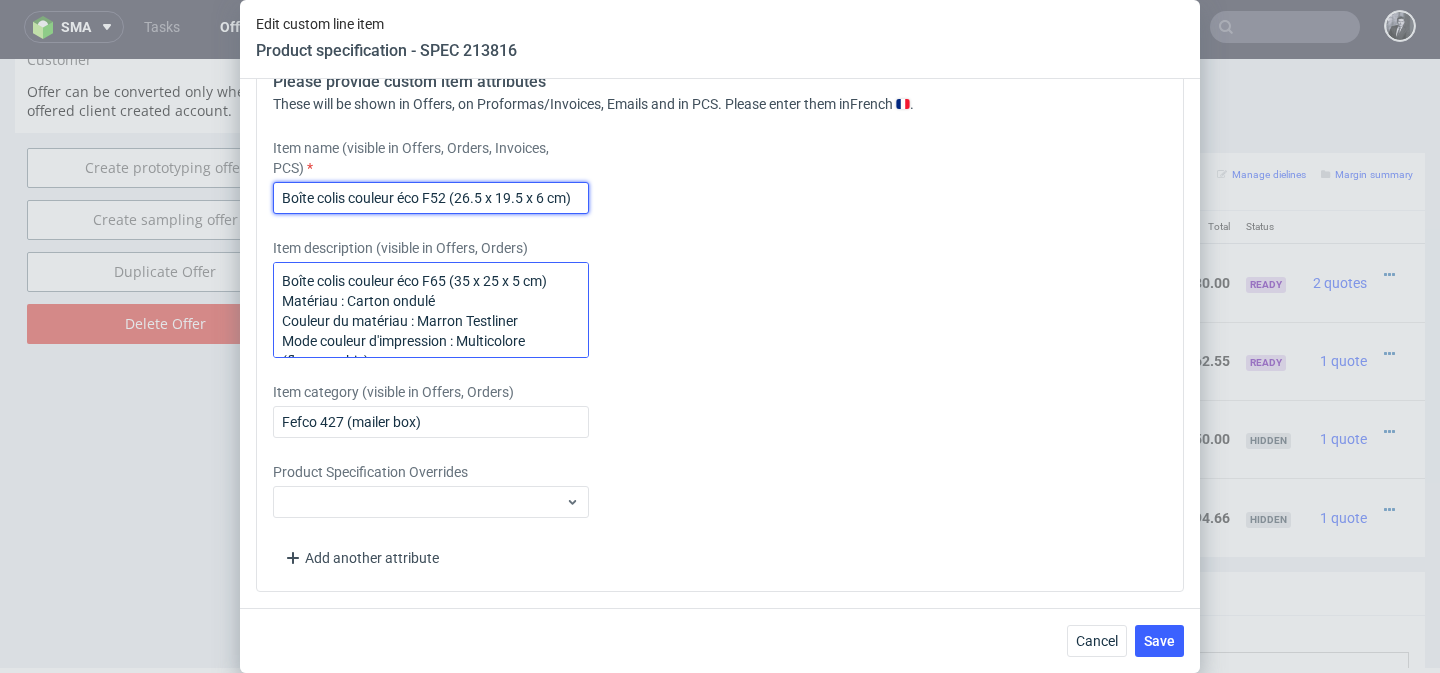 type on "Boîte colis couleur éco F52 (26.5 x 19.5 x 6 cm)" 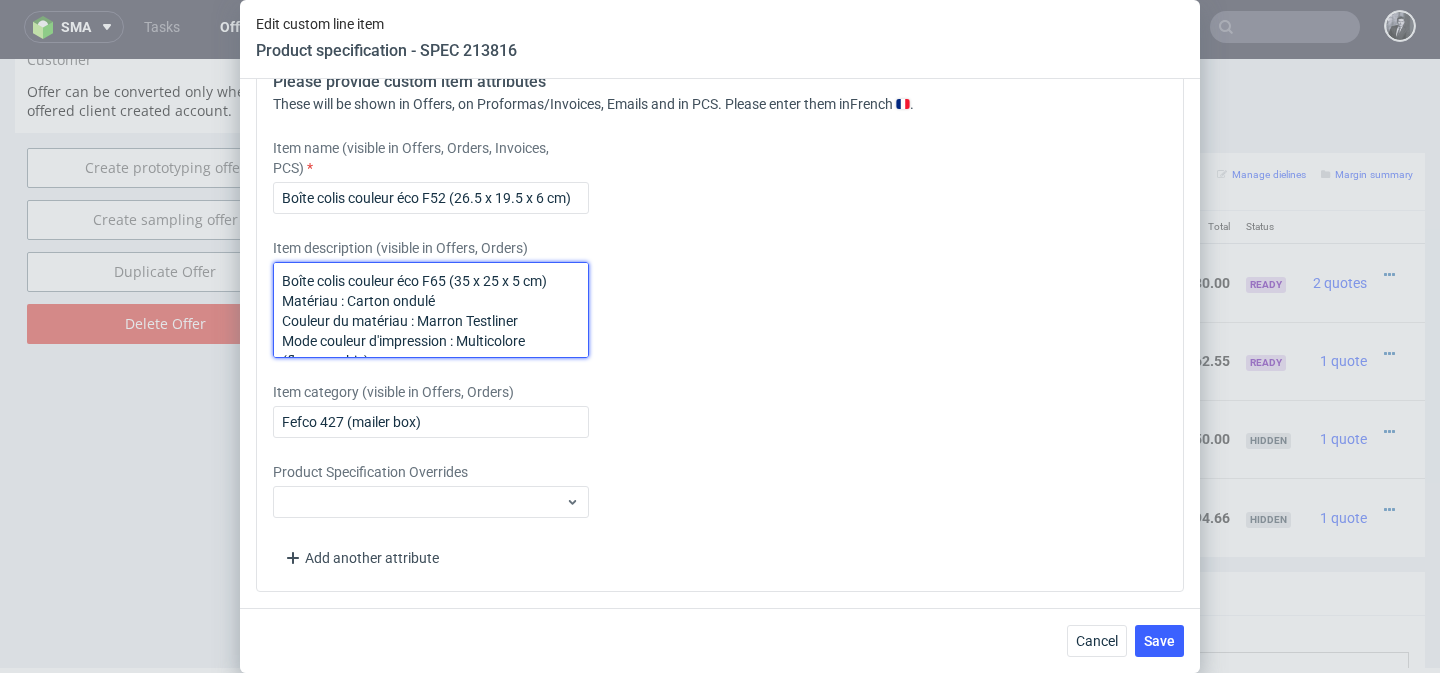 drag, startPoint x: 561, startPoint y: 285, endPoint x: 428, endPoint y: 278, distance: 133.18408 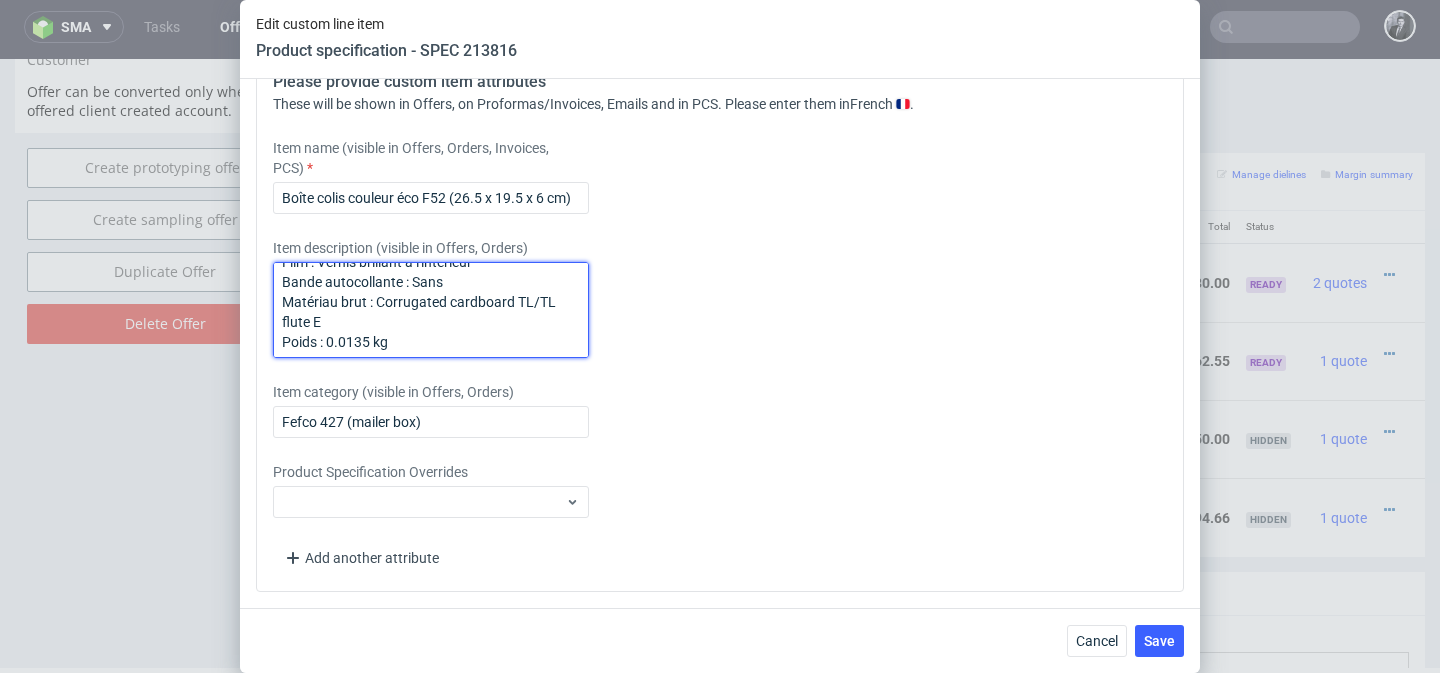 scroll, scrollTop: 162, scrollLeft: 0, axis: vertical 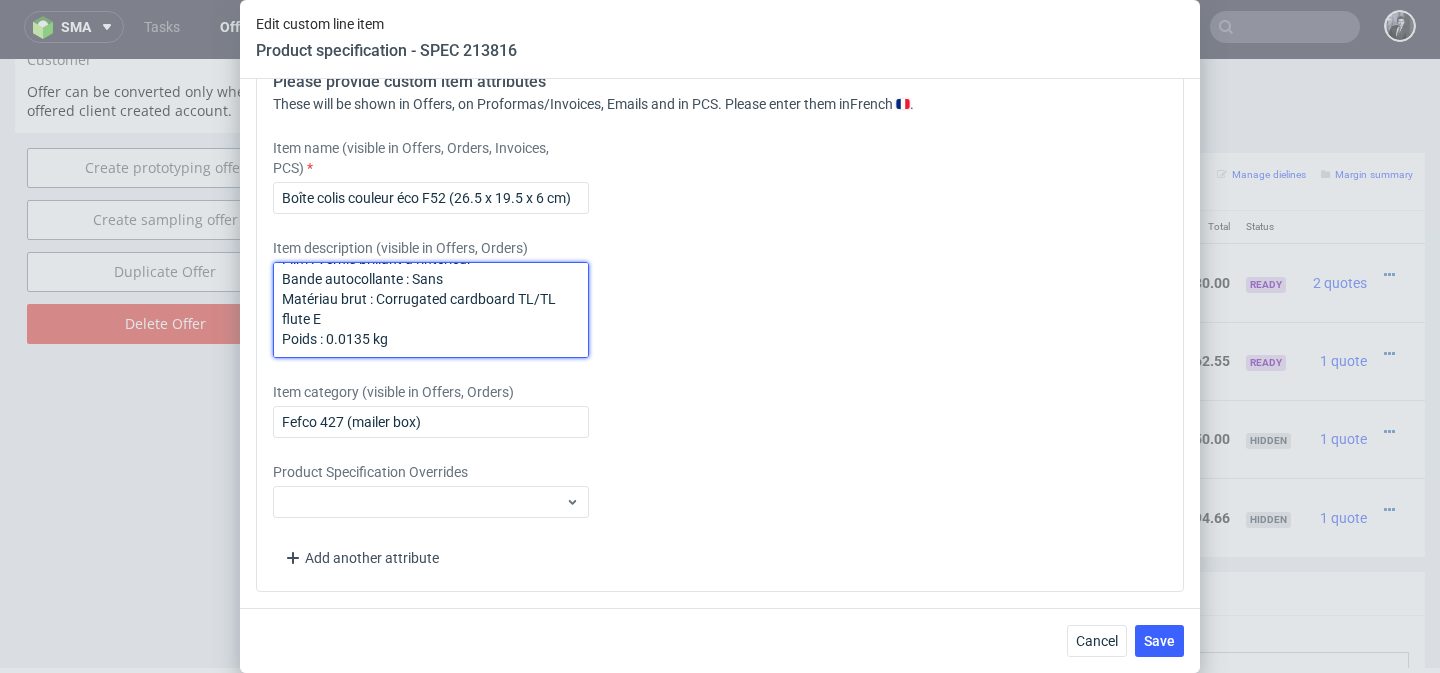 drag, startPoint x: 401, startPoint y: 340, endPoint x: 326, endPoint y: 341, distance: 75.00667 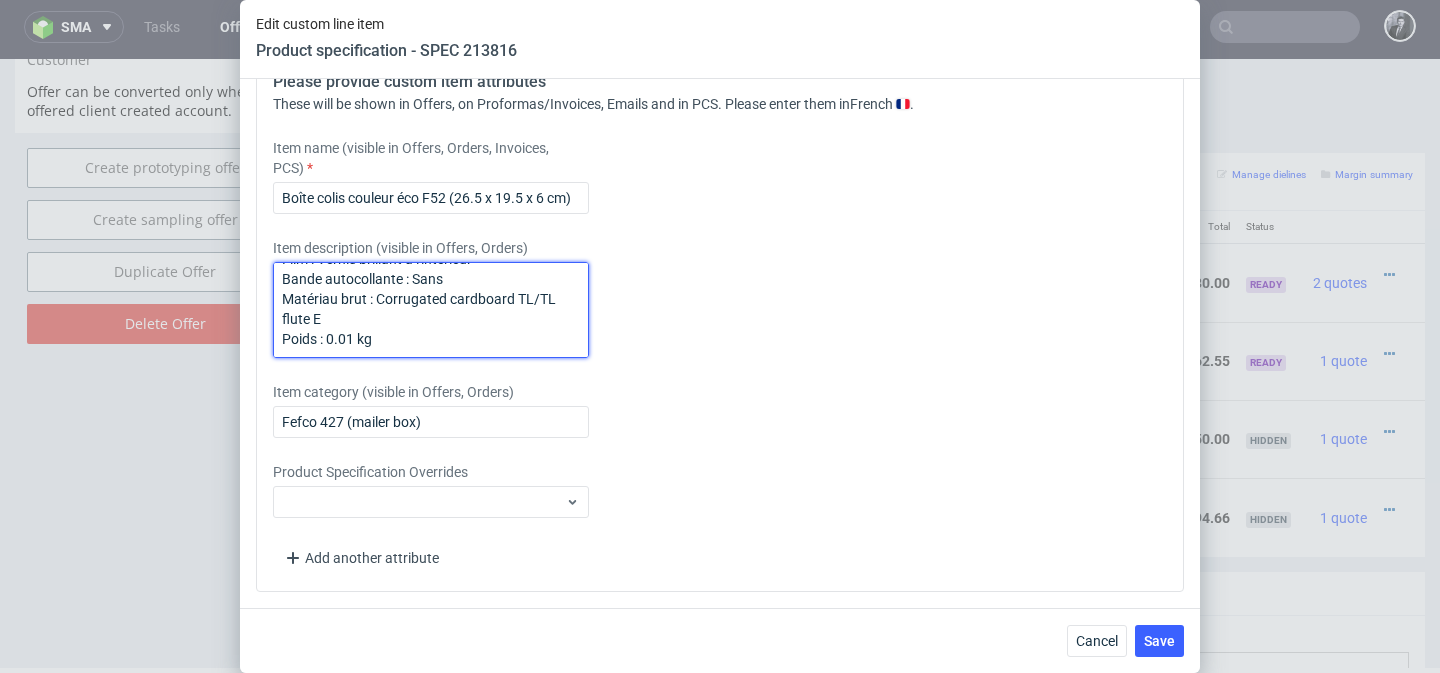click on "Boîte colis couleur éco F52 (26.5 x 19.5 x 6 cm)
Matériau : Carton ondulé
Couleur du matériau : Marron Testliner
Mode couleur d'impression : Multicolore (flexographie)
Couverture d'impression : Extérieur (1 couleur) + intérieur (2 couleurs)
Film : Vernis brillant à l'intérieur
Bande autocollante : Sans
Matériau brut : Corrugated cardboard TL/TL flute E
Poids : 0.01 kg" at bounding box center [431, 310] 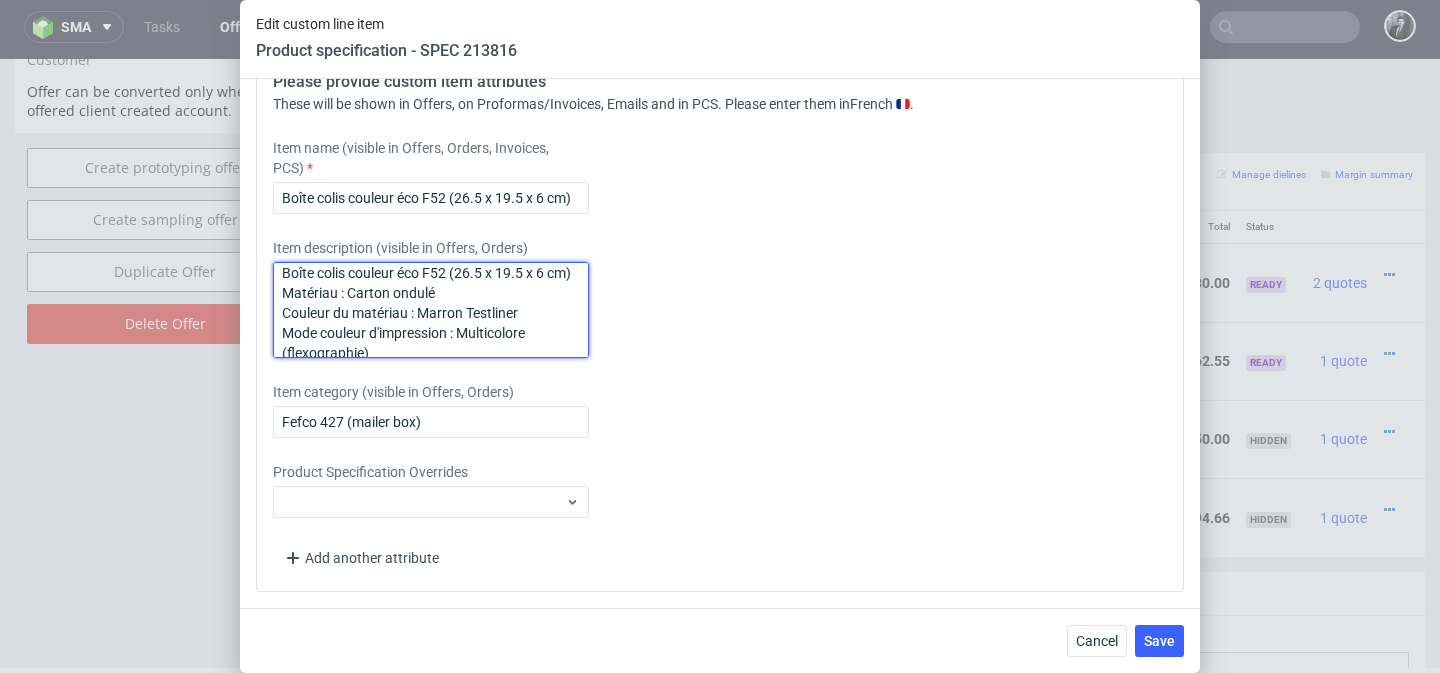 scroll, scrollTop: 0, scrollLeft: 0, axis: both 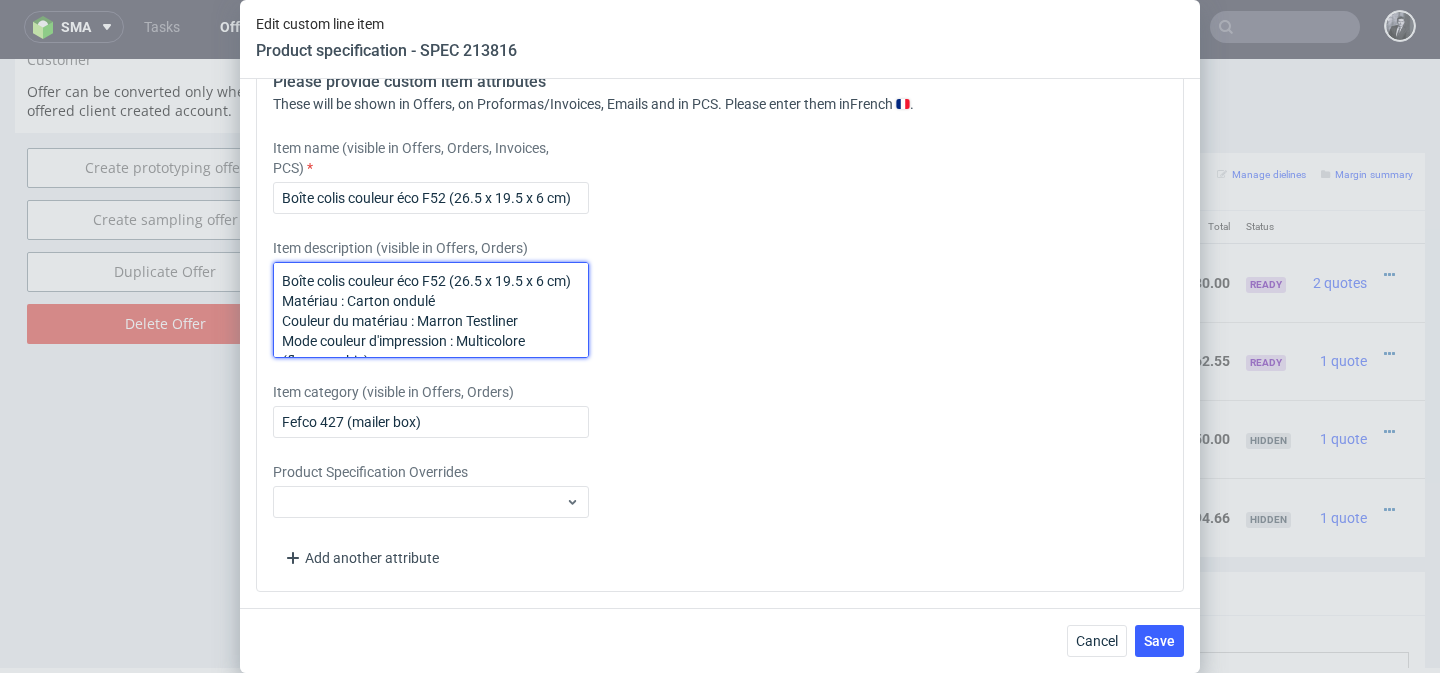 type on "Boîte colis couleur éco F52 (26.5 x 19.5 x 6 cm)
Matériau : Carton ondulé
Couleur du matériau : Marron Testliner
Mode couleur d'impression : Multicolore (flexographie)
Couverture d'impression : Extérieur (1 couleur) + intérieur (2 couleurs)
Film : Vernis brillant à l'intérieur
Bande autocollante : Sans
Matériau brut : Corrugated cardboard TL/TL flute E
Poids : 0.01 kg" 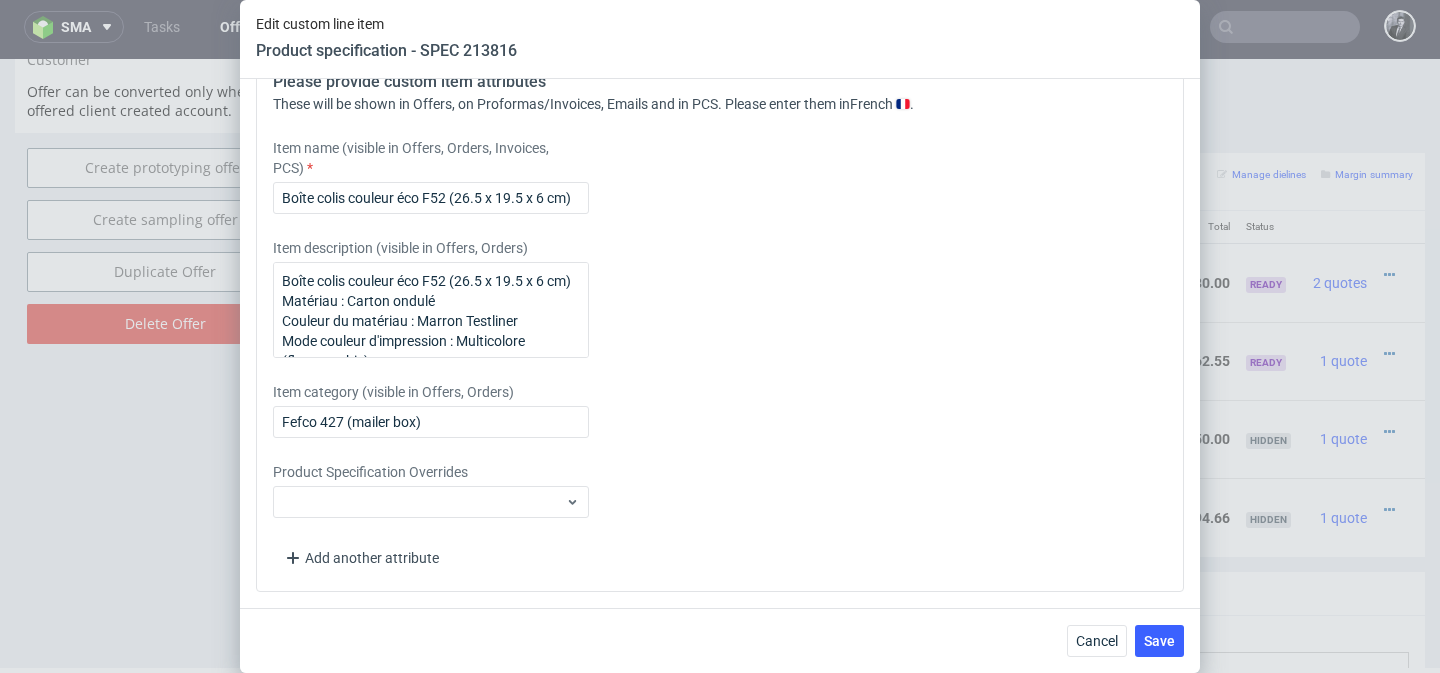 click on "Item description (visible in Offers, Orders) Boîte colis couleur éco F52 (26.5 x 19.5 x 6 cm)
Matériau : Carton ondulé
Couleur du matériau : Marron Testliner
Mode couleur d'impression : Multicolore (flexographie)
Couverture d'impression : Extérieur (1 couleur) + intérieur (2 couleurs)
Film : Vernis brillant à l'intérieur
Bande autocollante : Sans
Matériau brut : Corrugated cardboard TL/TL flute E
Poids : 0.01 kg" at bounding box center (605, 298) 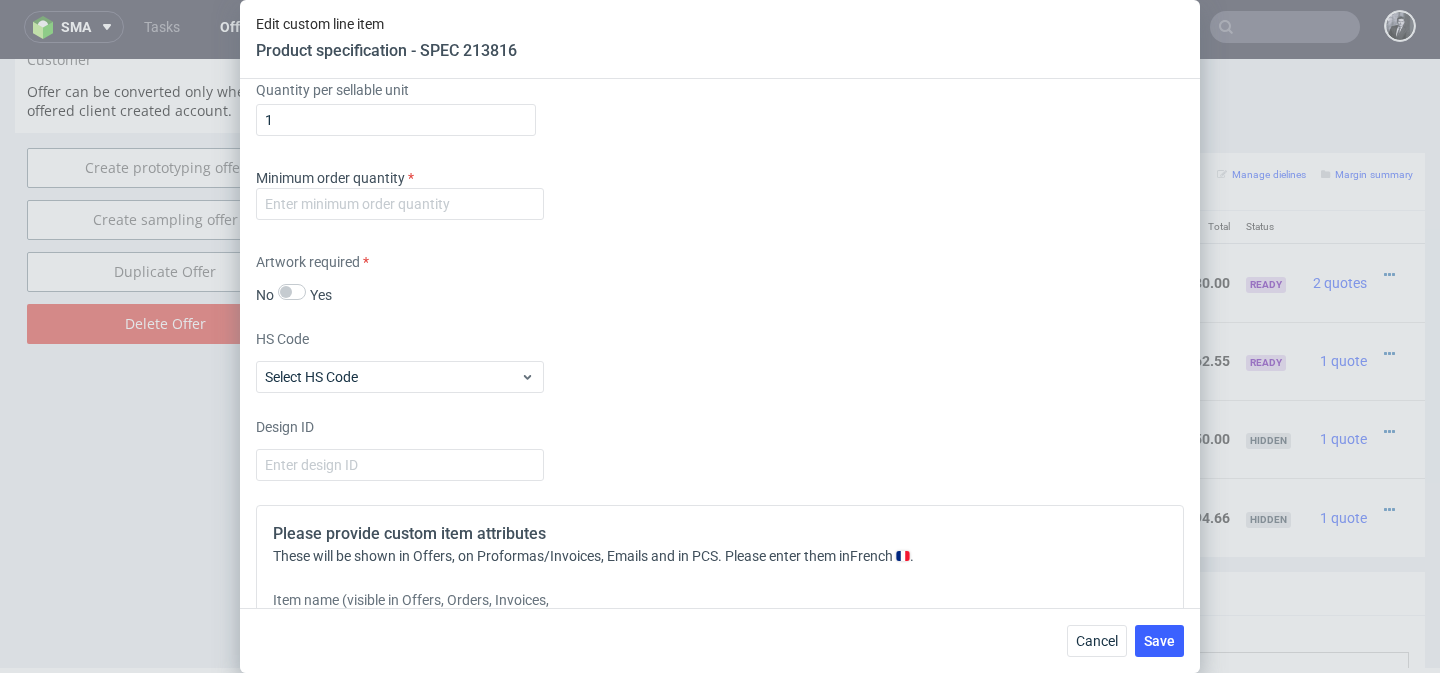 scroll, scrollTop: 1631, scrollLeft: 0, axis: vertical 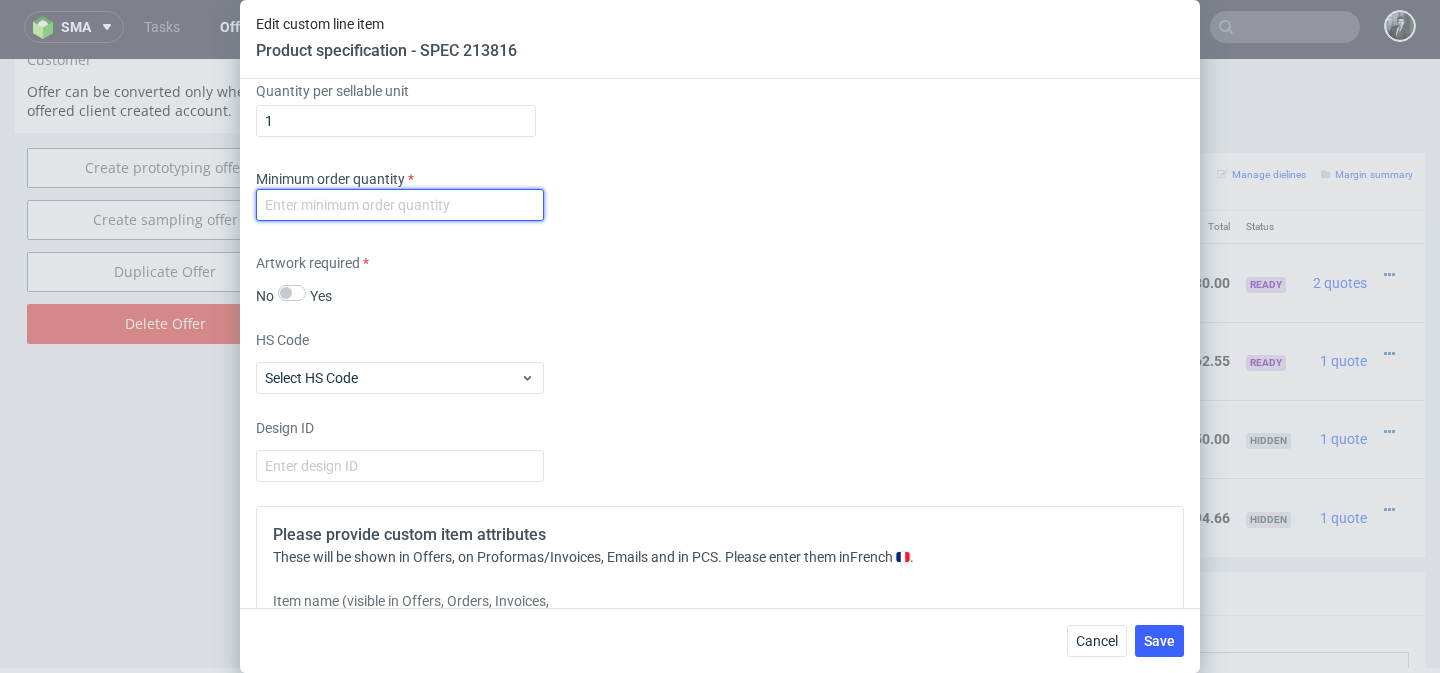 click at bounding box center (400, 205) 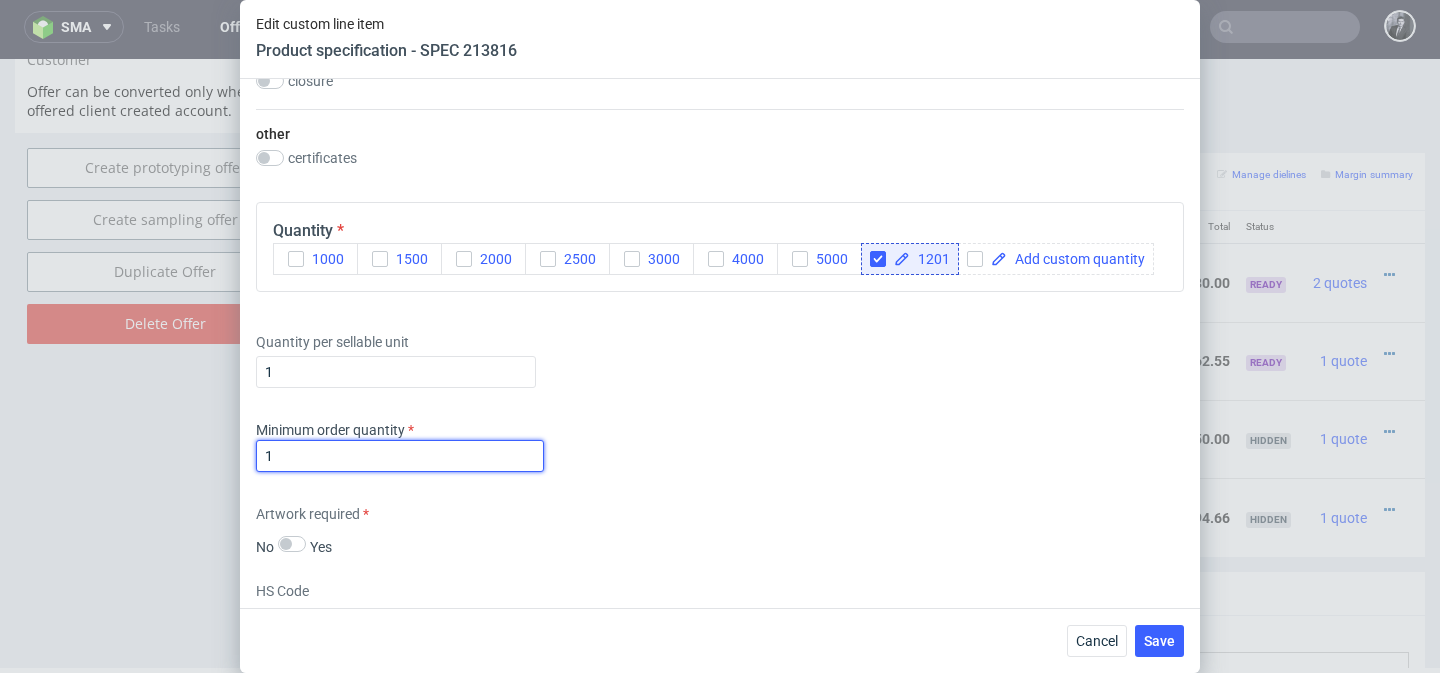 scroll, scrollTop: 1383, scrollLeft: 0, axis: vertical 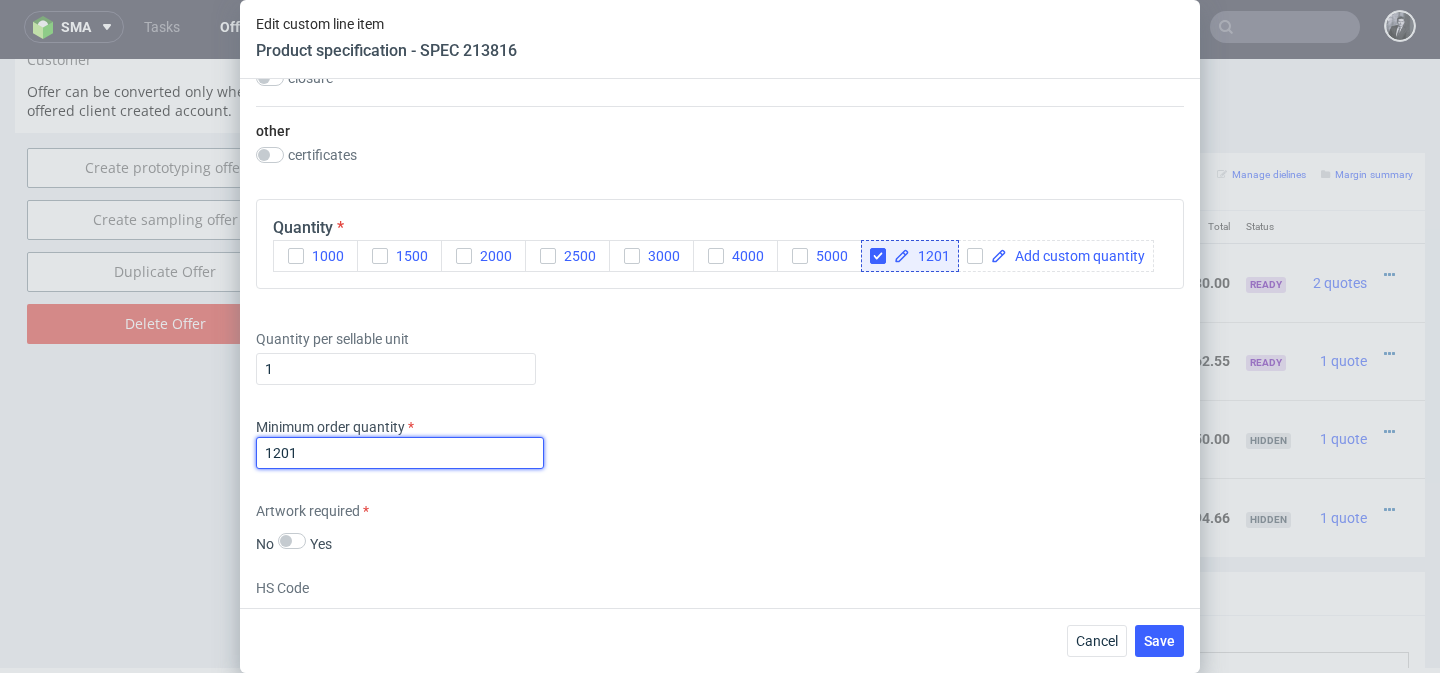 type on "1201" 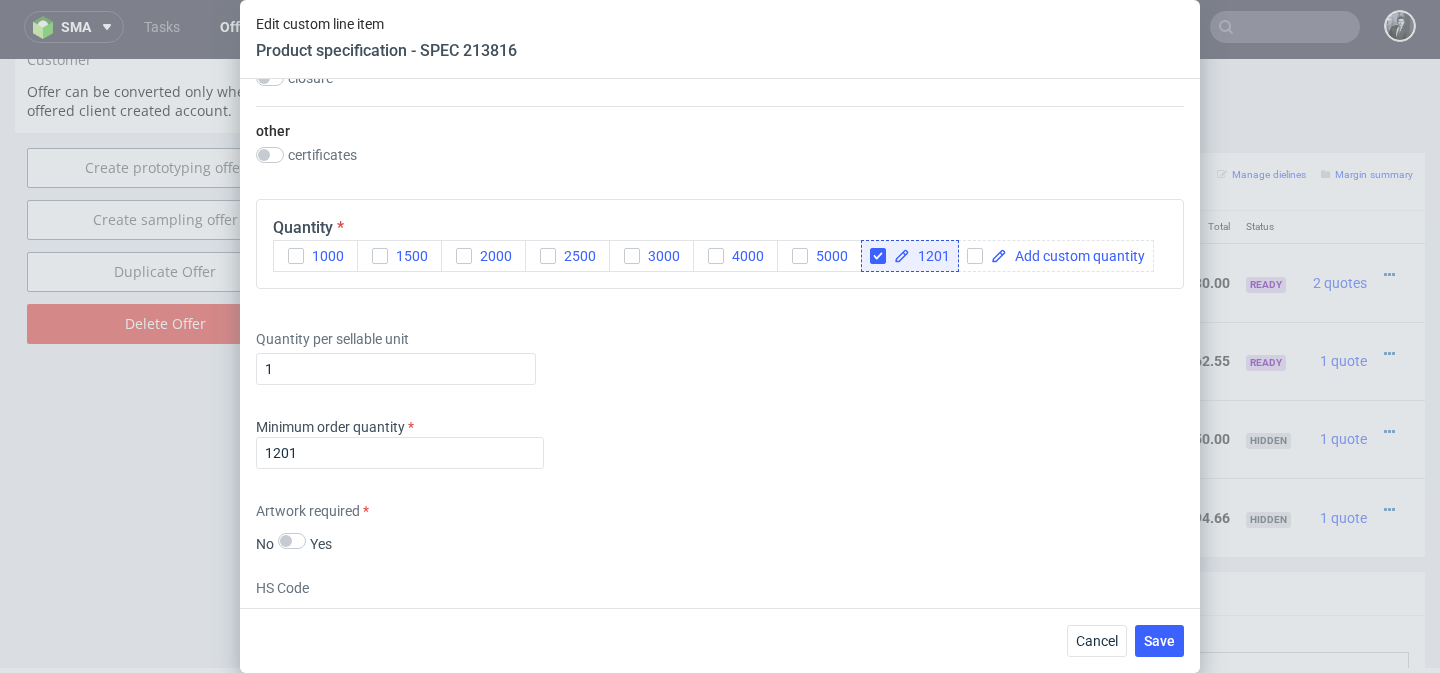 click on "Supplier Custom Custom supplier Boxesflow Technical specification Instant price RFQ type name corrugated code mailer box fefco 427 size width (mm) 265 depth (mm) 195 height (mm) 60 internal/external external material type corrugated liner outer testliner brown testliner white coated testliner white kraftliner brown liner inner testliner brown testliner white kraftliner brown flute E B EB BE C BC grammage (gsm) 380 420 390 450 340 380 layers 3 print technique no print flexo offset offset + flexo digital number of colors outside 1 2 3 4 5 number of colors inside 1 2 3 4 5 colors outside Pantone colors inside Pantone print area description outside: whole surface area outside: lid + front inside: visible elements inside: lid finish varnish outside gloss varnish inside gloss structural design closure 1 x adhesive strip + peel off string 2 x adhesive strip + peel off string other certificates FSC Quantity 1000 1500 2000 2500 3000 4000 5000 1201 Quantity per sellable unit 1 Minimum order quantity 1201 No Yes HS Code" at bounding box center (720, 343) 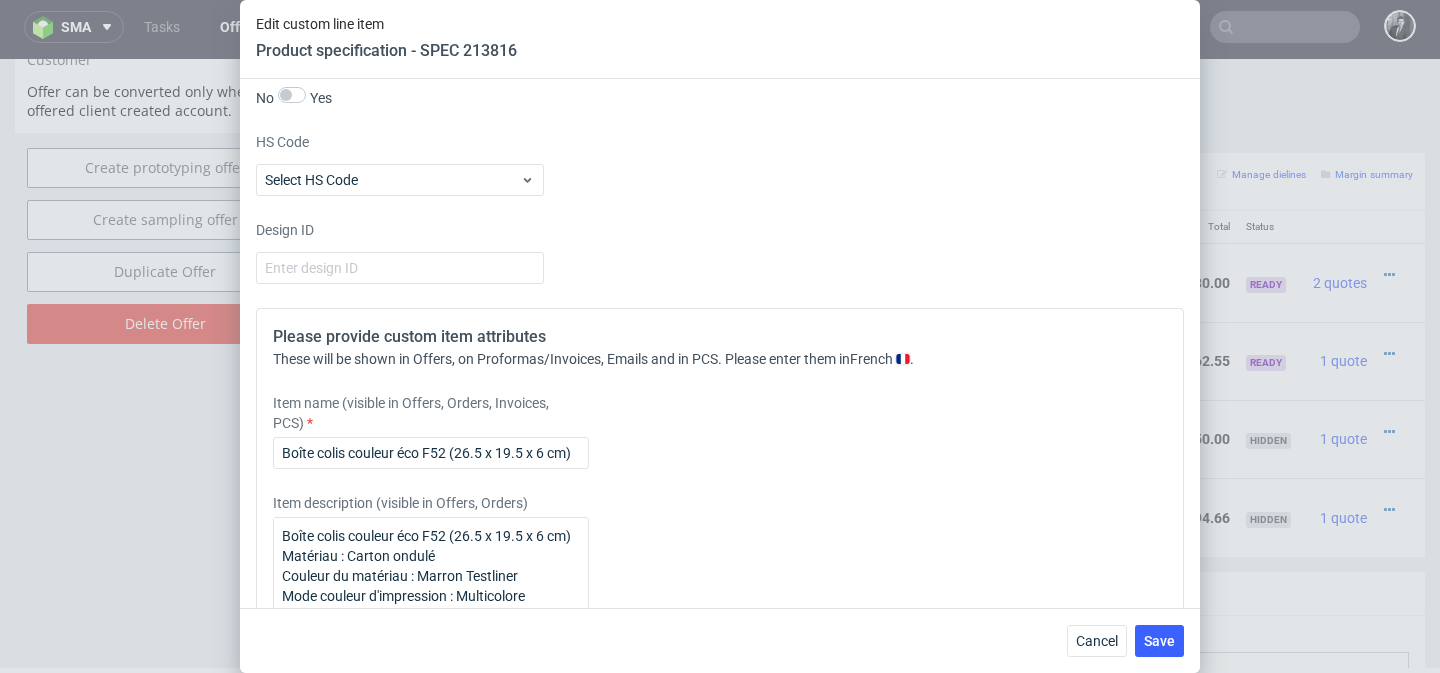 scroll, scrollTop: 2085, scrollLeft: 0, axis: vertical 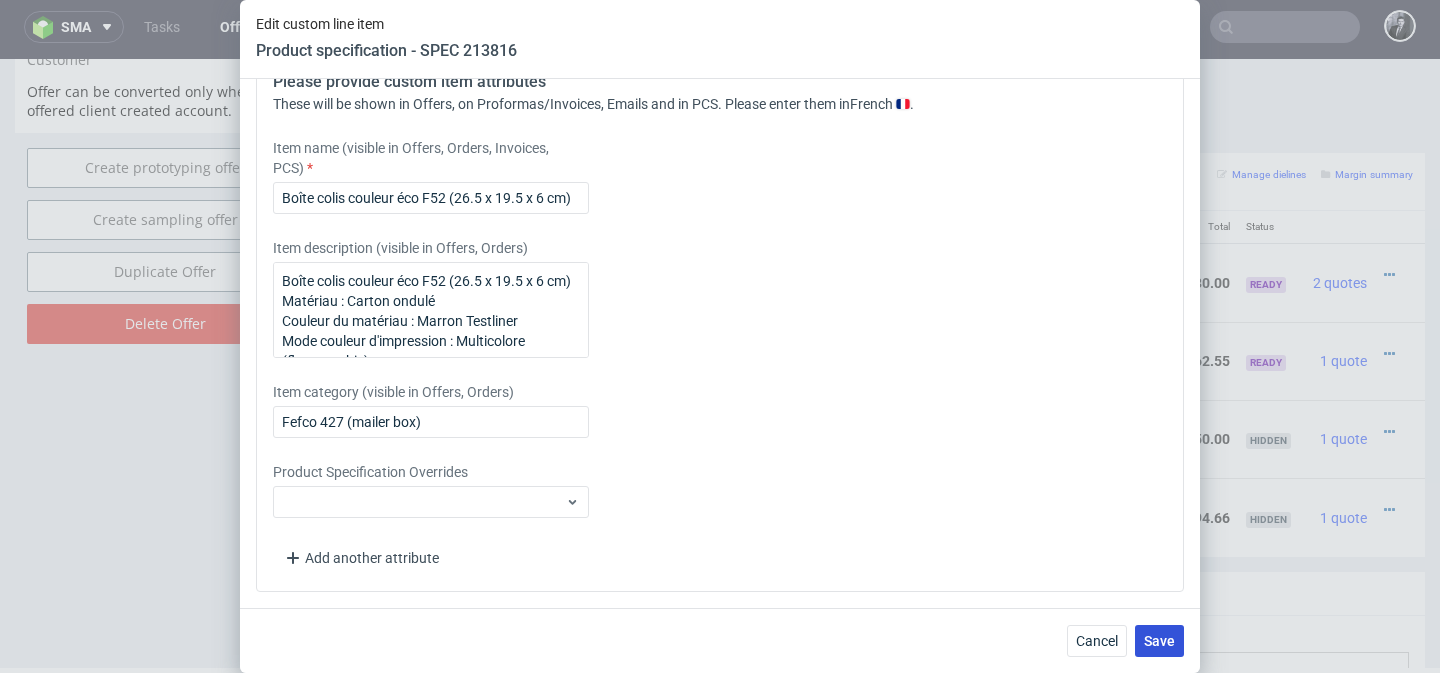 click on "Save" at bounding box center [1159, 641] 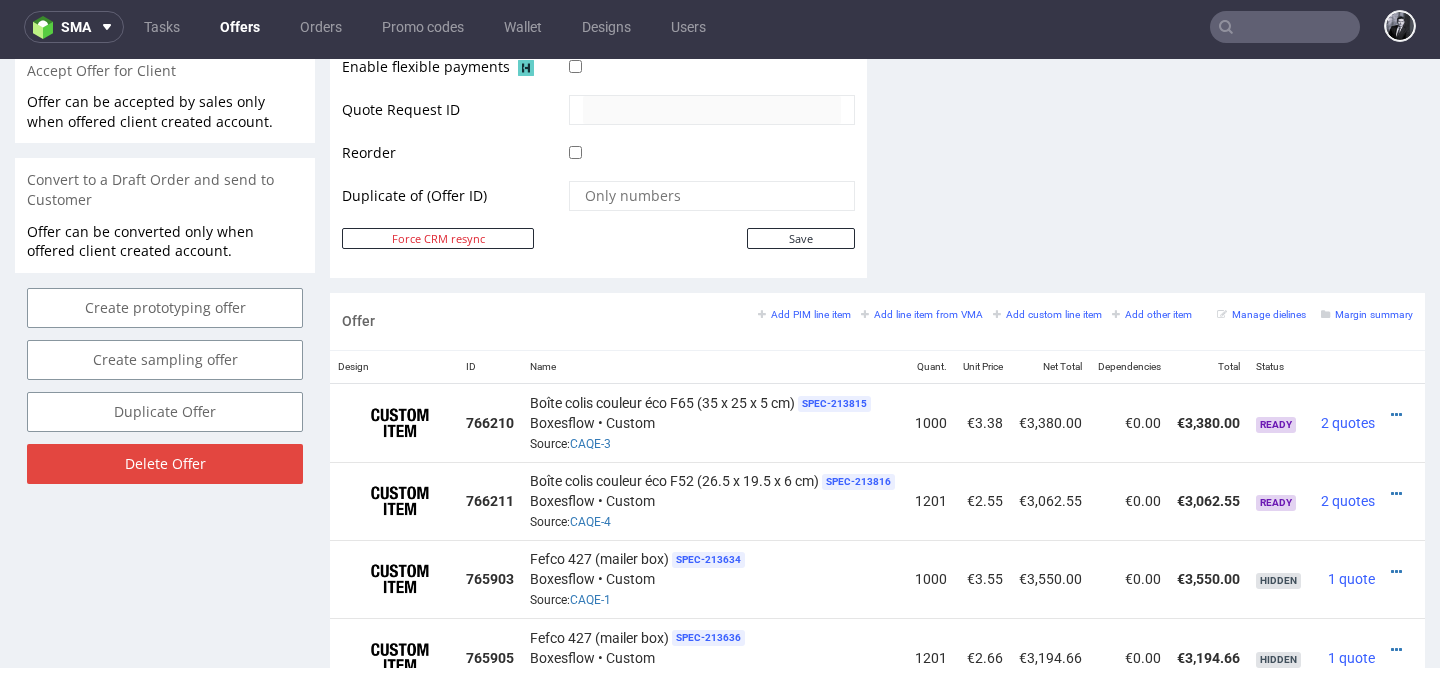 scroll, scrollTop: 1044, scrollLeft: 0, axis: vertical 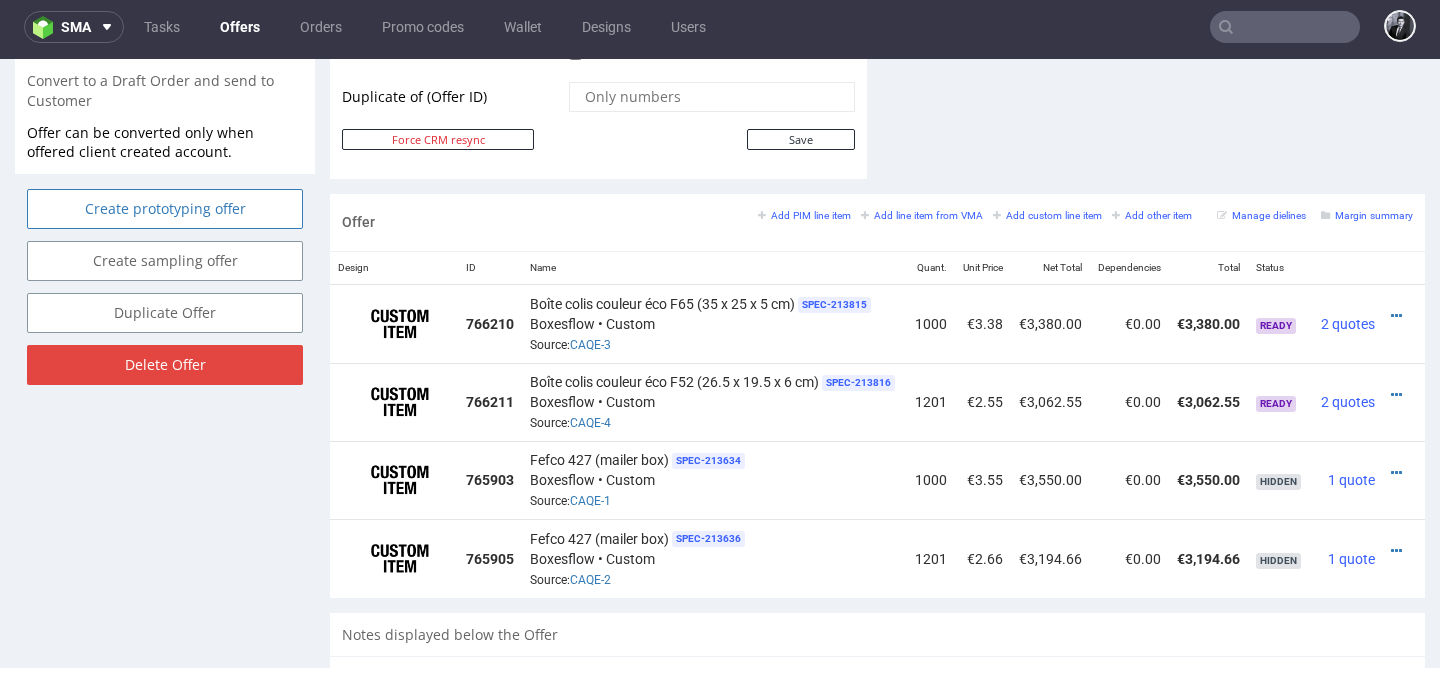 click on "Create prototyping offer" at bounding box center [165, 209] 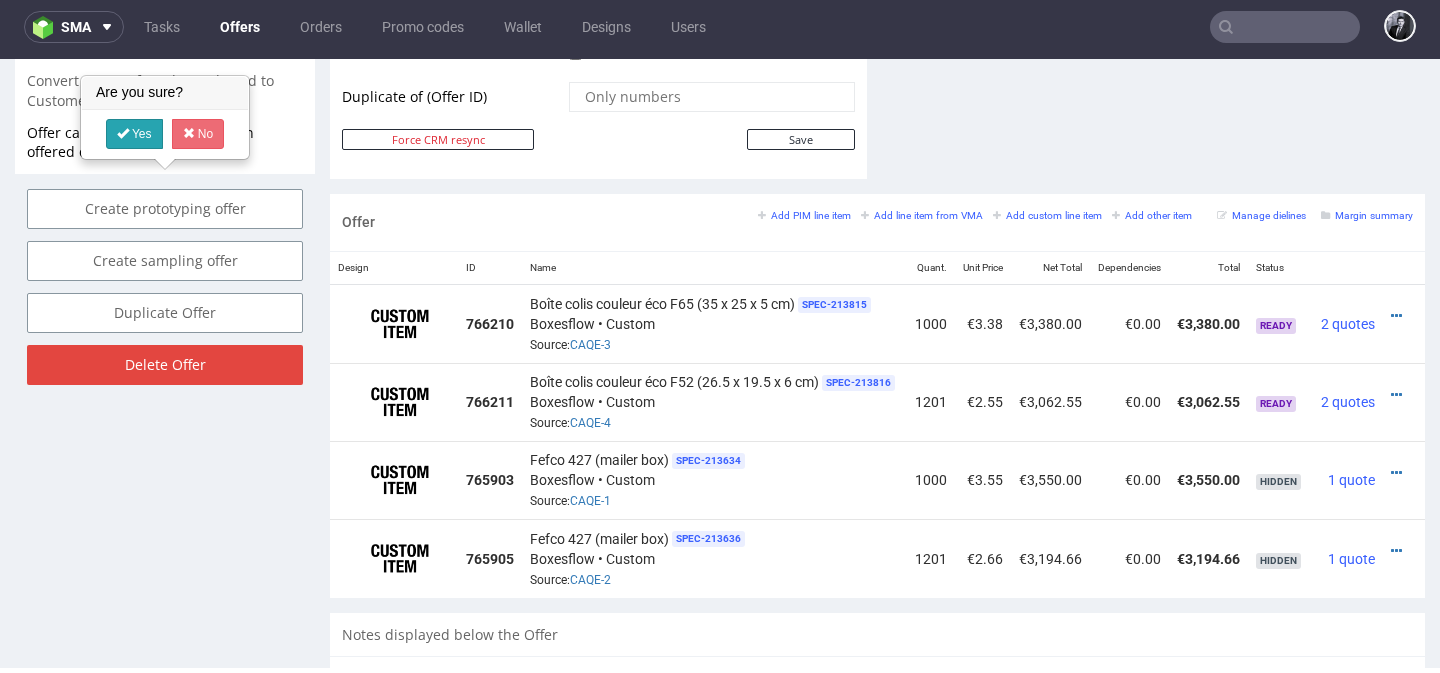click on "Yes" at bounding box center [134, 134] 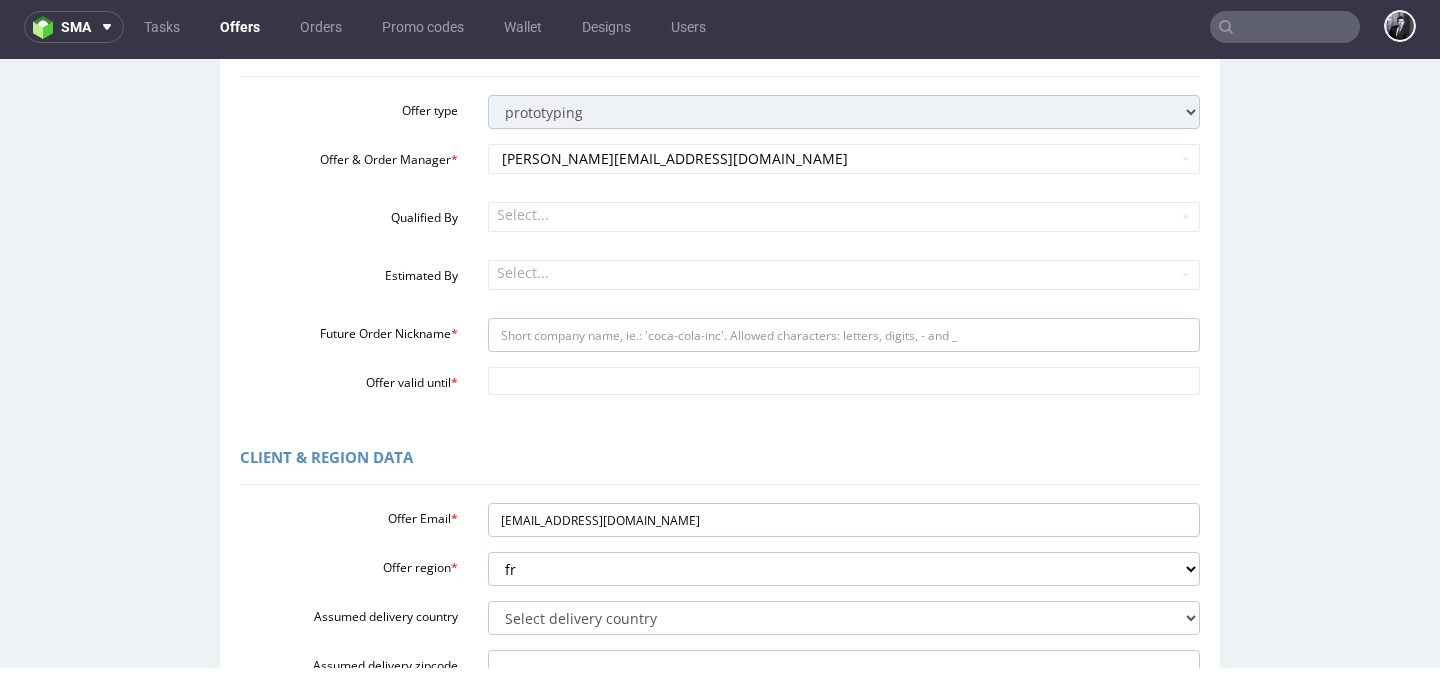 scroll, scrollTop: 204, scrollLeft: 0, axis: vertical 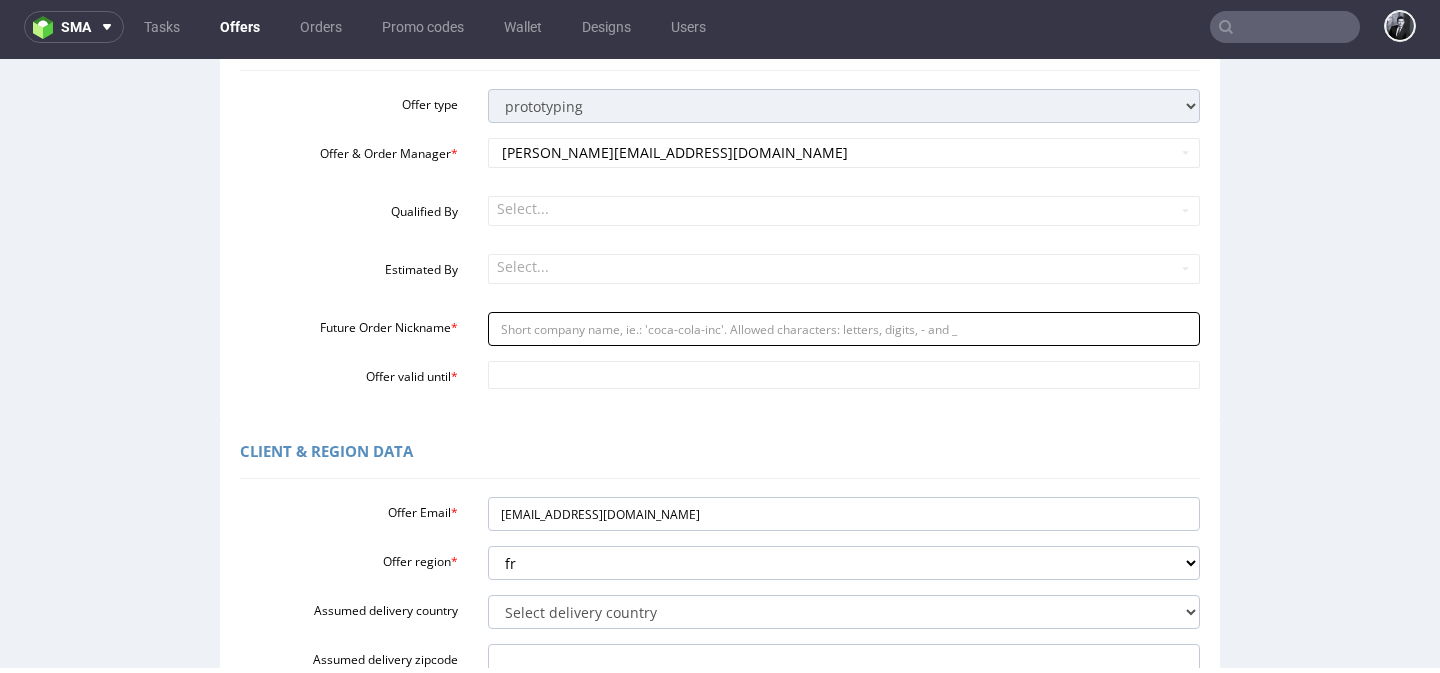 click on "Future Order Nickname  *" at bounding box center (844, 329) 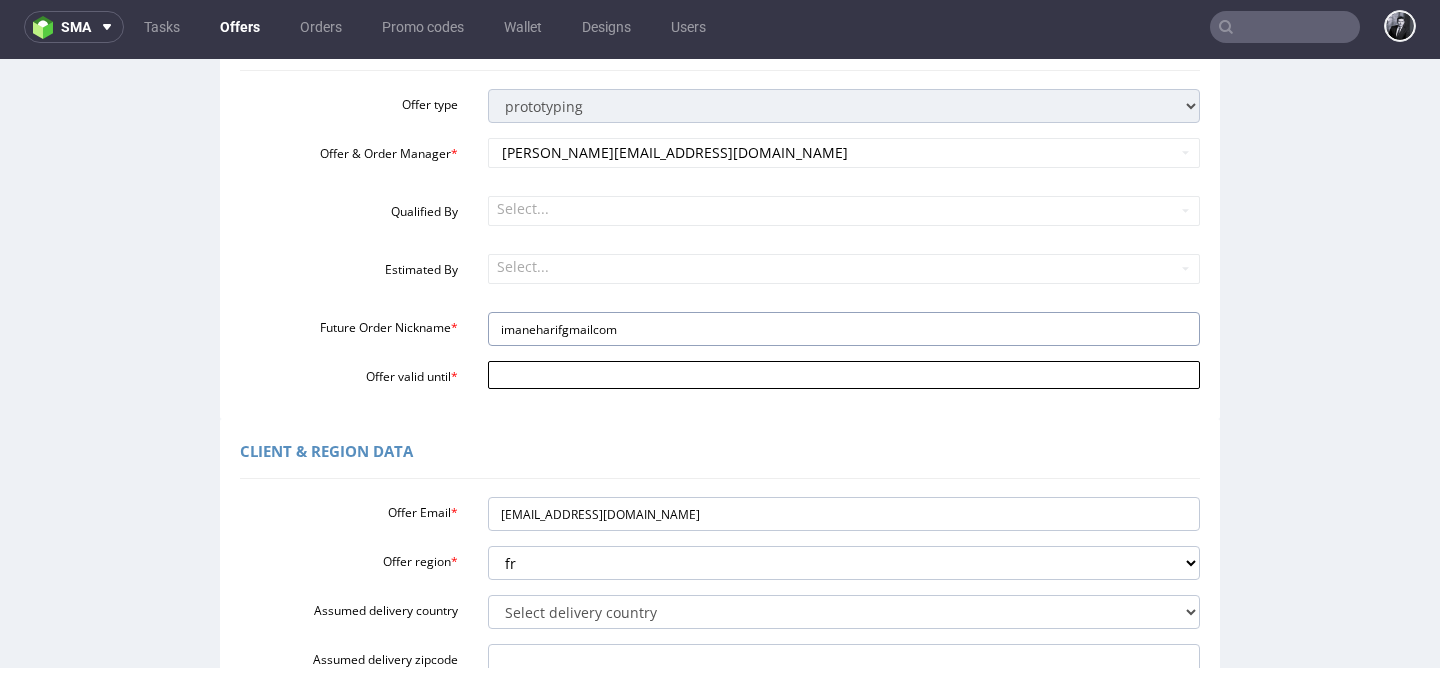 type on "imaneharifgmailcom" 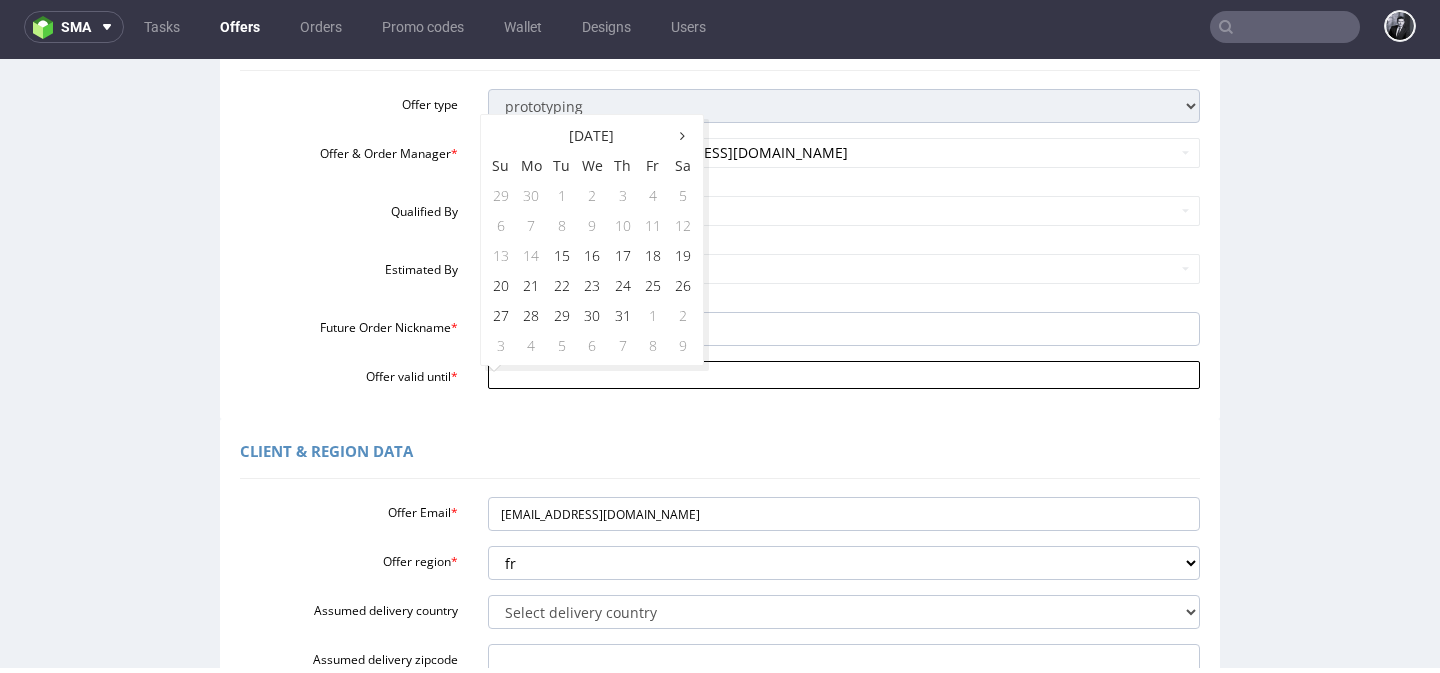 click on "Offer valid until  *" at bounding box center [844, 375] 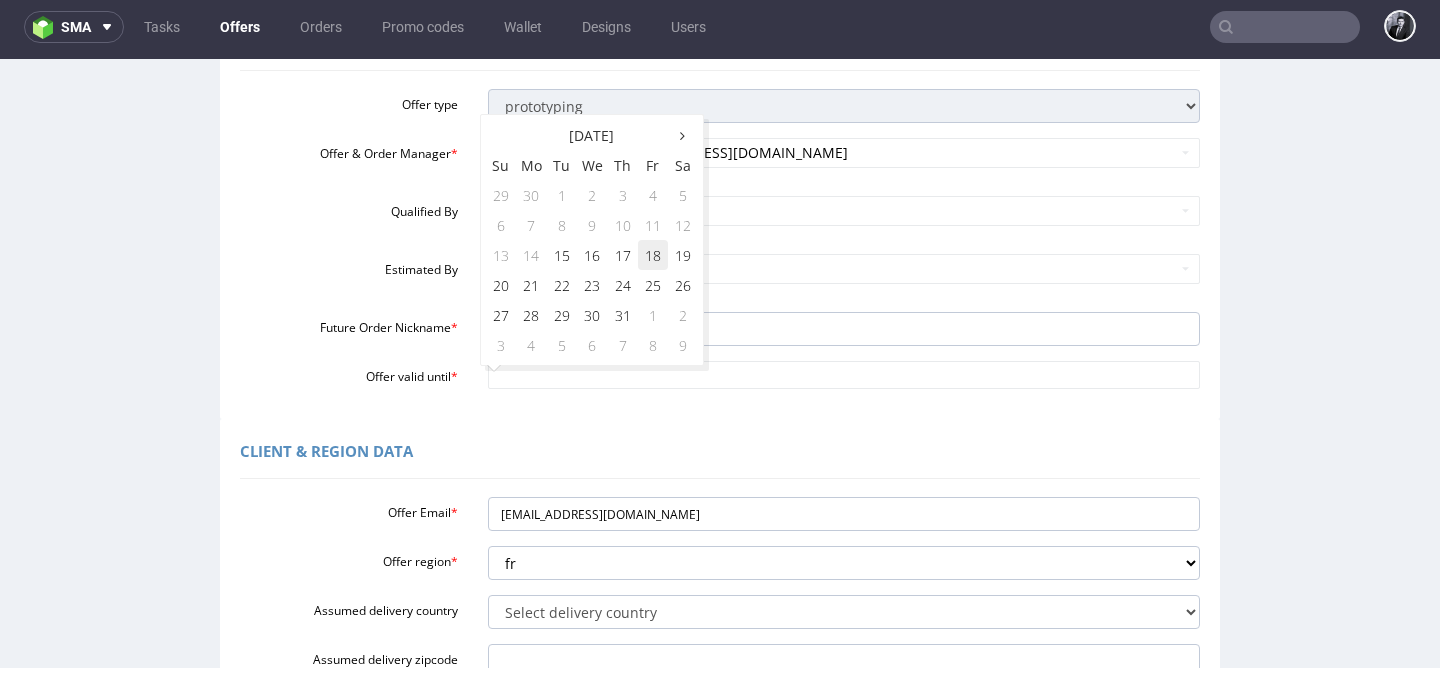 click on "18" at bounding box center [653, 255] 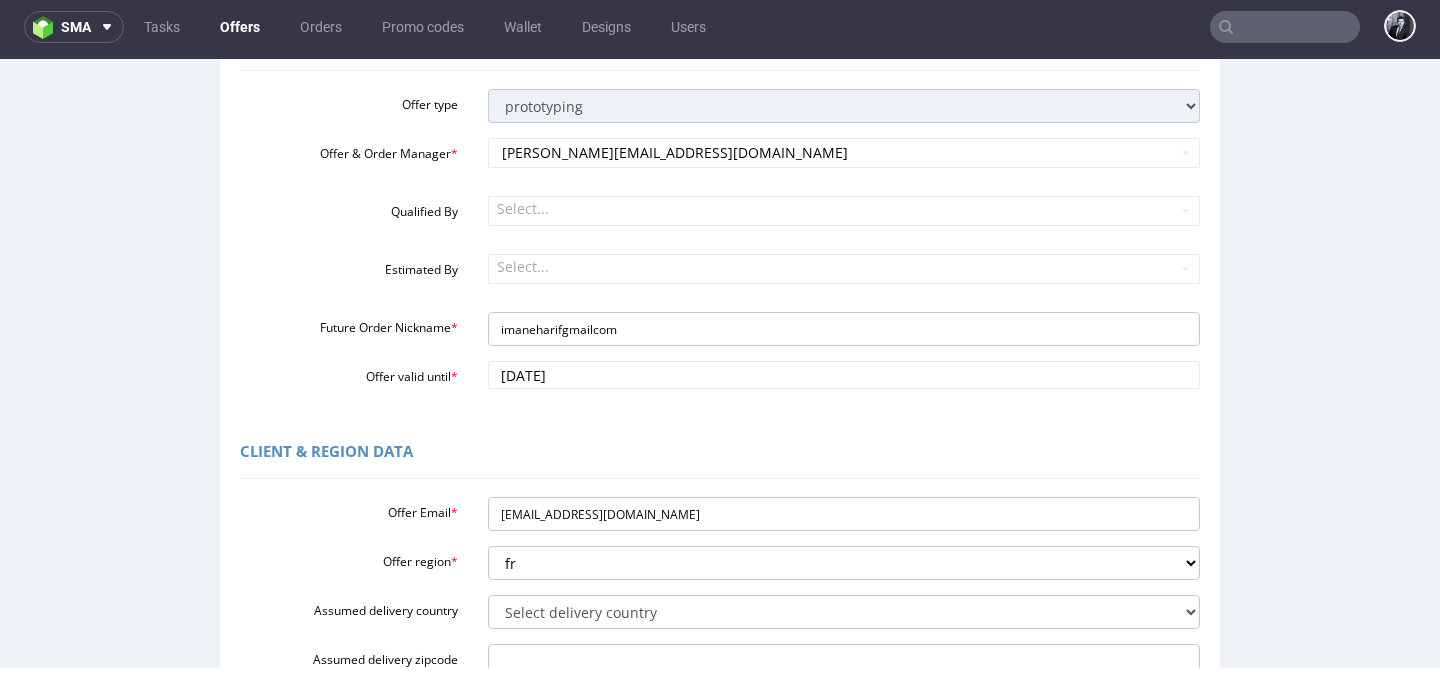 click on "Client & Region data" at bounding box center (720, 455) 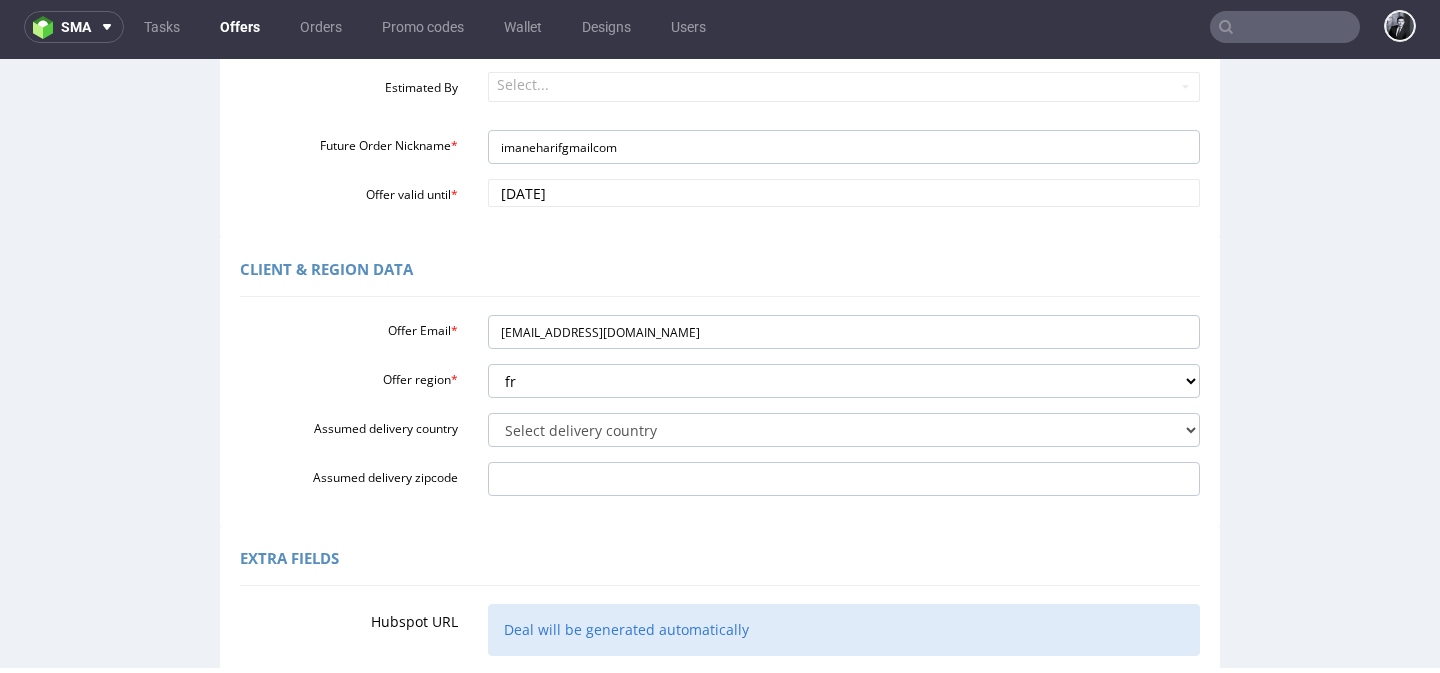 scroll, scrollTop: 385, scrollLeft: 0, axis: vertical 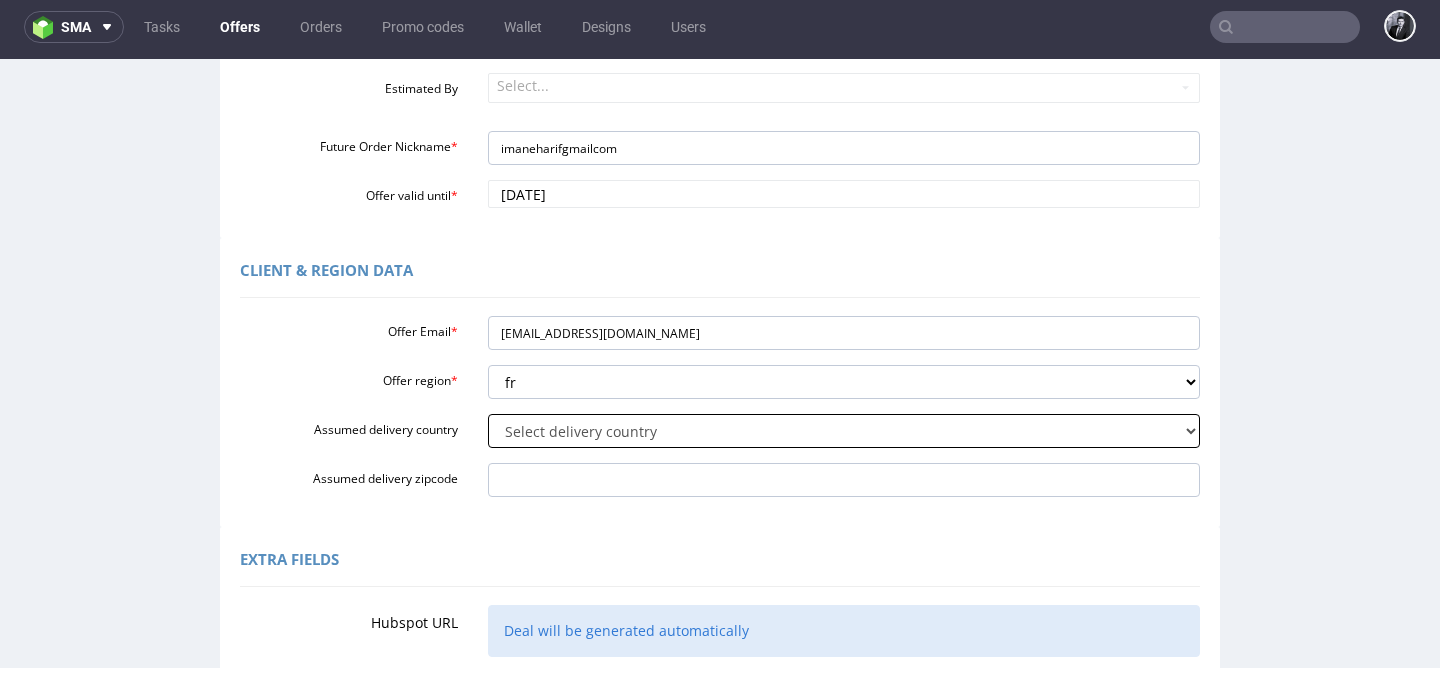 click on "Select delivery country
Andorra
Afghanistan
Anguilla
Albania
Armenia
Antarctica
Argentina
American Samoa
Austria
Australia
Åland Islands
Azerbaijan
Bosnia and Herzegovina
Barbados
Bangladesh
Belgium
Bulgaria
Bahrain
Saint Barthélemy
Brunei Darussalam
Bonaire, Sint Eustatius and Saba
Brazil
Bhutan
Bouvet Island
Belarus
Canada
Cocos (Keeling) Islands
Switzerland
Chile
China
Colombia
Costa Rica
Cuba
Cape Verde
Curaçao
Christmas Island
Cyprus
Czech Republic
Germany
Denmark
Dominican Republic
Algeria
Ecuador
Estonia
Egypt
Western Sahara
Spain
Ethiopia
Finland
Falkland Islands (Malvinas)
Micronesia, Federated States of
Faroe Islands
France
Gabon
United Kingdom
Georgia
French Guiana
Guernsey
Gibraltar
Greenland
Guadeloupe
Greece
South Georgia and the South Sandwich Islands
Guatemala
Guam
Guinea-Bissau
Heard Island and McDonald Islands
Honduras
Croatia
Haiti
Hungary" at bounding box center (844, 431) 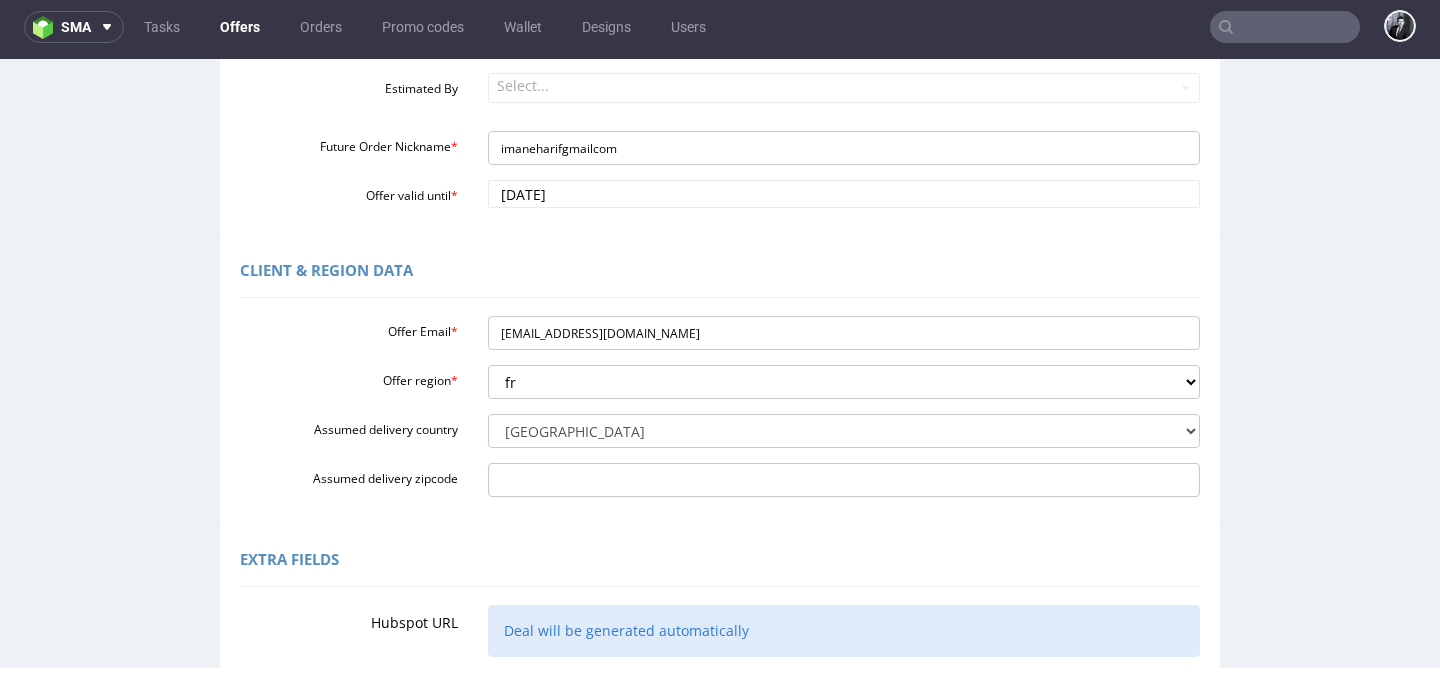 click on "Extra Fields" at bounding box center [720, 563] 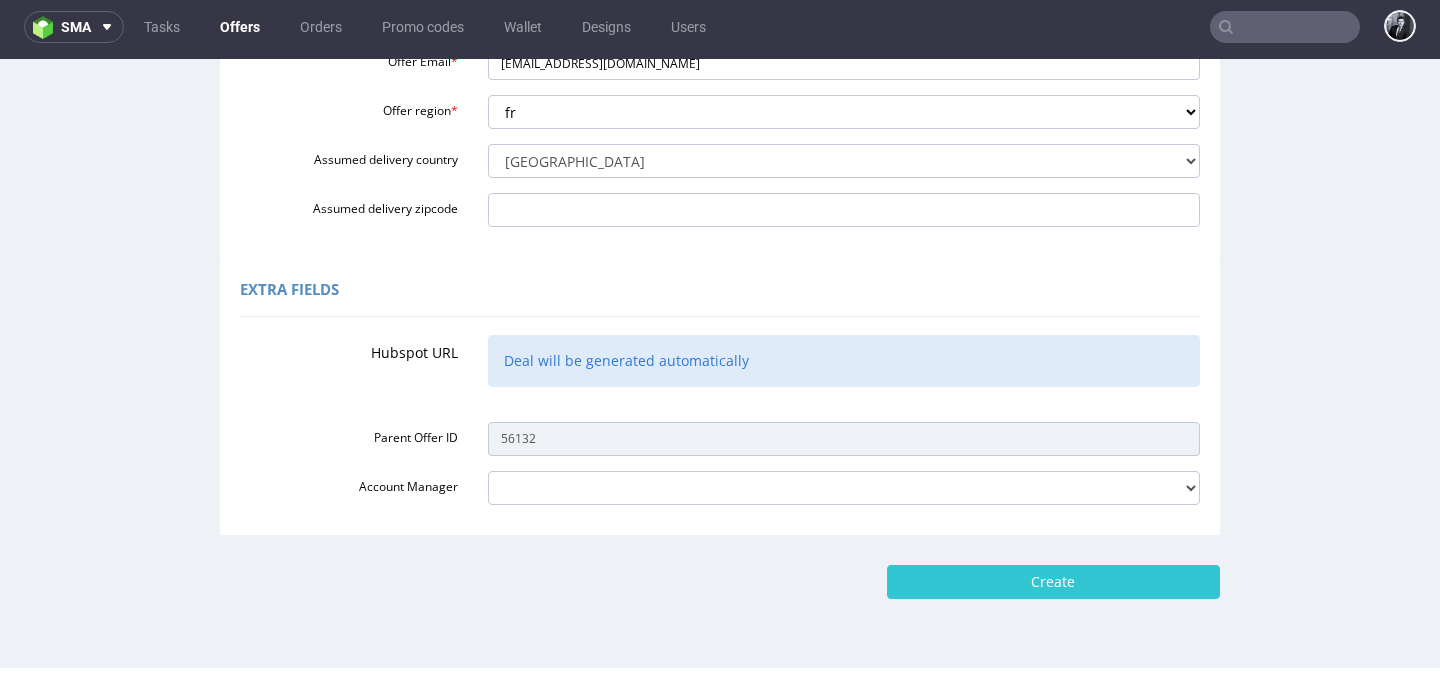 scroll, scrollTop: 658, scrollLeft: 0, axis: vertical 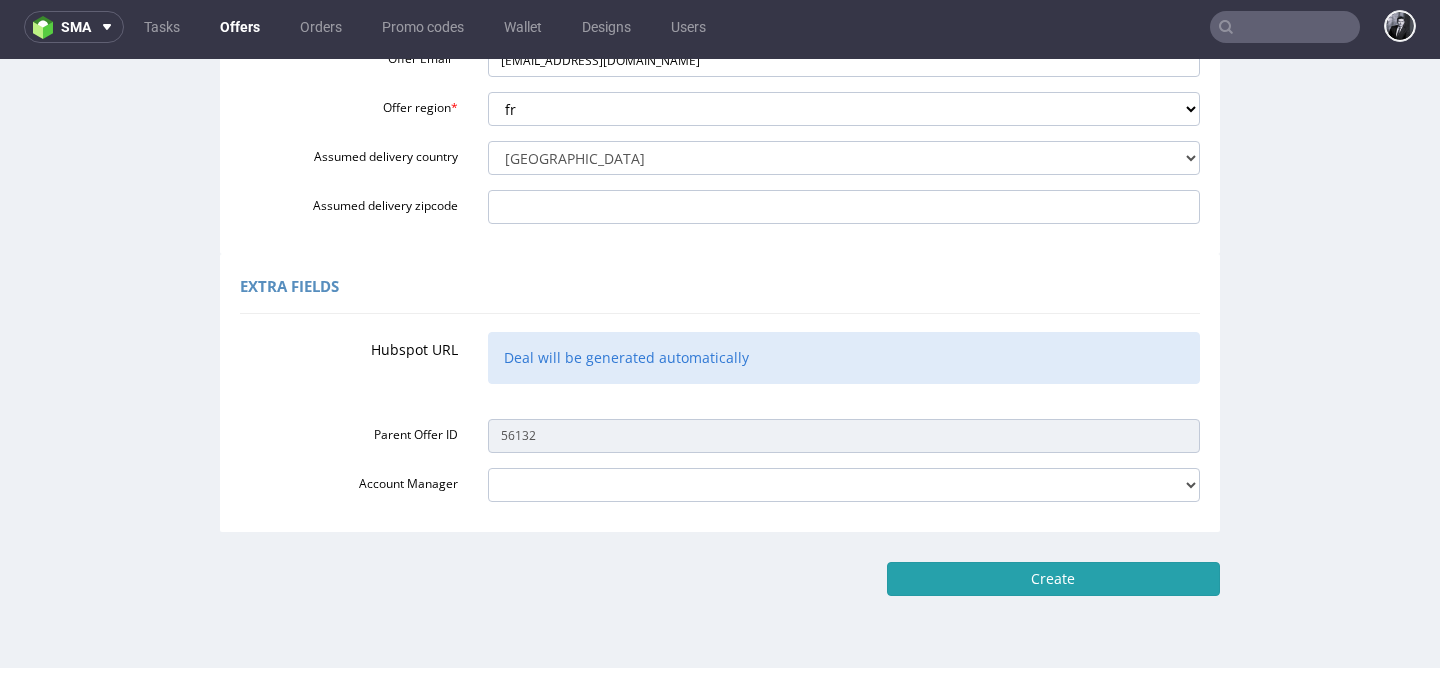 click on "Create" at bounding box center [1053, 579] 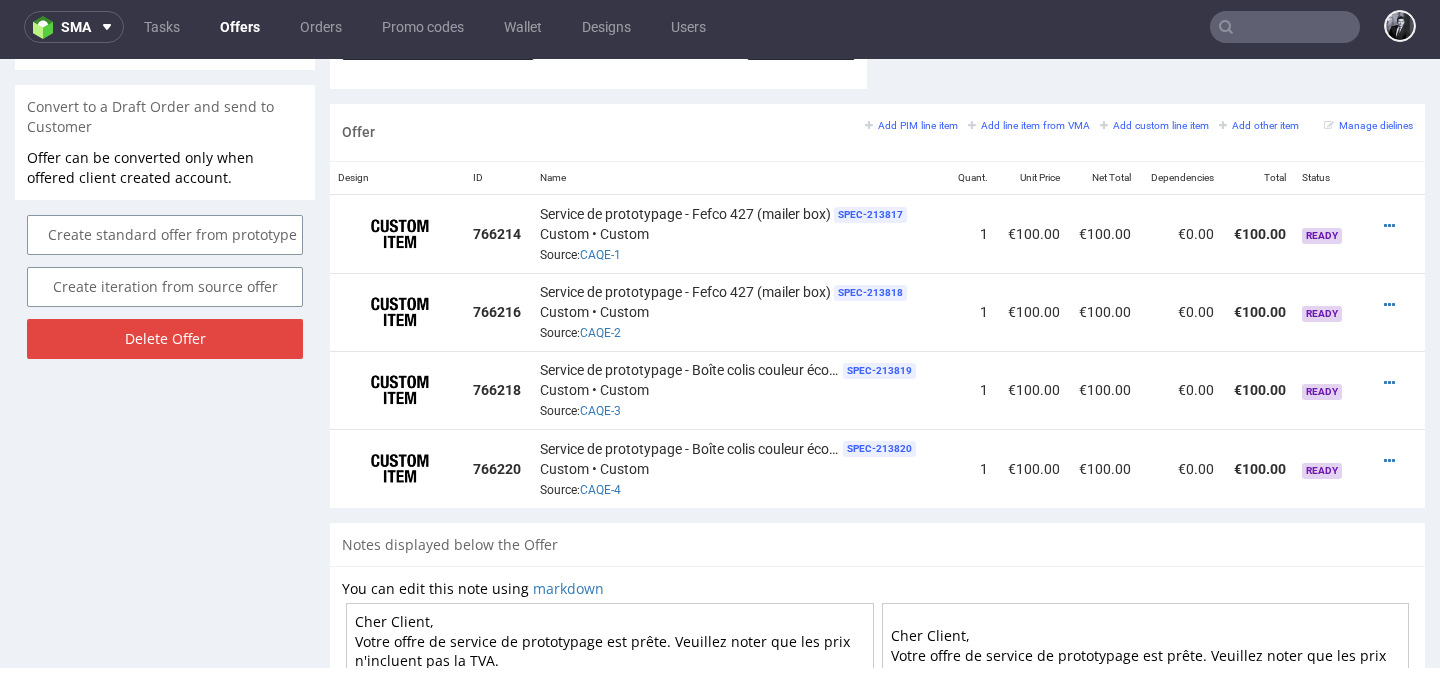 scroll, scrollTop: 1186, scrollLeft: 0, axis: vertical 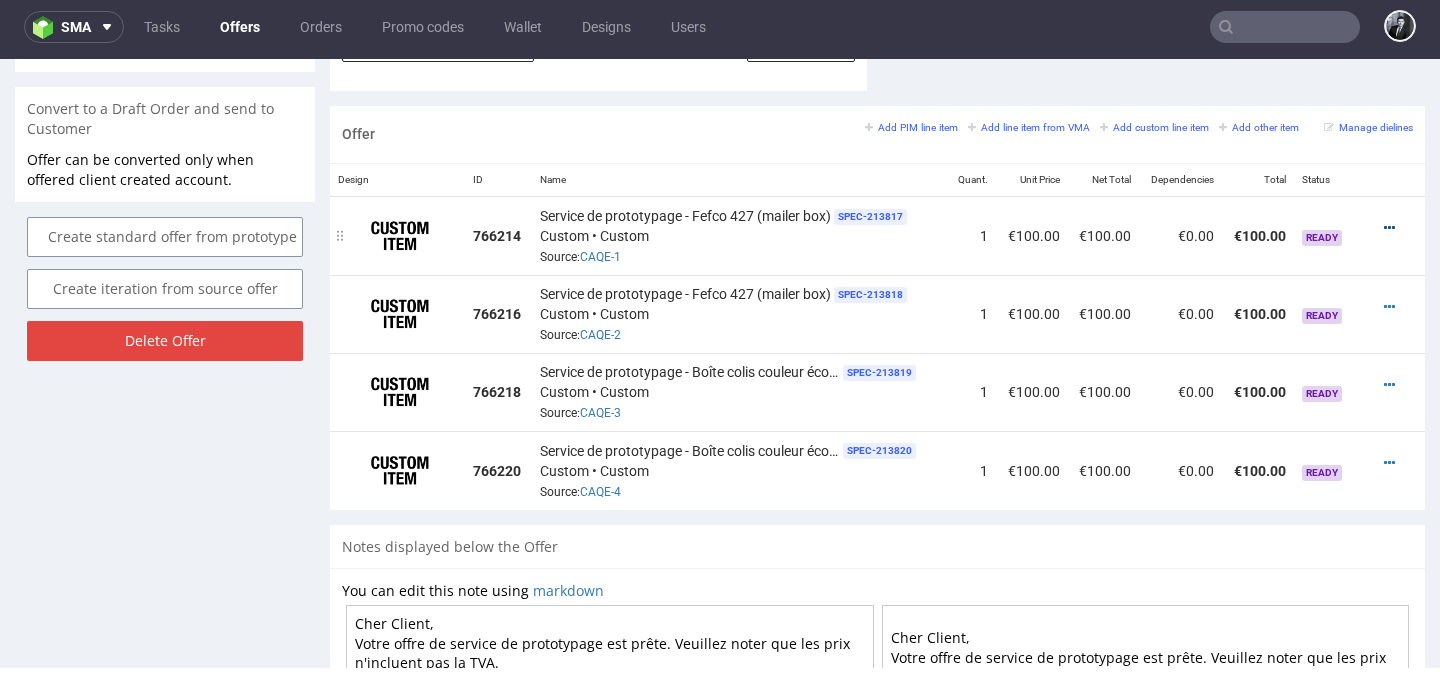 click at bounding box center [1389, 228] 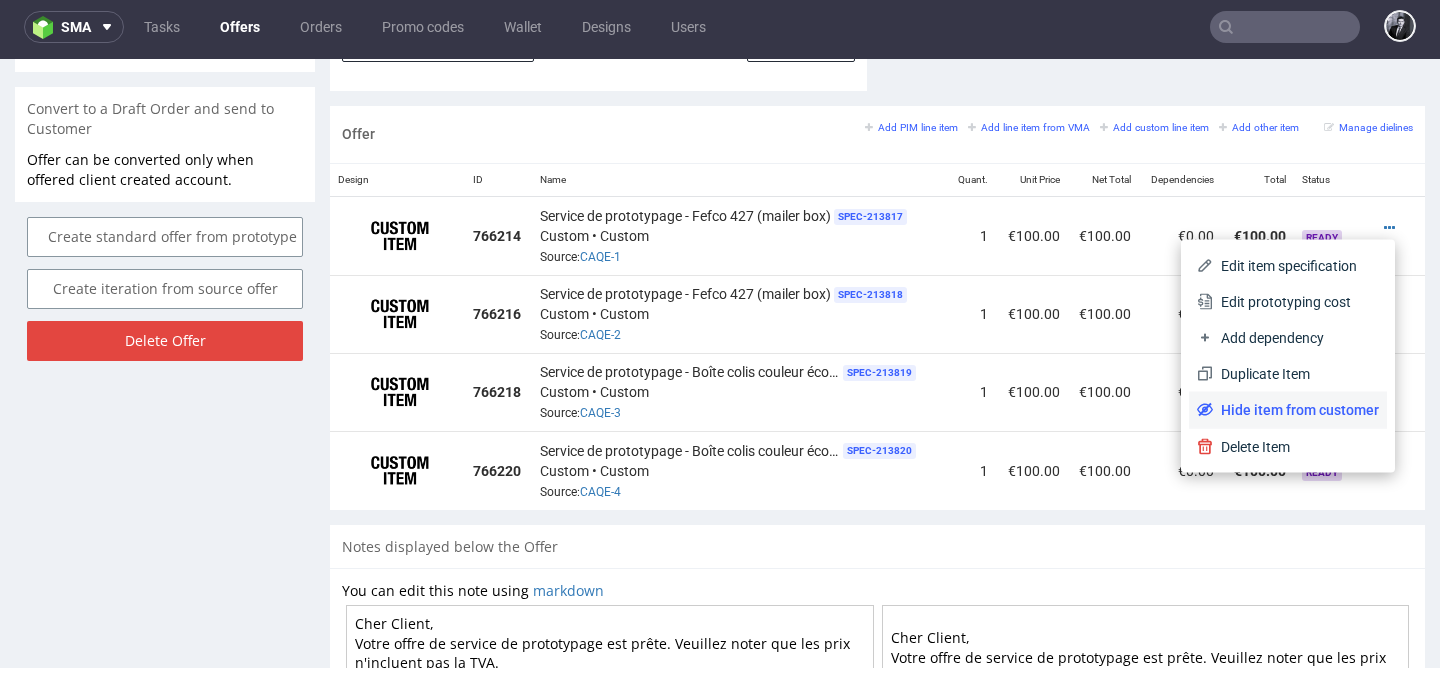 click on "Hide item from customer" at bounding box center [1296, 410] 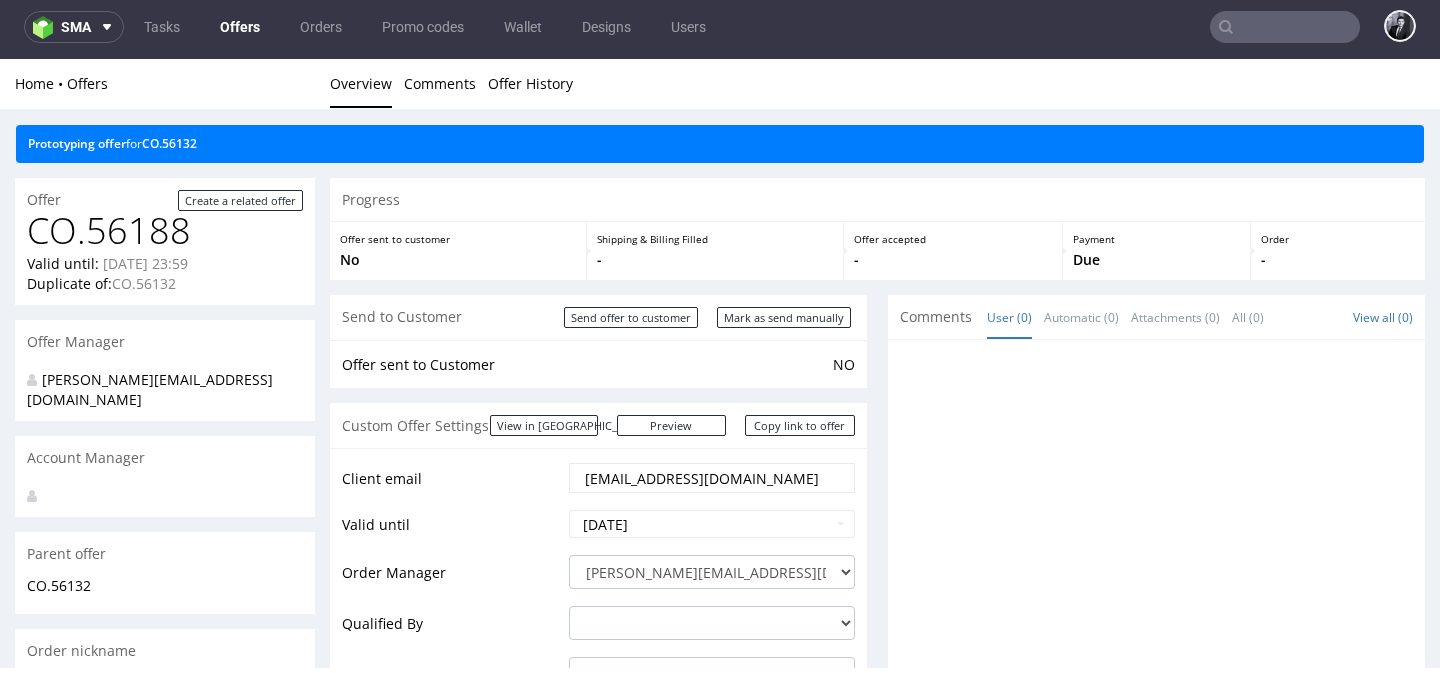 scroll, scrollTop: 1186, scrollLeft: 0, axis: vertical 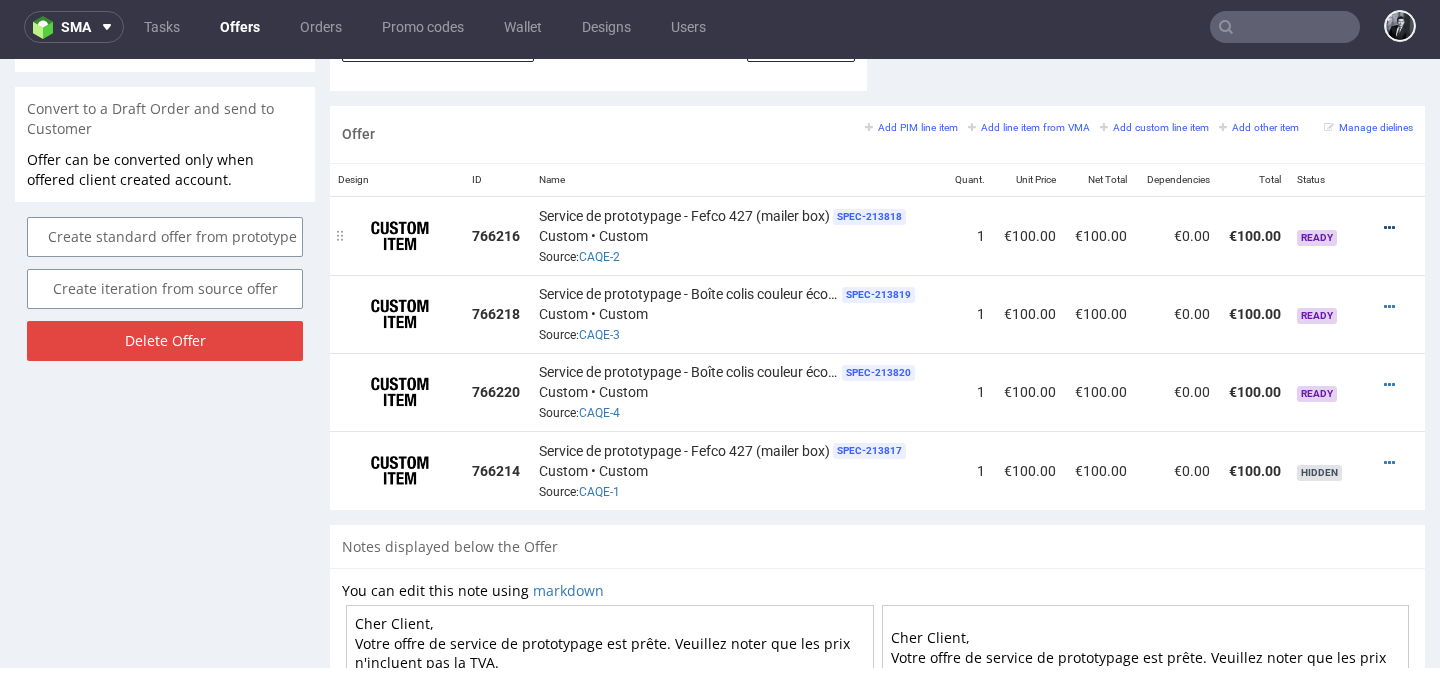 click at bounding box center [1389, 228] 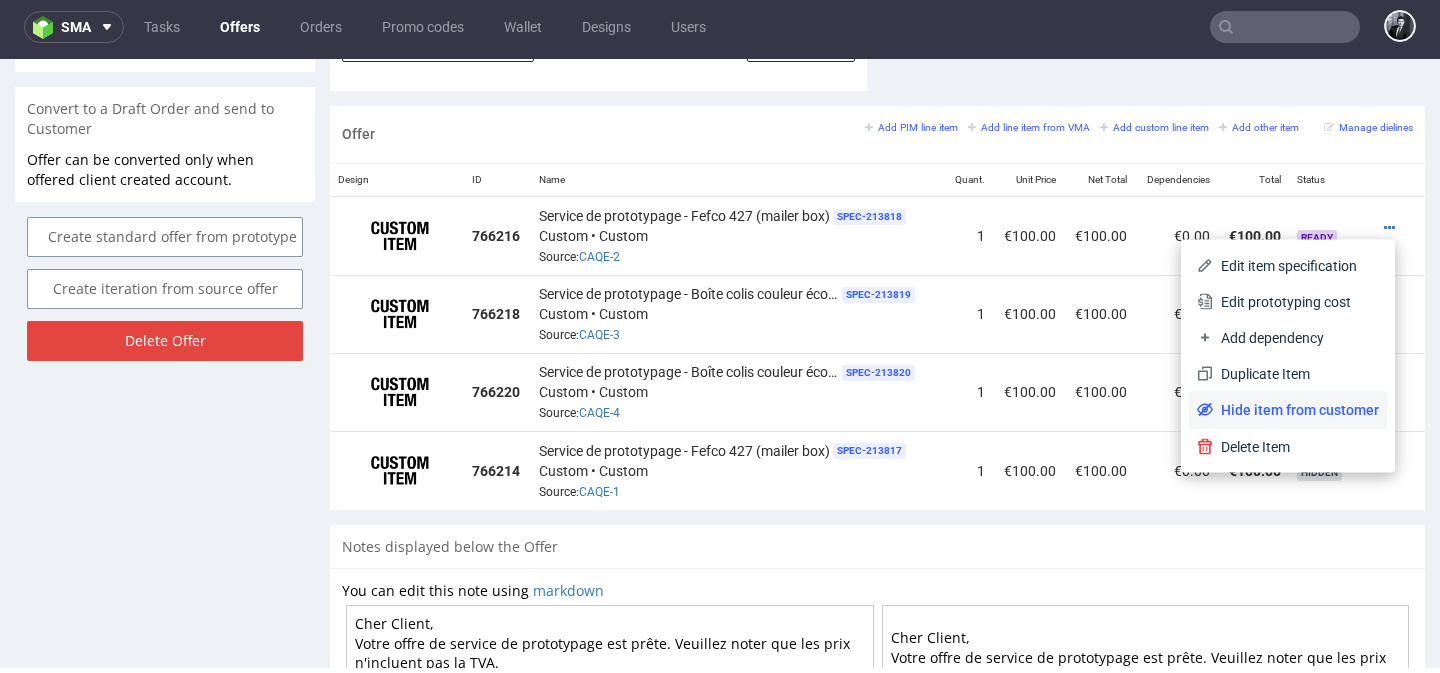 click on "Hide item from customer" at bounding box center (1296, 410) 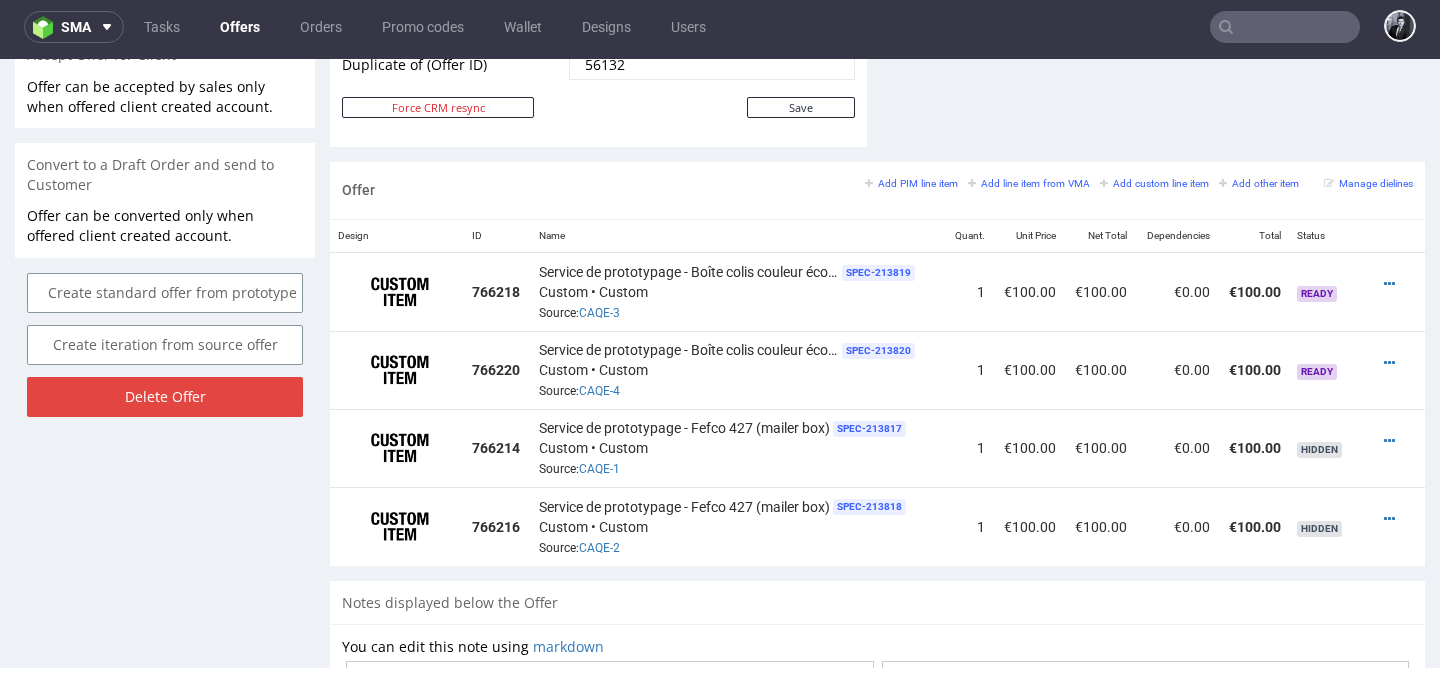 scroll, scrollTop: 1129, scrollLeft: 0, axis: vertical 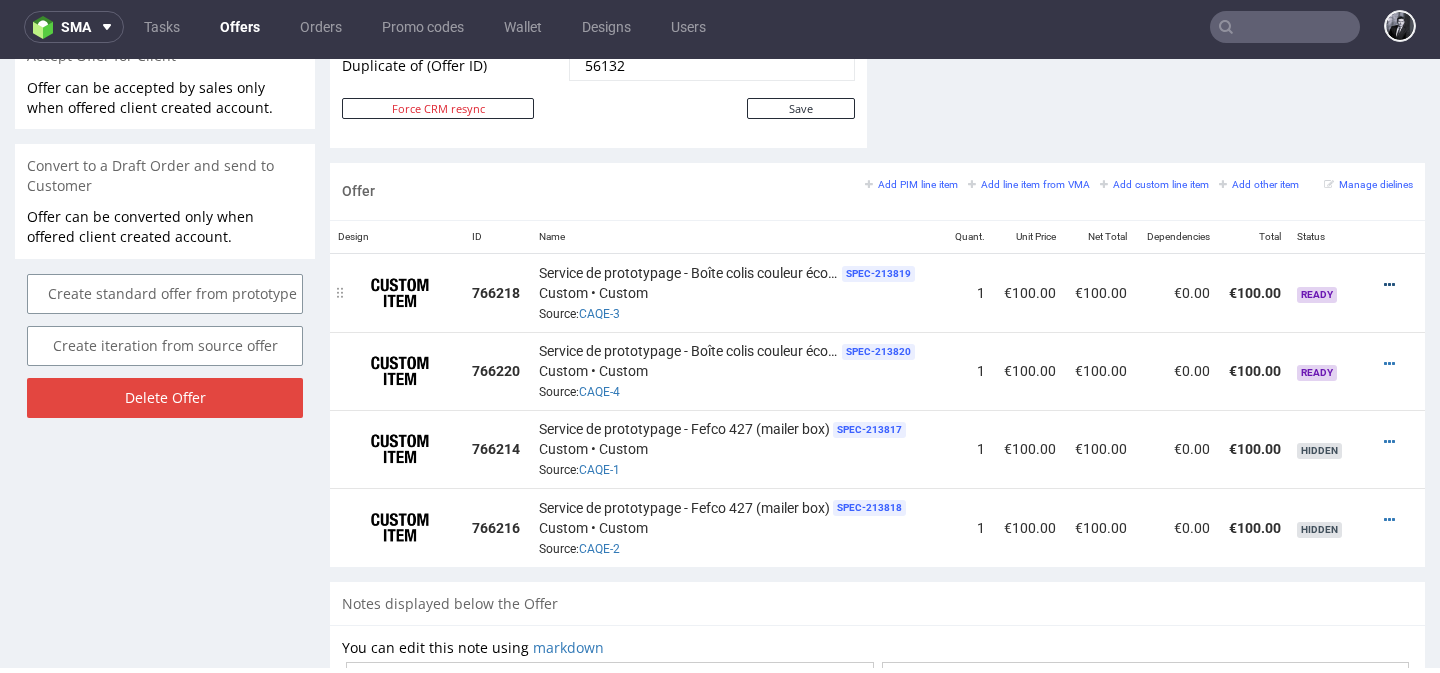 click at bounding box center [1389, 285] 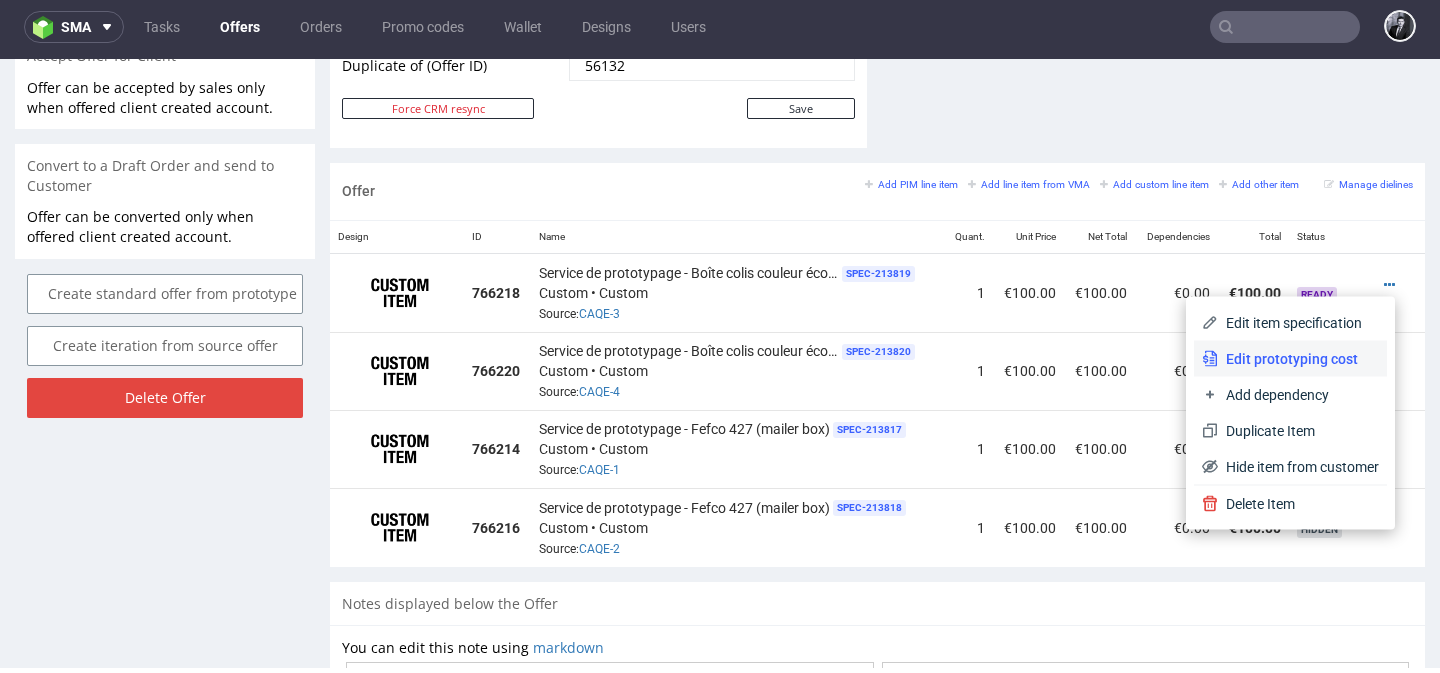 click on "Edit prototyping cost" at bounding box center (1298, 359) 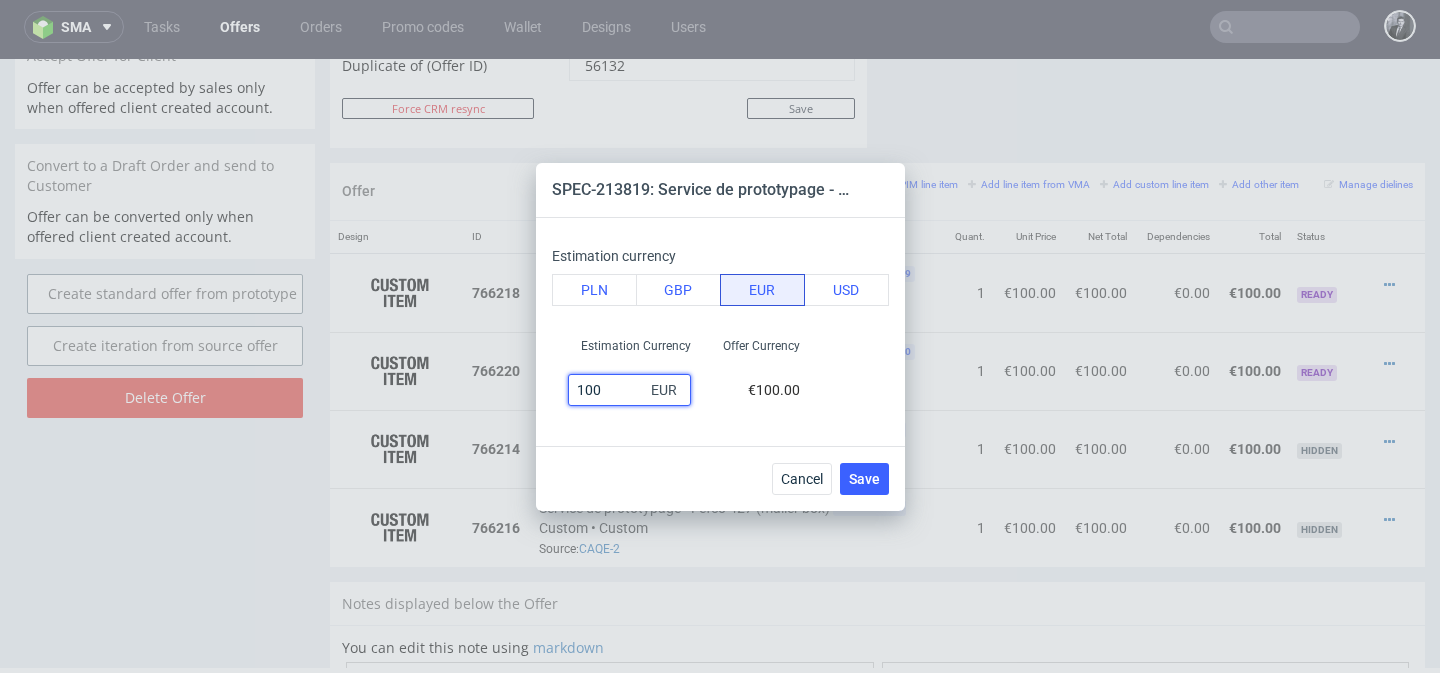 click on "100" at bounding box center (629, 390) 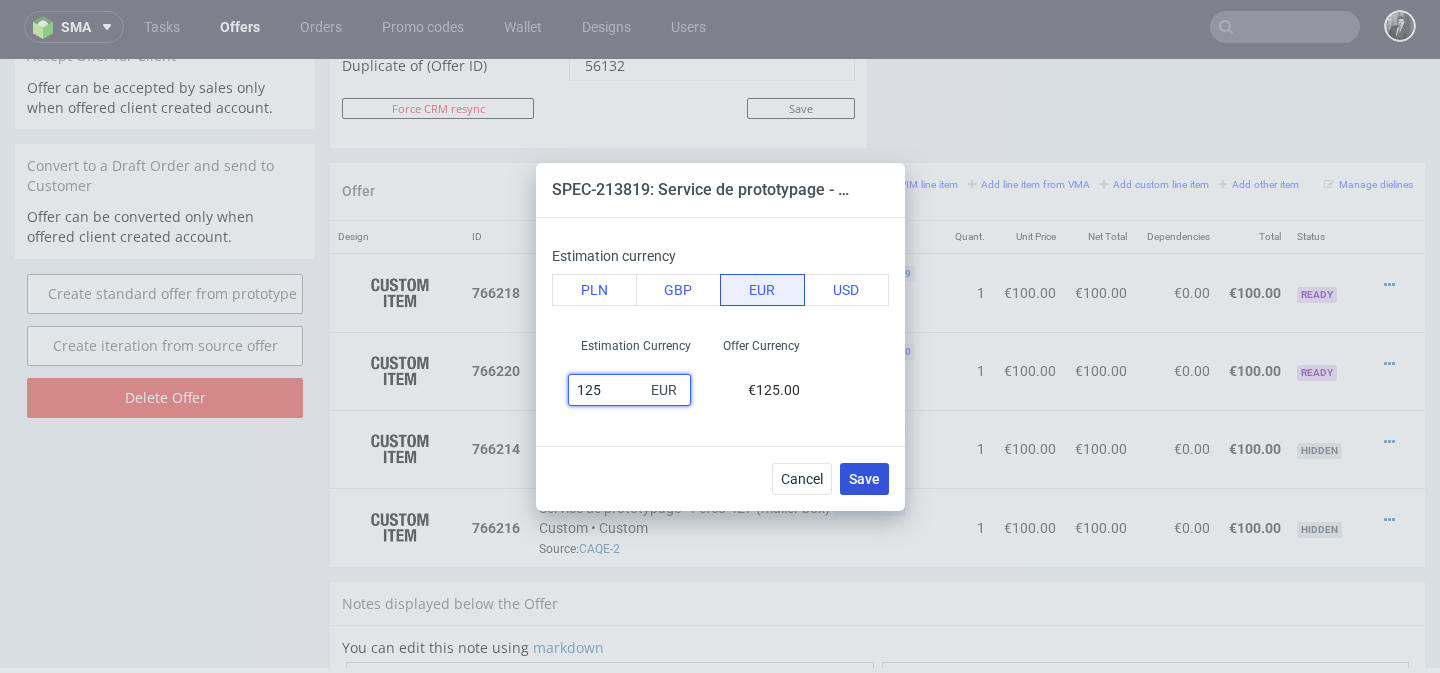 type on "125" 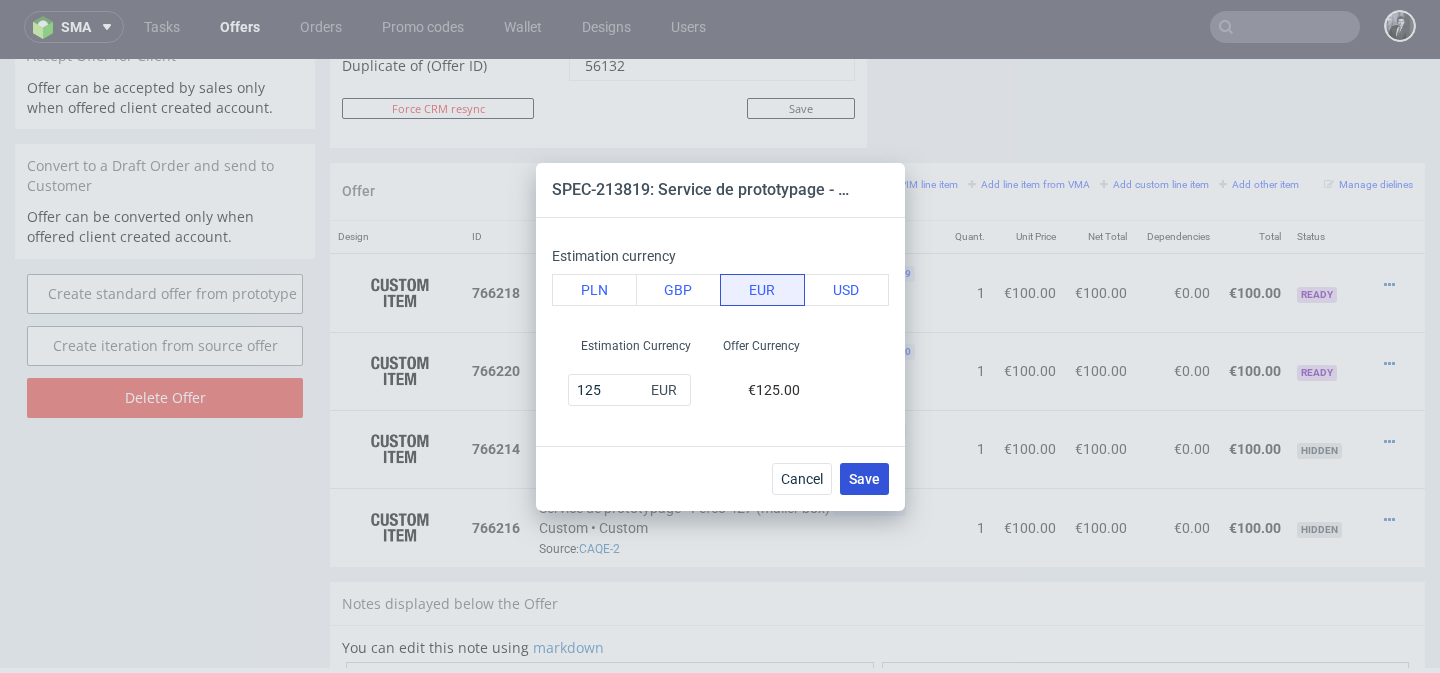 click on "Save" at bounding box center (864, 479) 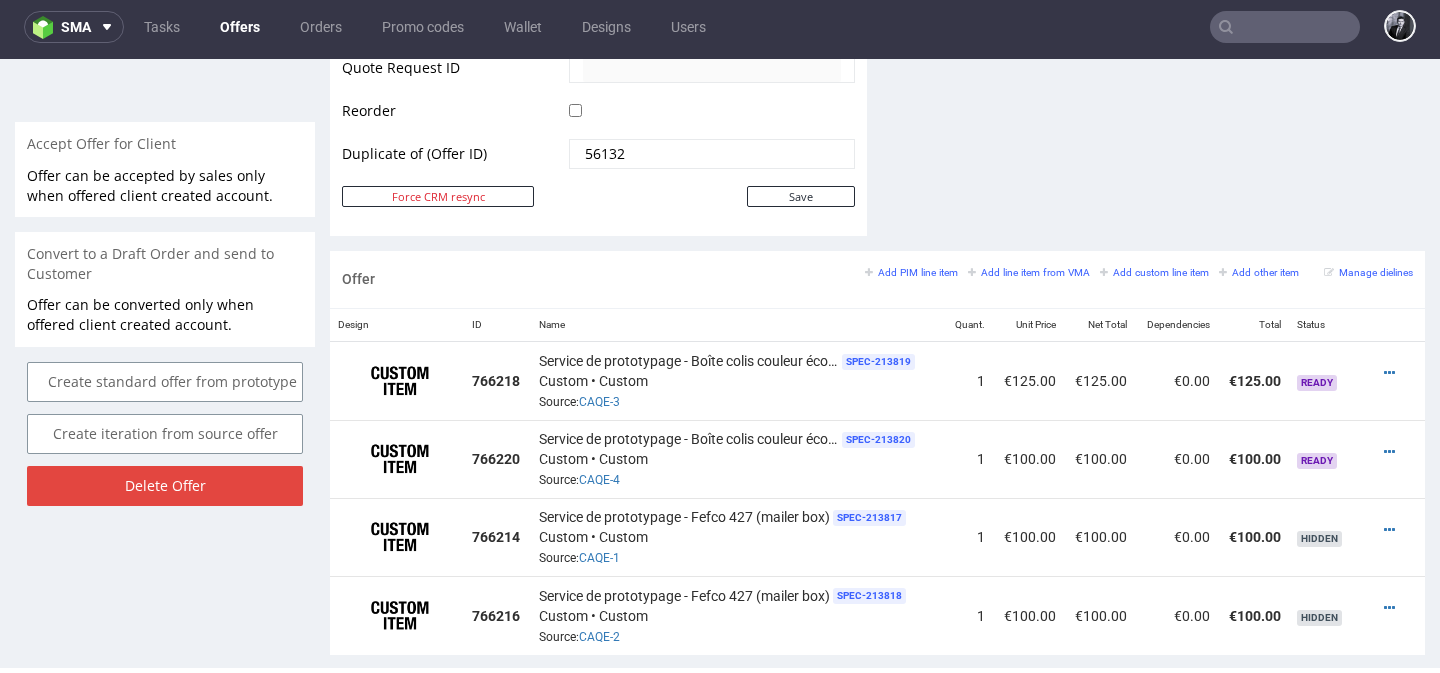scroll, scrollTop: 1042, scrollLeft: 0, axis: vertical 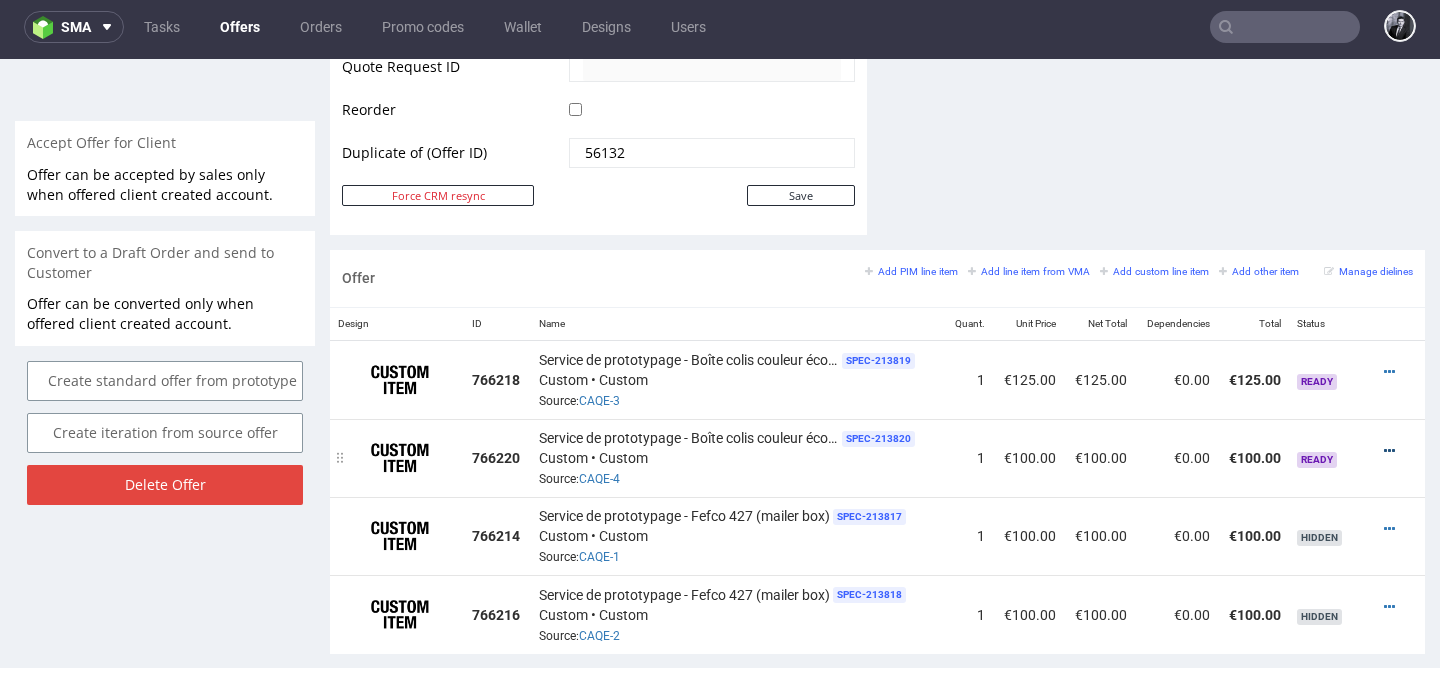click at bounding box center (1389, 451) 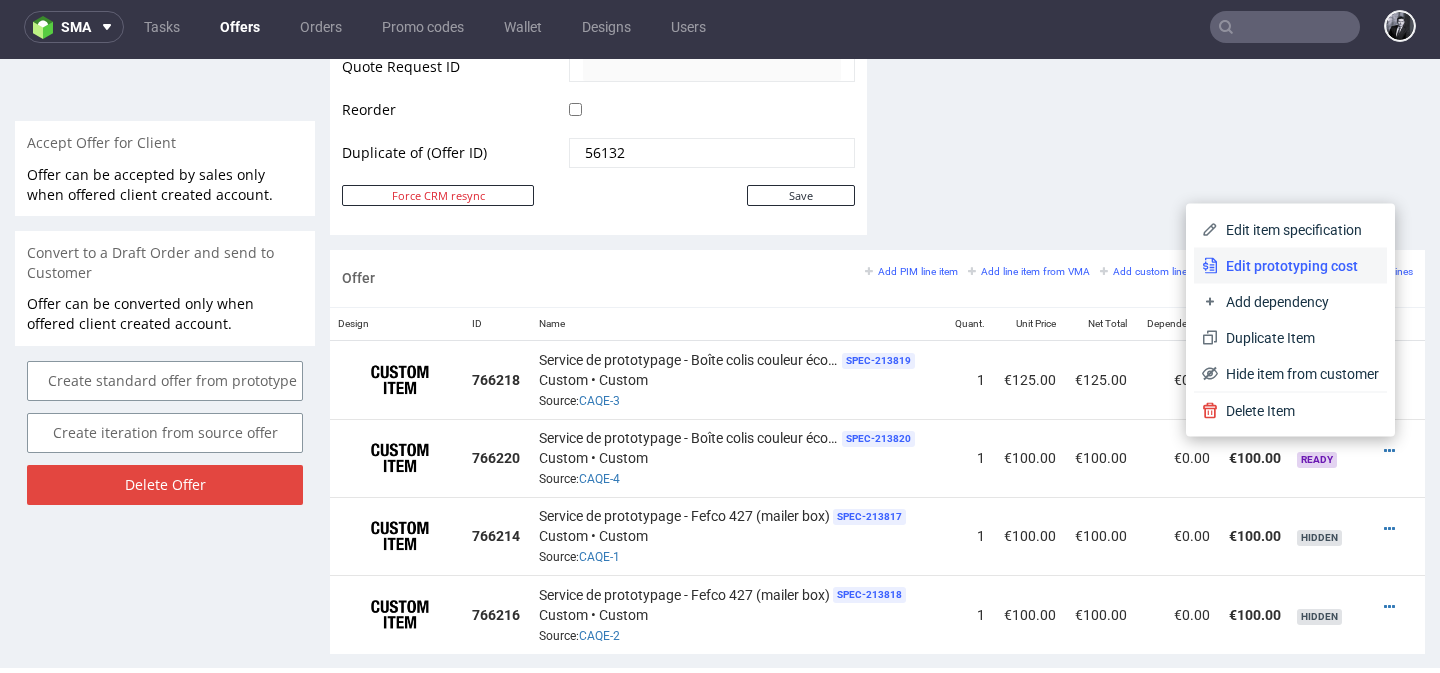 click on "Edit prototyping cost" at bounding box center [1298, 266] 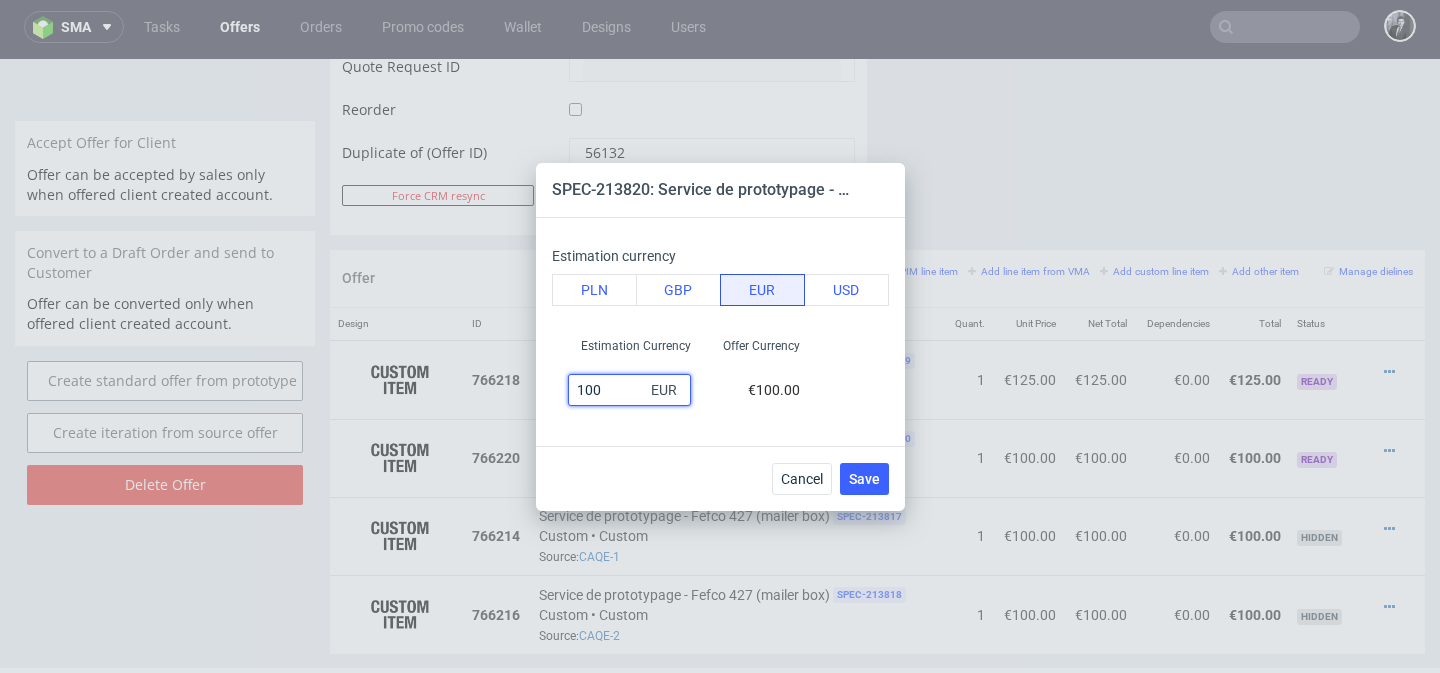 click on "100" at bounding box center [629, 390] 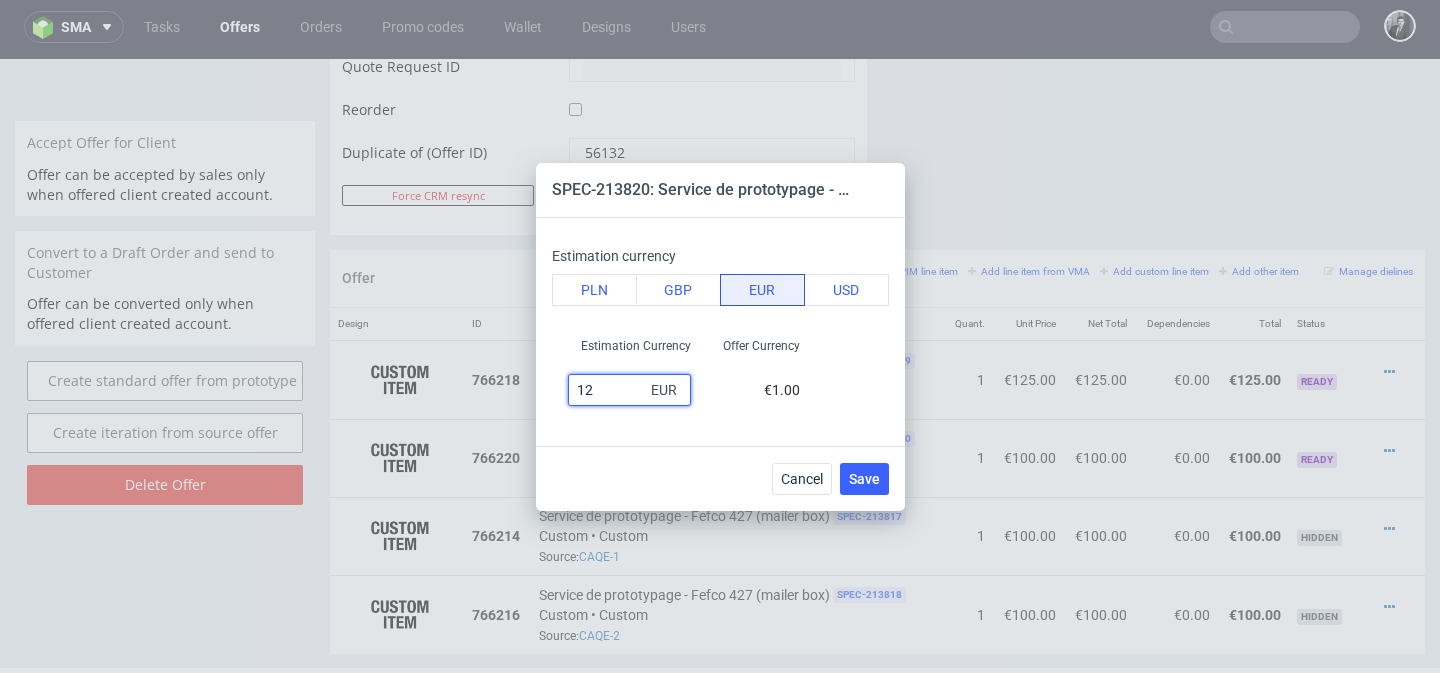 type on "125" 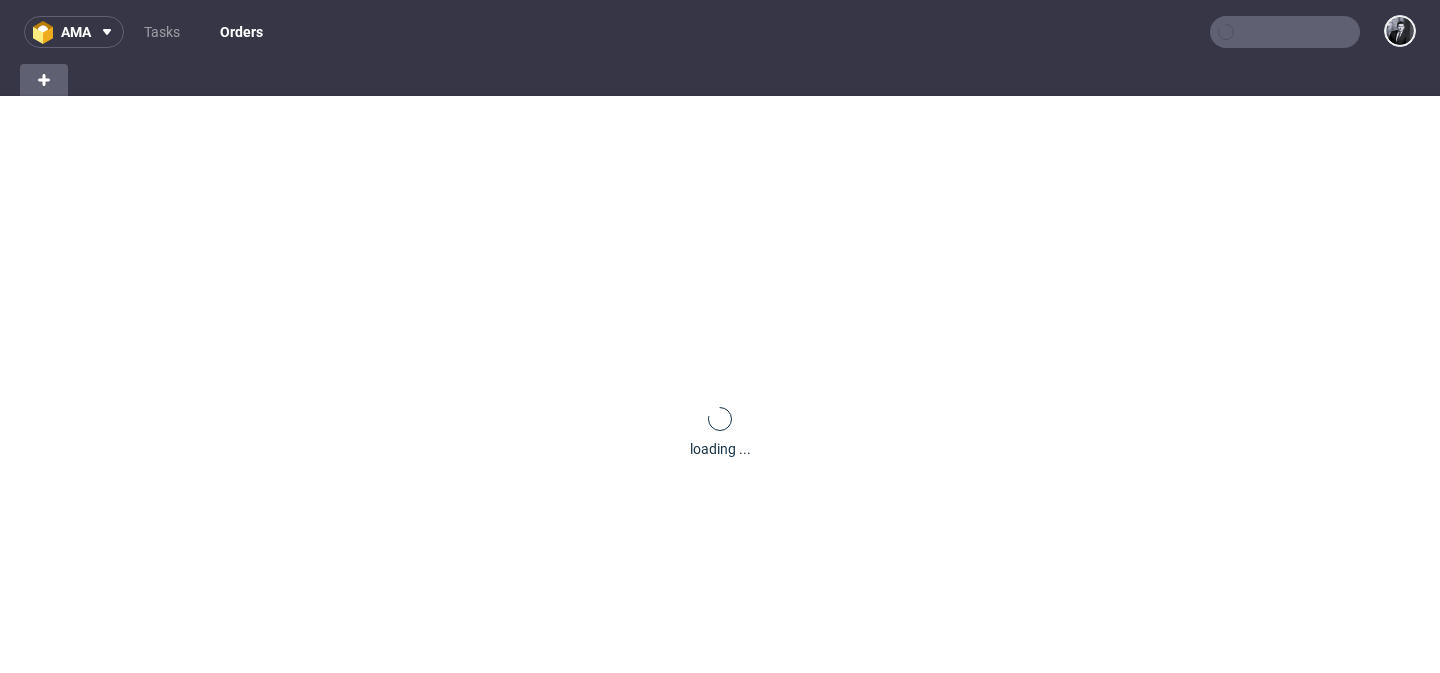 scroll, scrollTop: 0, scrollLeft: 0, axis: both 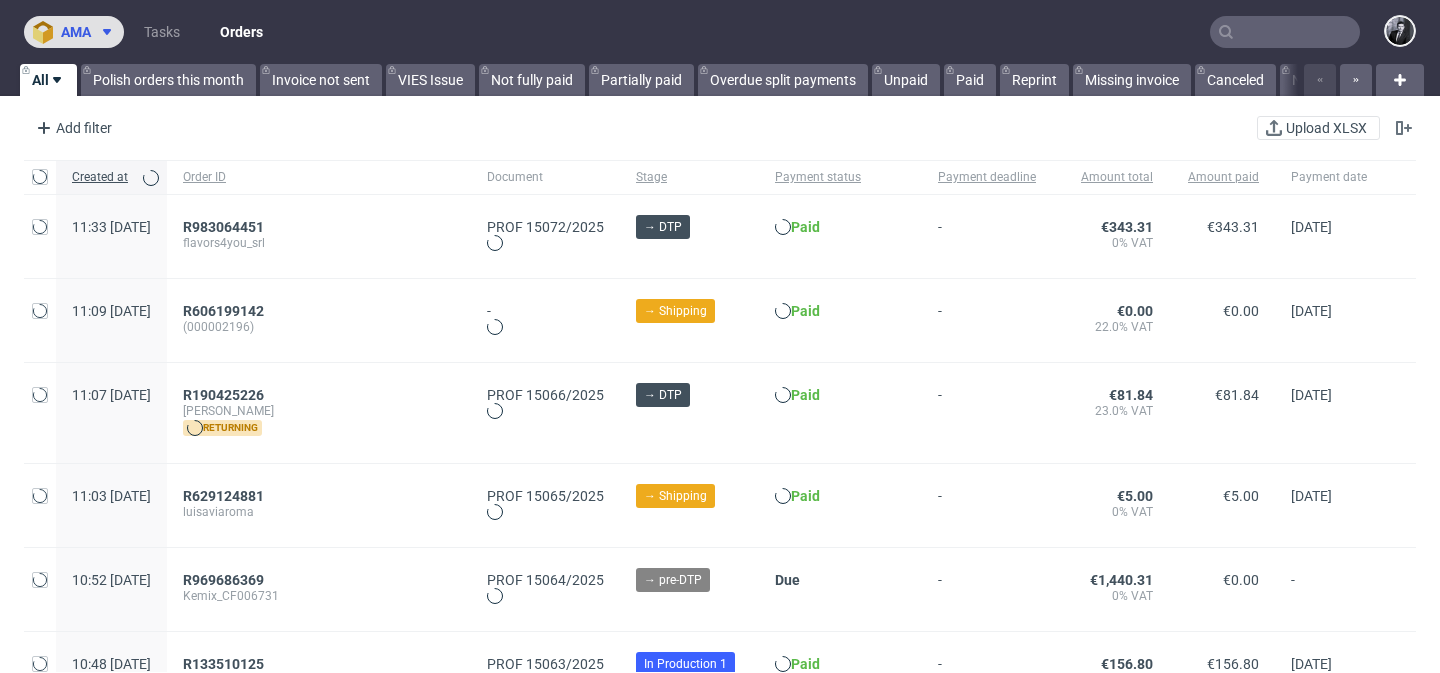 click at bounding box center (103, 32) 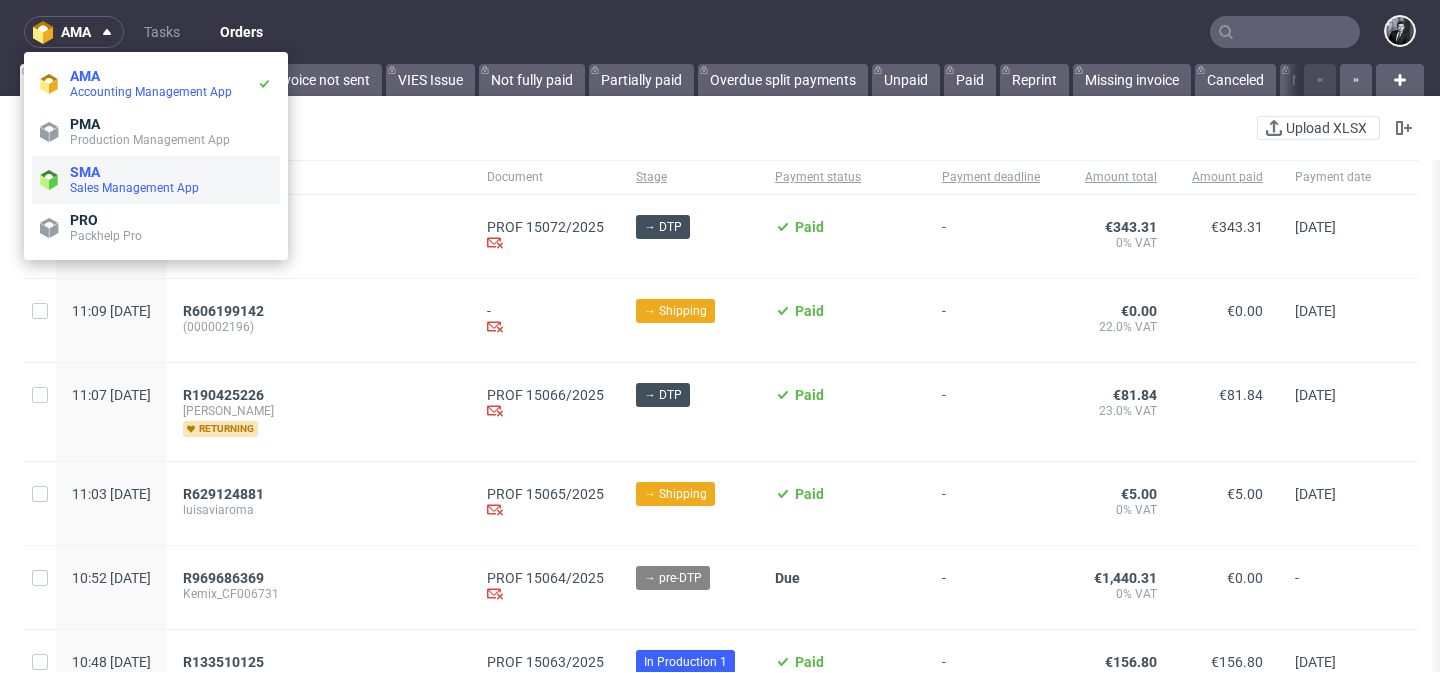 click on "SMA" at bounding box center (171, 172) 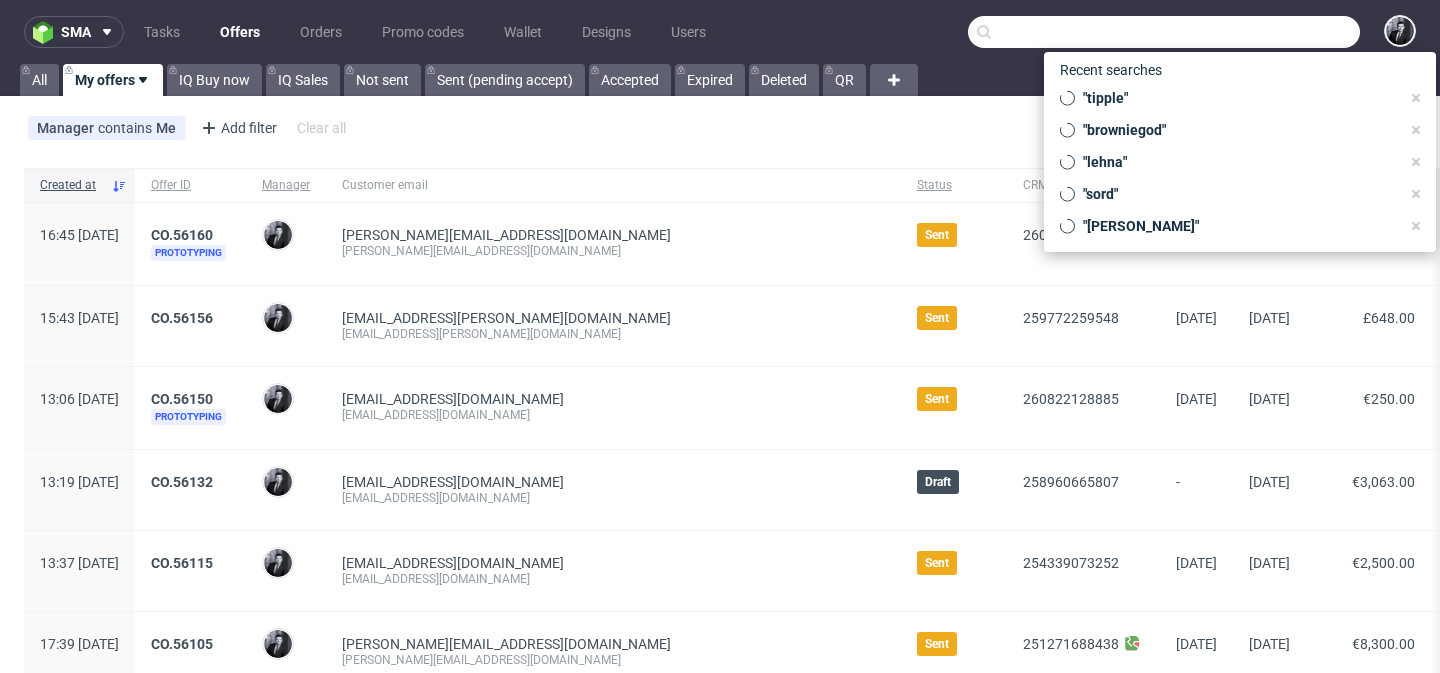 click at bounding box center [1164, 32] 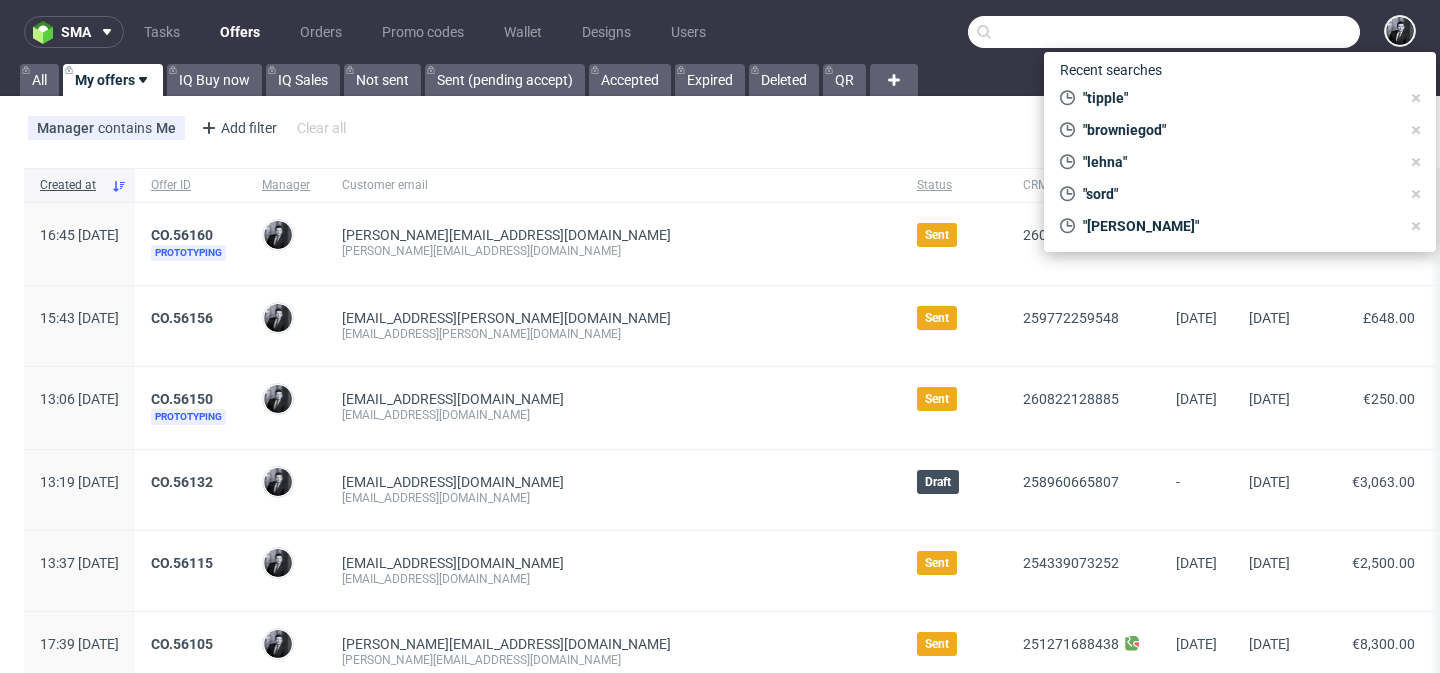 paste on "R833754761" 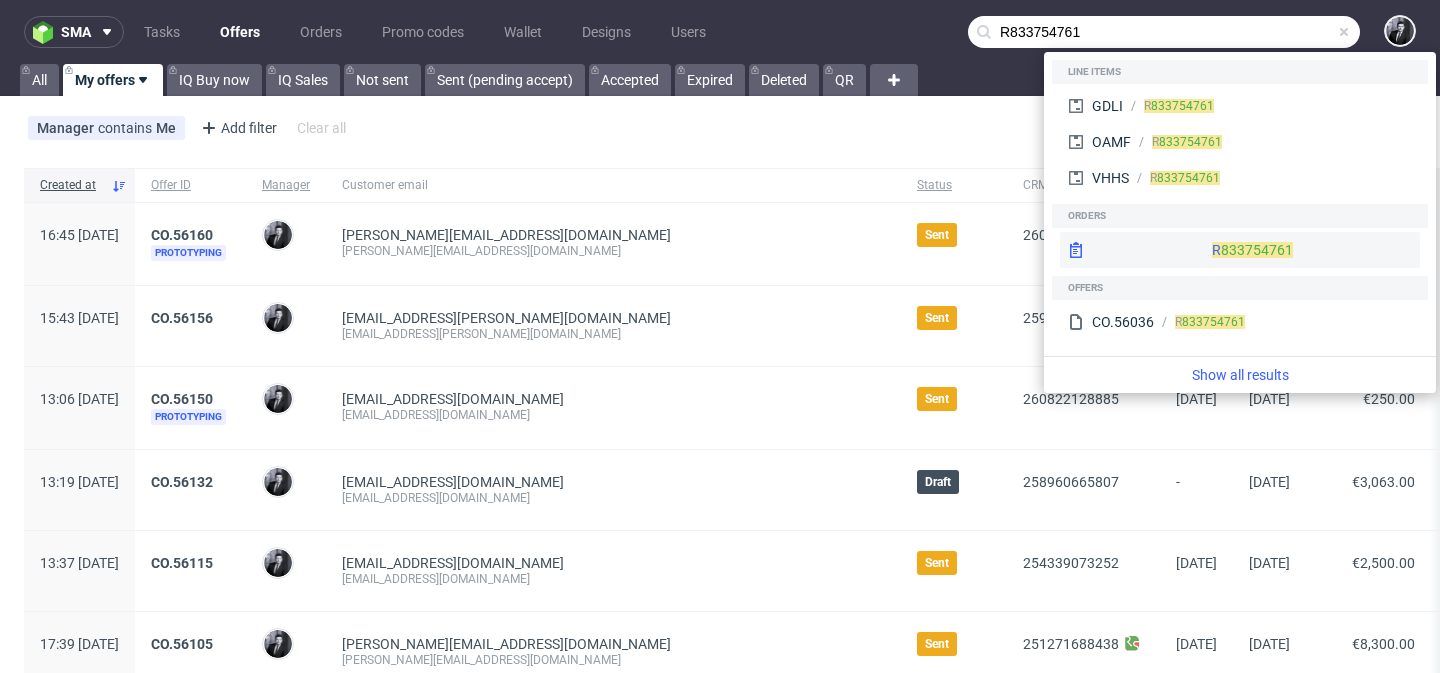 type on "R833754761" 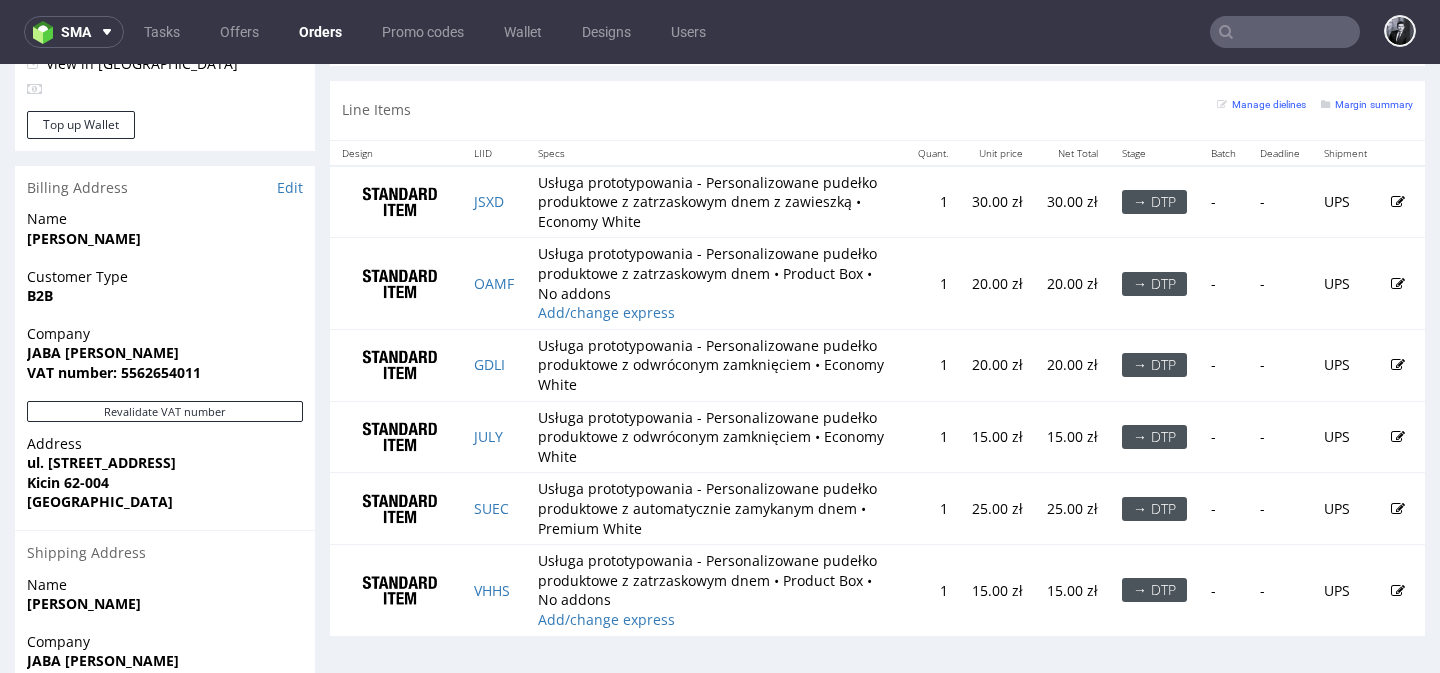 scroll, scrollTop: 1250, scrollLeft: 0, axis: vertical 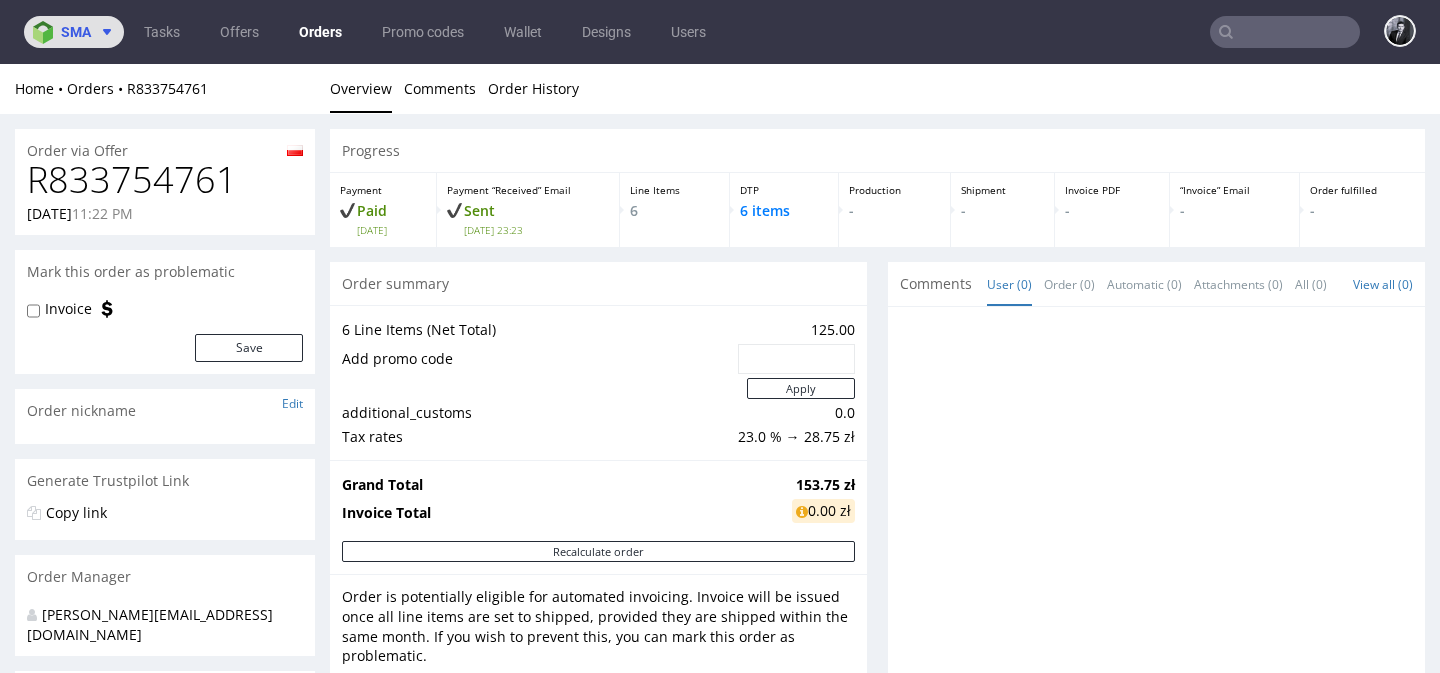 click on "sma" at bounding box center (76, 32) 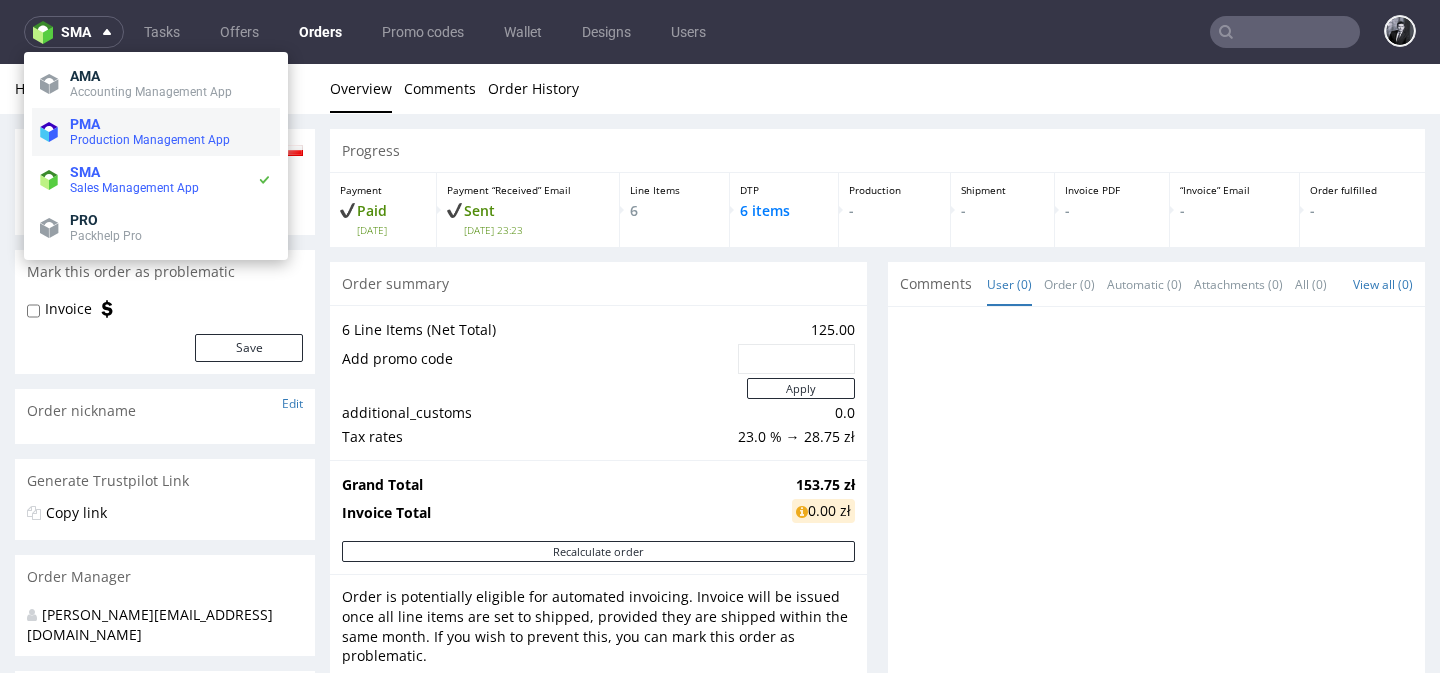 click on "Production Management App" at bounding box center [150, 140] 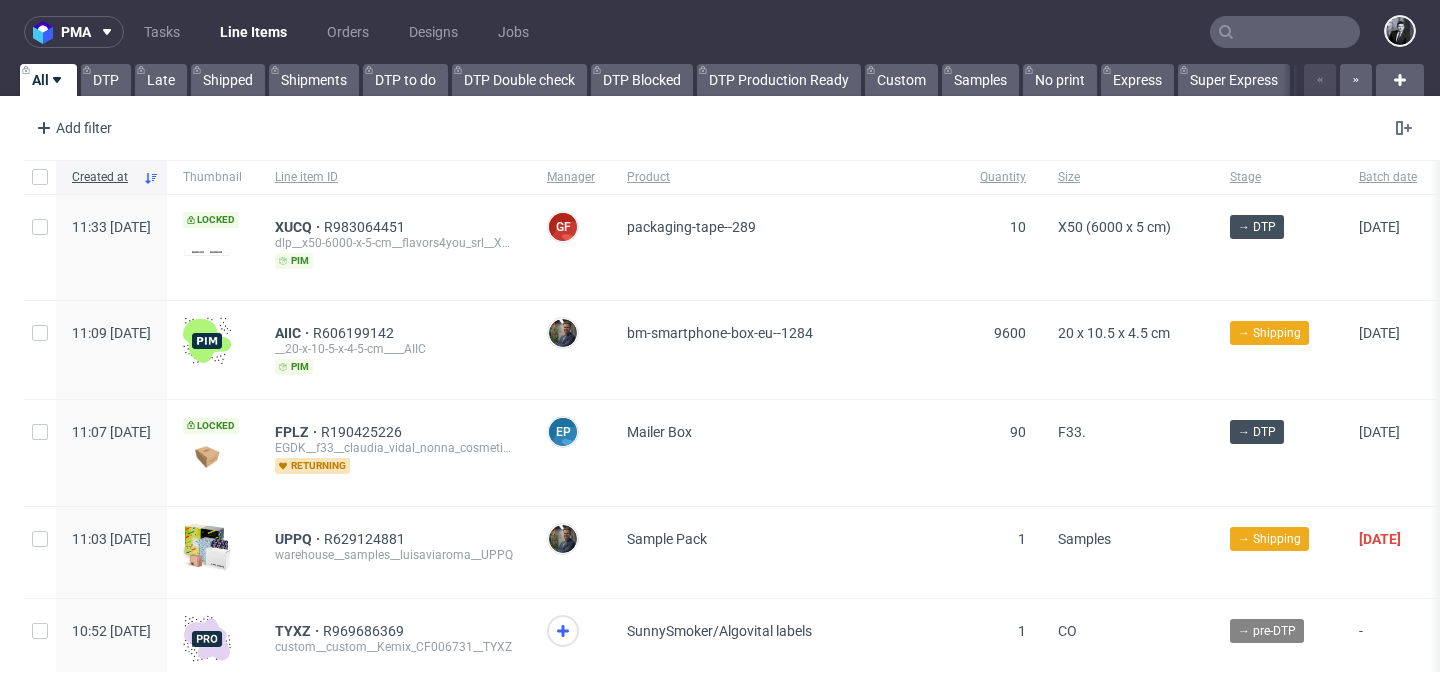 click at bounding box center (1285, 32) 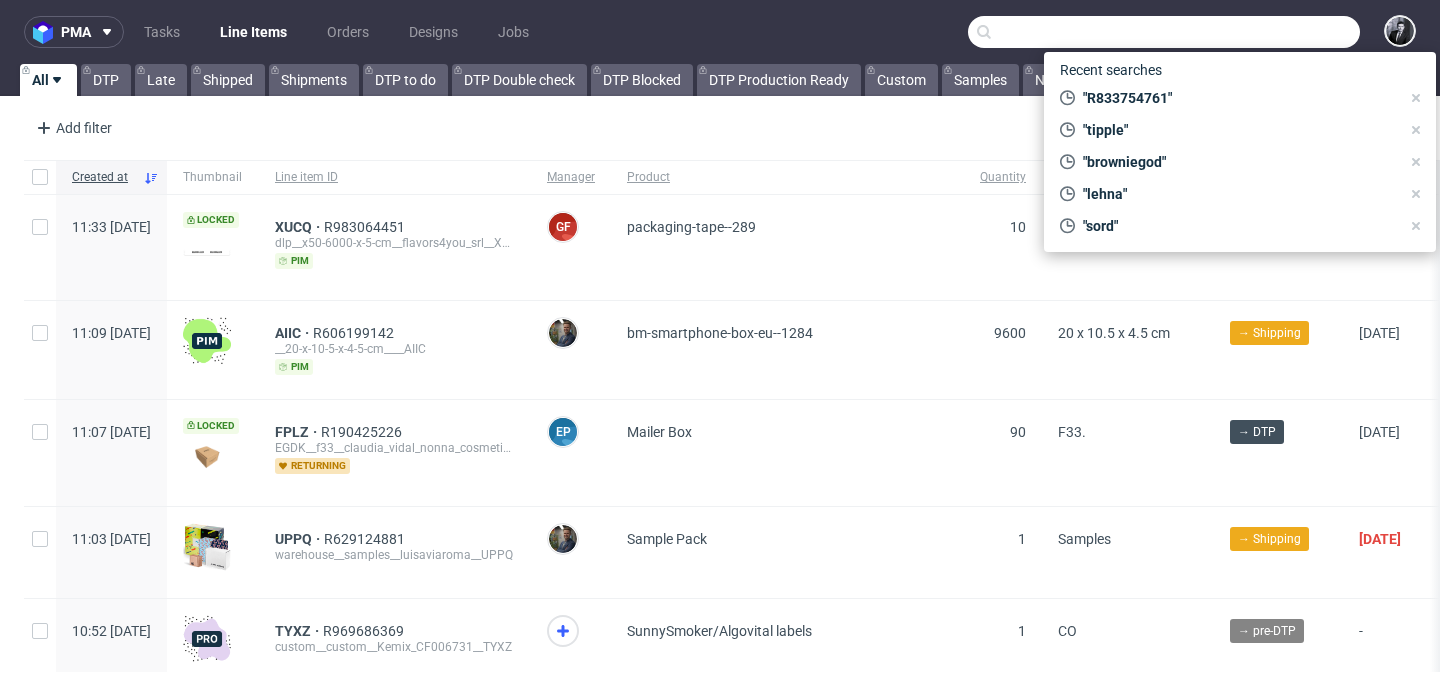 paste on "R833754761" 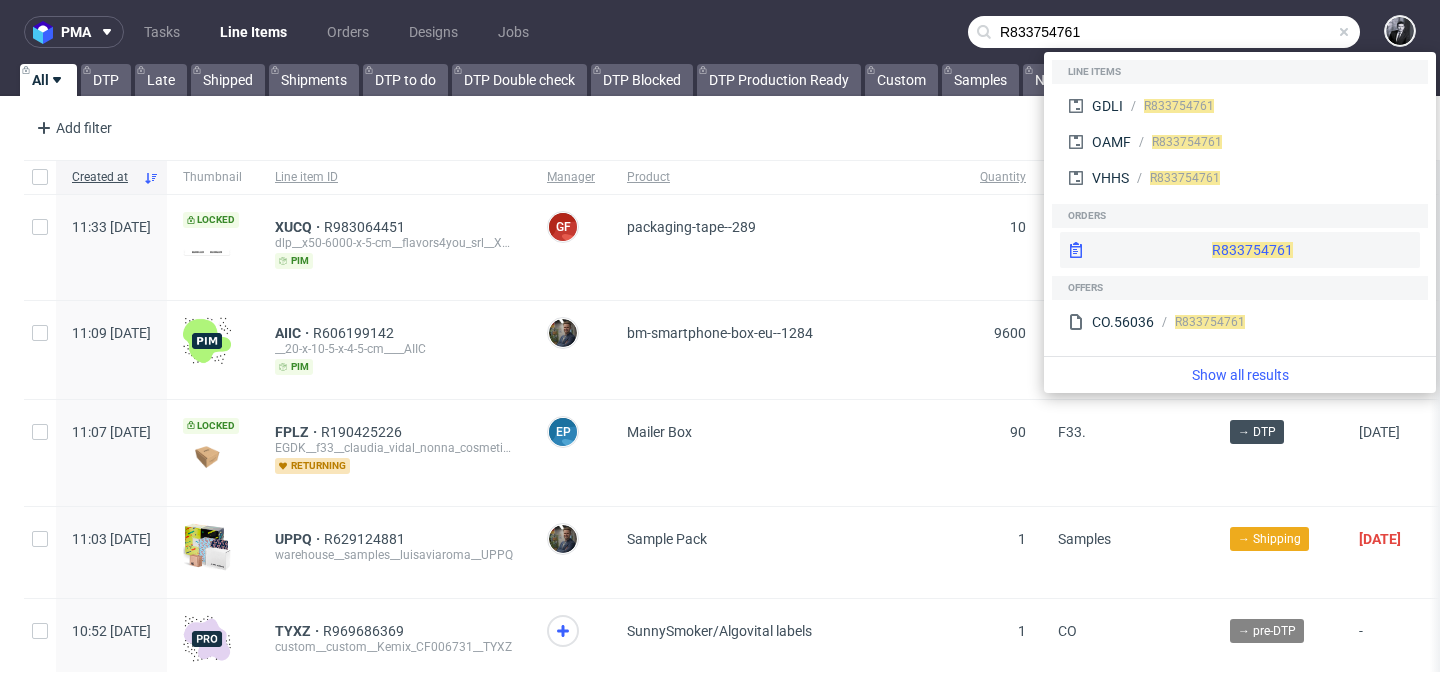 type on "R833754761" 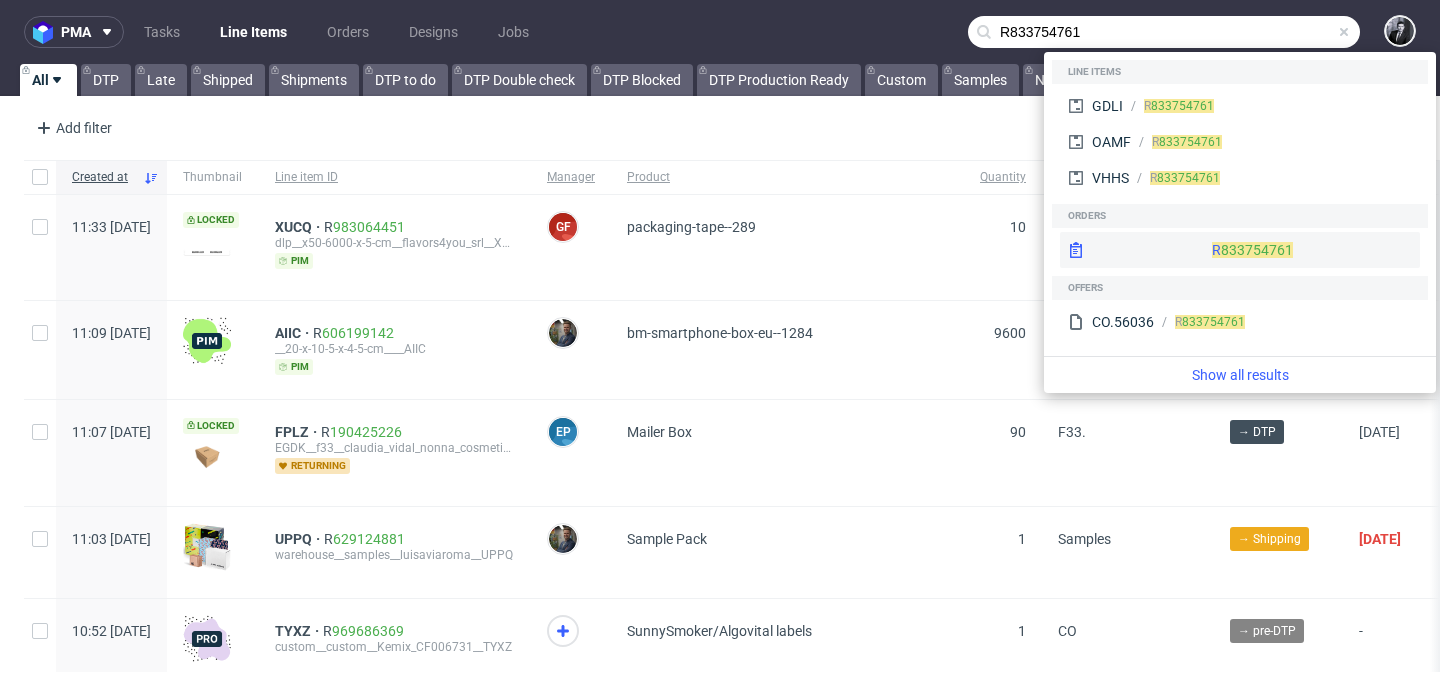 click on "R 833754761" at bounding box center (1240, 250) 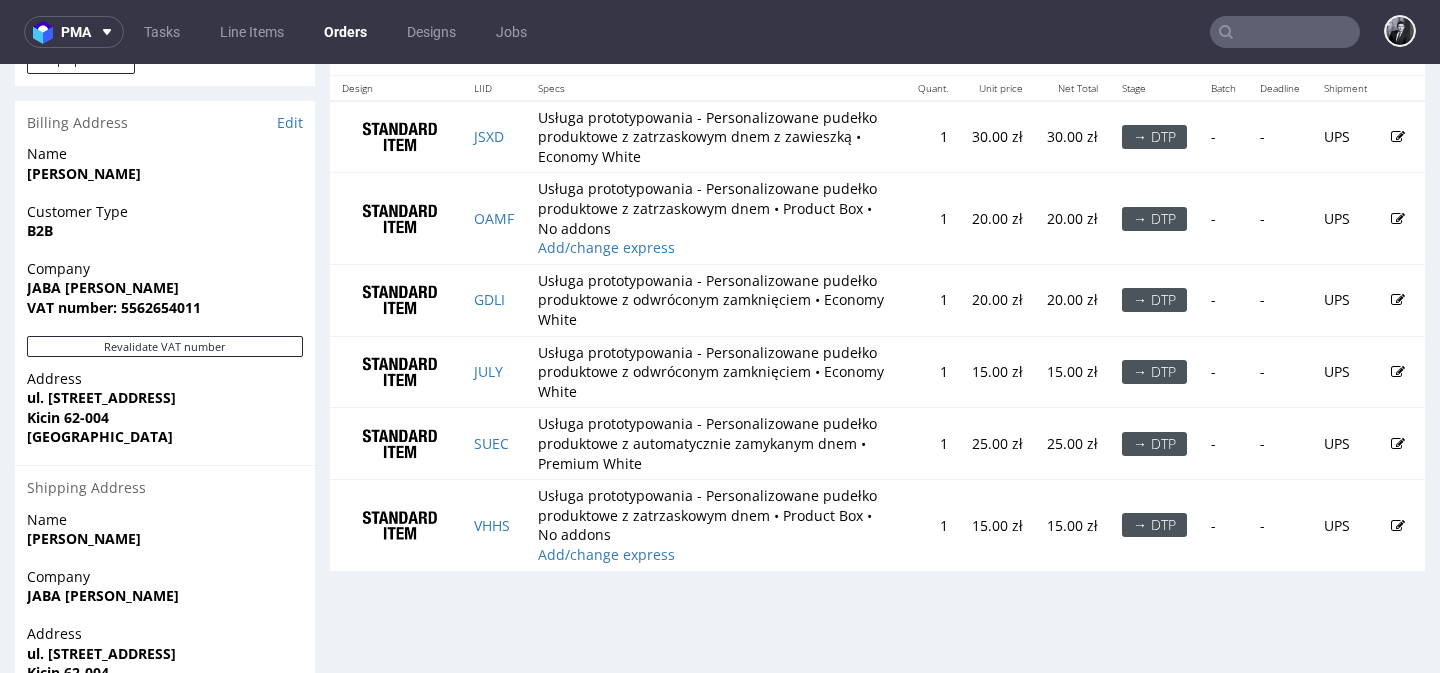 scroll, scrollTop: 1250, scrollLeft: 0, axis: vertical 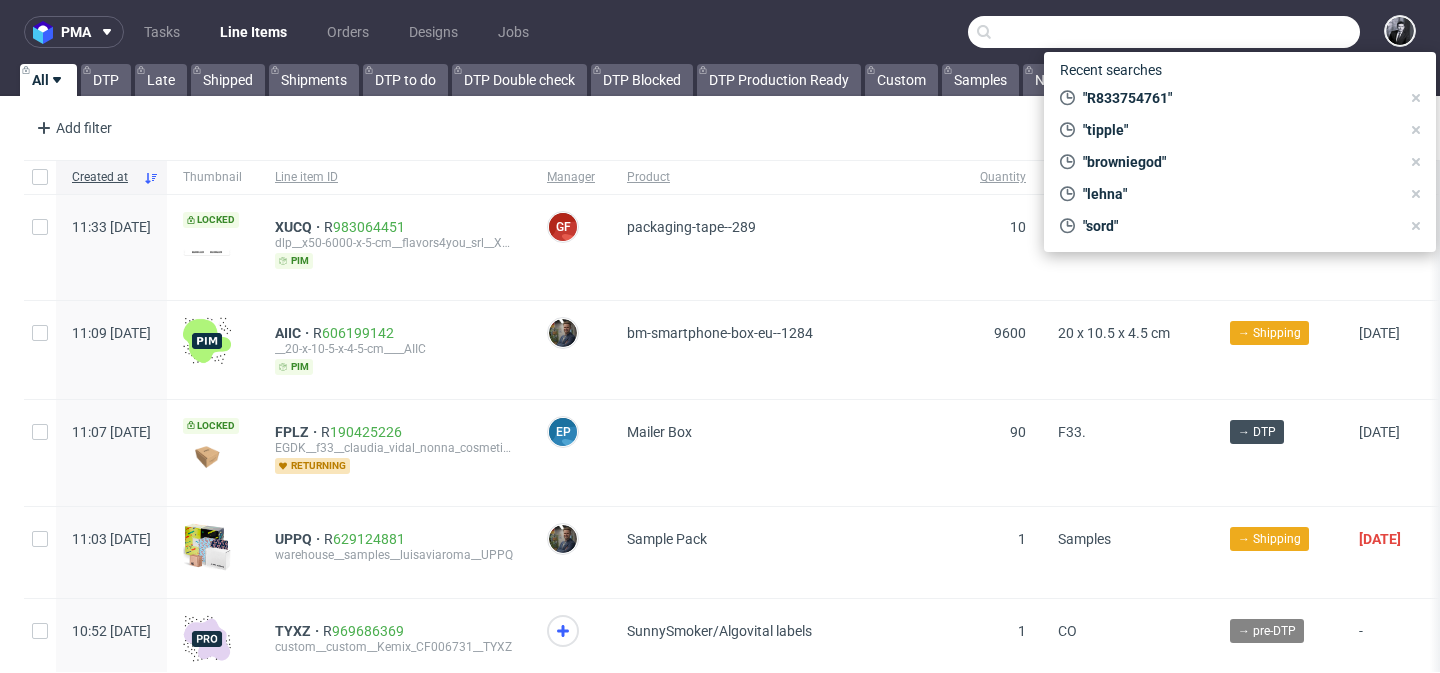 click at bounding box center [1164, 32] 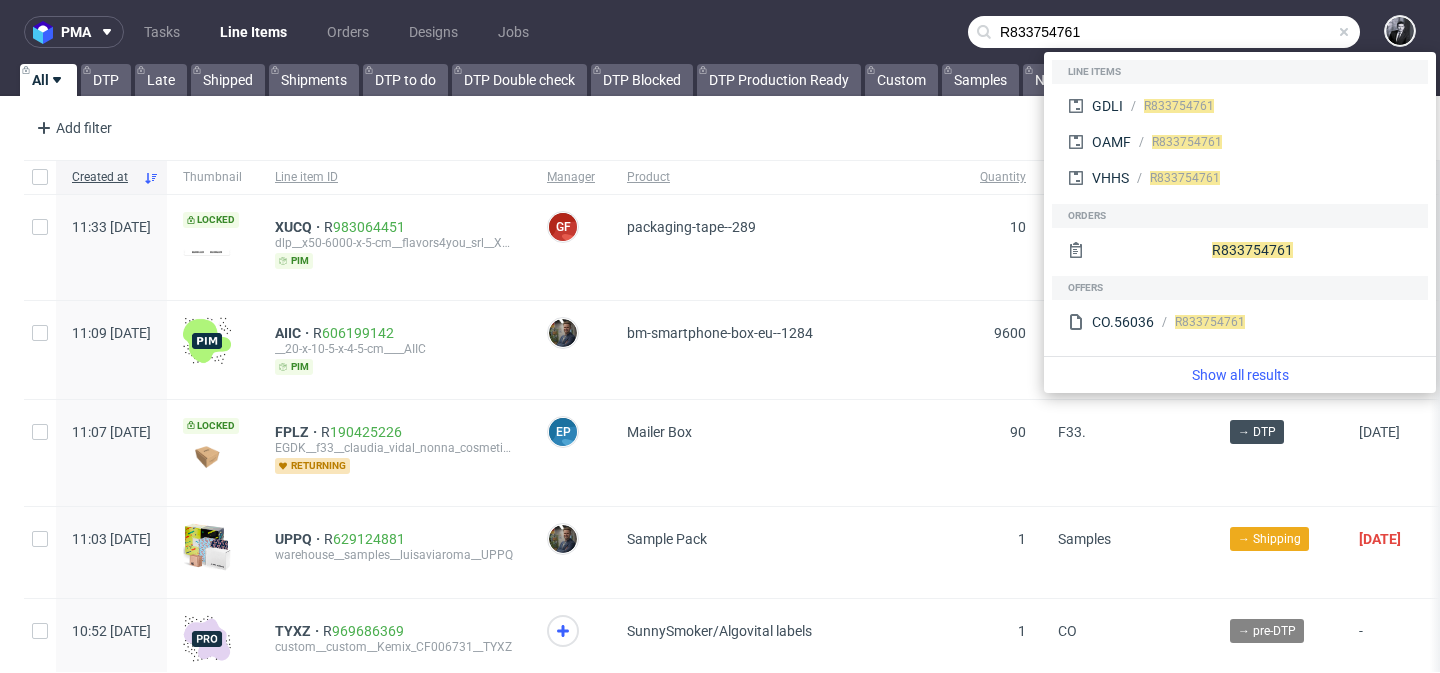 type on "R833754761" 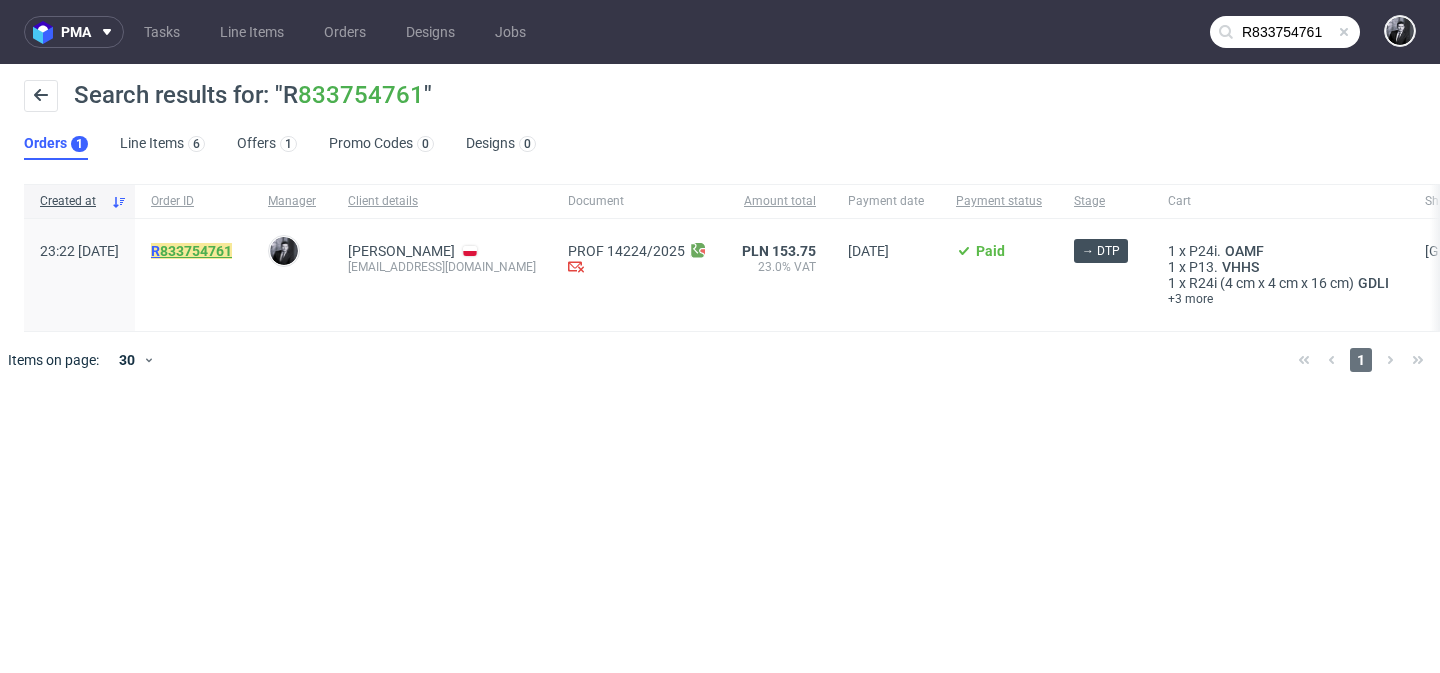 click on "833754761" at bounding box center [196, 251] 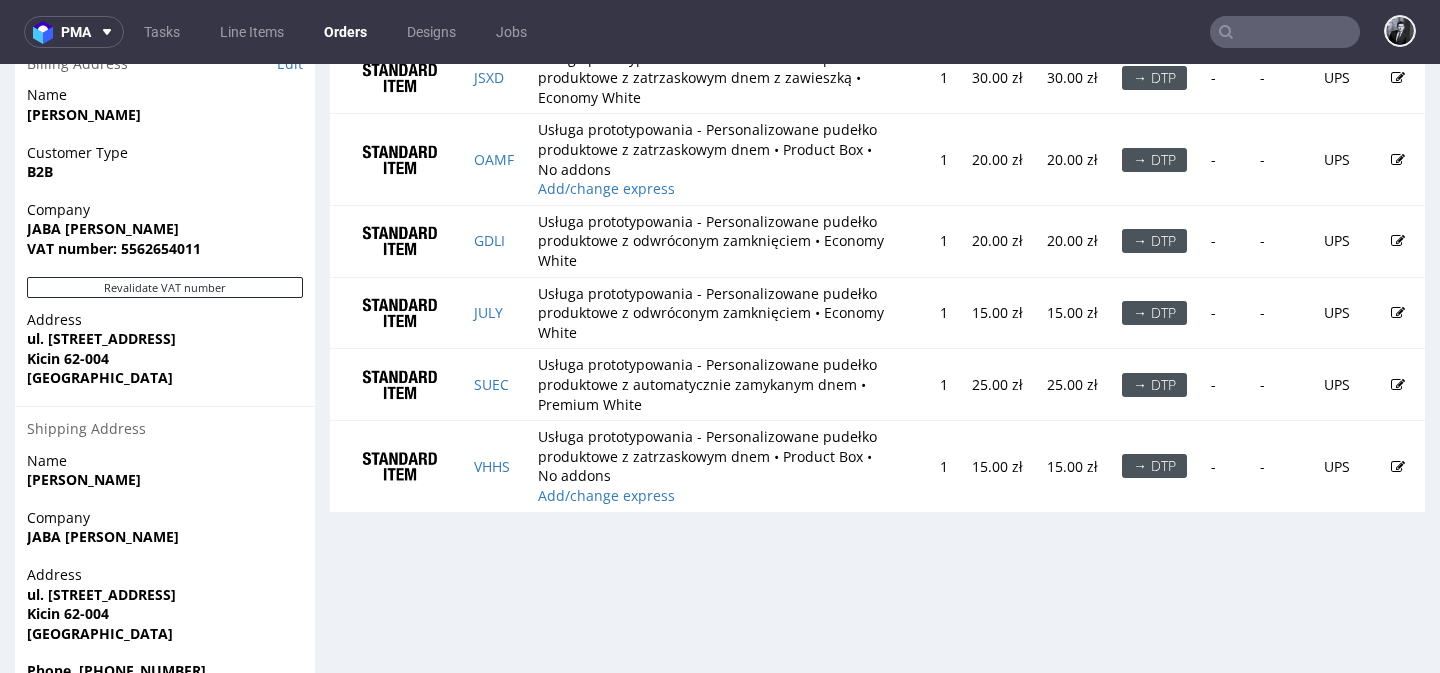 scroll, scrollTop: 1250, scrollLeft: 0, axis: vertical 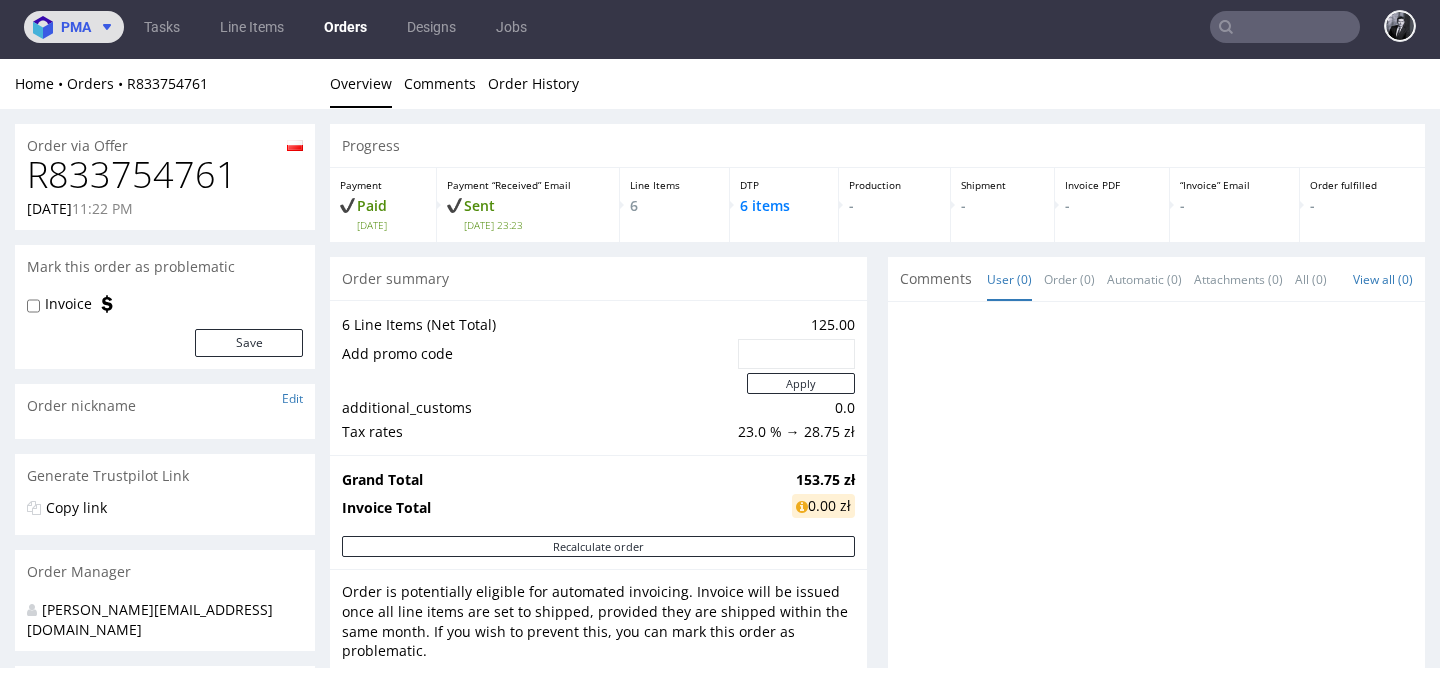 click at bounding box center (103, 27) 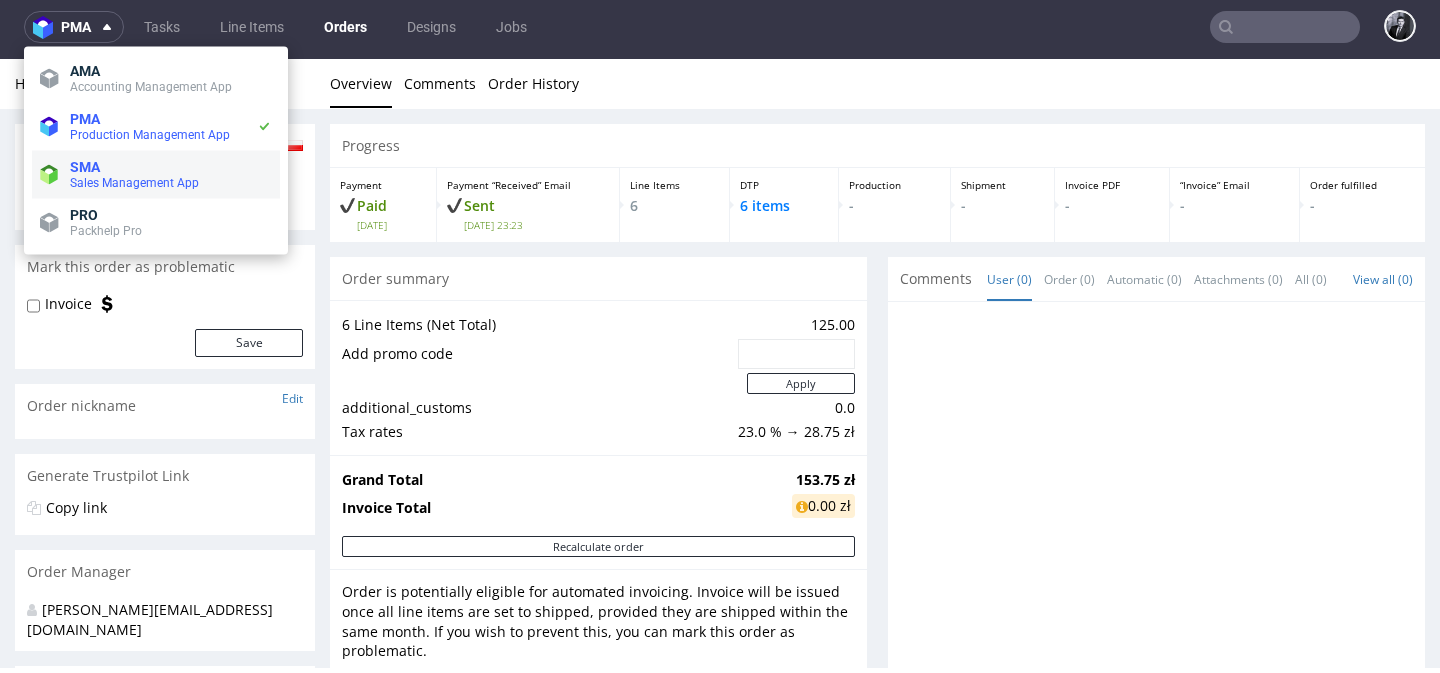 click on "SMA" at bounding box center [171, 167] 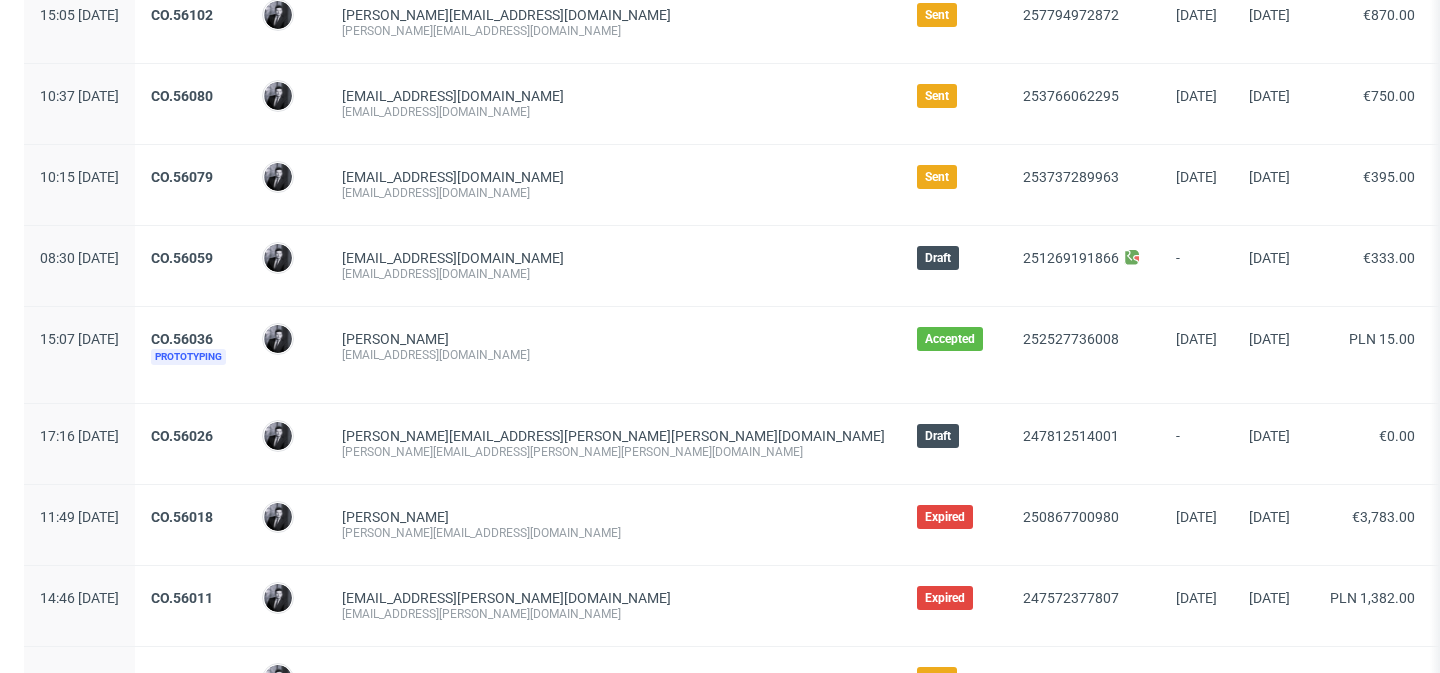 scroll, scrollTop: 926, scrollLeft: 0, axis: vertical 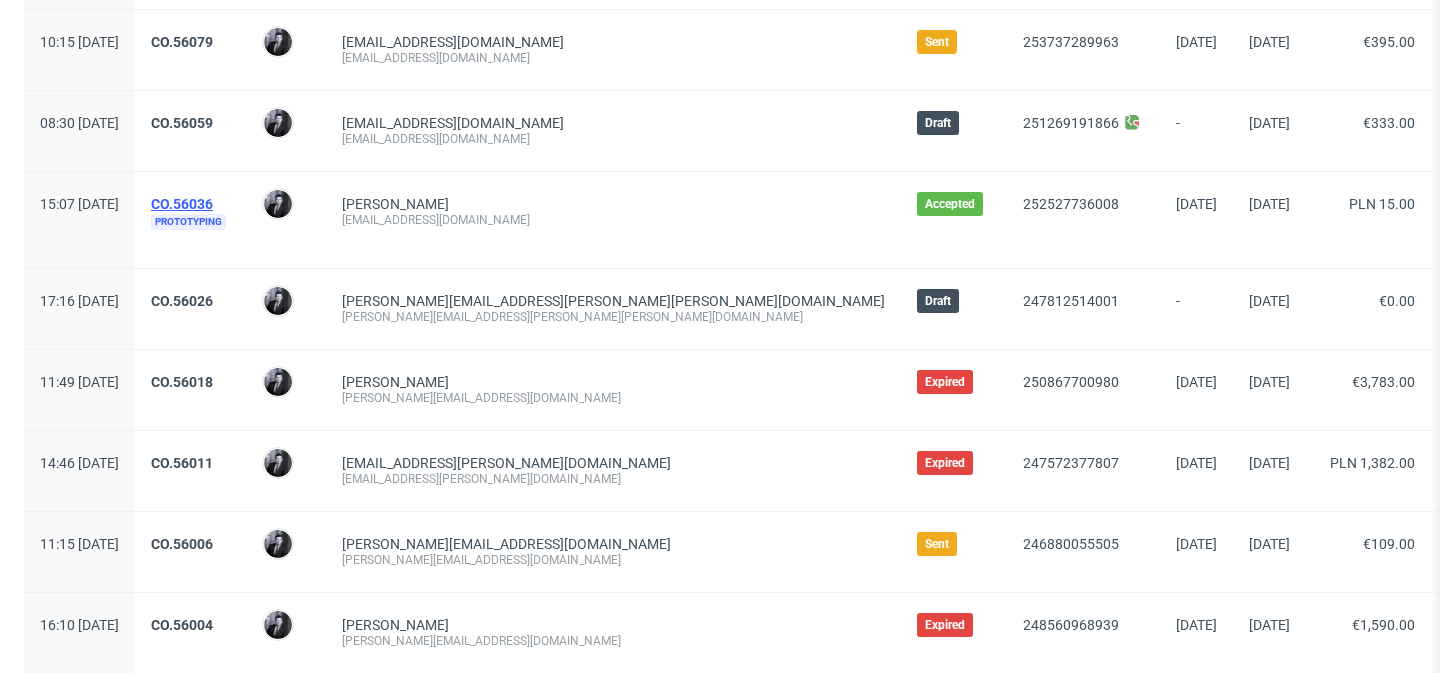 click on "CO.56036" at bounding box center (182, 204) 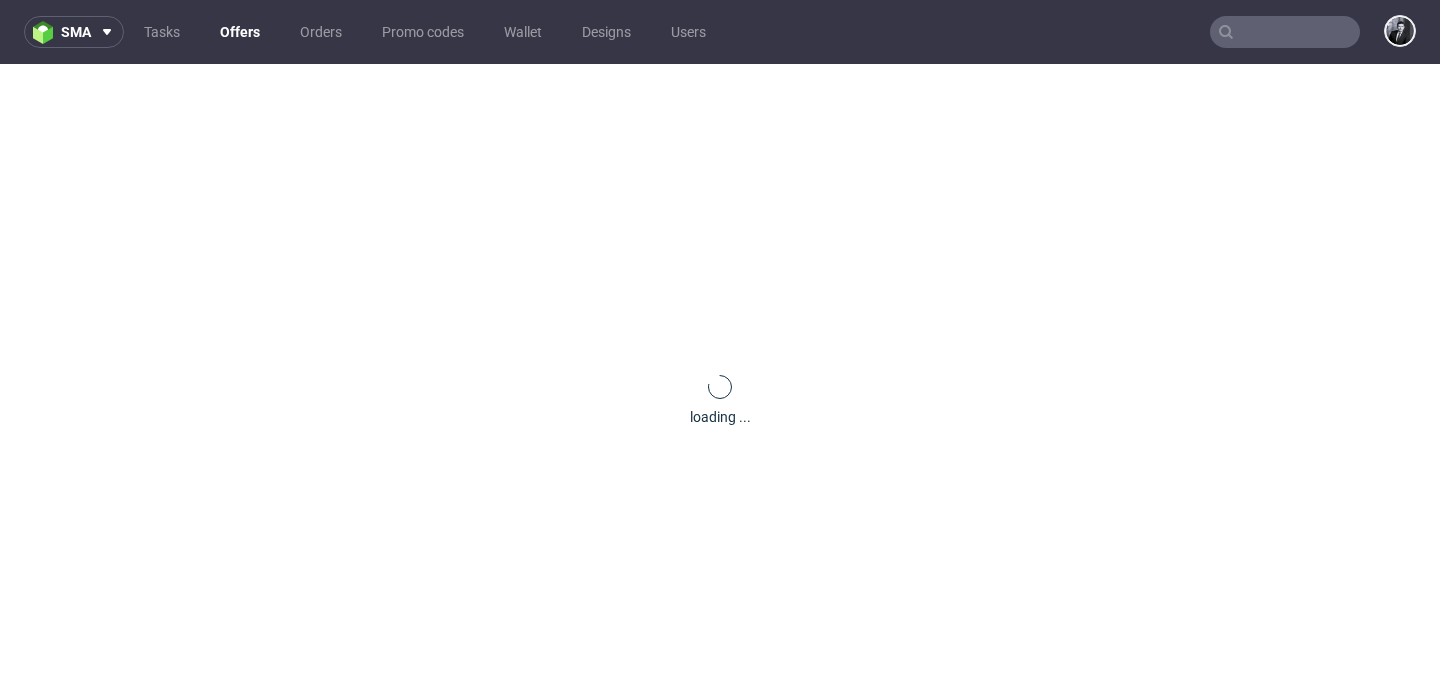 scroll, scrollTop: 5, scrollLeft: 0, axis: vertical 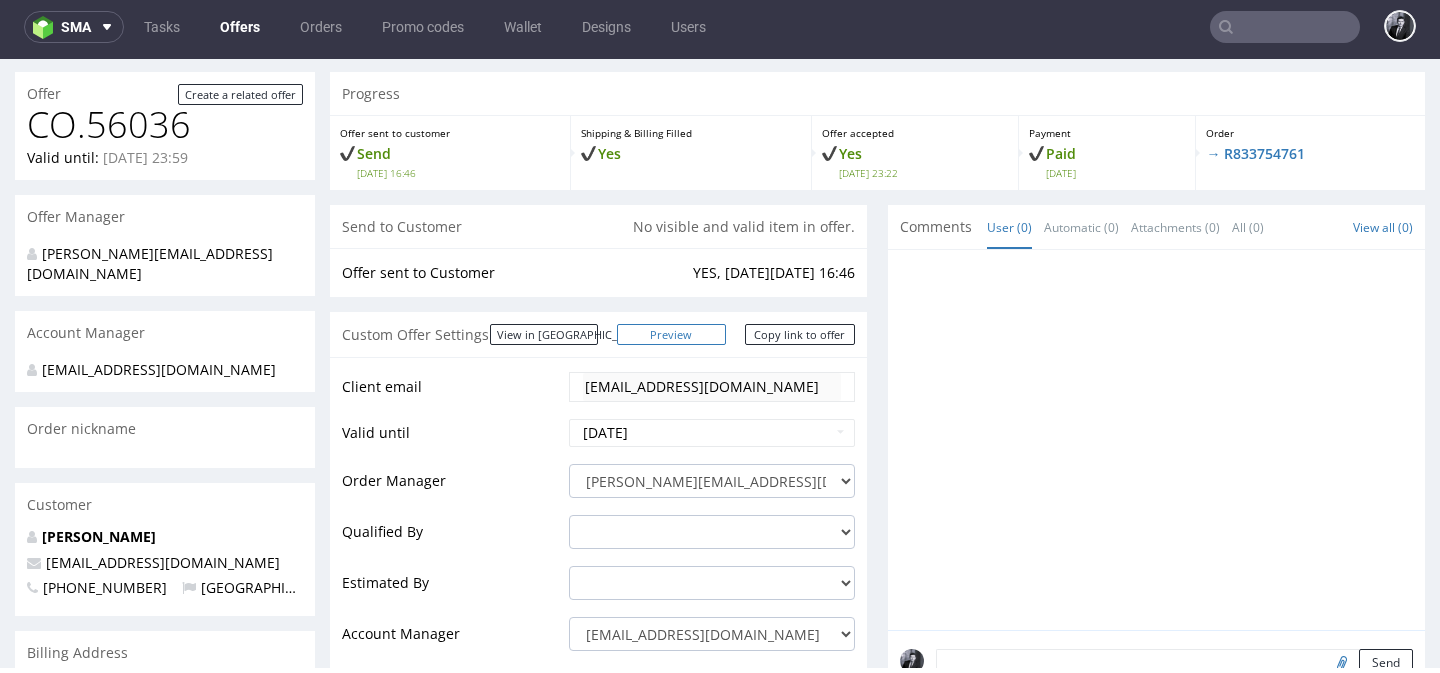 click on "Preview" at bounding box center [672, 334] 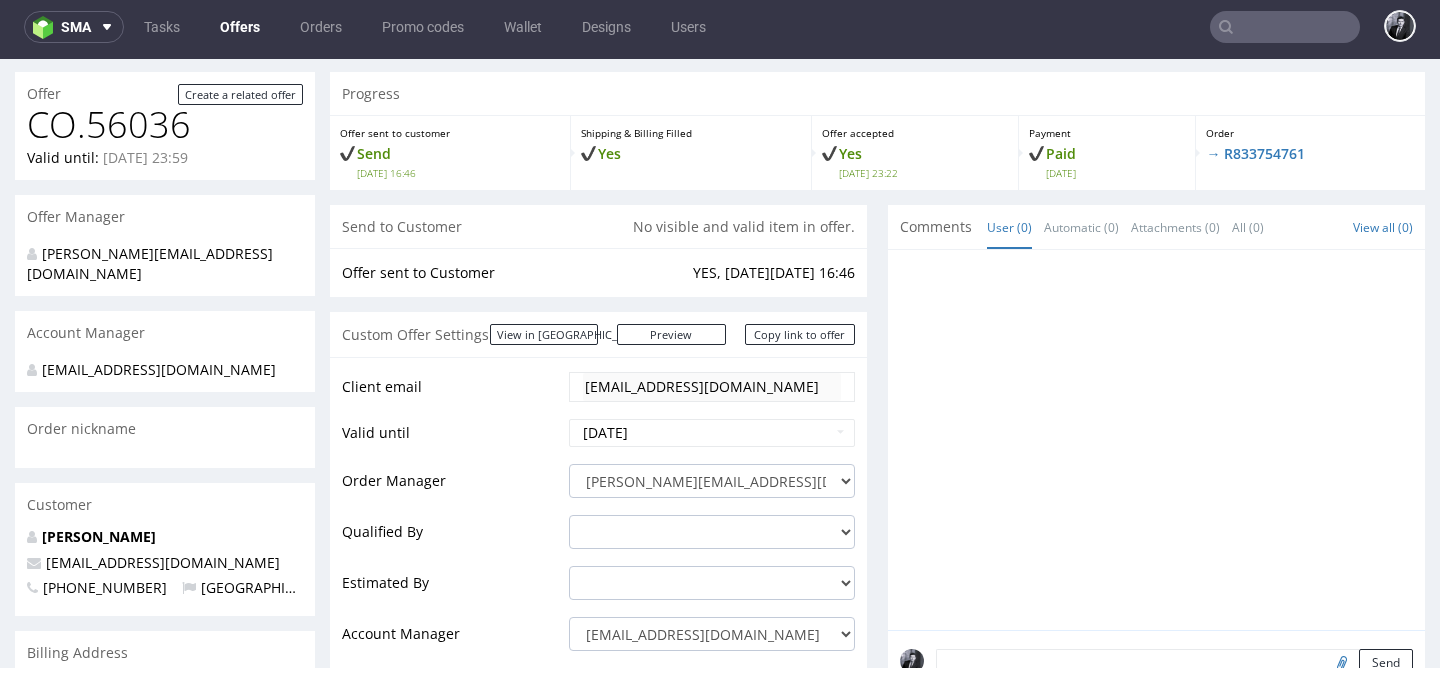 click on "Offer sent to Customer YES, on Wed 2 Jul 16:46" at bounding box center (598, 272) 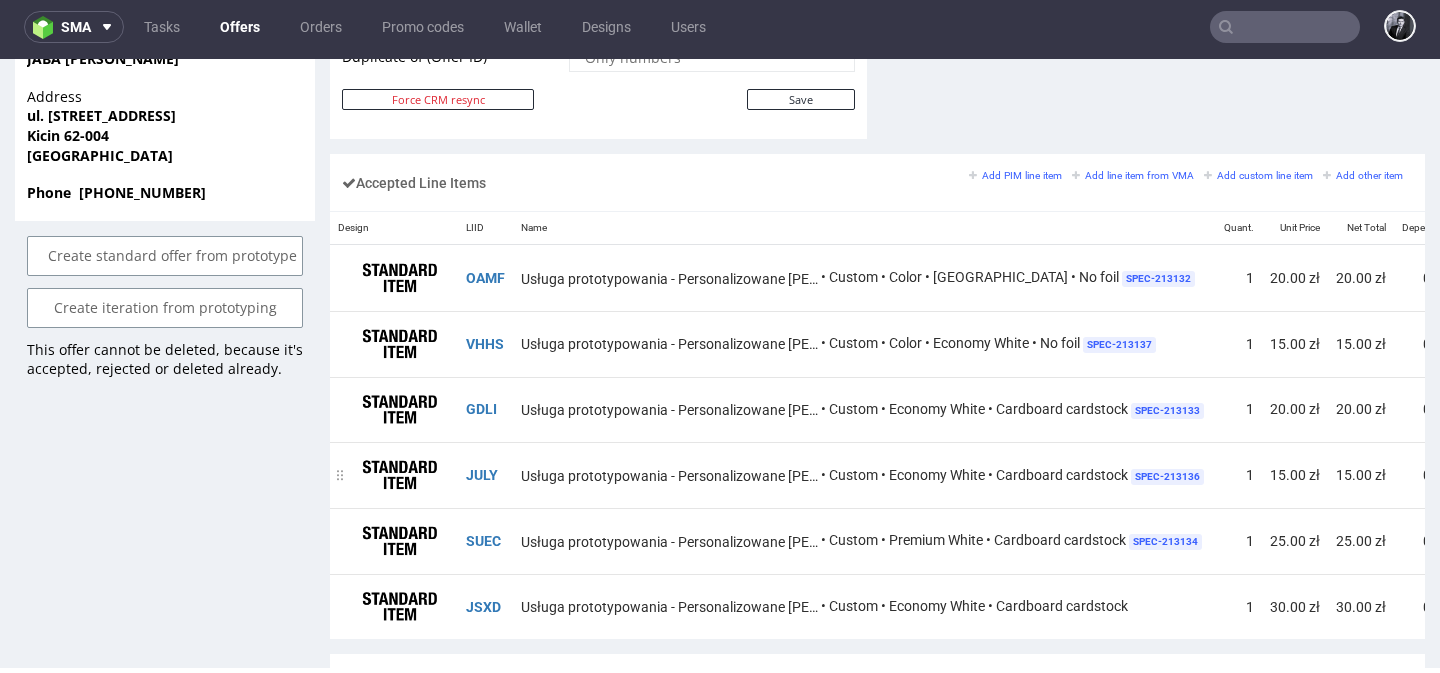 scroll, scrollTop: 1231, scrollLeft: 0, axis: vertical 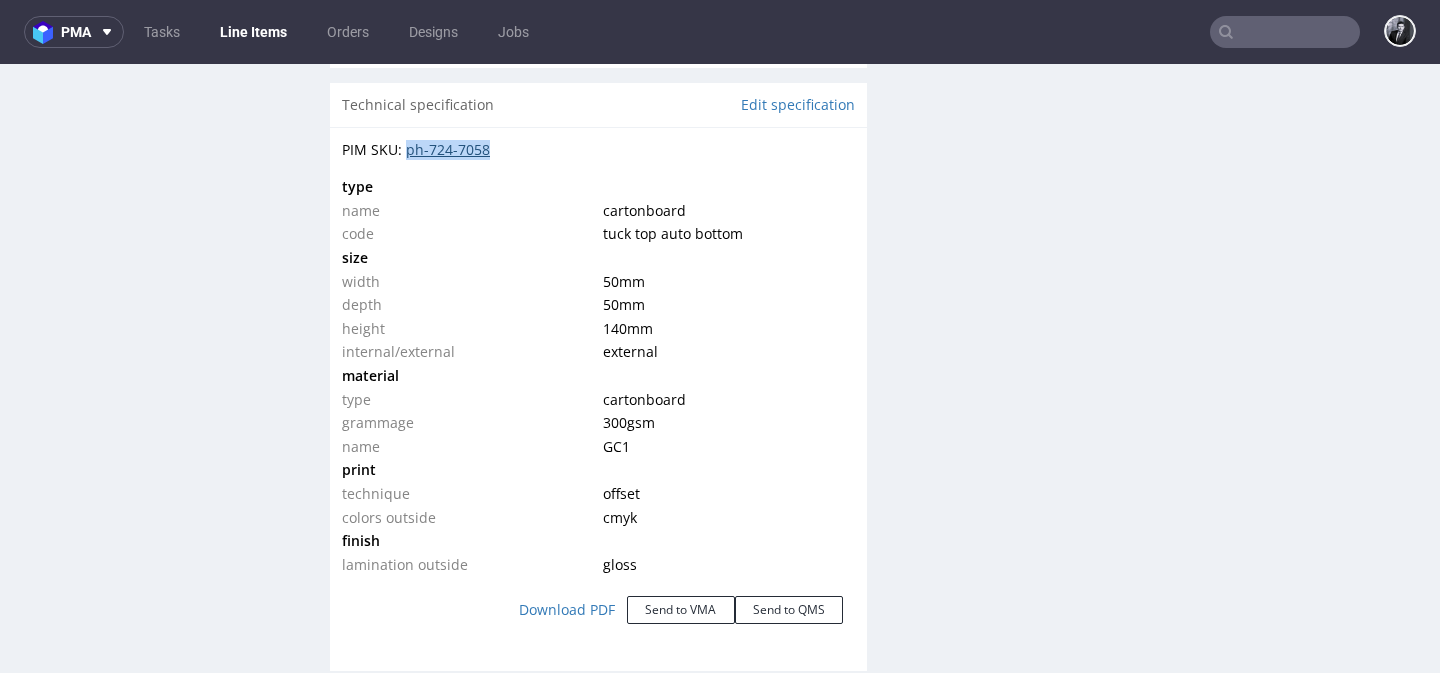 drag, startPoint x: 503, startPoint y: 133, endPoint x: 406, endPoint y: 130, distance: 97.04638 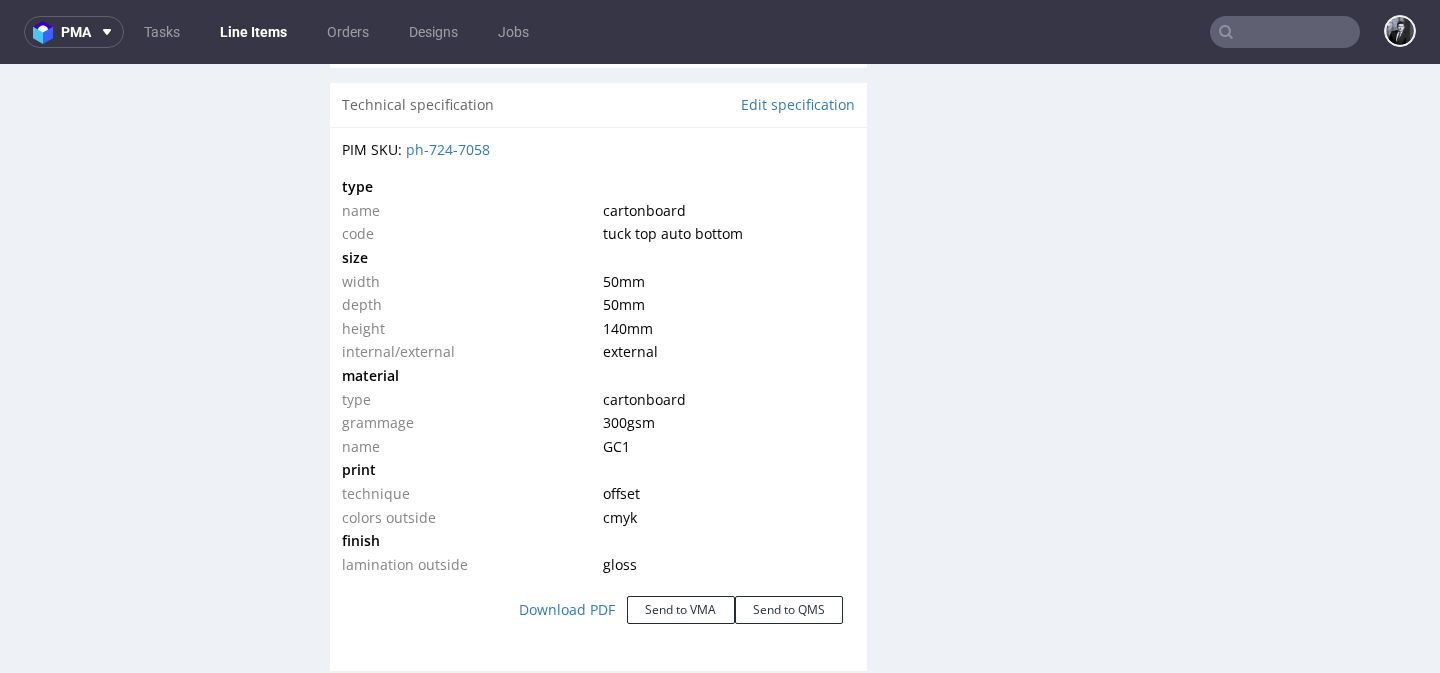 click on "type" at bounding box center [470, 187] 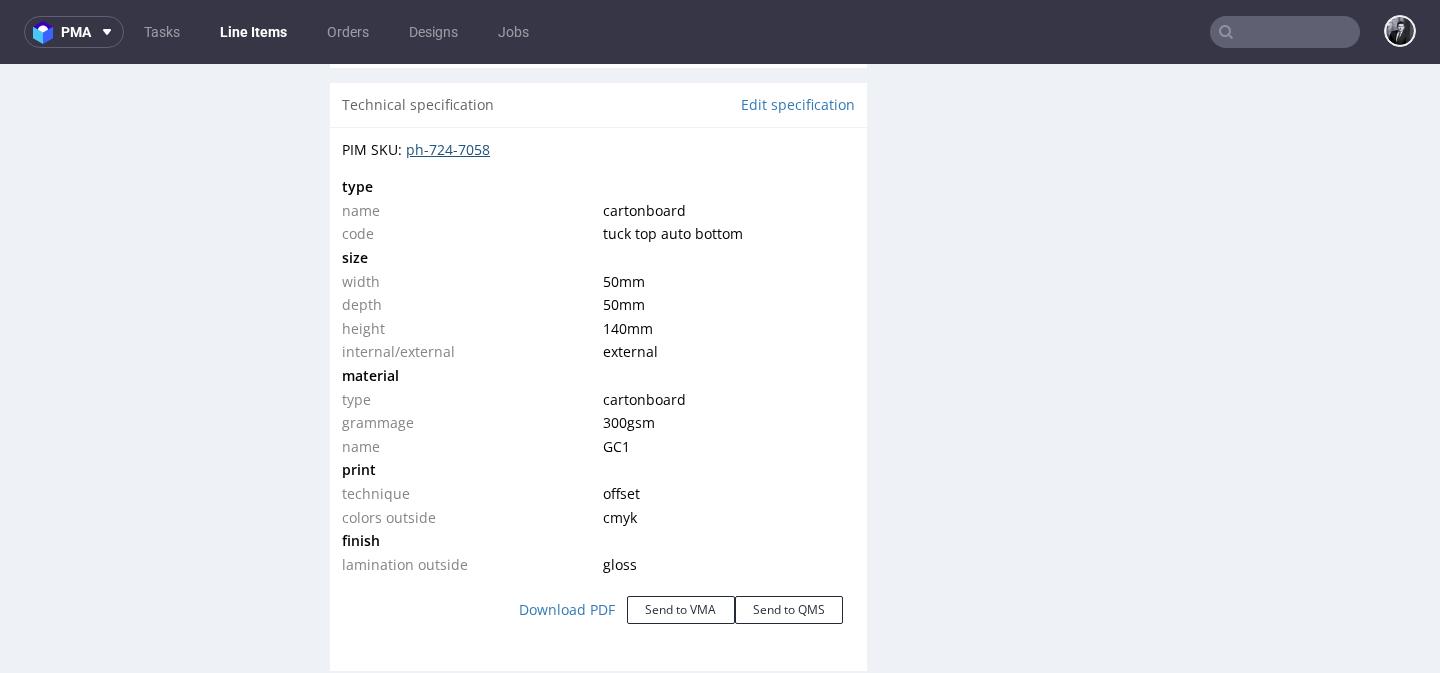 click on "ph-724-7058" at bounding box center [448, 149] 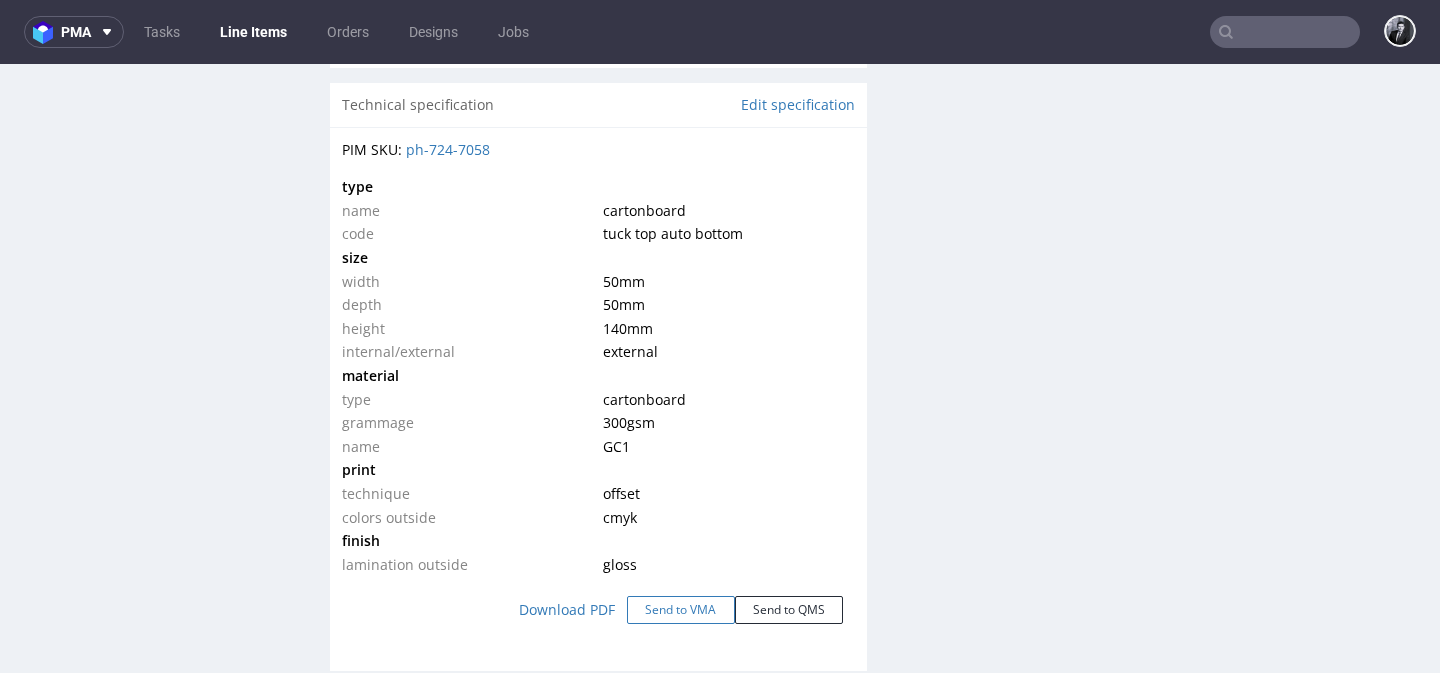 click on "Send to VMA" at bounding box center (681, 610) 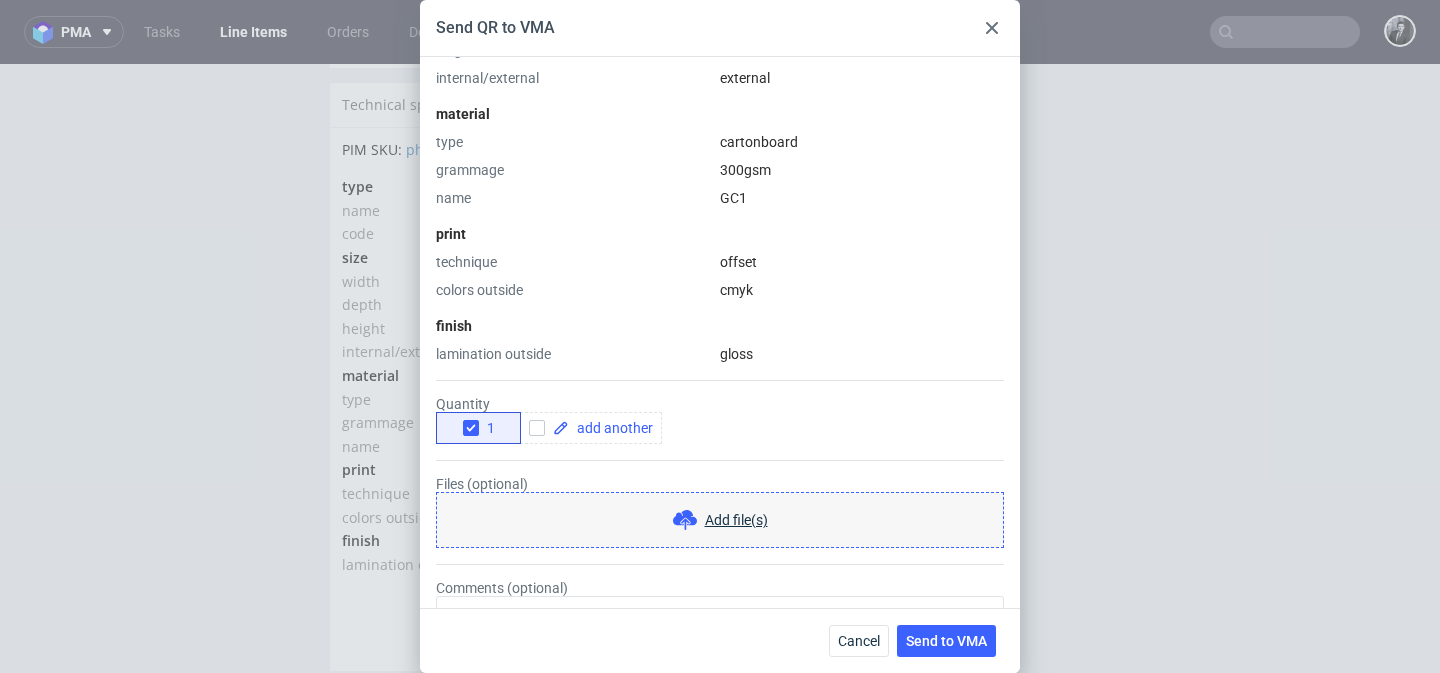 scroll, scrollTop: 529, scrollLeft: 0, axis: vertical 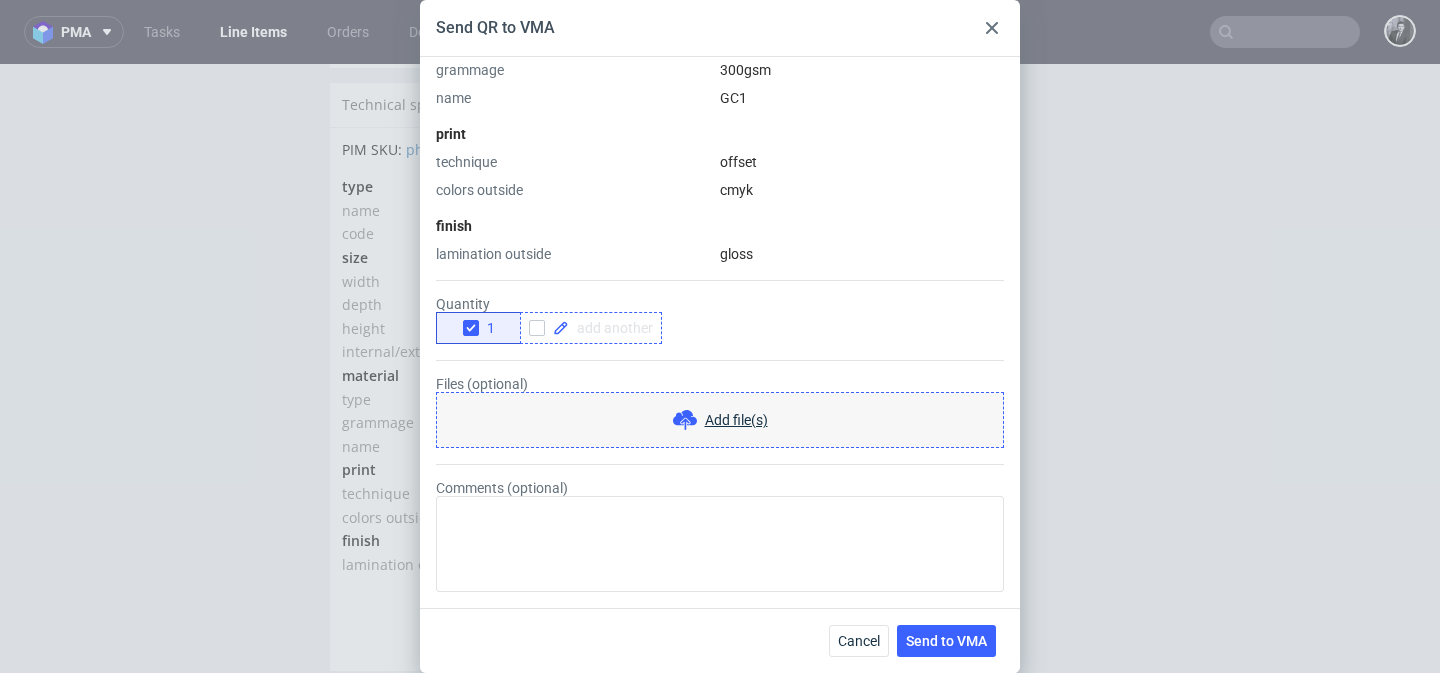 click at bounding box center [611, 328] 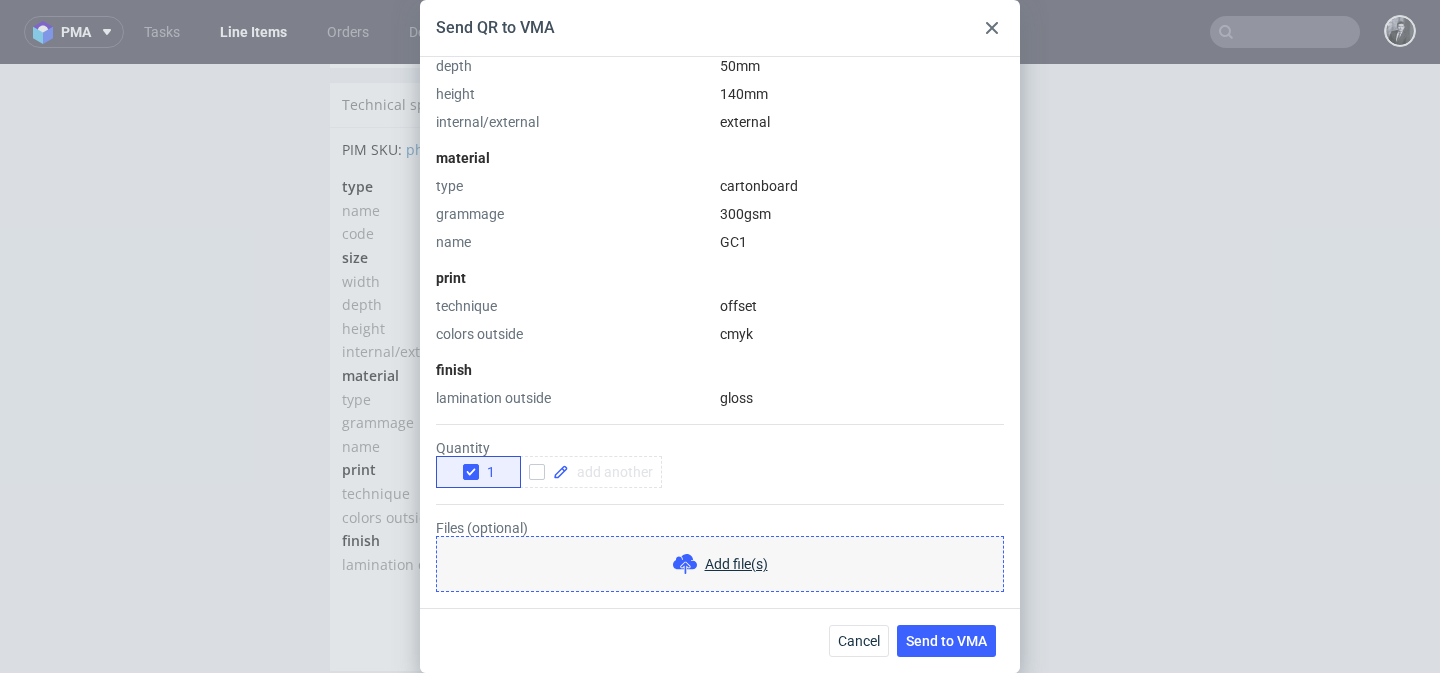 scroll, scrollTop: 0, scrollLeft: 0, axis: both 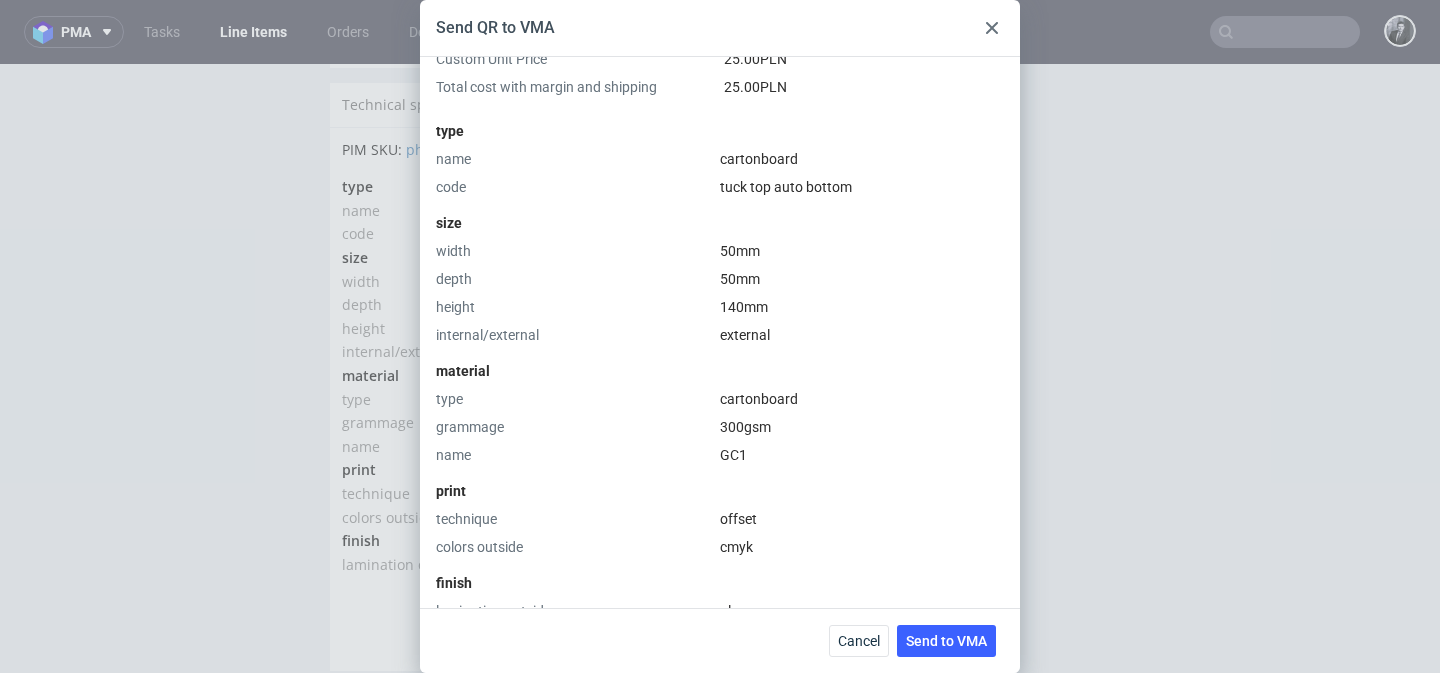 click 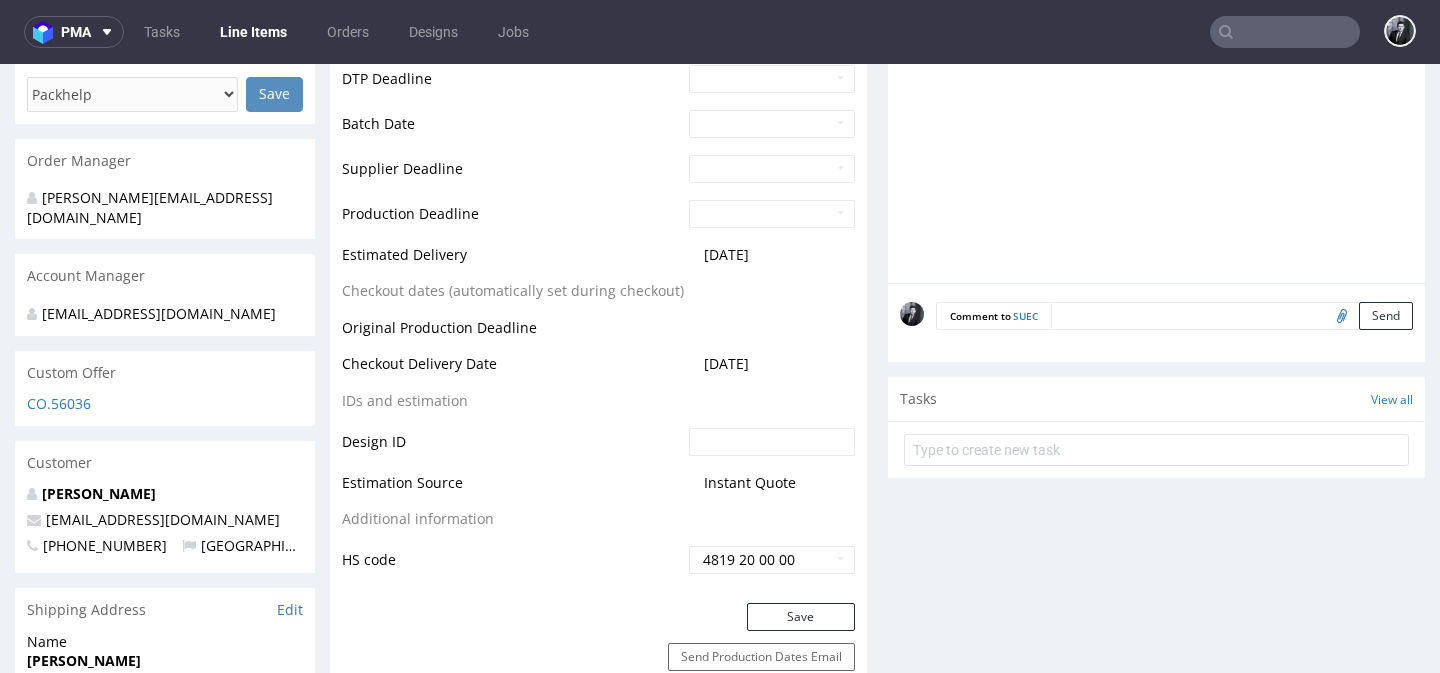 scroll, scrollTop: 0, scrollLeft: 0, axis: both 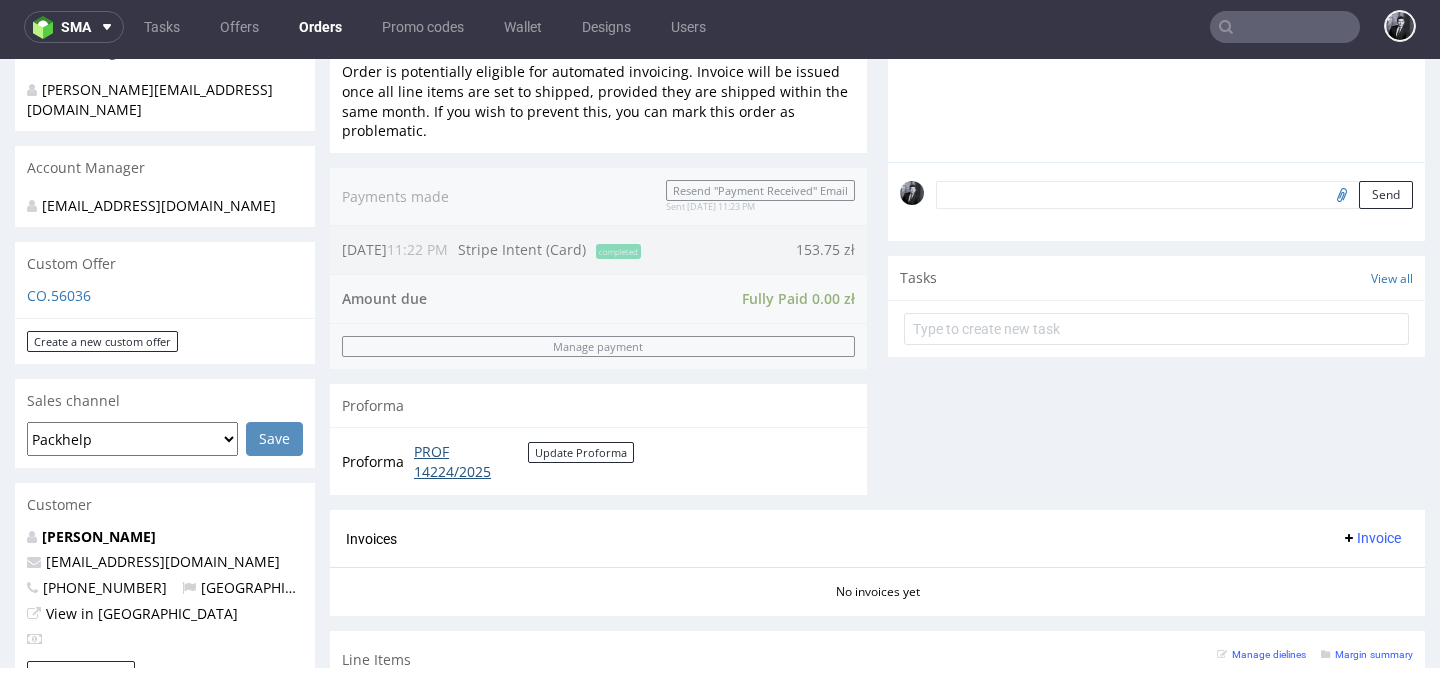 click on "PROF 14224/2025" at bounding box center (471, 461) 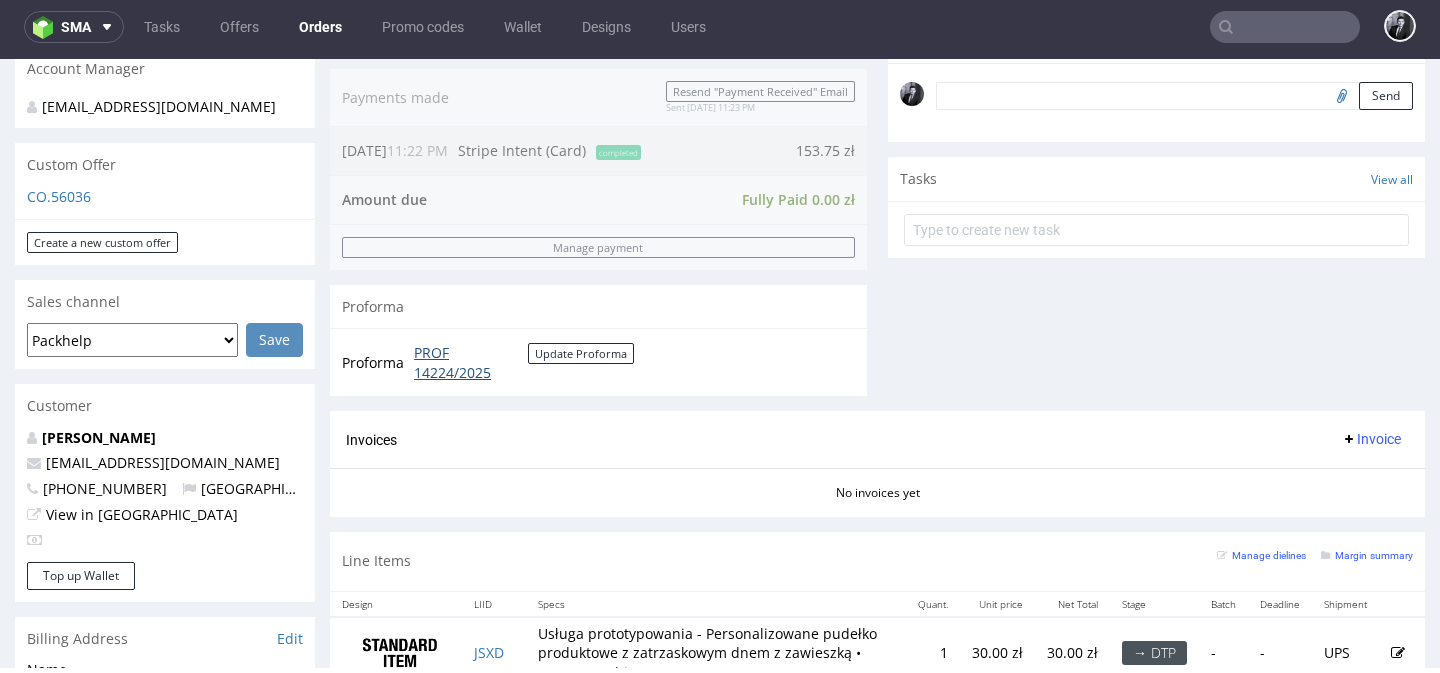scroll, scrollTop: 0, scrollLeft: 0, axis: both 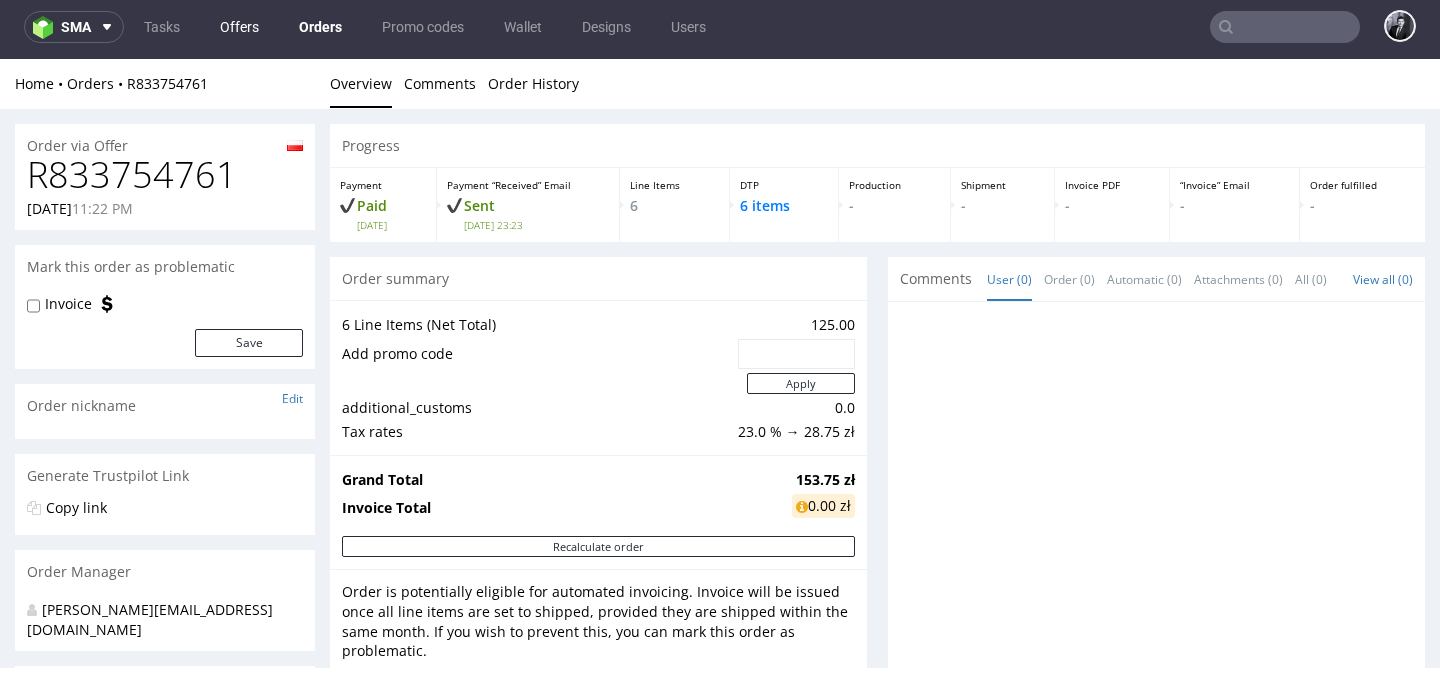 click on "Offers" at bounding box center [239, 27] 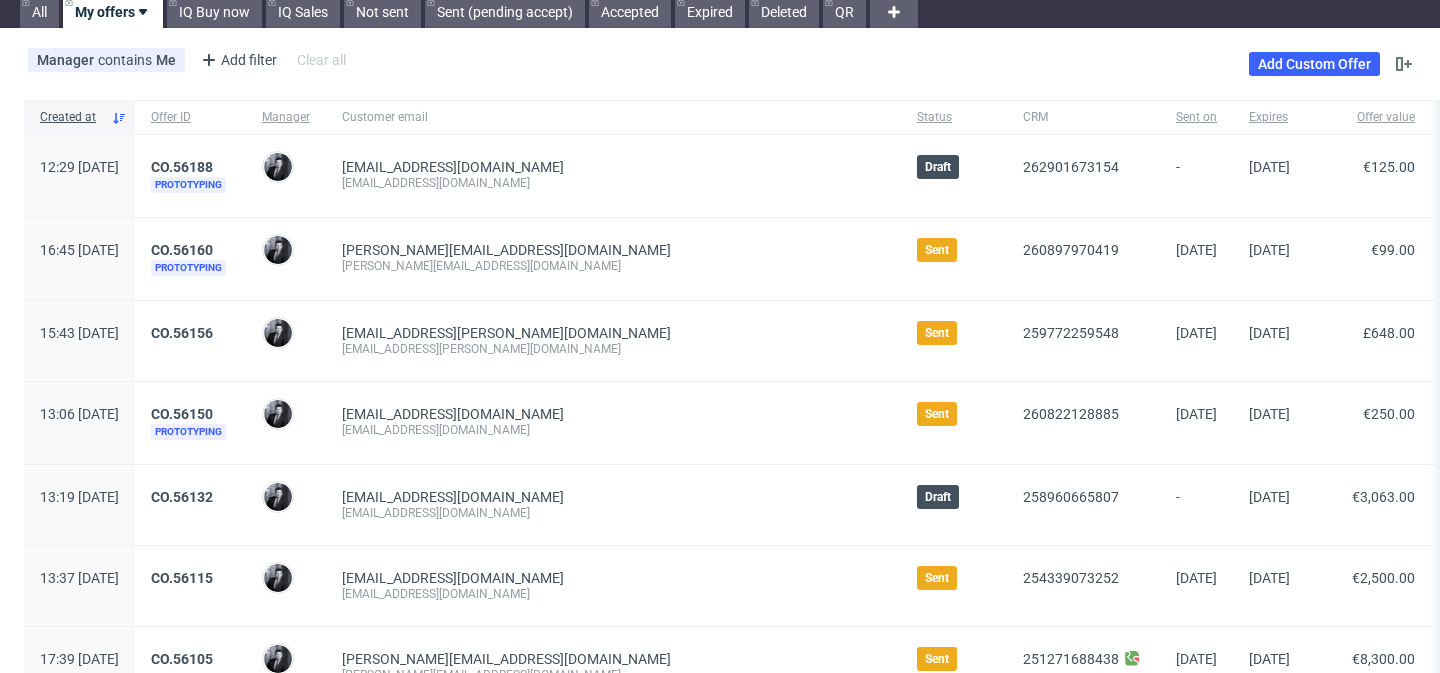 scroll, scrollTop: 78, scrollLeft: 0, axis: vertical 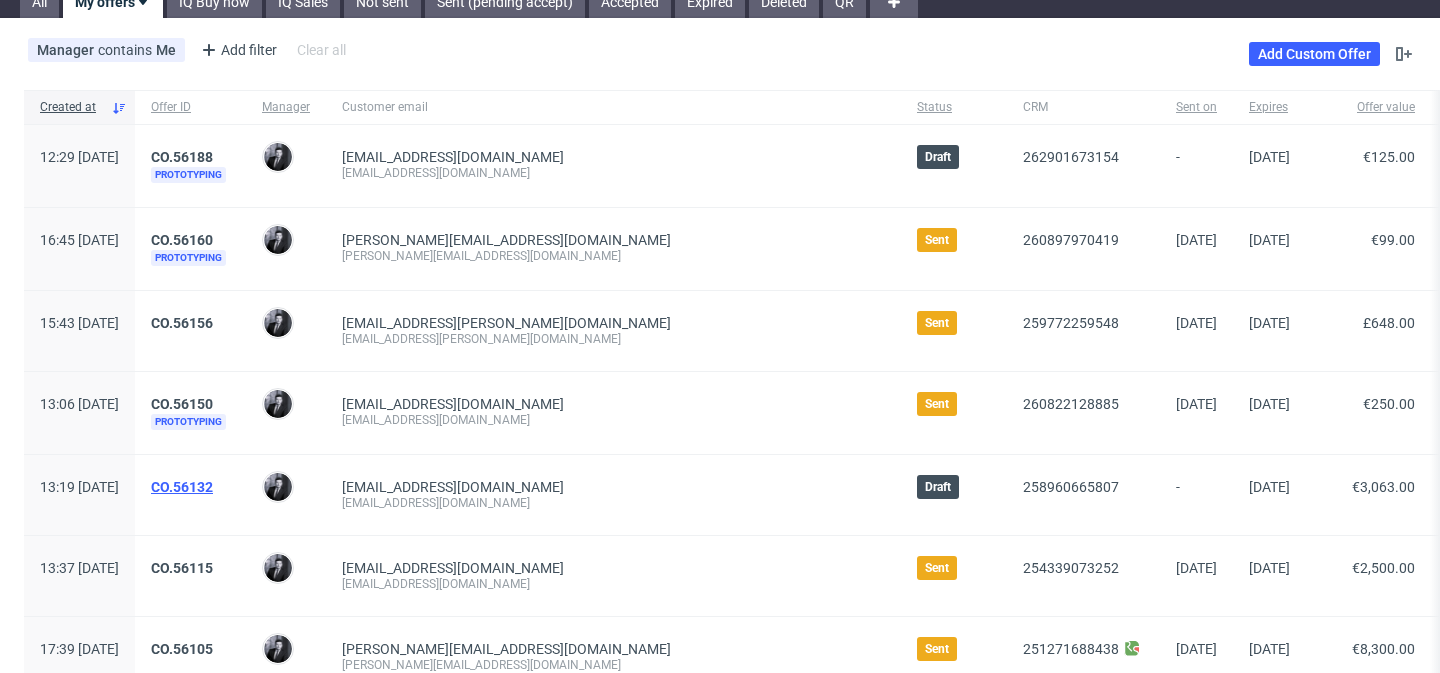 click on "CO.56132" at bounding box center (182, 487) 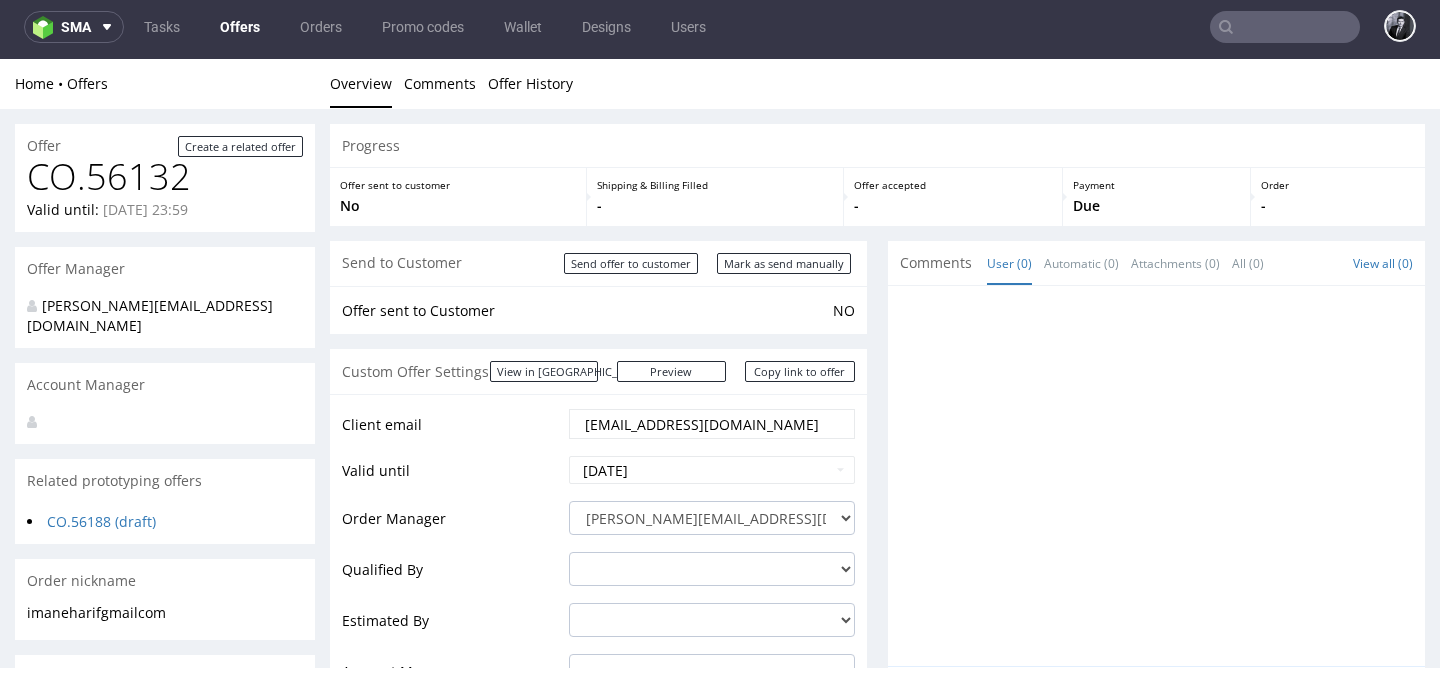 scroll, scrollTop: 0, scrollLeft: 0, axis: both 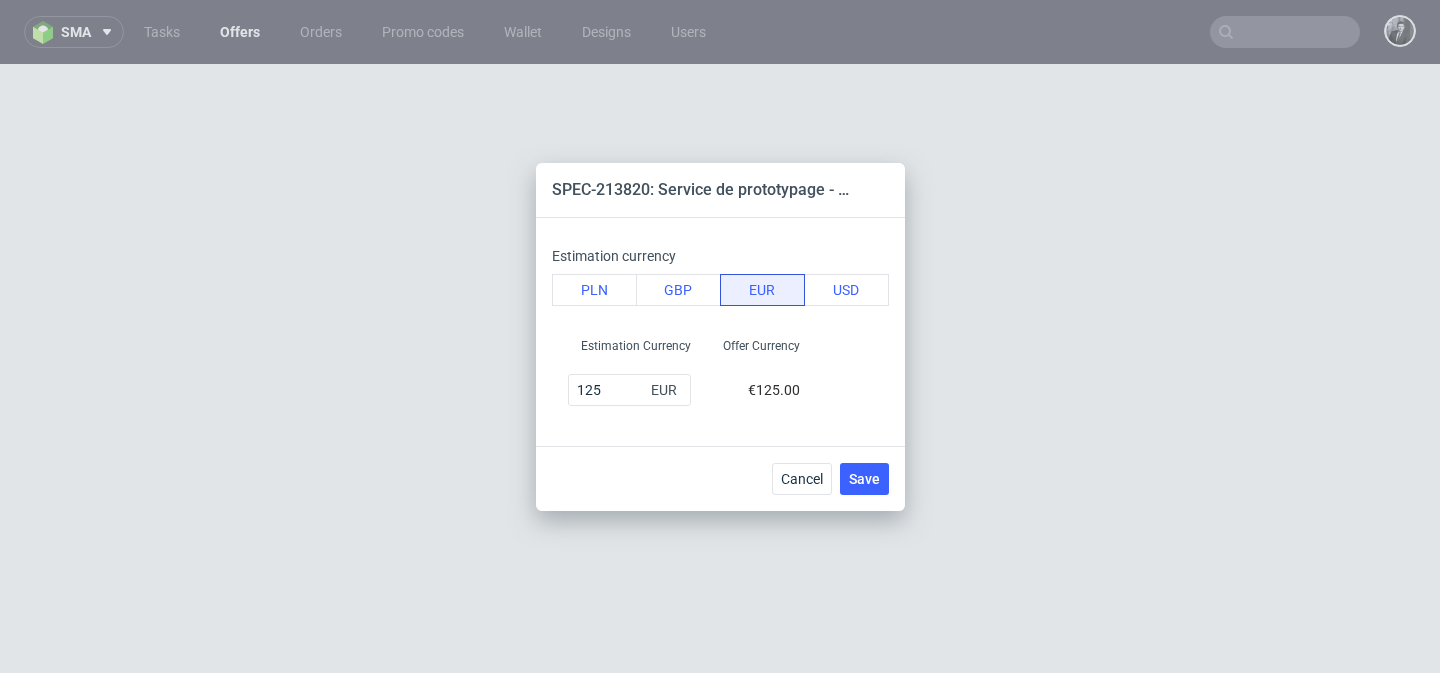 click on "Save" at bounding box center [864, 479] 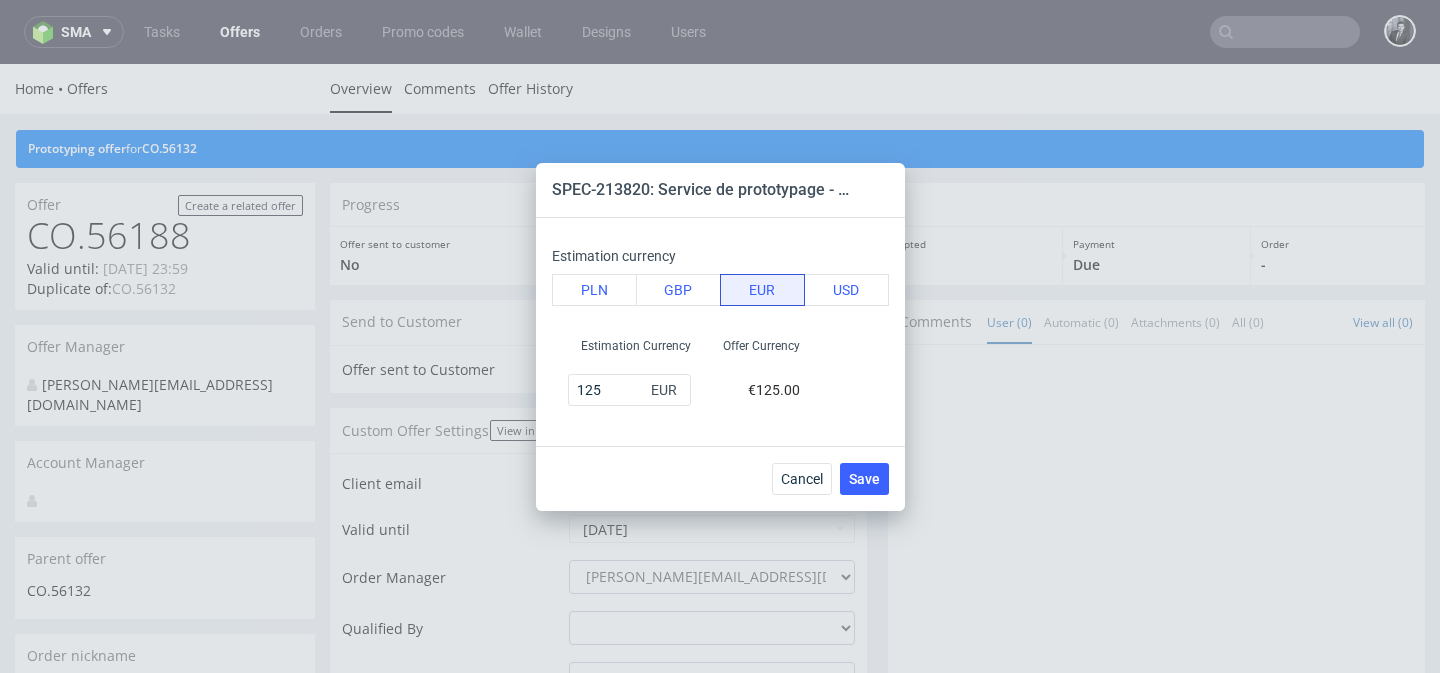 scroll, scrollTop: 5, scrollLeft: 0, axis: vertical 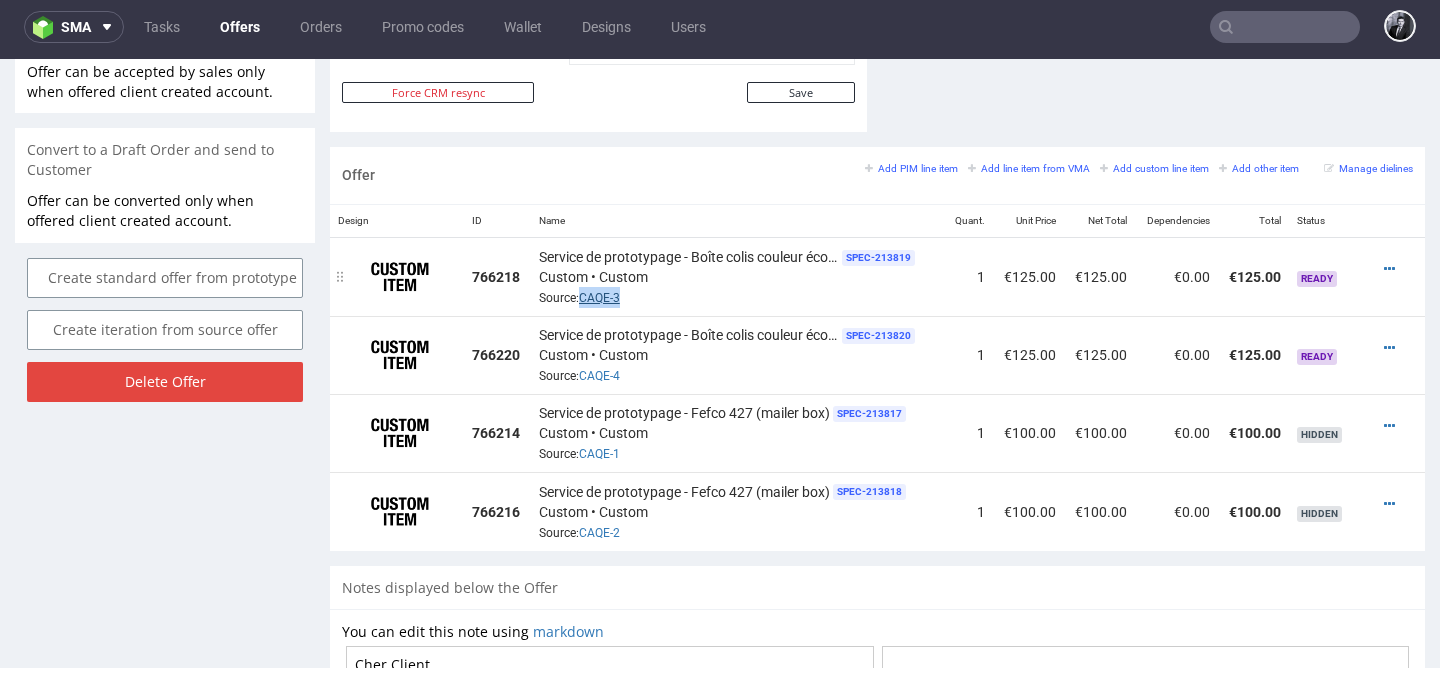 drag, startPoint x: 624, startPoint y: 301, endPoint x: 580, endPoint y: 295, distance: 44.407207 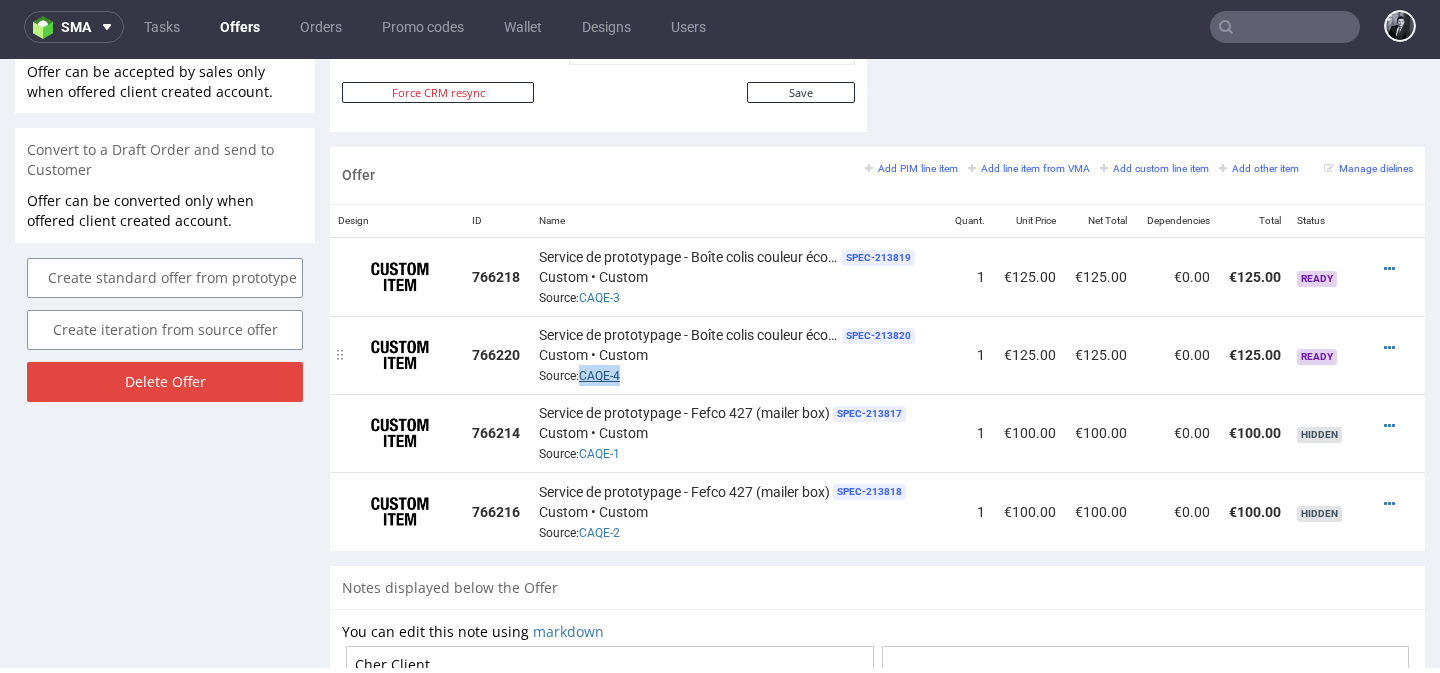 drag, startPoint x: 631, startPoint y: 375, endPoint x: 583, endPoint y: 375, distance: 48 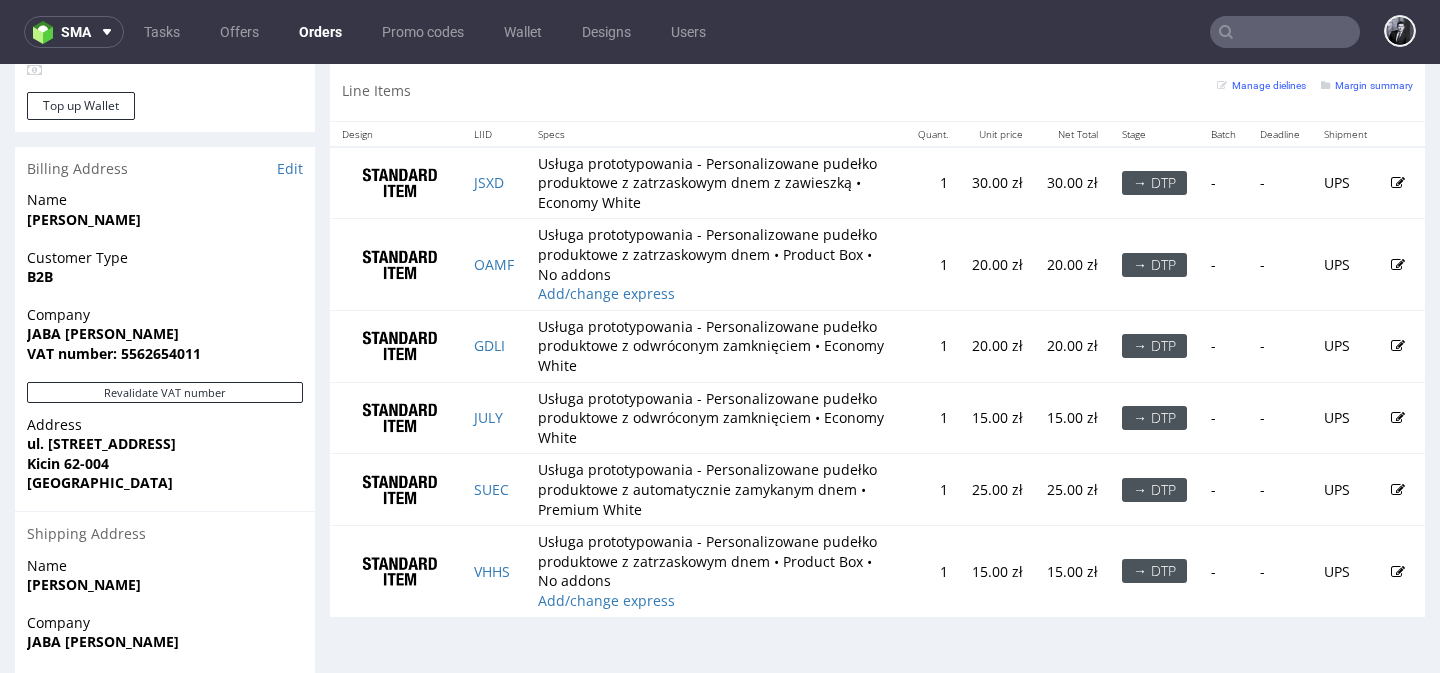 scroll, scrollTop: 1117, scrollLeft: 0, axis: vertical 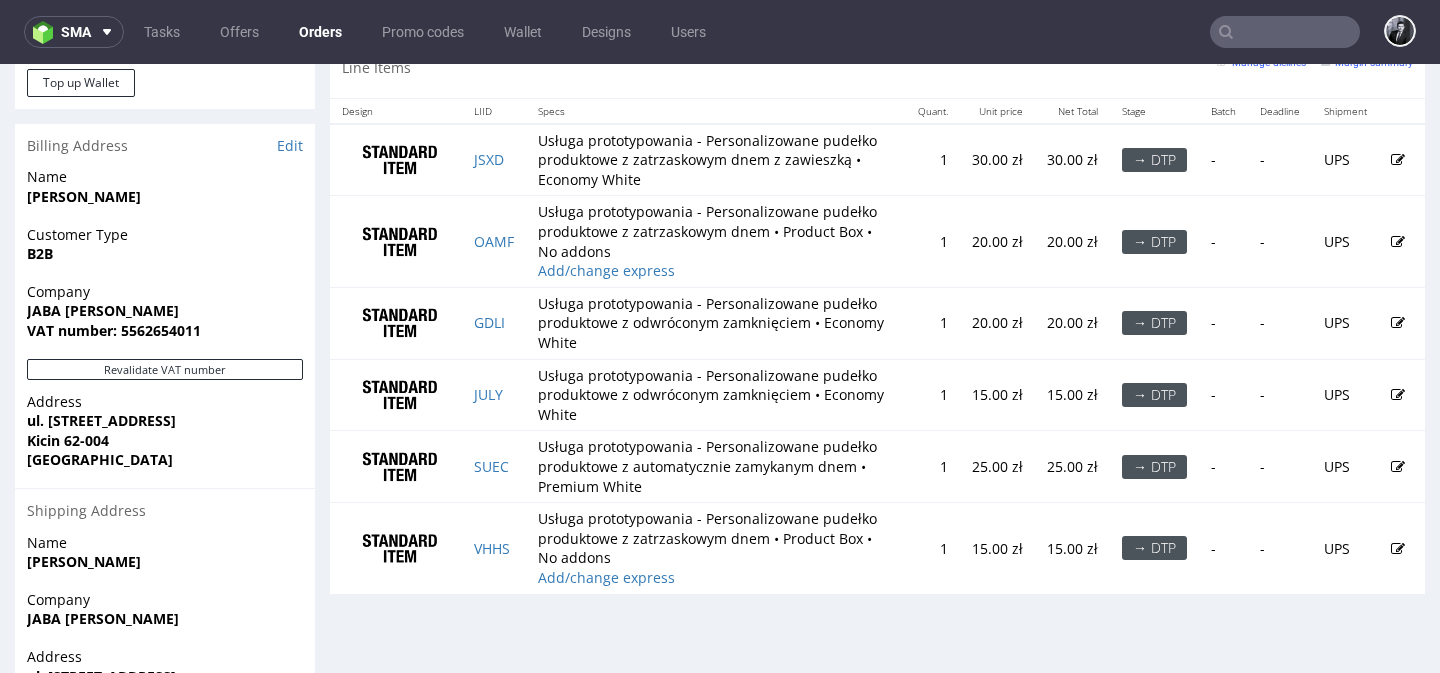 click at bounding box center (396, 160) 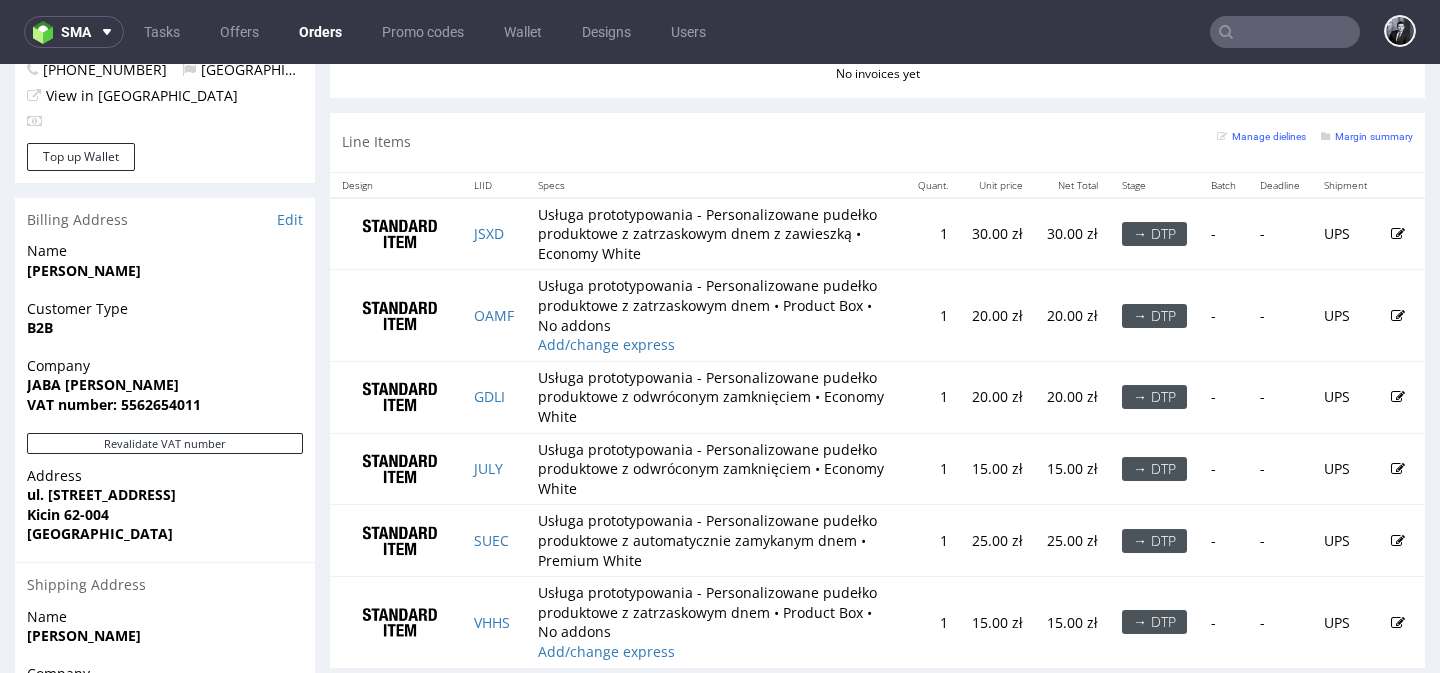 scroll, scrollTop: 1012, scrollLeft: 0, axis: vertical 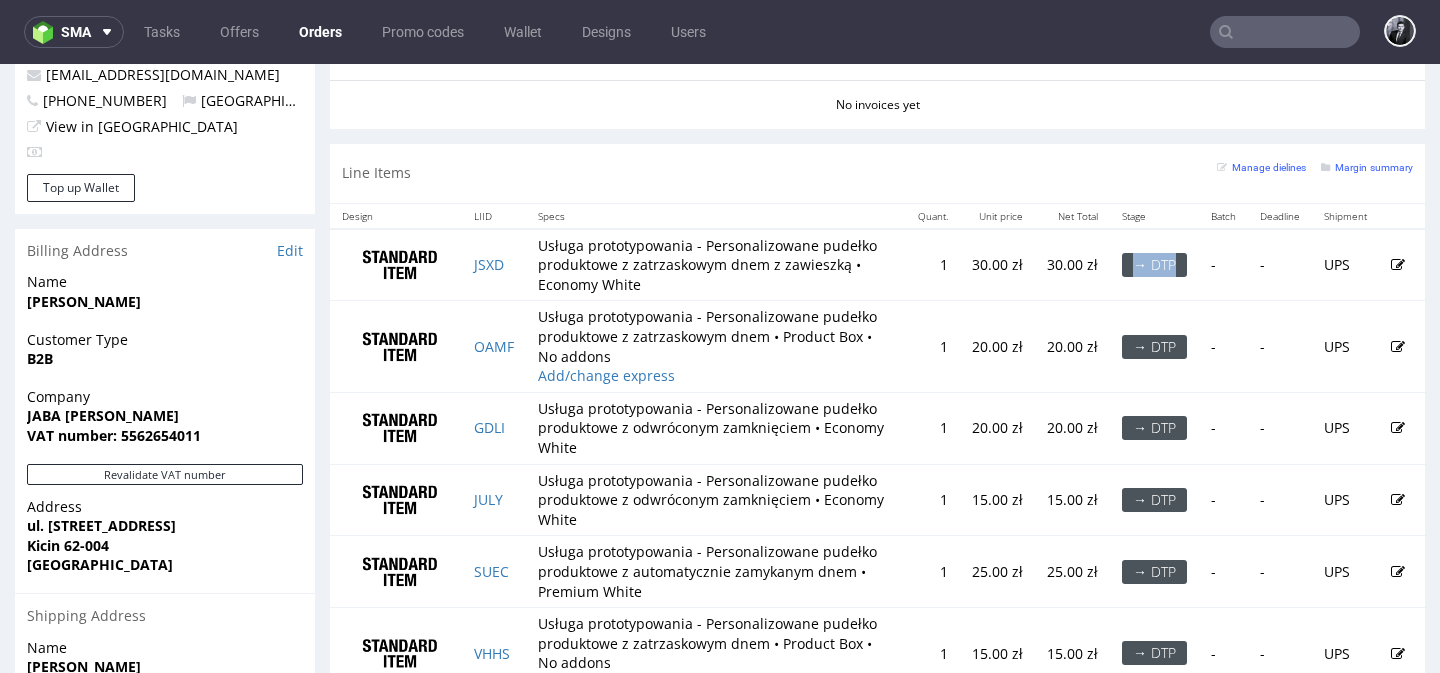 drag, startPoint x: 1111, startPoint y: 269, endPoint x: 1171, endPoint y: 269, distance: 60 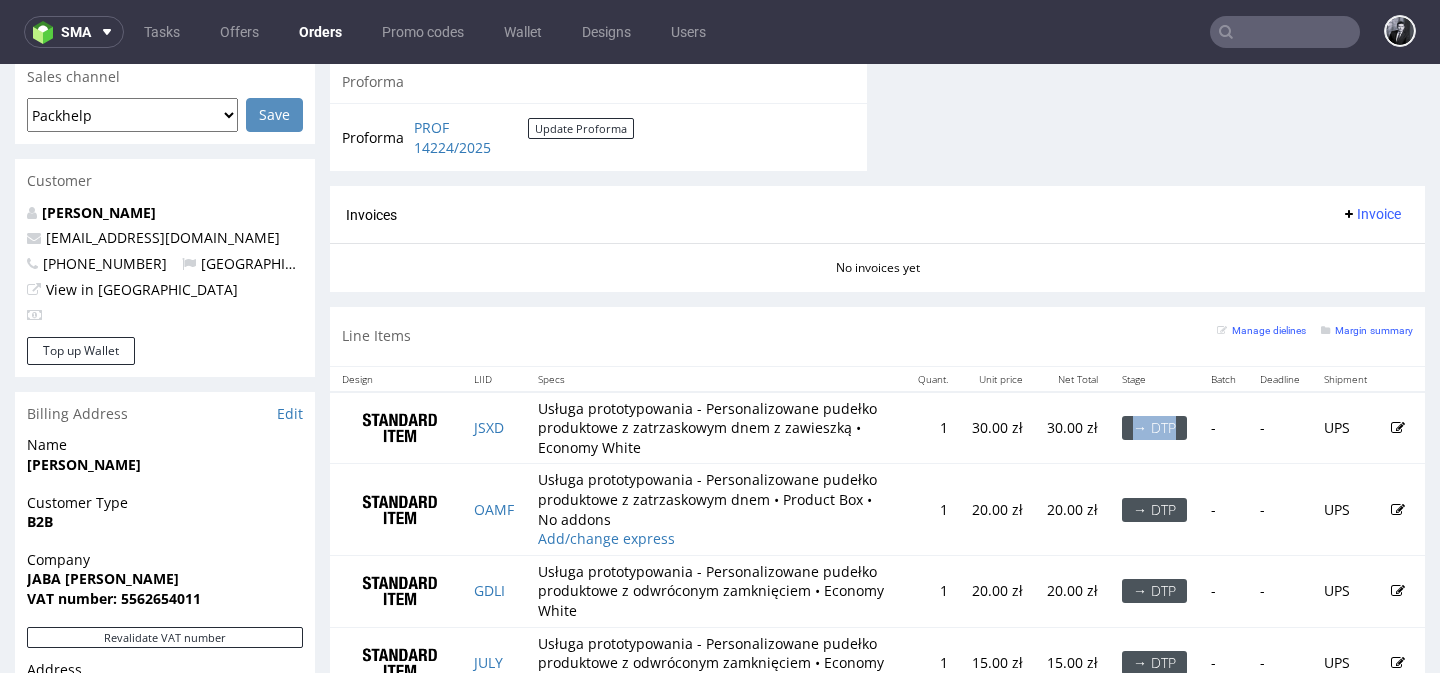 scroll, scrollTop: 867, scrollLeft: 0, axis: vertical 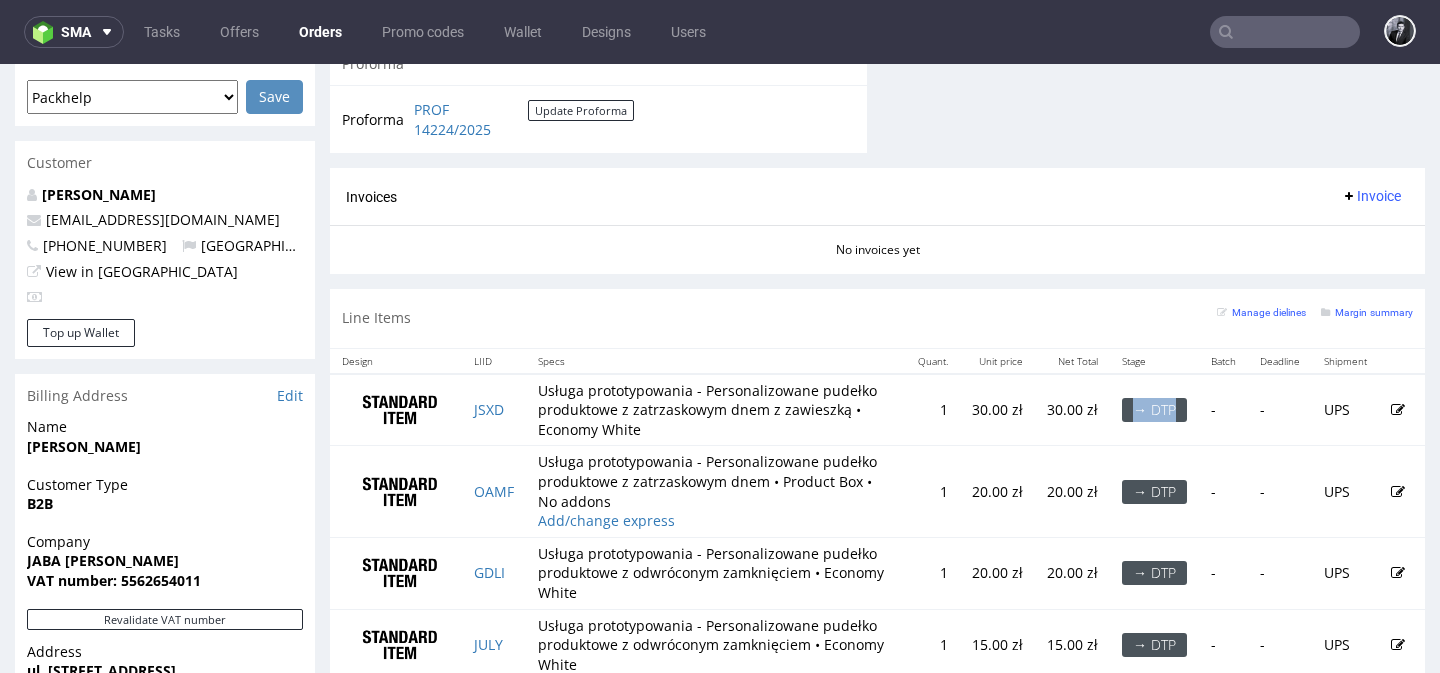 click on "→ DTP" at bounding box center [1154, 410] 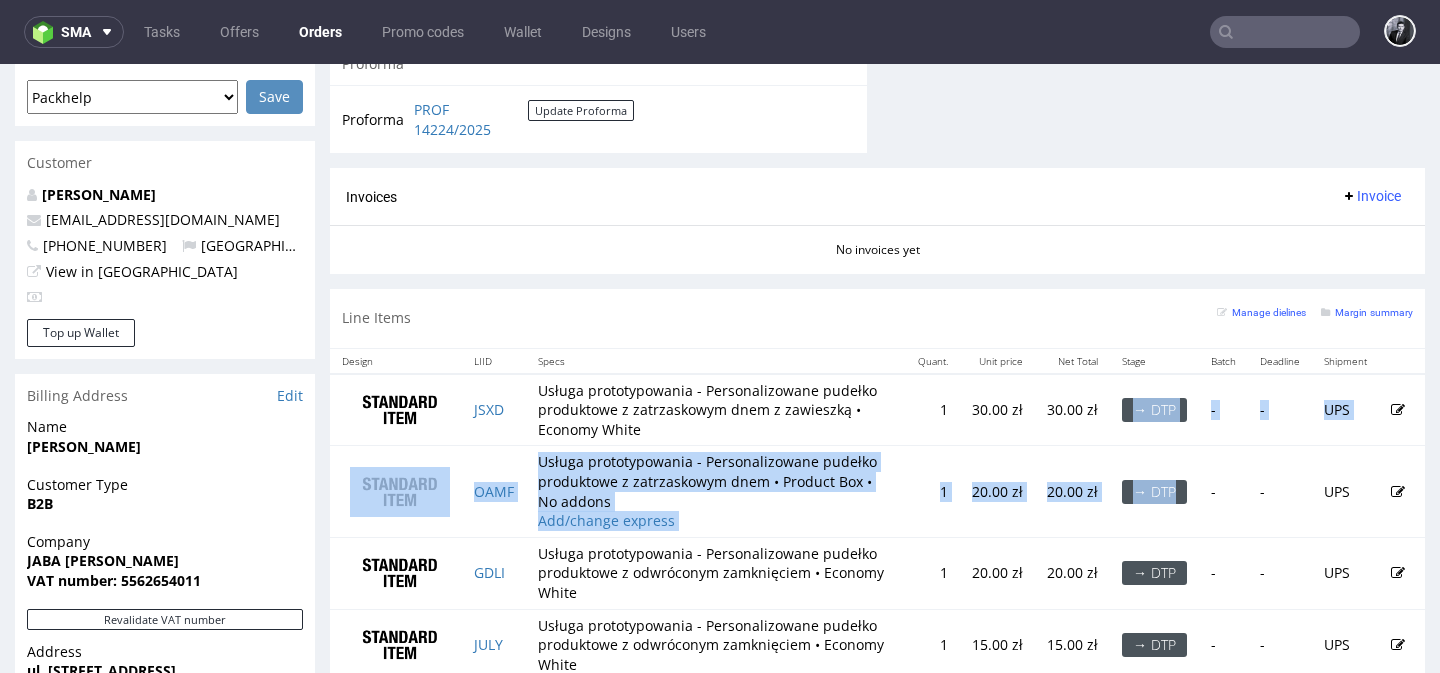 drag, startPoint x: 1112, startPoint y: 413, endPoint x: 1146, endPoint y: 531, distance: 122.80065 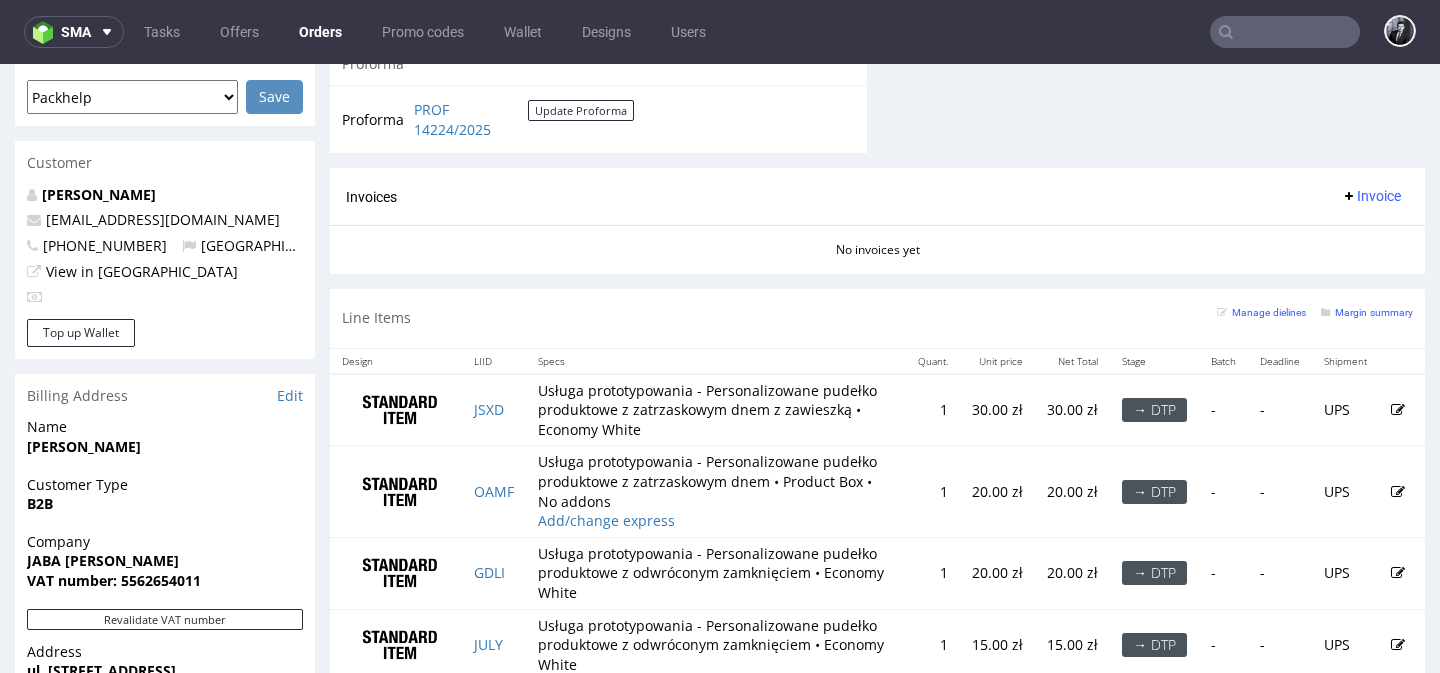 click on "Line Items Manage dielines Margin summary" at bounding box center (877, 318) 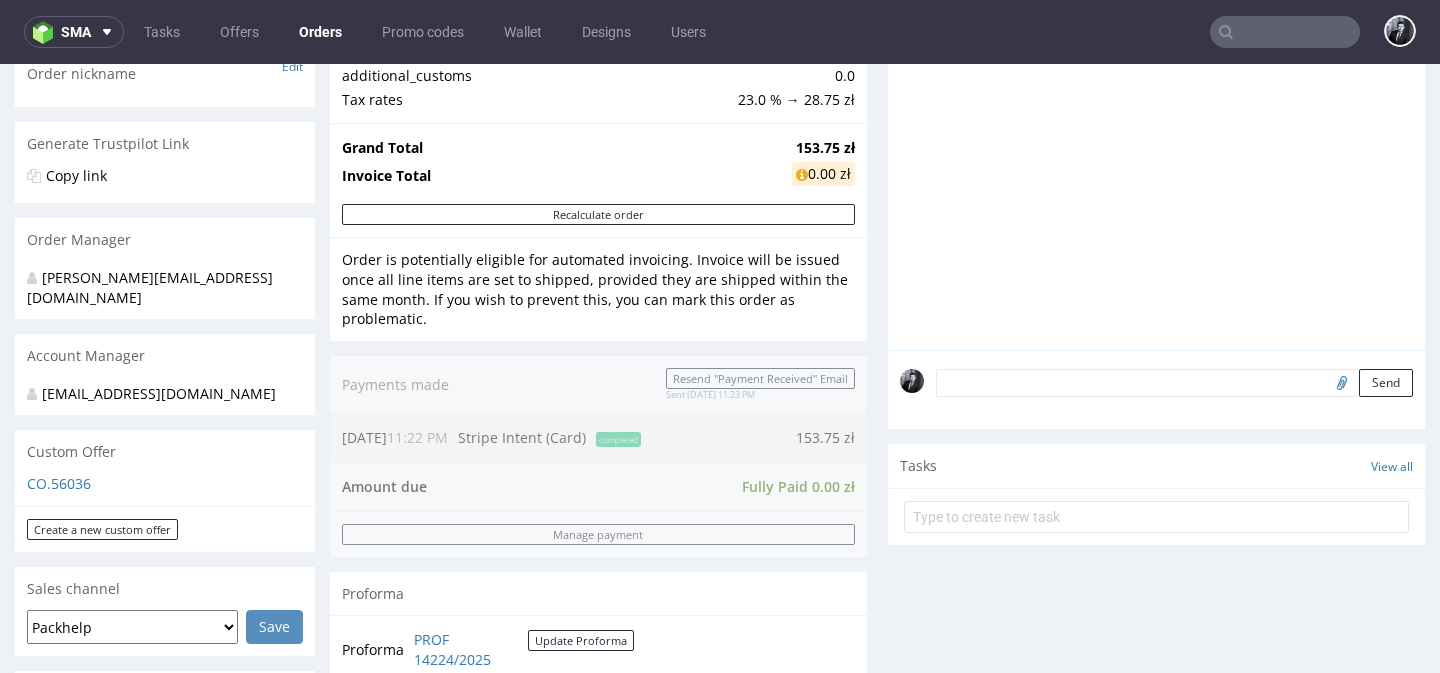 scroll, scrollTop: 0, scrollLeft: 0, axis: both 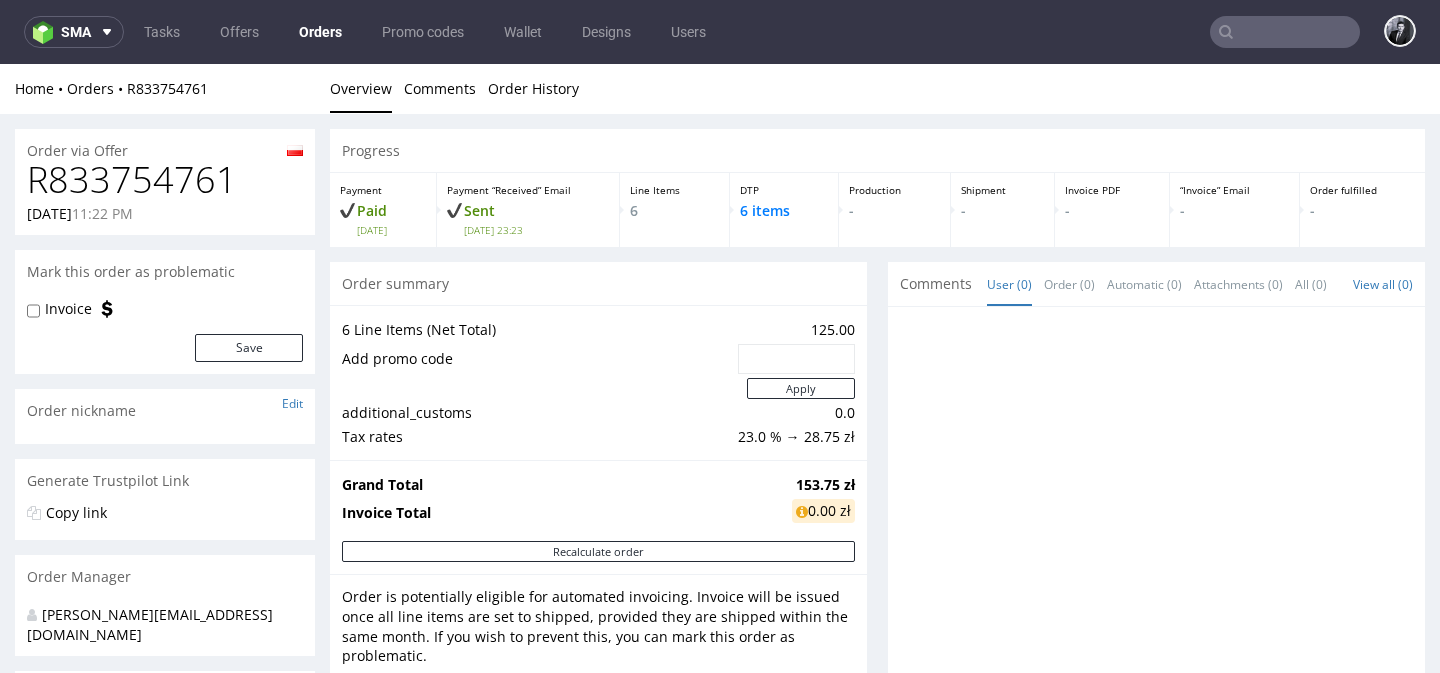 click on "Order via Offer R833754761 [DATE]  11:22 PM [PERSON_NAME] this order as problematic Invoice Save Order nickname Edit Update Generate Trustpilot Link Copy link Order Manager [PERSON_NAME][EMAIL_ADDRESS][DOMAIN_NAME] Account Manager [EMAIL_ADDRESS][DOMAIN_NAME] Custom Offer CO.56036 Create a new custom offer Sales channel Glovo
Foodora
Ankorstore
Restaurant Week
Singulart
Masterlife
Farfetch
Rebel Tang
Chrono24
Unipack
BackPack Back Market
Selency
Empik Packaging
Printify Packaging
Gelato
Deliveroo
Hello Print
Packhelp
Sendcloud
Vista Print
InStore Save Customer [PERSON_NAME] [PERSON_NAME][EMAIL_ADDRESS][DOMAIN_NAME] [PHONE_NUMBER] [GEOGRAPHIC_DATA] View in [GEOGRAPHIC_DATA] Top up Wallet Billing Address Edit Name [PERSON_NAME] Customer Type B2B Company JABA [PERSON_NAME] VAT number: 5562654011 Revalidate VAT number Address ul. [STREET_ADDRESS] Shipping Address Name [PERSON_NAME] Company JABA [PERSON_NAME] Address ul. [STREET_ADDRESS] Phone  [PHONE_NUMBER] Progress Payment" at bounding box center [720, 1013] 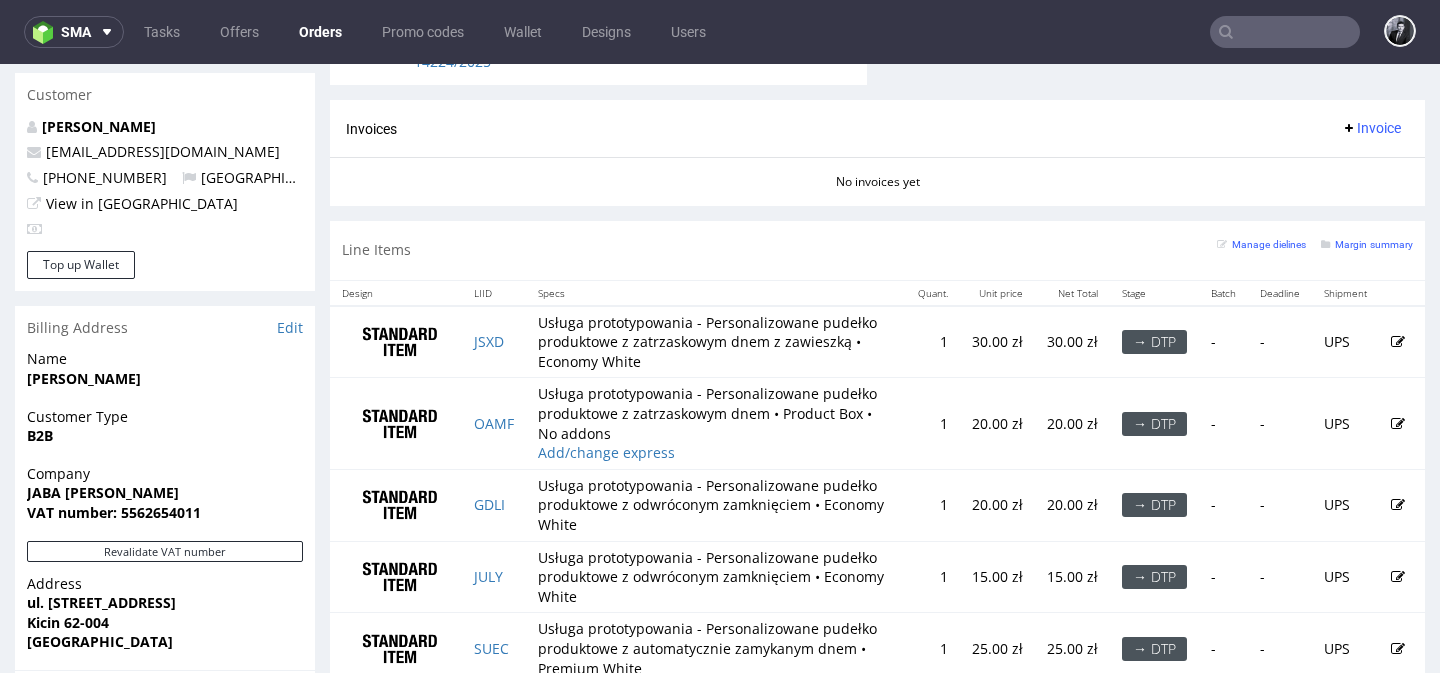 scroll, scrollTop: 934, scrollLeft: 0, axis: vertical 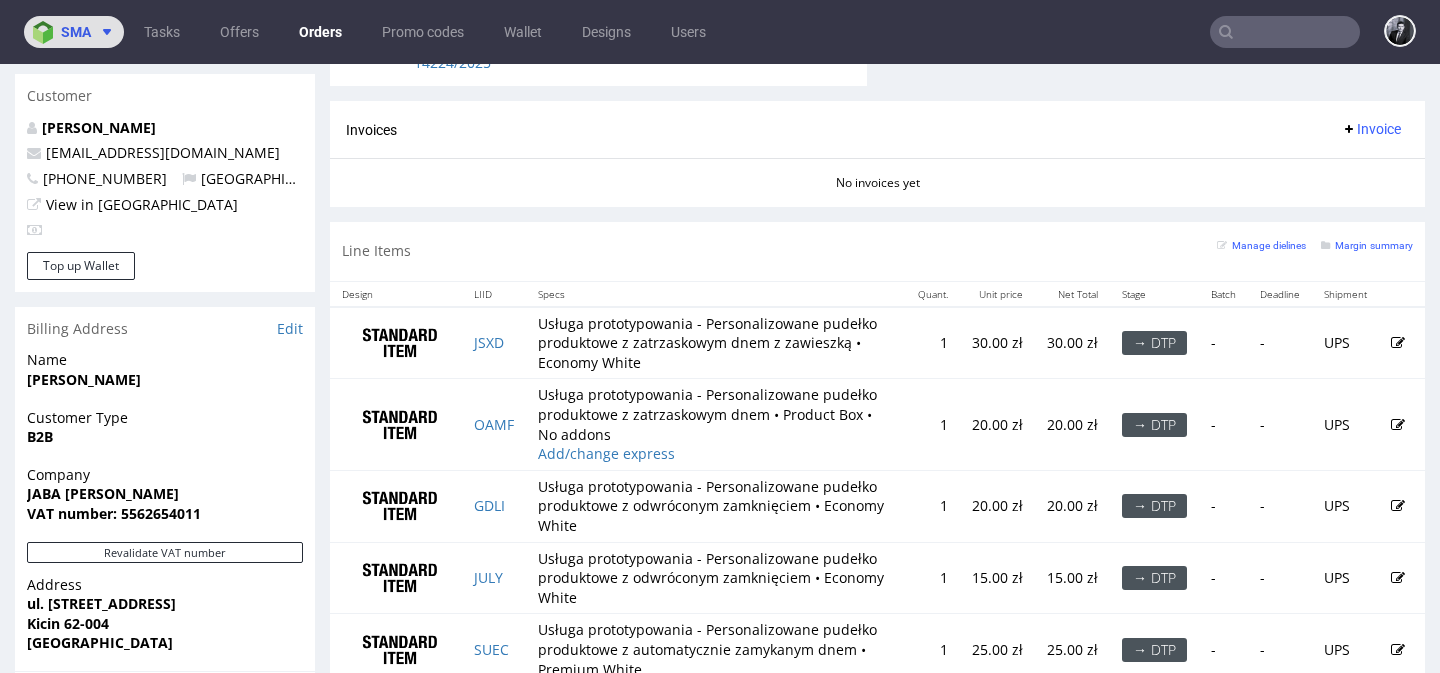 click 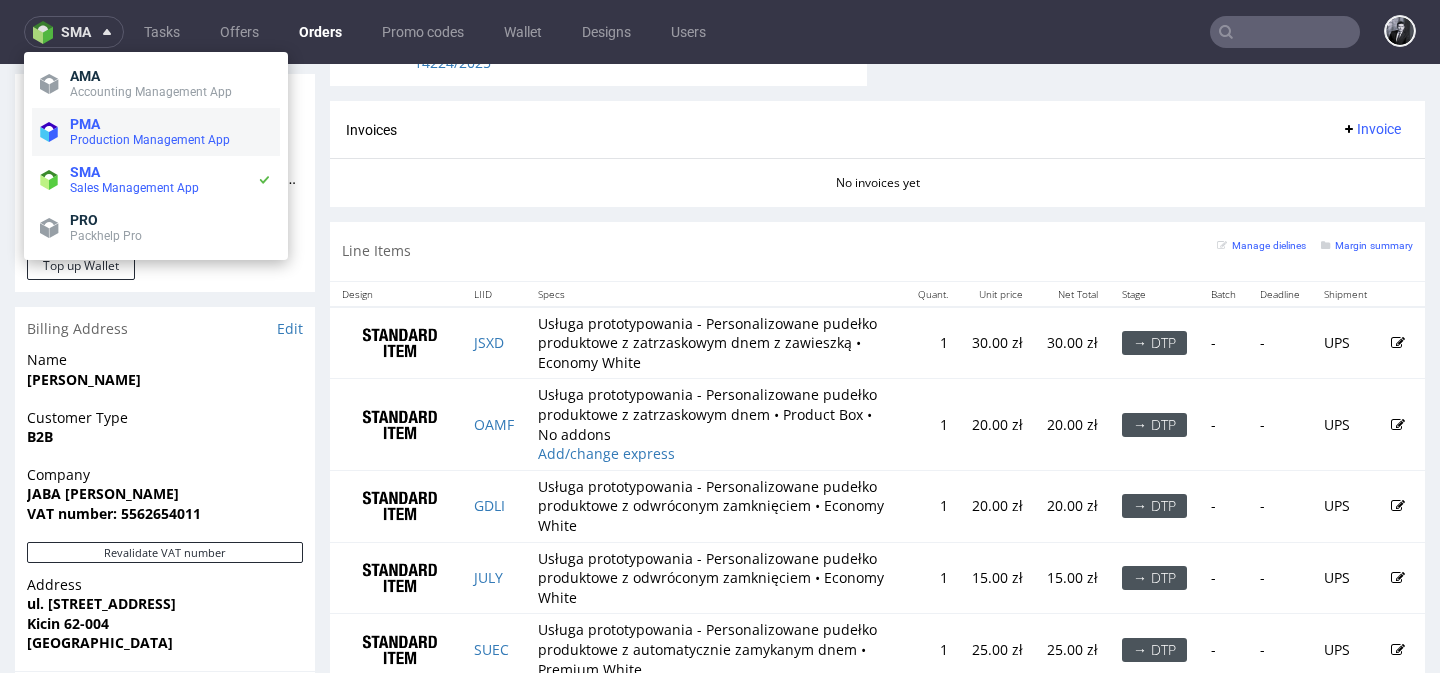 click on "PMA" at bounding box center (171, 124) 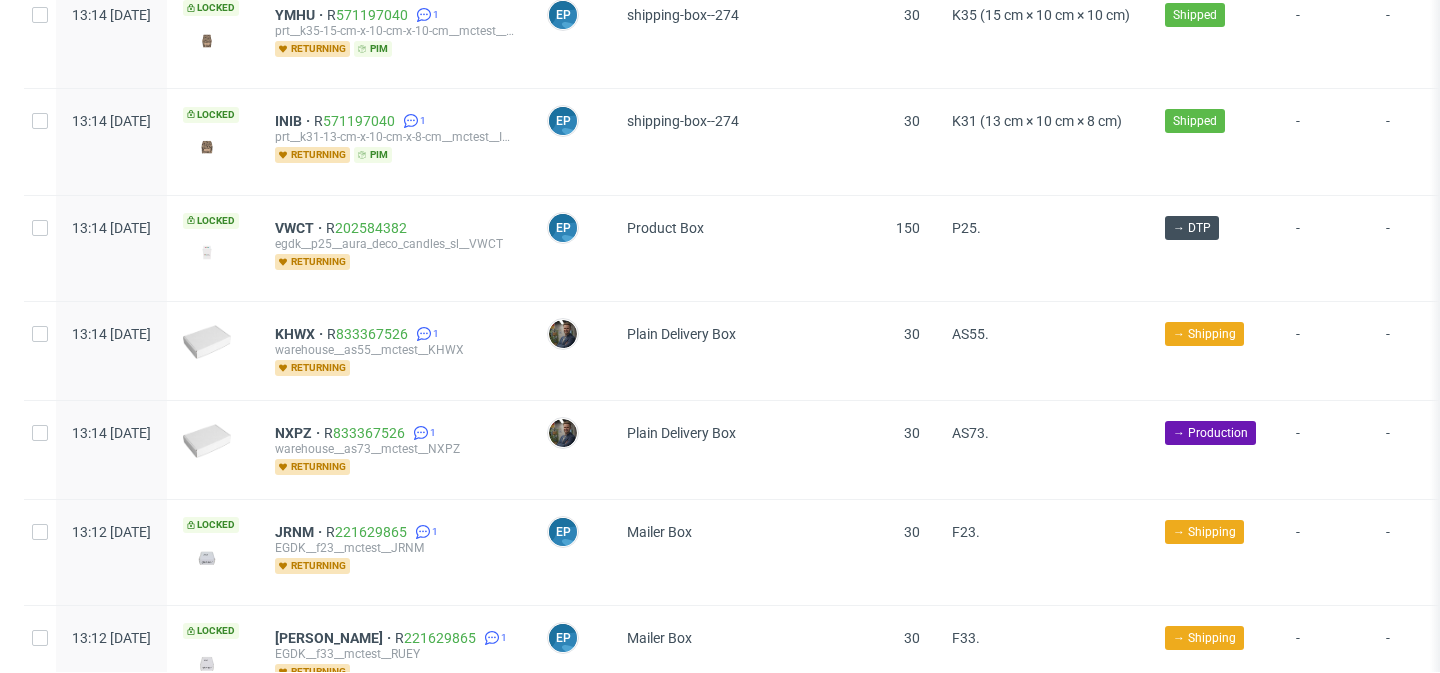 scroll, scrollTop: 0, scrollLeft: 0, axis: both 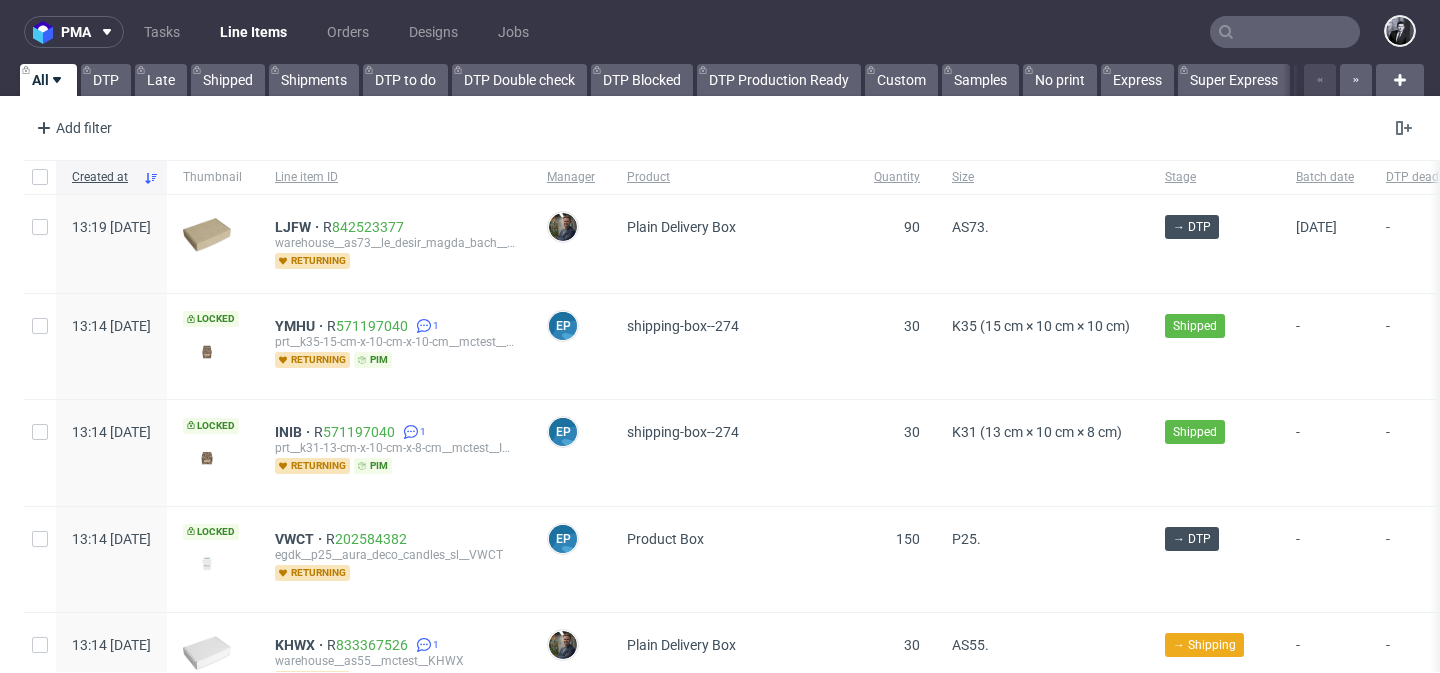 click on "Add filter Hide filters Clear all" at bounding box center [720, 128] 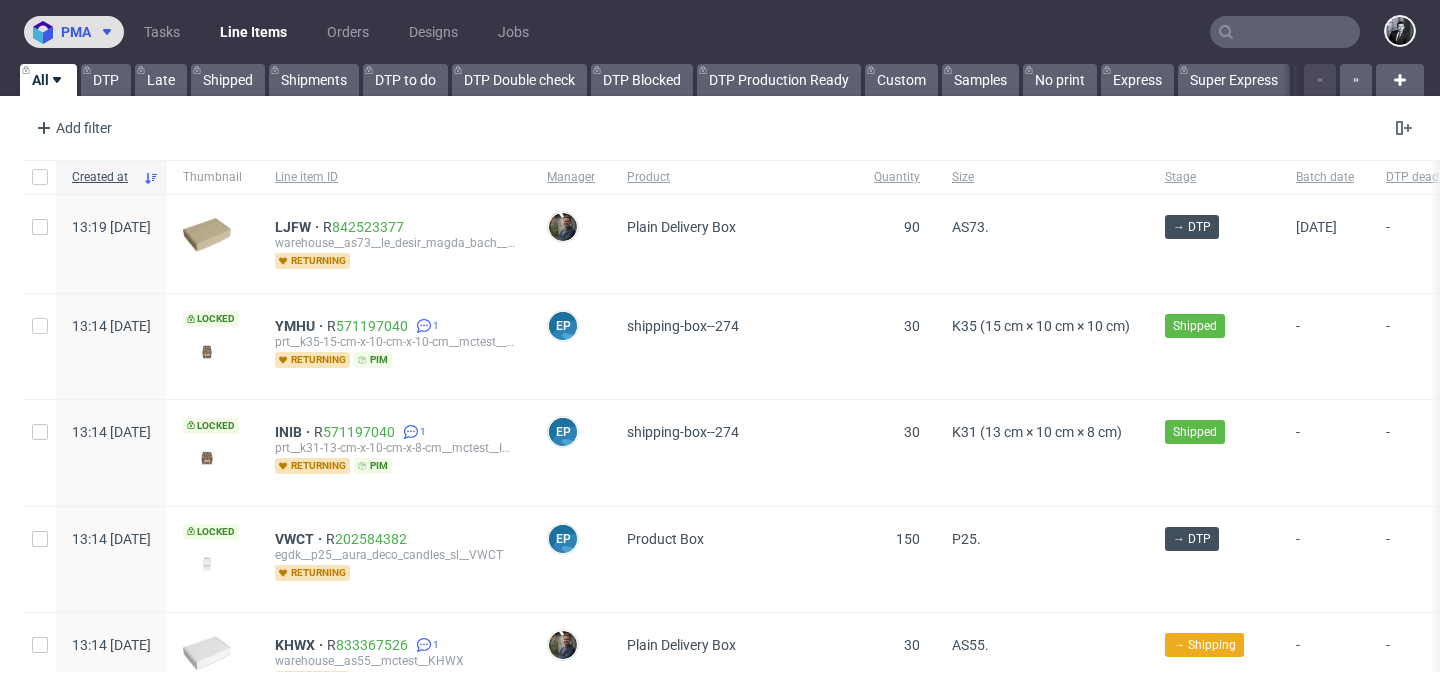 click at bounding box center (103, 32) 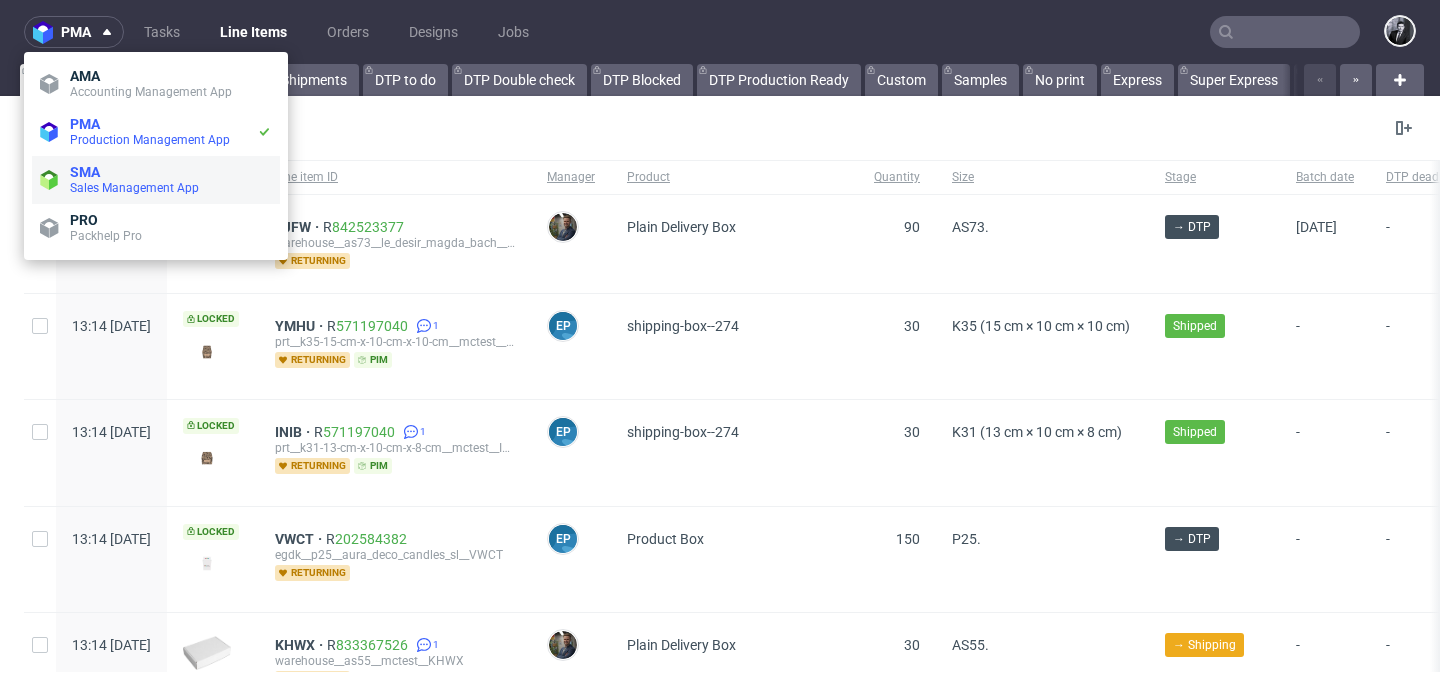click on "Sales Management App" at bounding box center [134, 188] 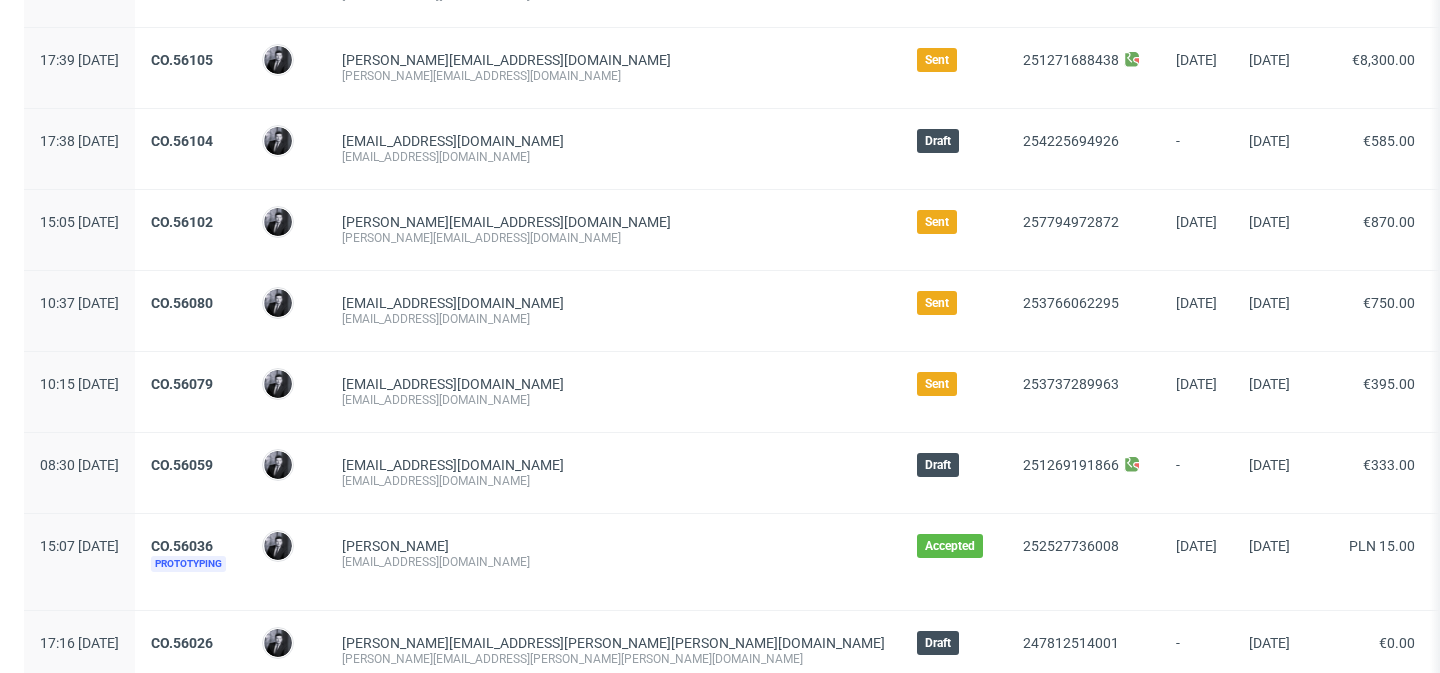 scroll, scrollTop: 695, scrollLeft: 0, axis: vertical 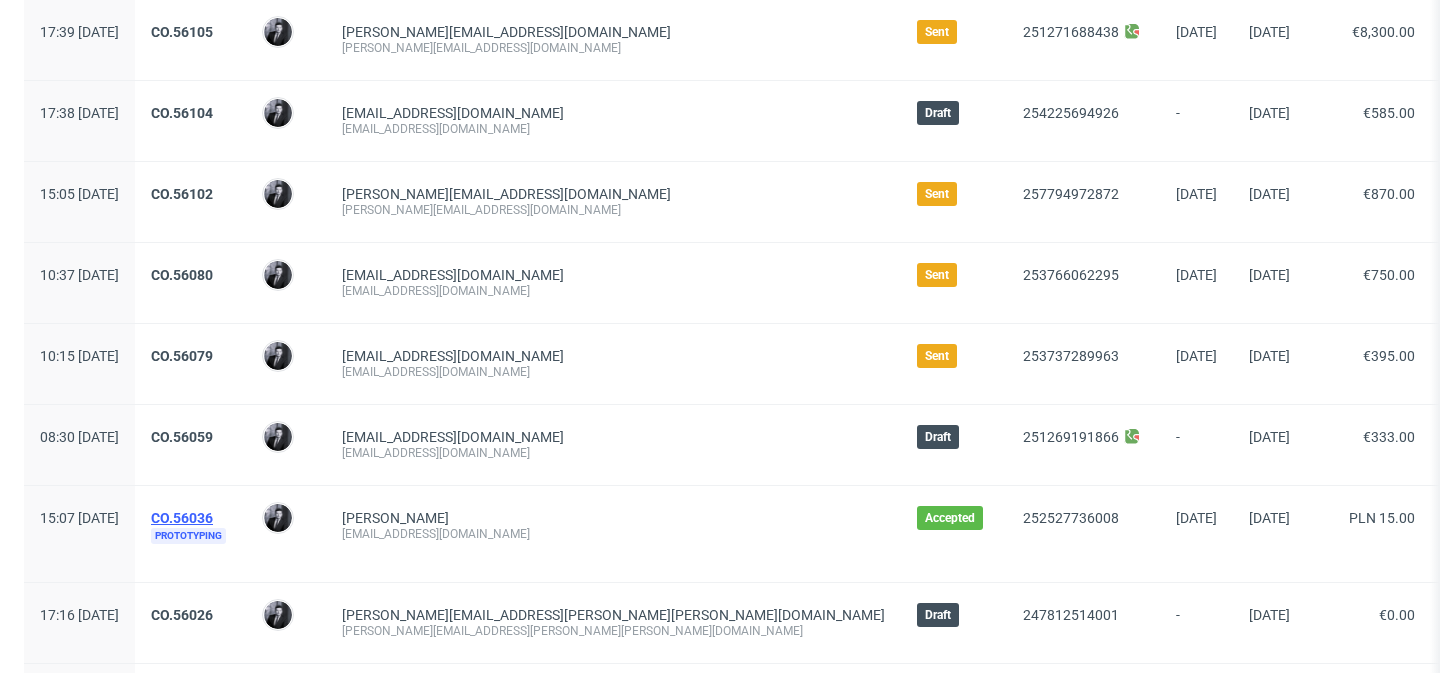 click on "CO.56036" at bounding box center (182, 518) 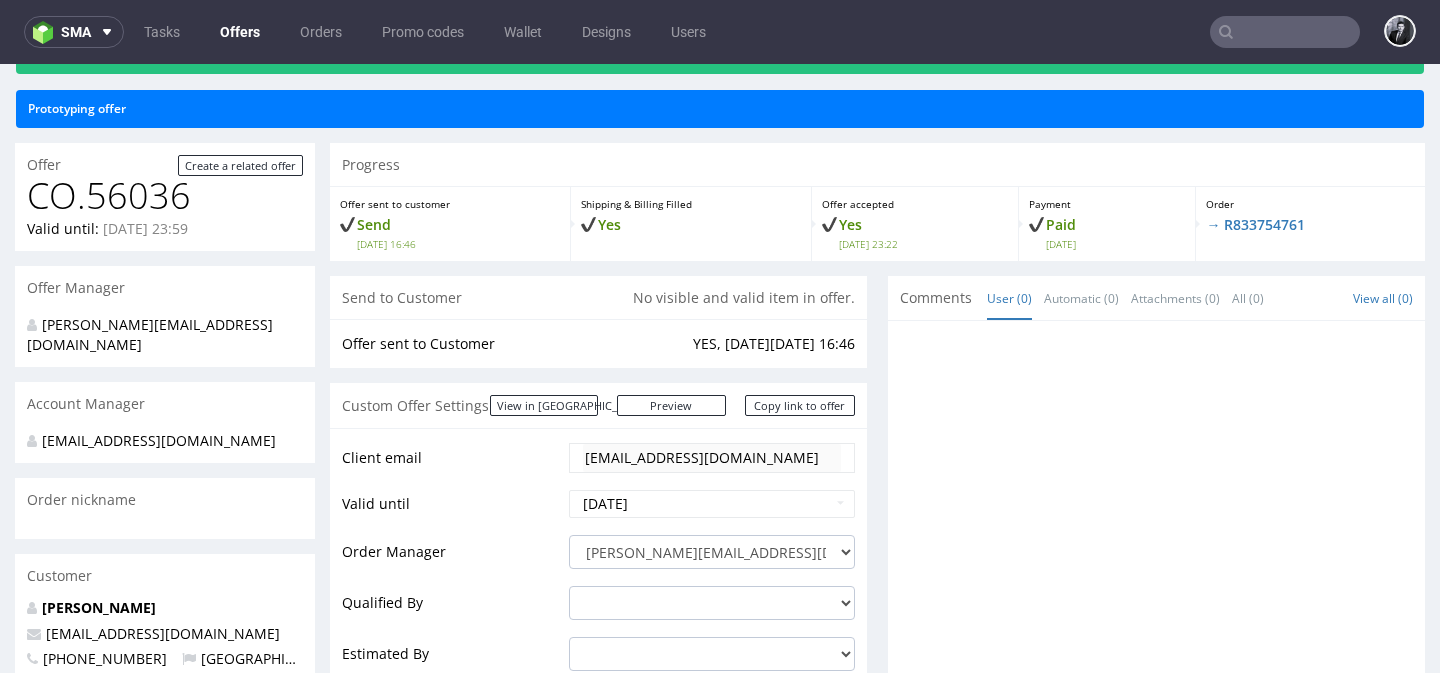 scroll, scrollTop: 0, scrollLeft: 0, axis: both 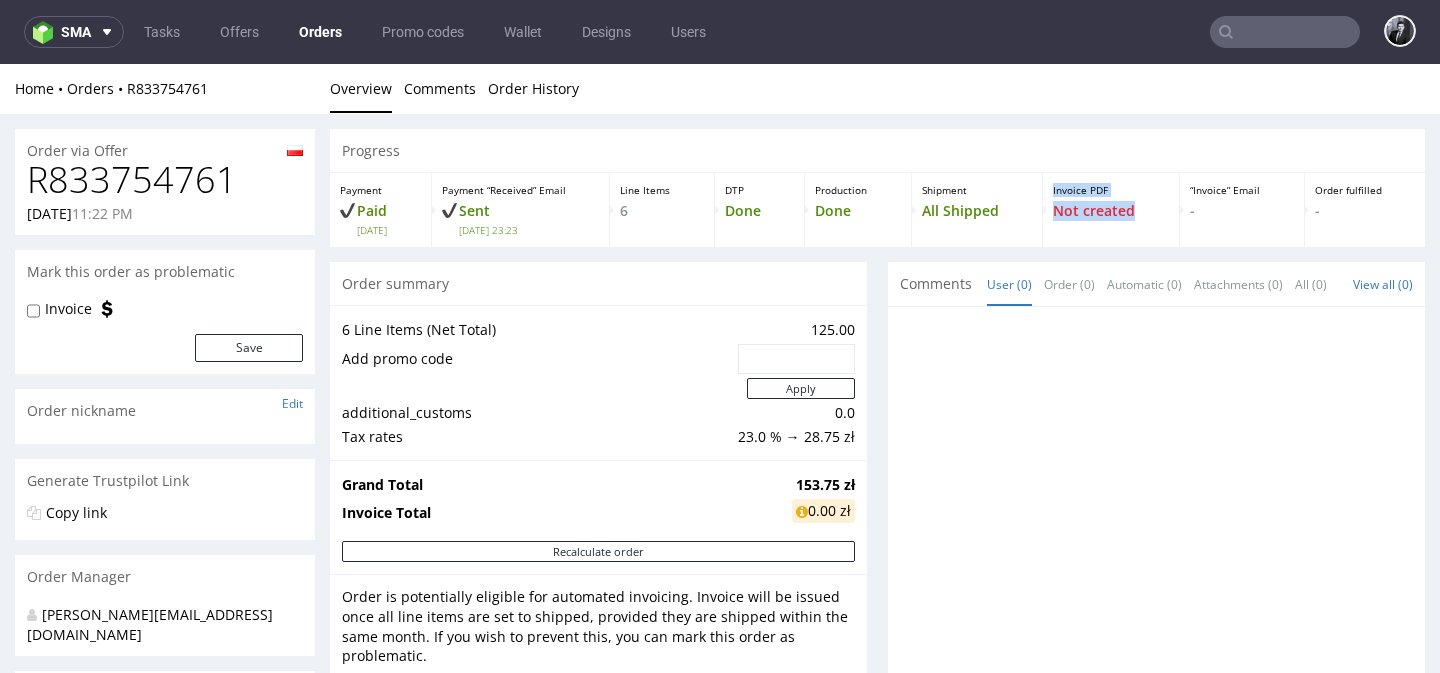 drag, startPoint x: 1051, startPoint y: 188, endPoint x: 1141, endPoint y: 220, distance: 95.51963 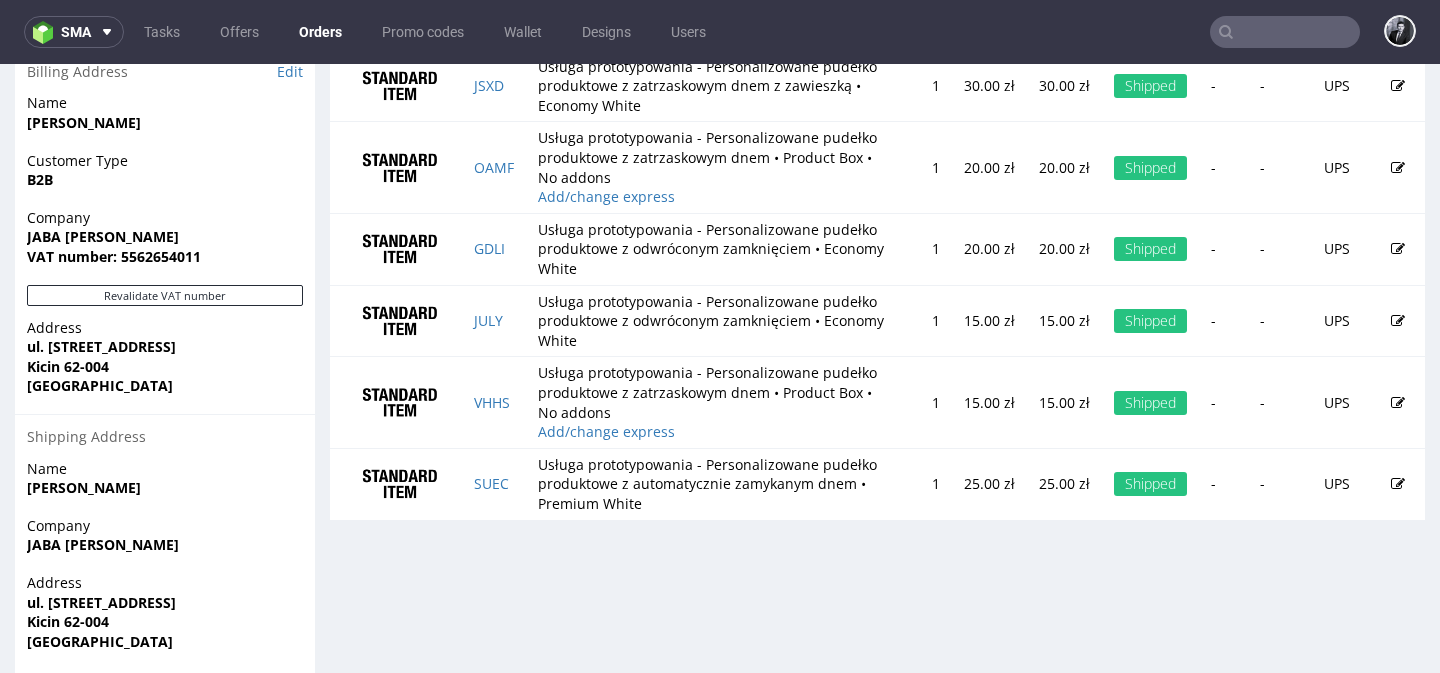 scroll, scrollTop: 0, scrollLeft: 0, axis: both 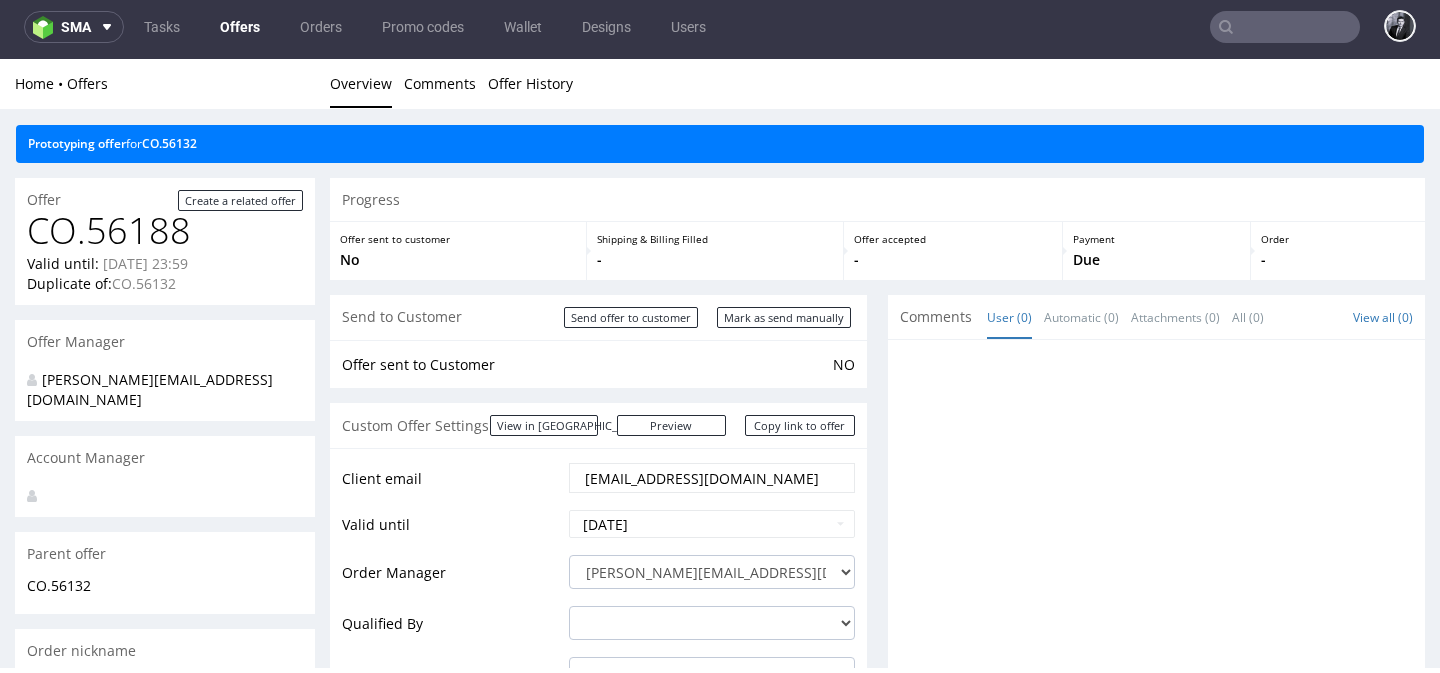 click on "Offers" at bounding box center (240, 27) 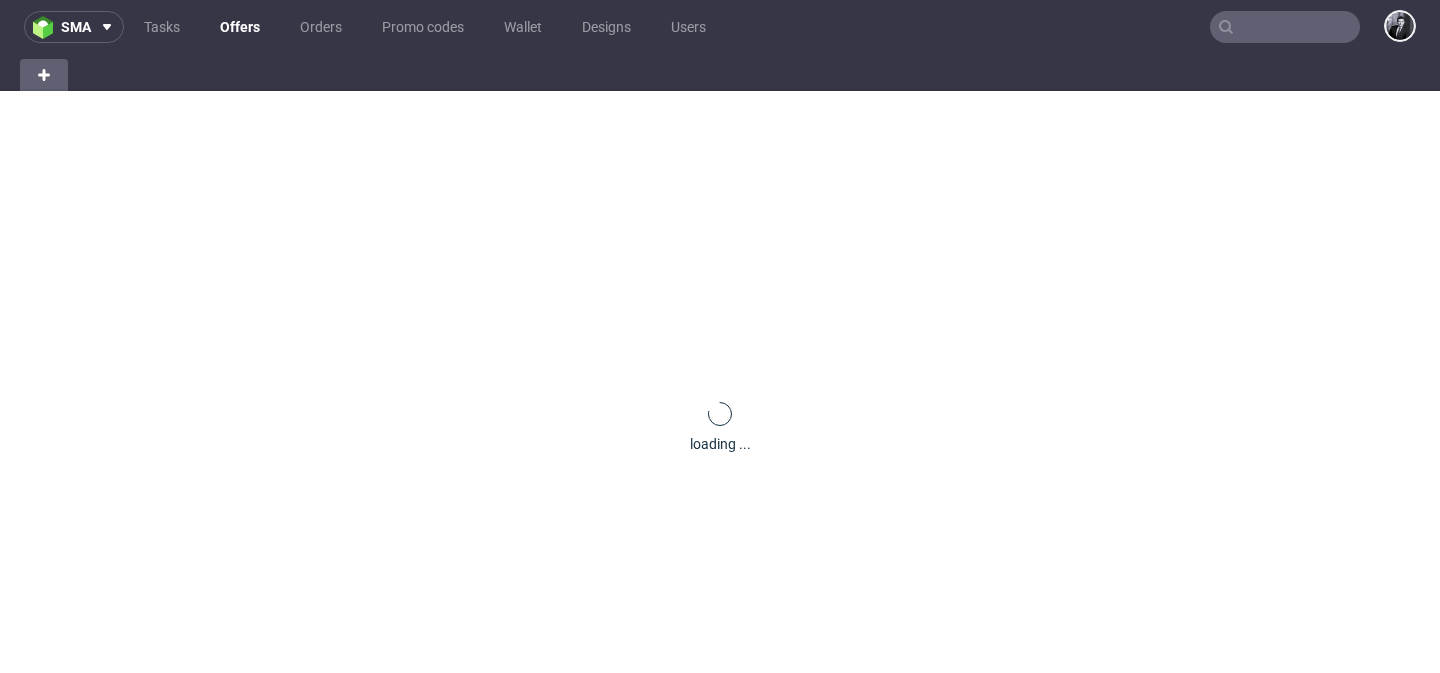 scroll, scrollTop: 0, scrollLeft: 0, axis: both 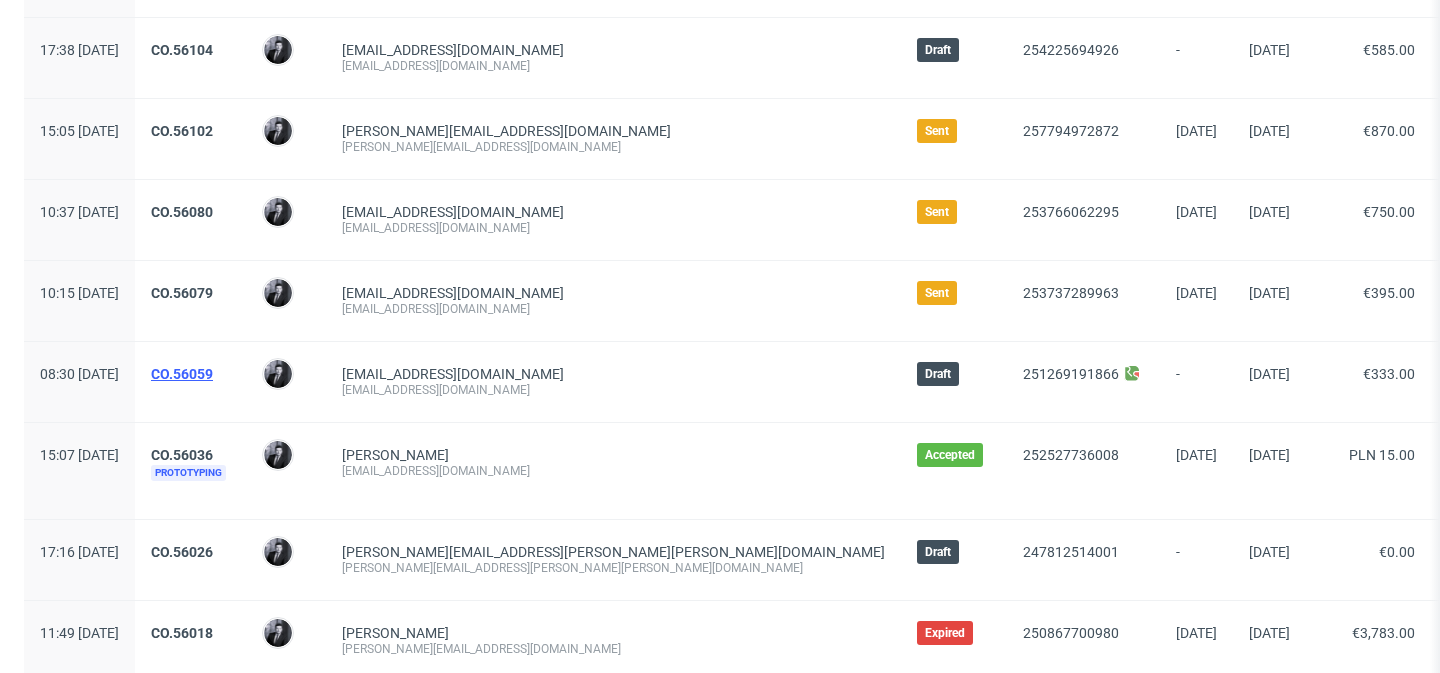 click on "CO.56059" at bounding box center [182, 374] 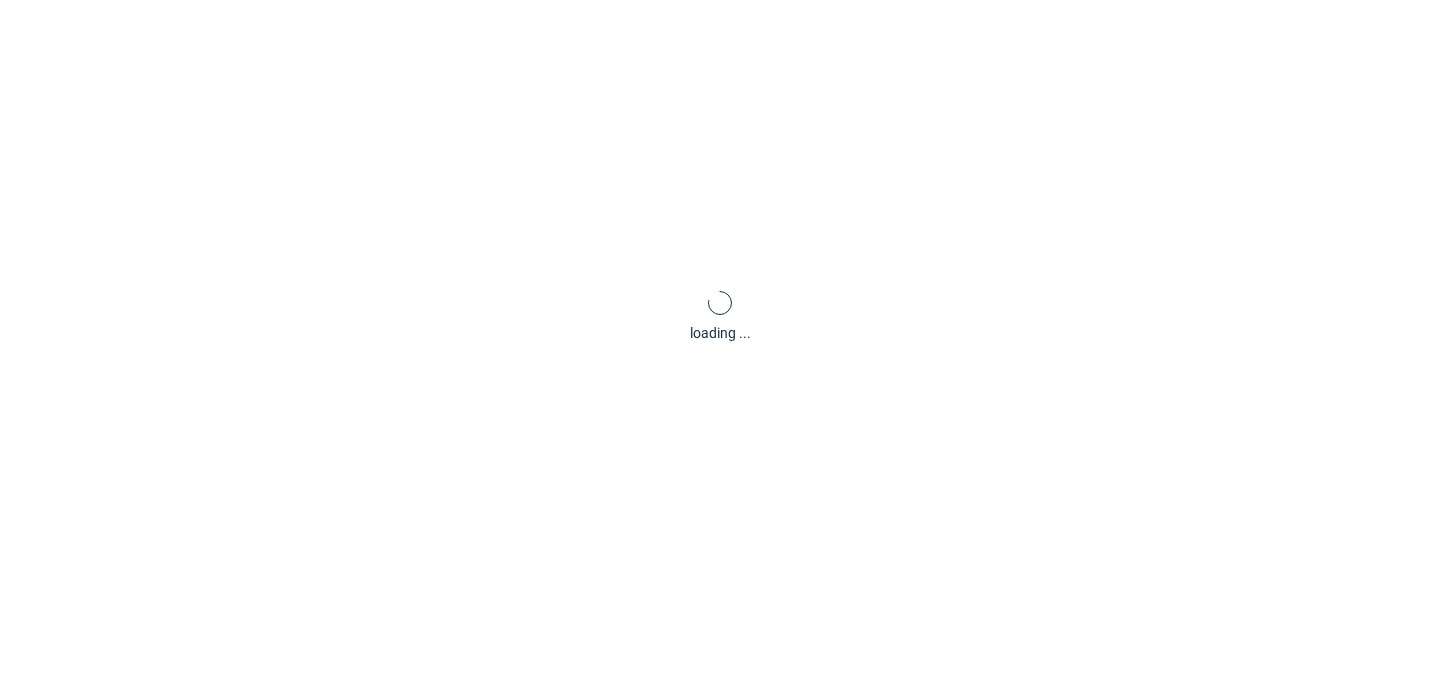 scroll, scrollTop: 5, scrollLeft: 0, axis: vertical 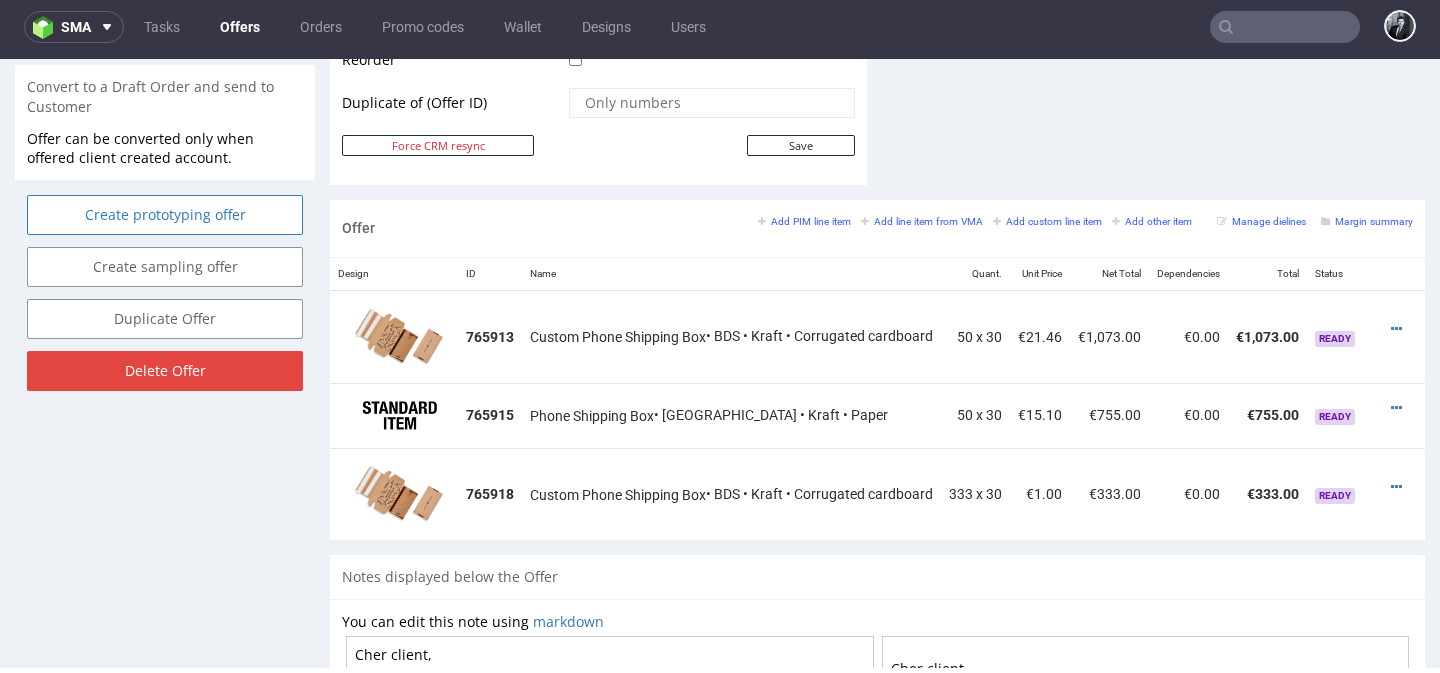 click on "Create prototyping offer" at bounding box center [165, 215] 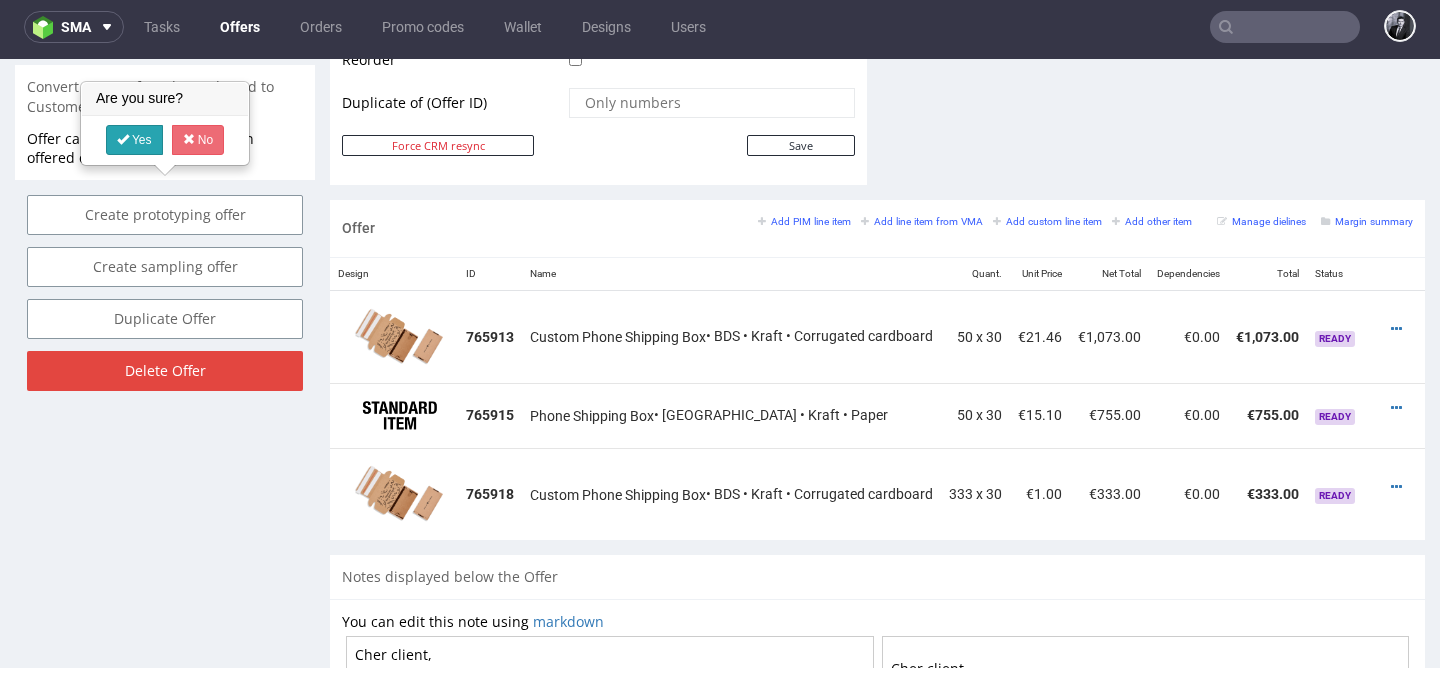 click on "Yes" at bounding box center (134, 140) 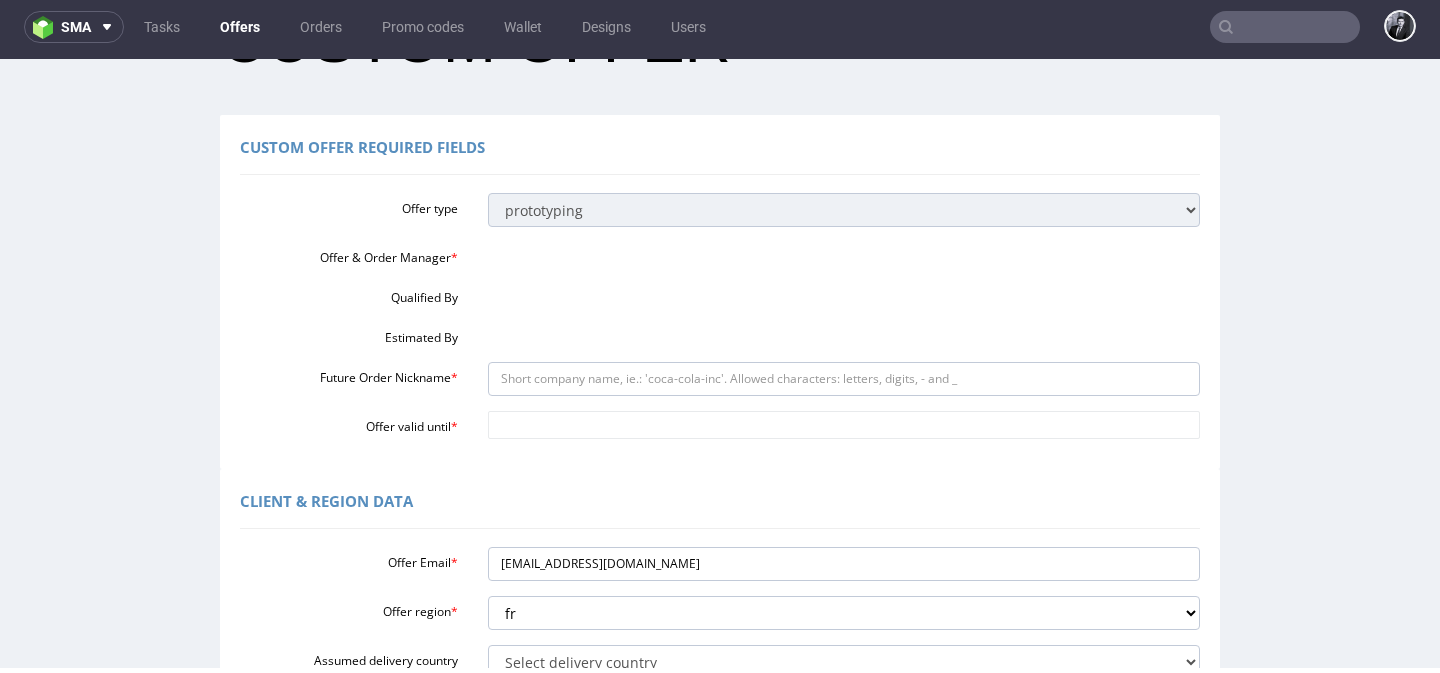 scroll, scrollTop: 194, scrollLeft: 0, axis: vertical 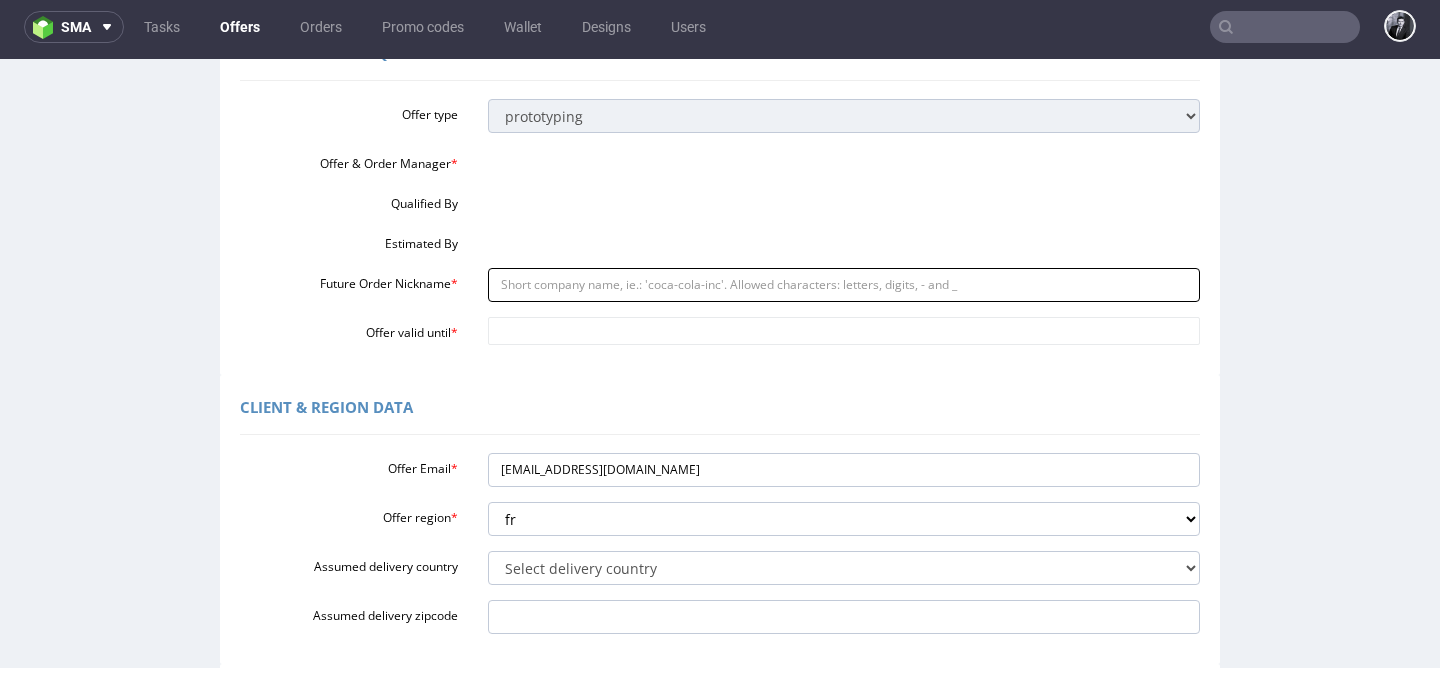 click on "Future Order Nickname  *" at bounding box center [844, 285] 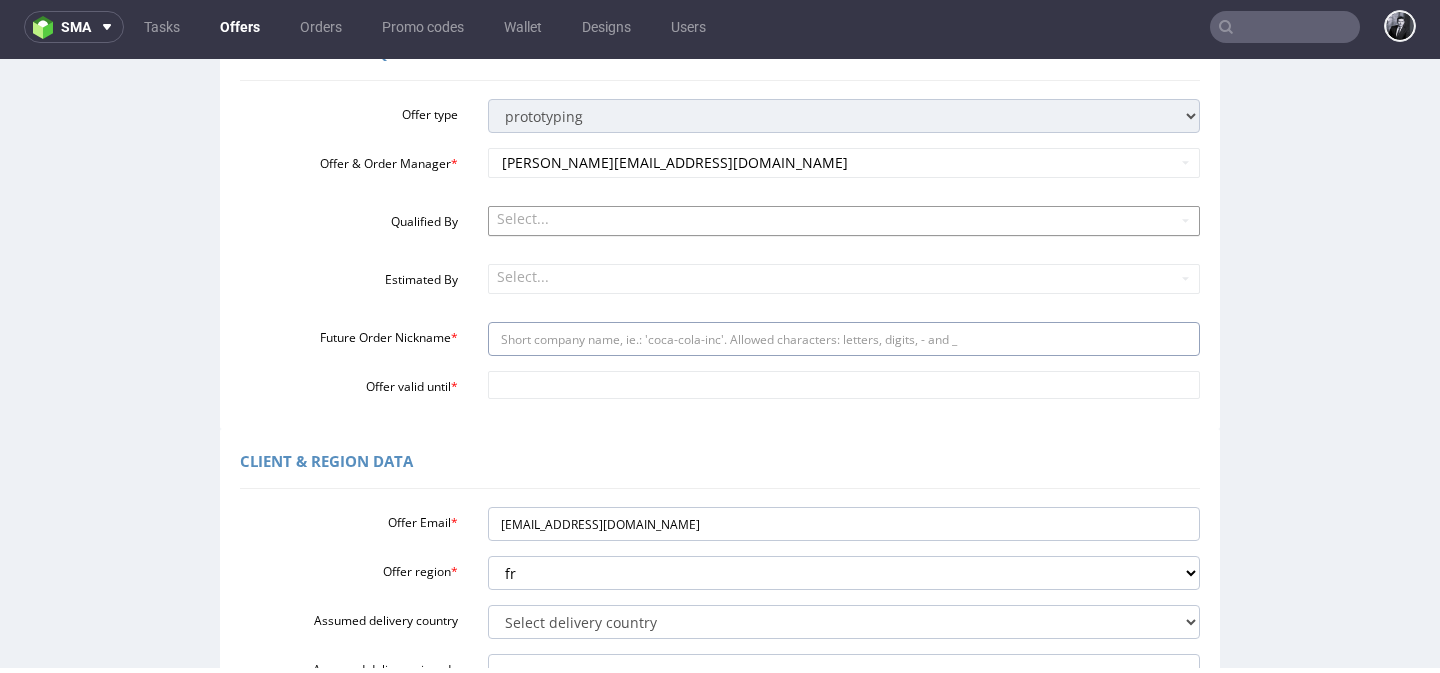 paste on "contactglassytechcom" 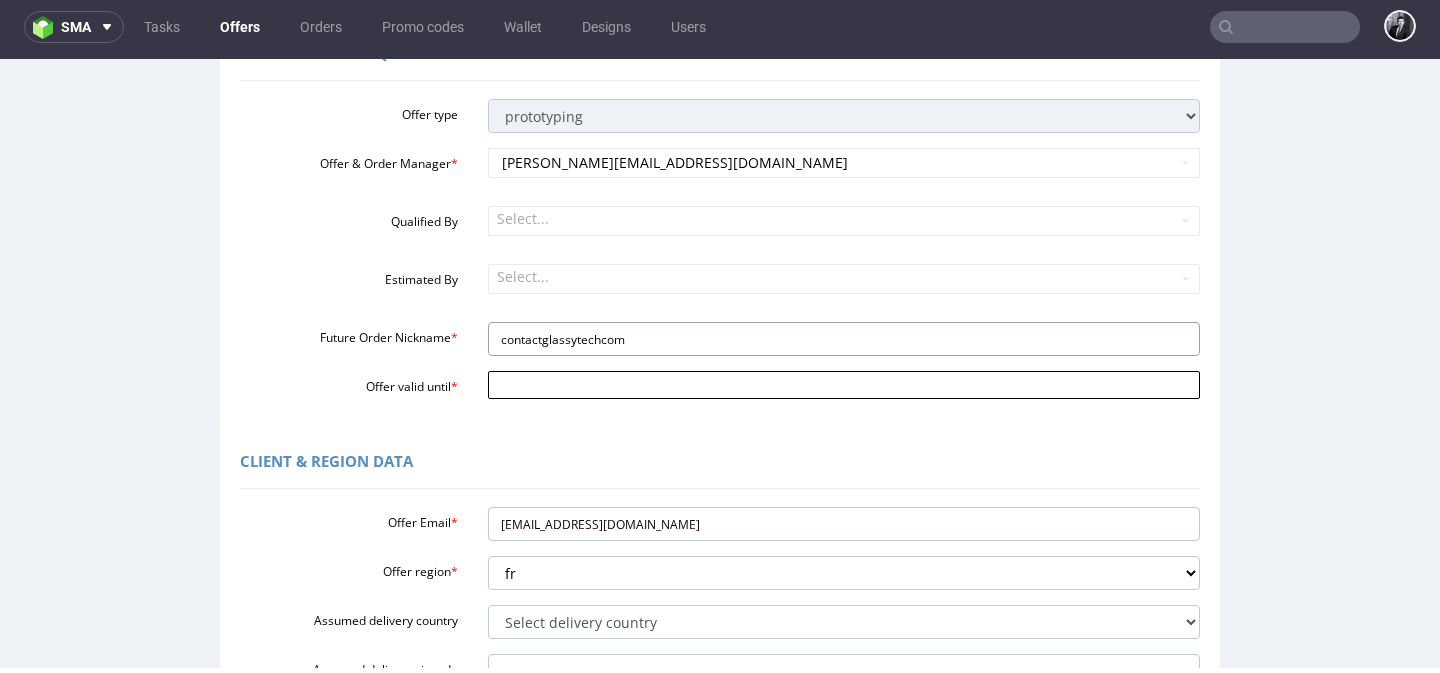 type on "contactglassytechcom" 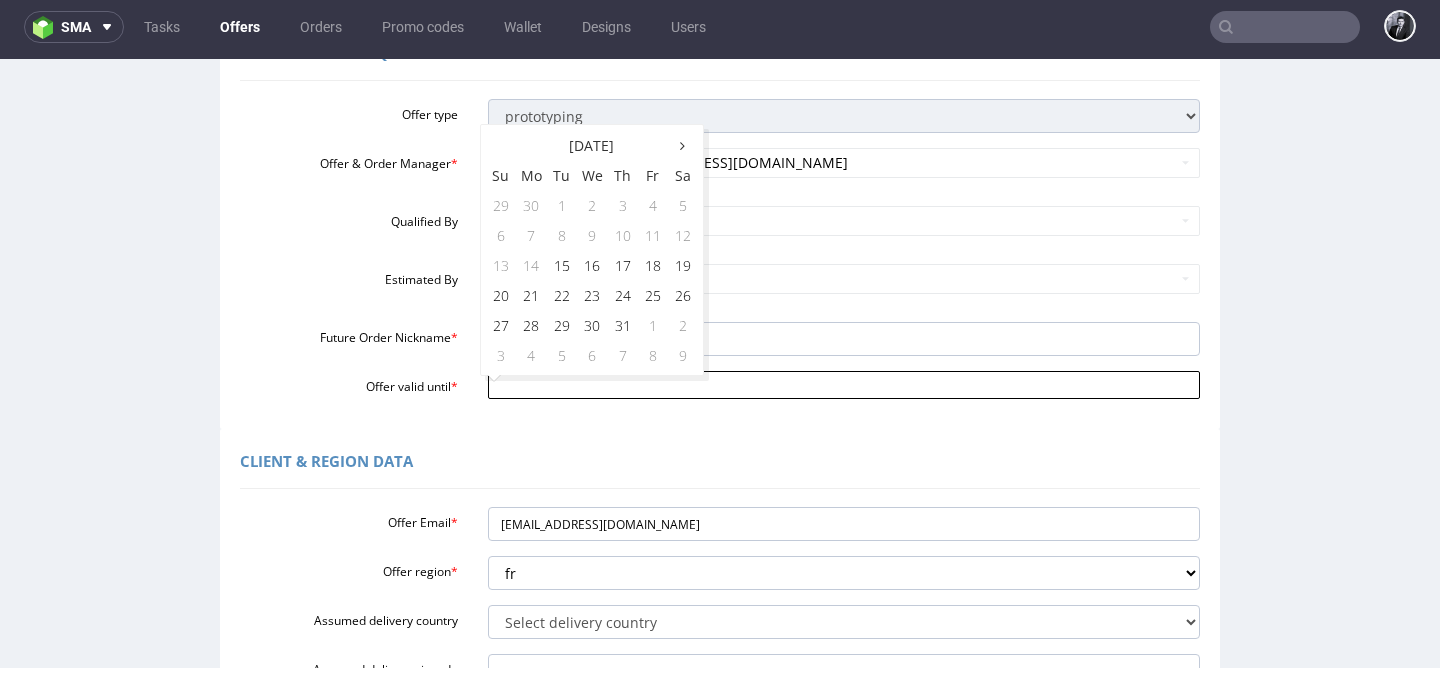 click on "Offer valid until  *" at bounding box center (844, 385) 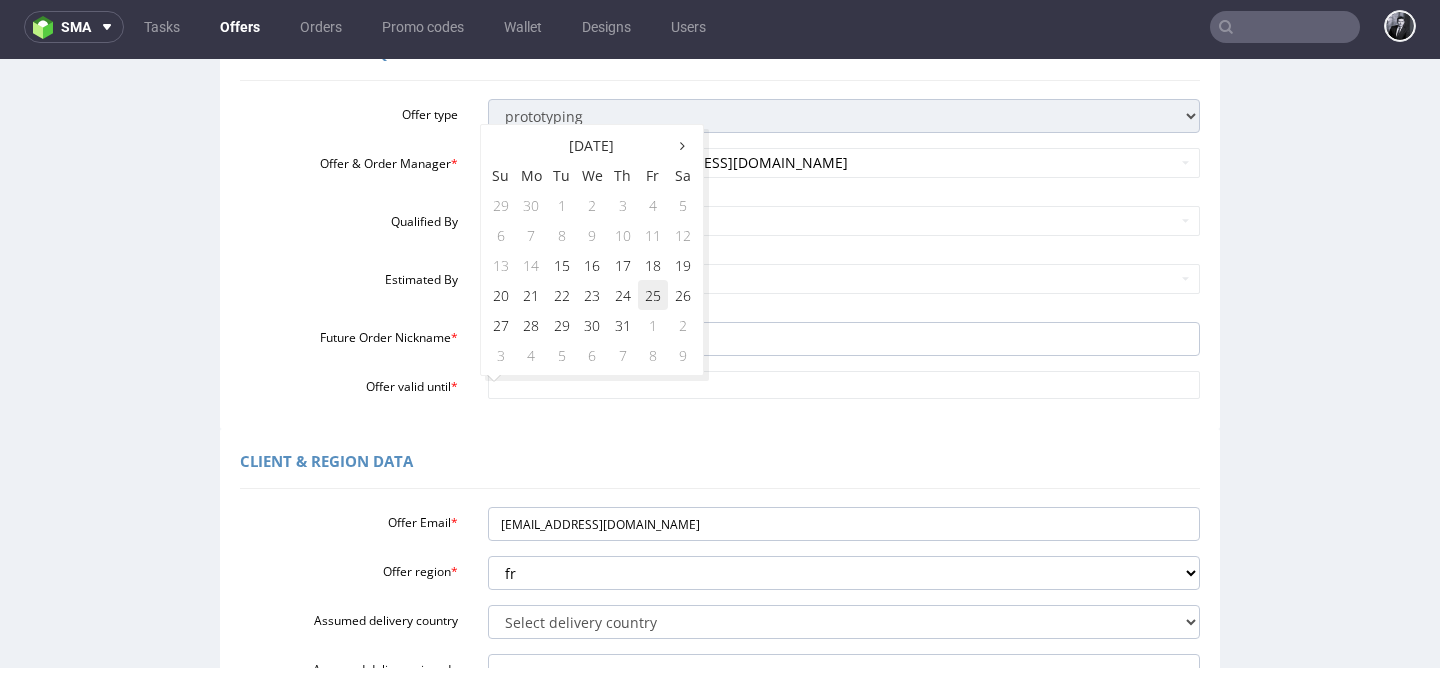 click on "25" at bounding box center (653, 295) 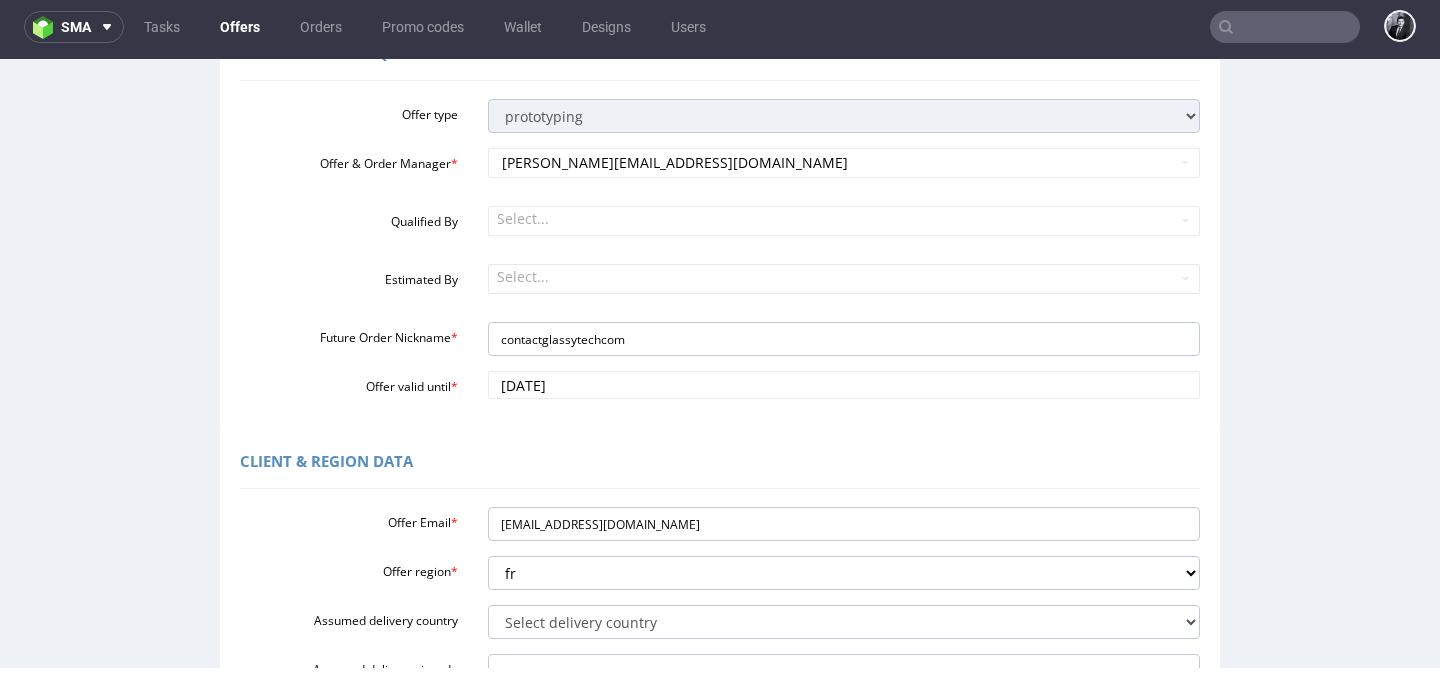 click on "Client & Region data" at bounding box center [720, 465] 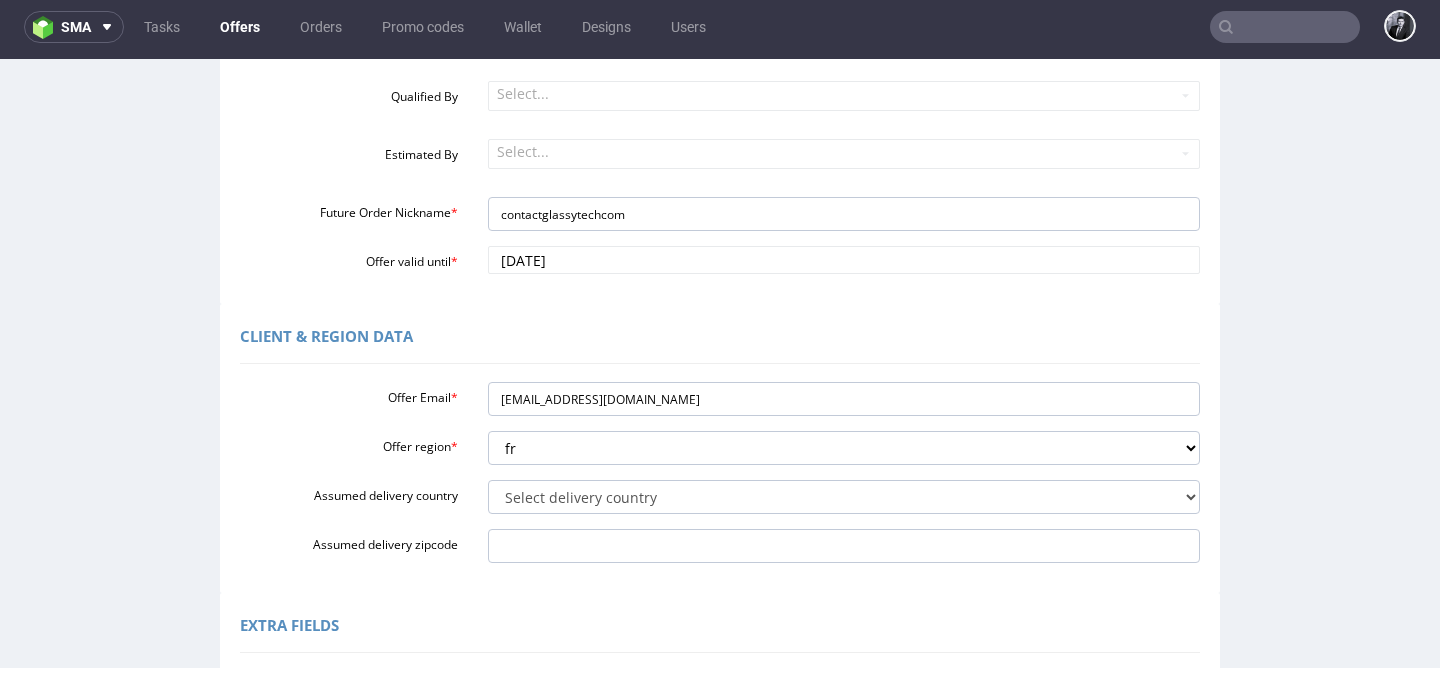 scroll, scrollTop: 350, scrollLeft: 0, axis: vertical 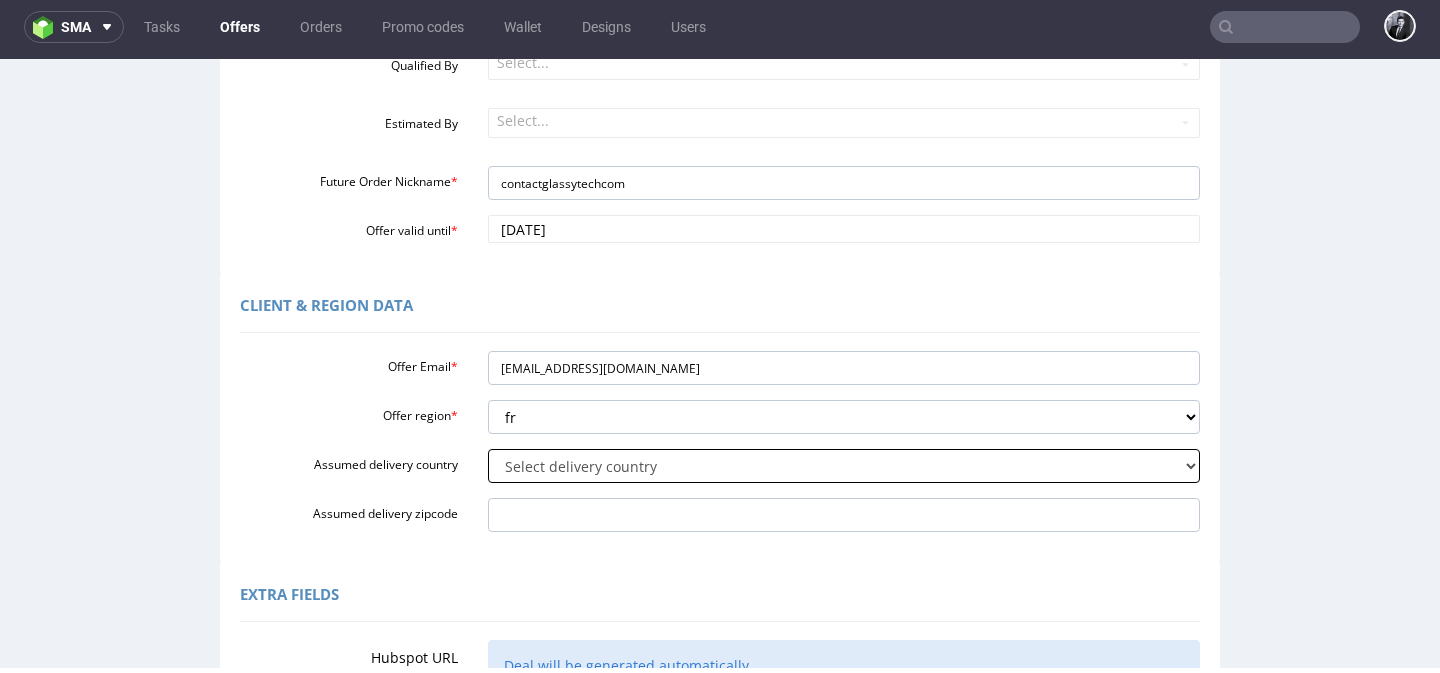 click on "Select delivery country
Andorra
Afghanistan
Anguilla
Albania
Armenia
Antarctica
Argentina
American Samoa
Austria
Australia
Åland Islands
Azerbaijan
Bosnia and Herzegovina
Barbados
Bangladesh
Belgium
Bulgaria
Bahrain
Saint Barthélemy
Brunei Darussalam
Bonaire, Sint Eustatius and Saba
Brazil
Bhutan
Bouvet Island
Belarus
Canada
Cocos (Keeling) Islands
Switzerland
Chile
China
Colombia
Costa Rica
Cuba
Cape Verde
Curaçao
Christmas Island
Cyprus
Czech Republic
Germany
Denmark
Dominican Republic
Algeria
Ecuador
Estonia
Egypt
Western Sahara
Spain
Ethiopia
Finland
Falkland Islands (Malvinas)
Micronesia, Federated States of
Faroe Islands
France
Gabon
United Kingdom
Georgia
French Guiana
Guernsey
Gibraltar
Greenland
Guadeloupe
Greece
South Georgia and the South Sandwich Islands
Guatemala
Guam
Guinea-Bissau
Heard Island and McDonald Islands
Honduras
Croatia
Haiti
Hungary" at bounding box center [844, 466] 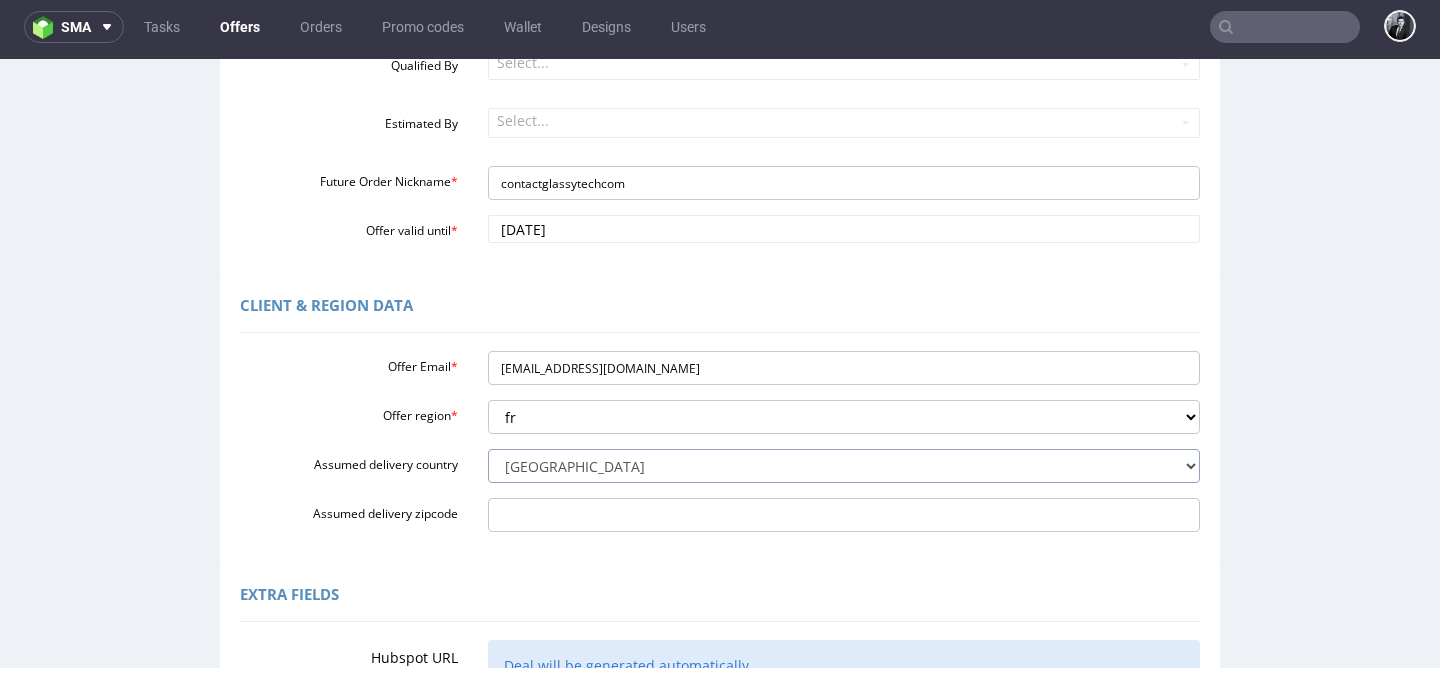 scroll, scrollTop: 623, scrollLeft: 0, axis: vertical 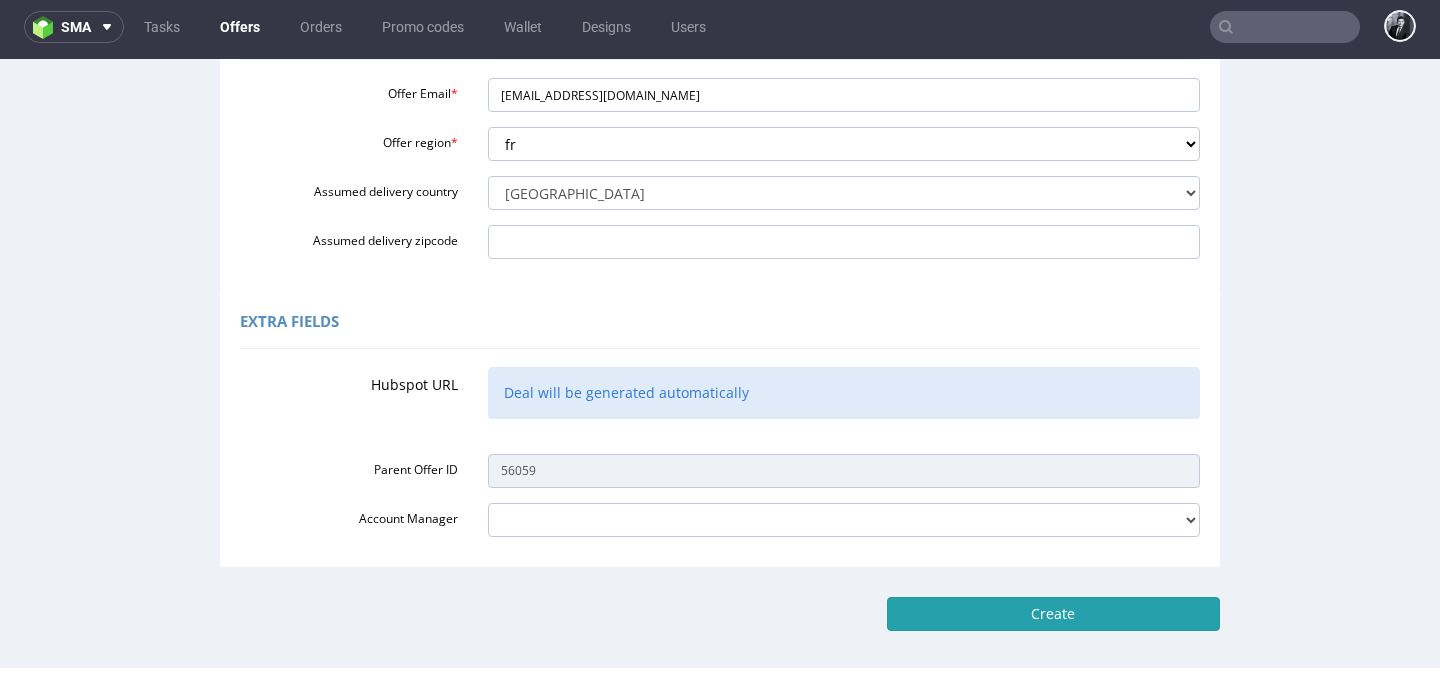 click on "Create" at bounding box center [1053, 614] 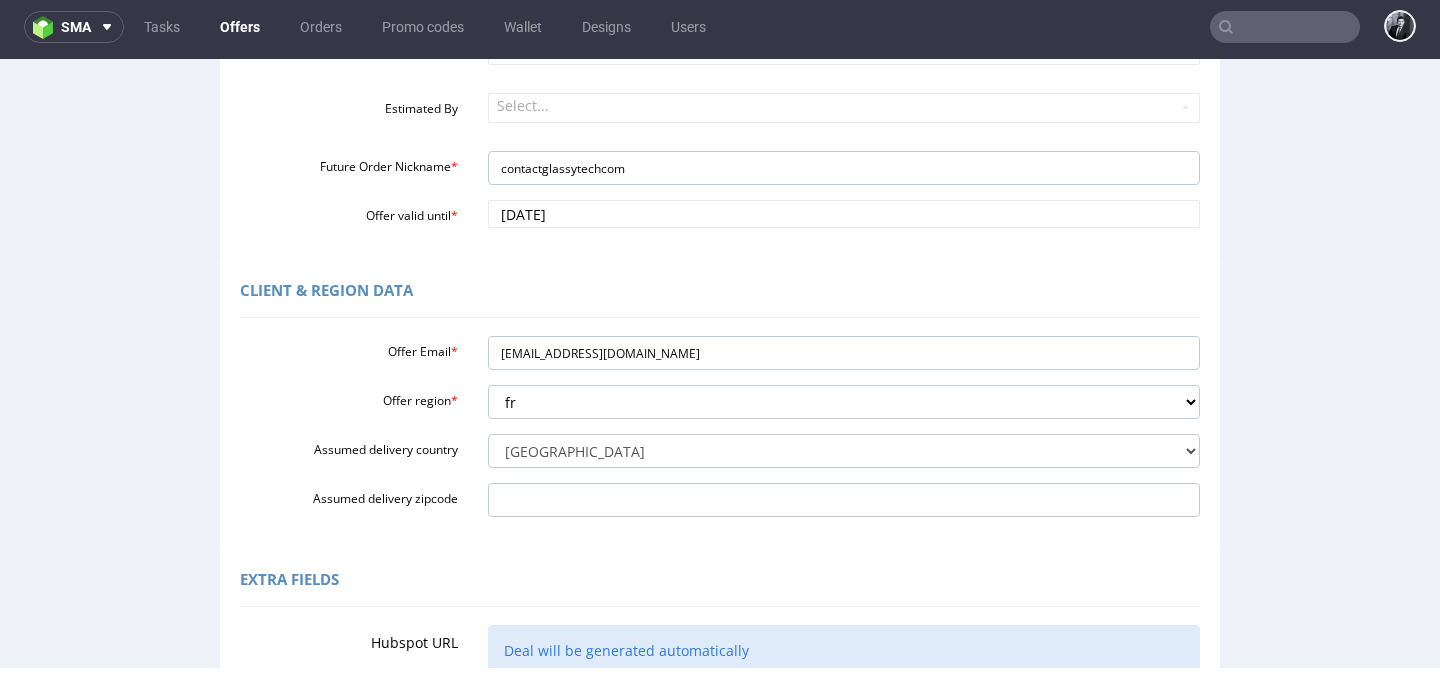 scroll, scrollTop: 364, scrollLeft: 0, axis: vertical 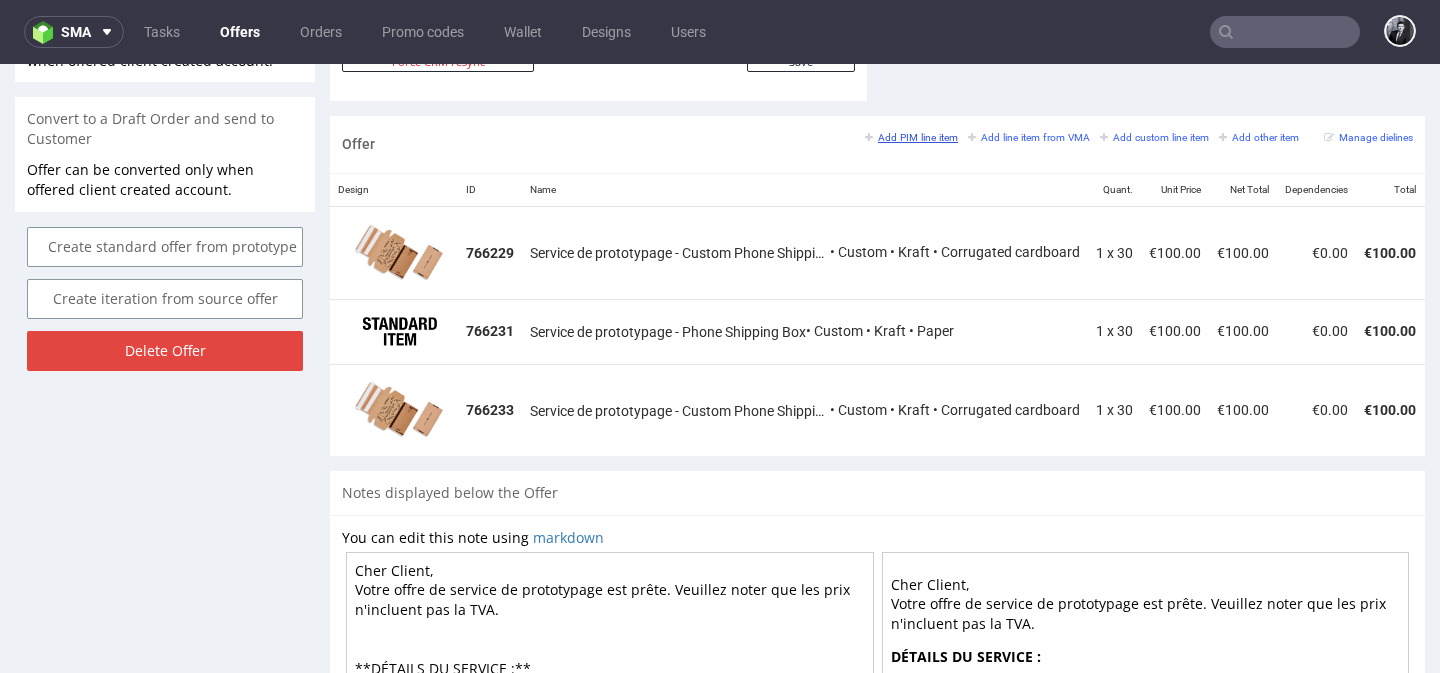 click on "Add PIM line item" at bounding box center (911, 137) 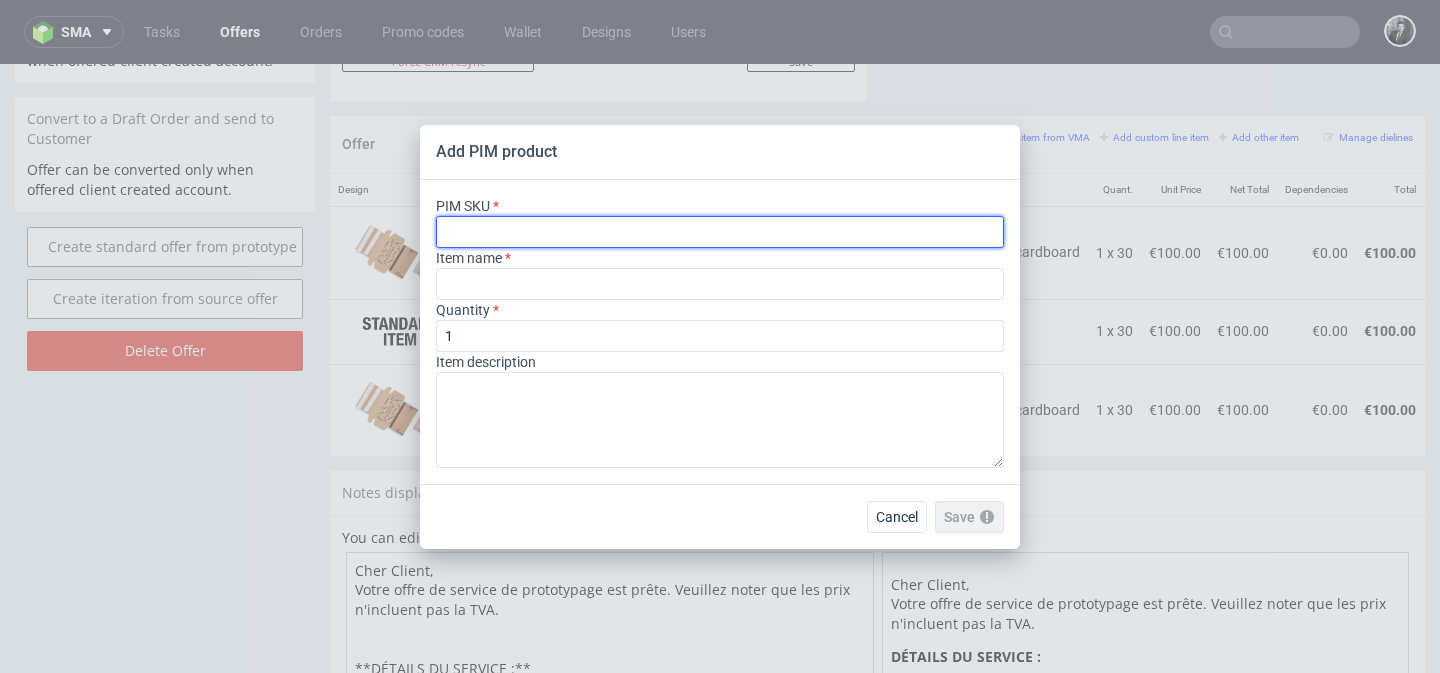 click at bounding box center [720, 232] 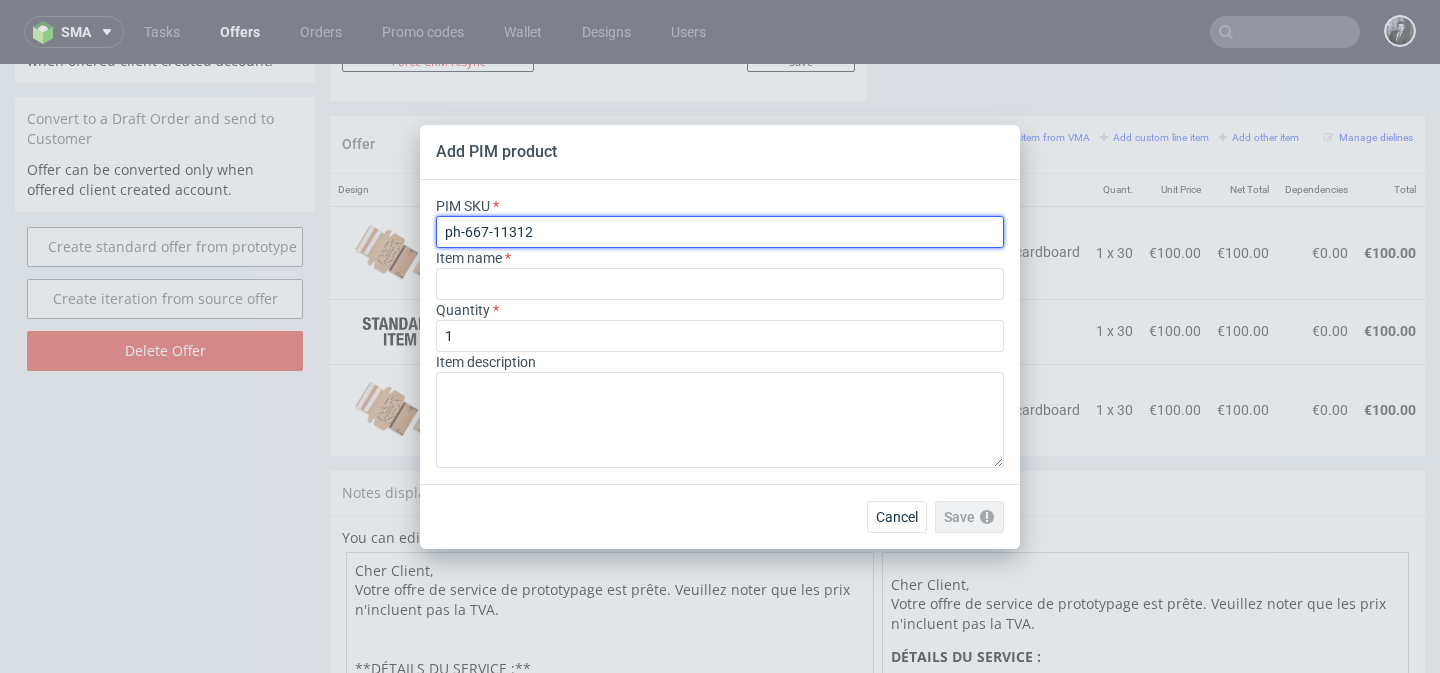 type on "Laptop box" 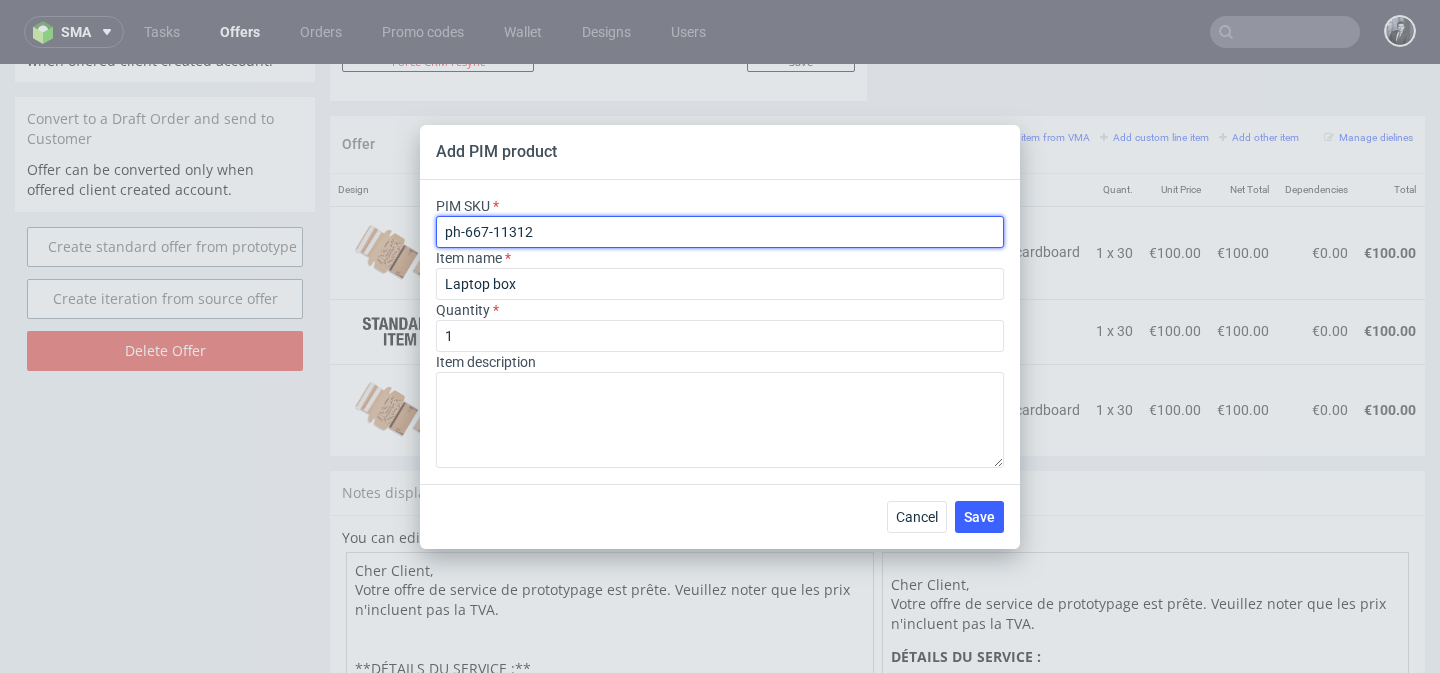 type on "ph-667-11312" 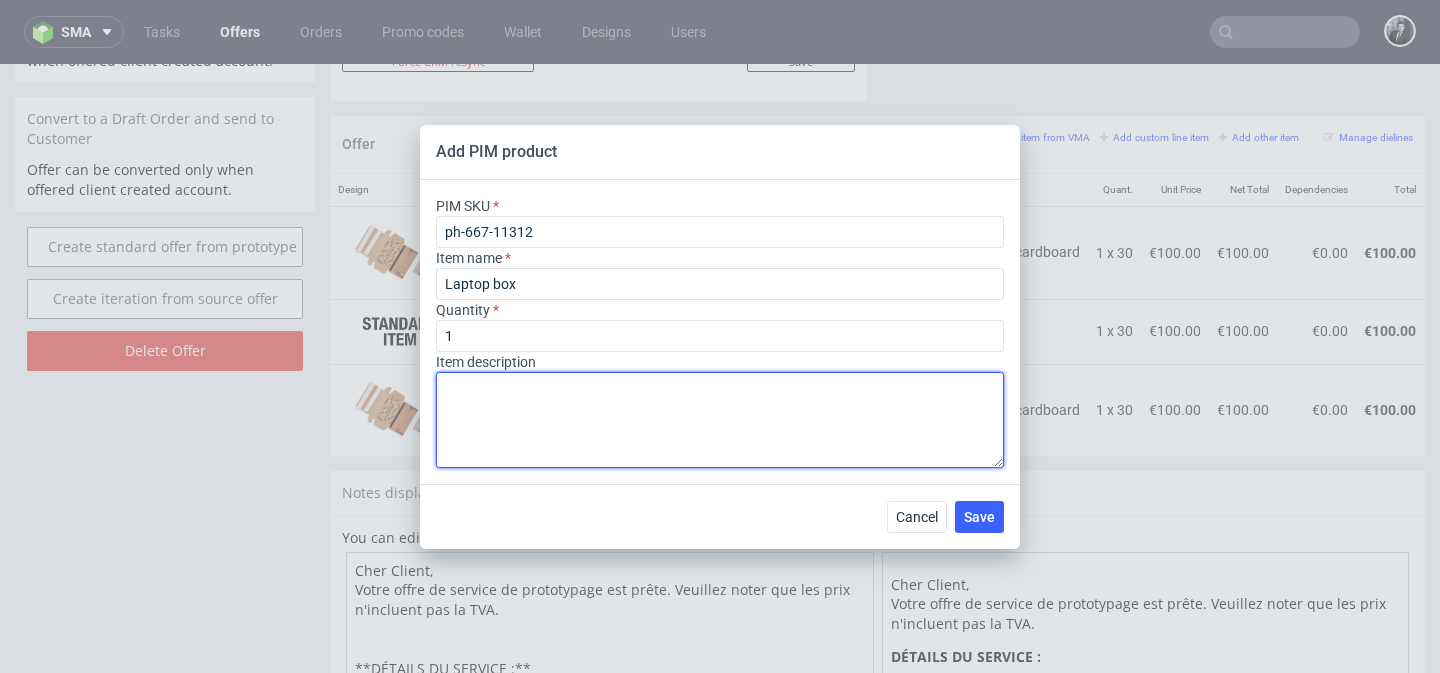 click at bounding box center [720, 420] 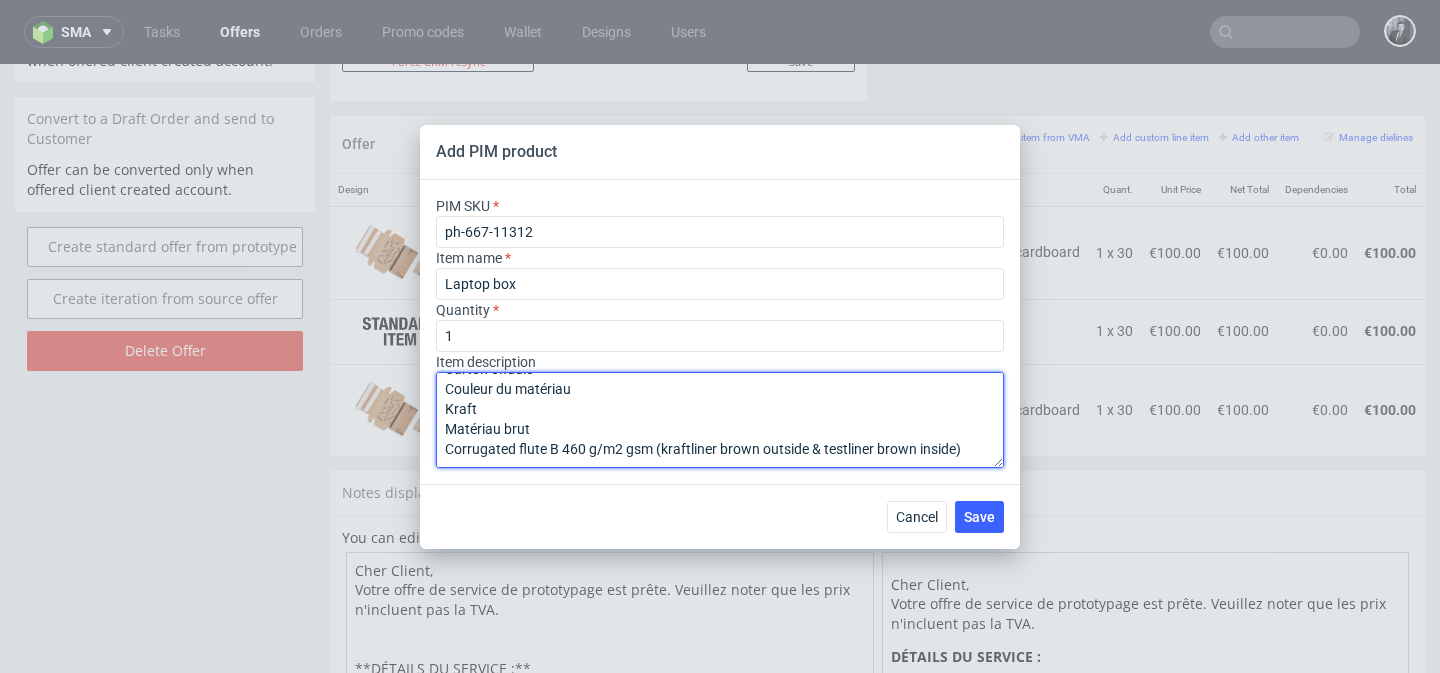 scroll, scrollTop: 0, scrollLeft: 0, axis: both 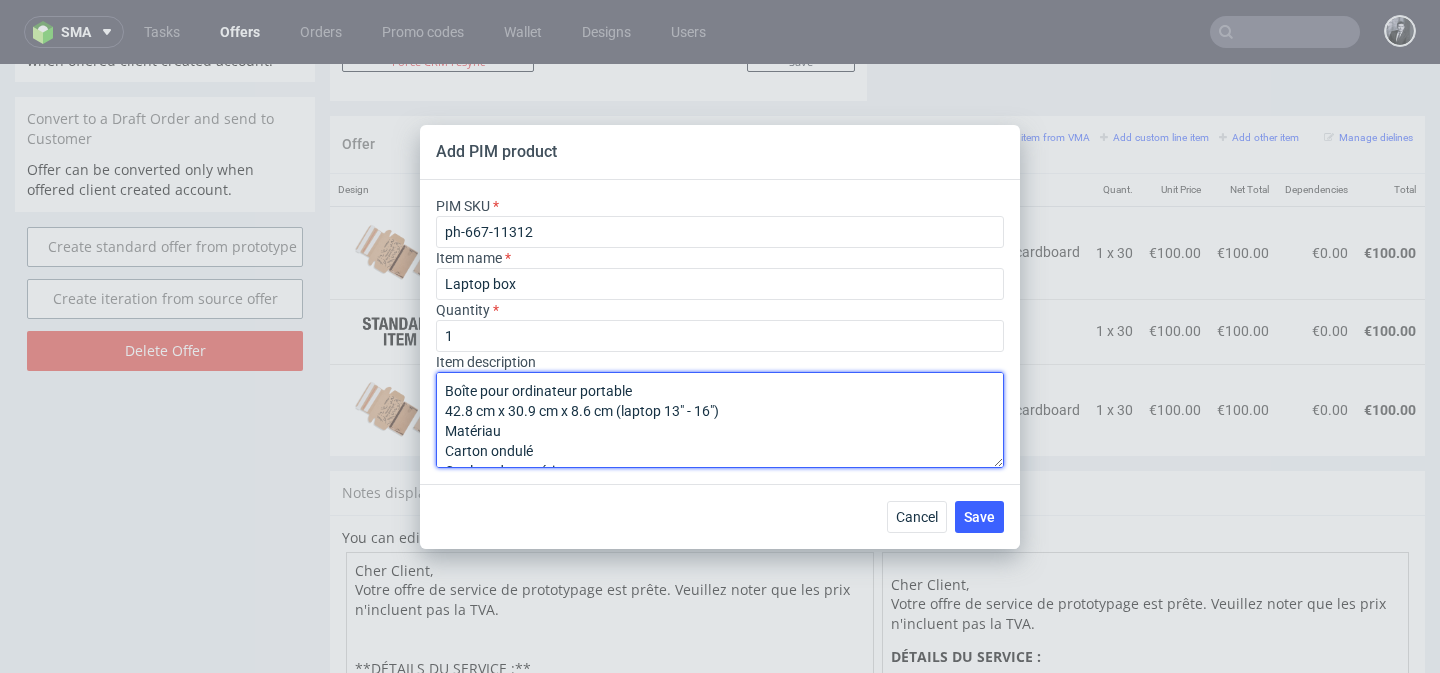 click on "Boîte pour ordinateur portable
42.8 cm x 30.9 cm x 8.6 cm (laptop 13" - 16")
Matériau
Carton ondulé
Couleur du matériau
Kraft
Matériau brut
Corrugated flute B 460 g/m2 gsm (kraftliner brown outside & testliner brown inside)" at bounding box center (720, 420) 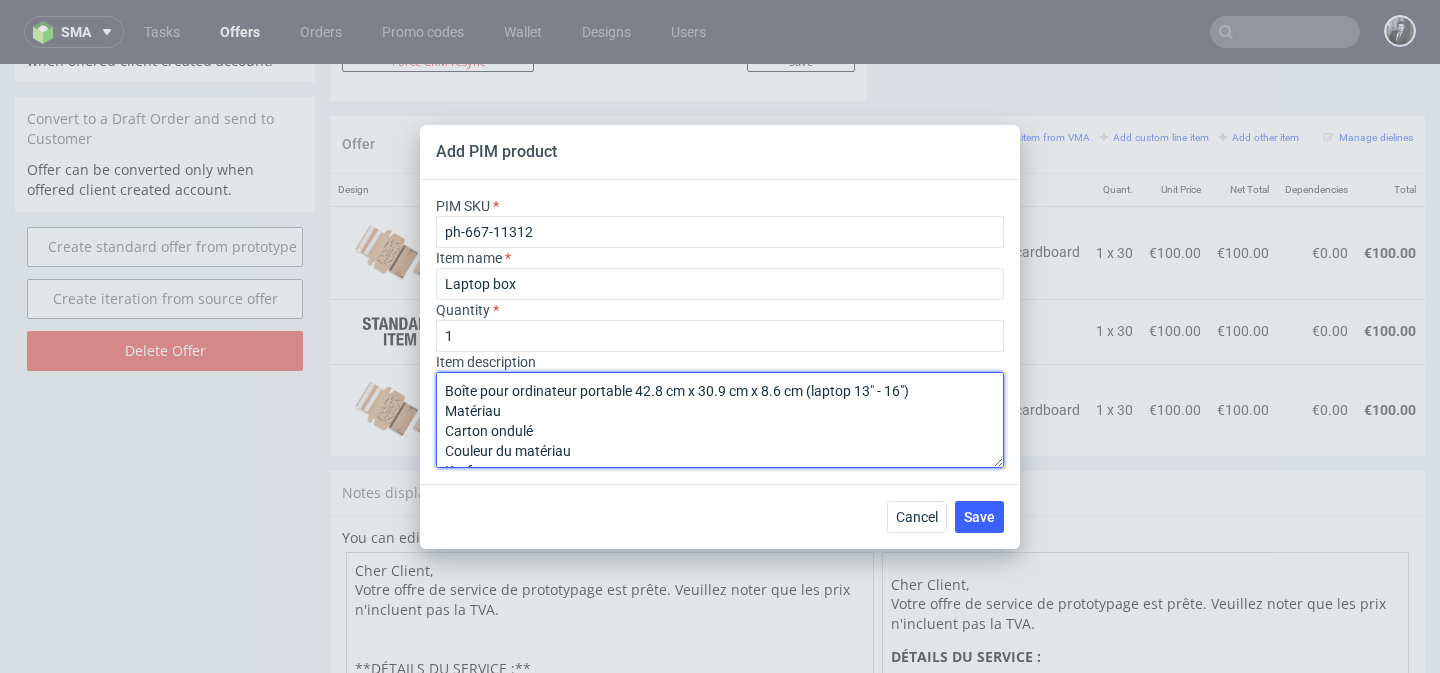 click on "Boîte pour ordinateur portable 42.8 cm x 30.9 cm x 8.6 cm (laptop 13" - 16")
Matériau
Carton ondulé
Couleur du matériau
Kraft
Matériau brut
Corrugated flute B 460 g/m2 gsm (kraftliner brown outside & testliner brown inside)" at bounding box center (720, 420) 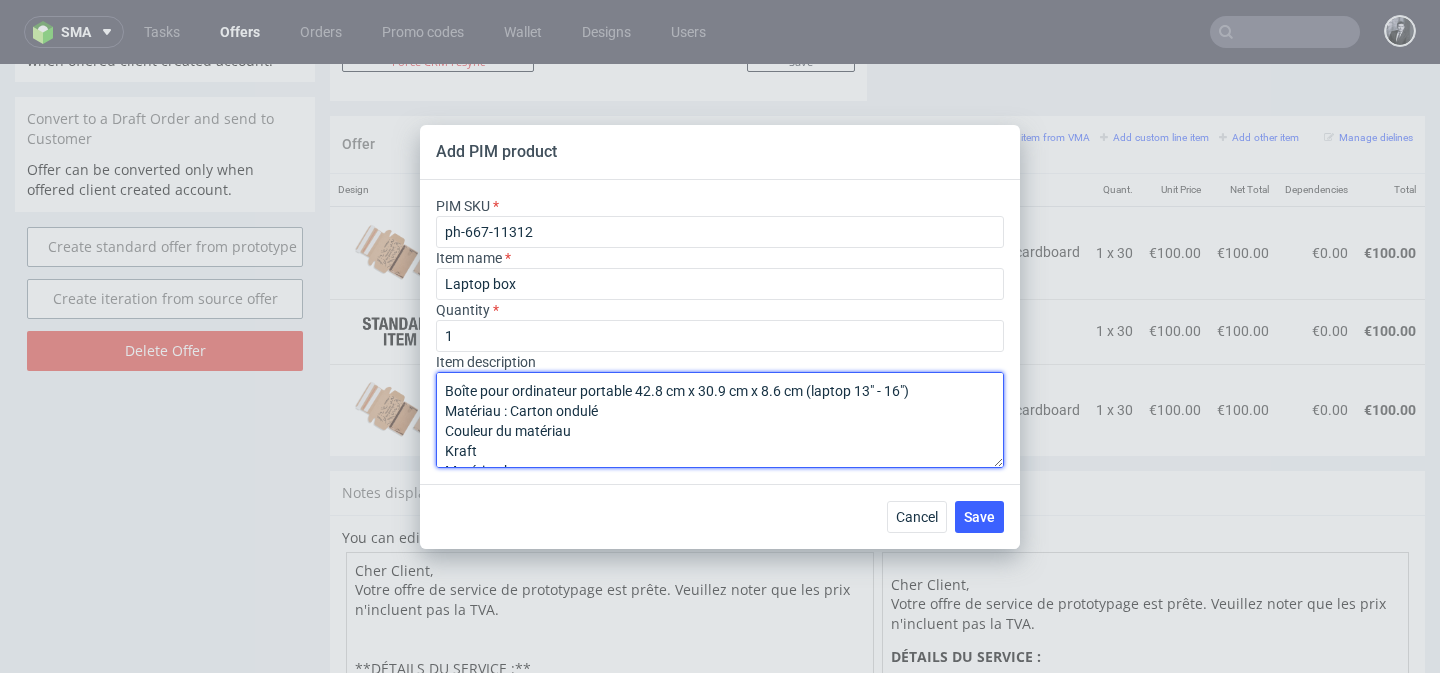 click on "Boîte pour ordinateur portable 42.8 cm x 30.9 cm x 8.6 cm (laptop 13" - 16")
Matériau : Carton ondulé
Couleur du matériau
Kraft
Matériau brut
Corrugated flute B 460 g/m2 gsm (kraftliner brown outside & testliner brown inside)" at bounding box center (720, 420) 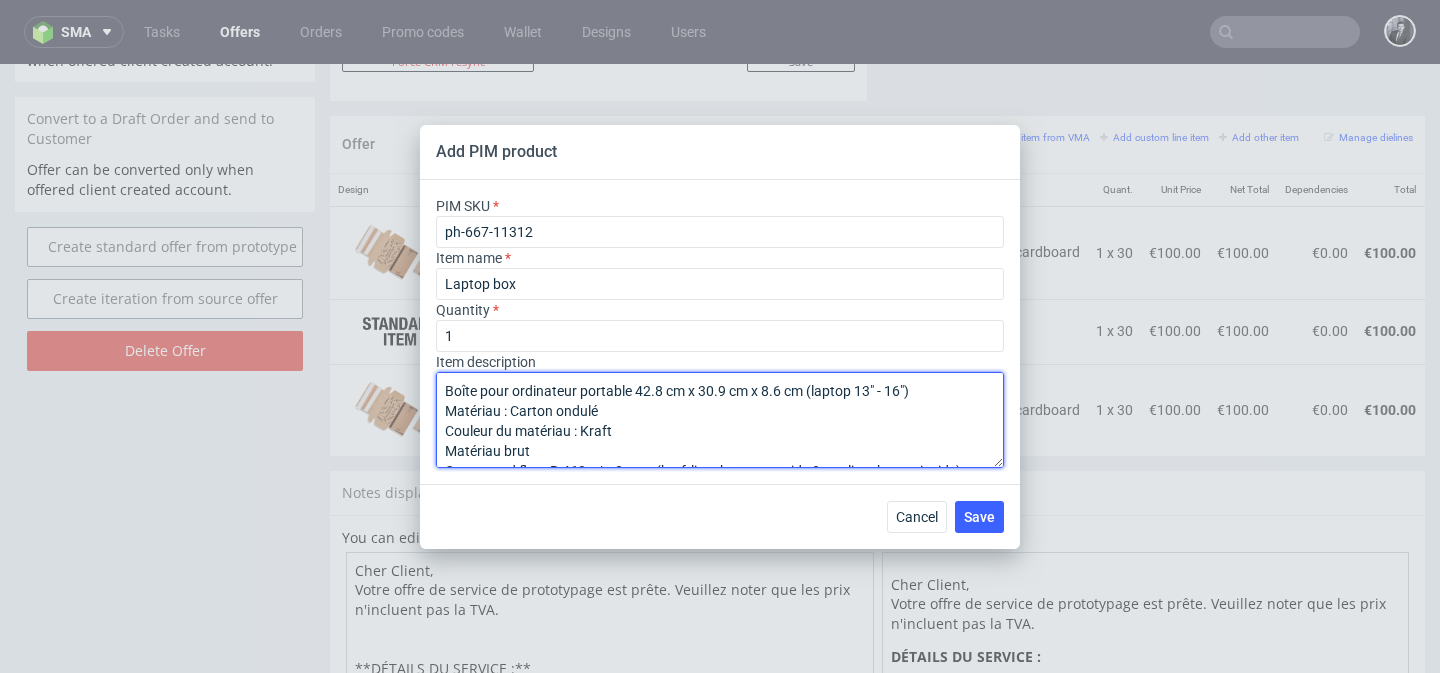 scroll, scrollTop: 42, scrollLeft: 0, axis: vertical 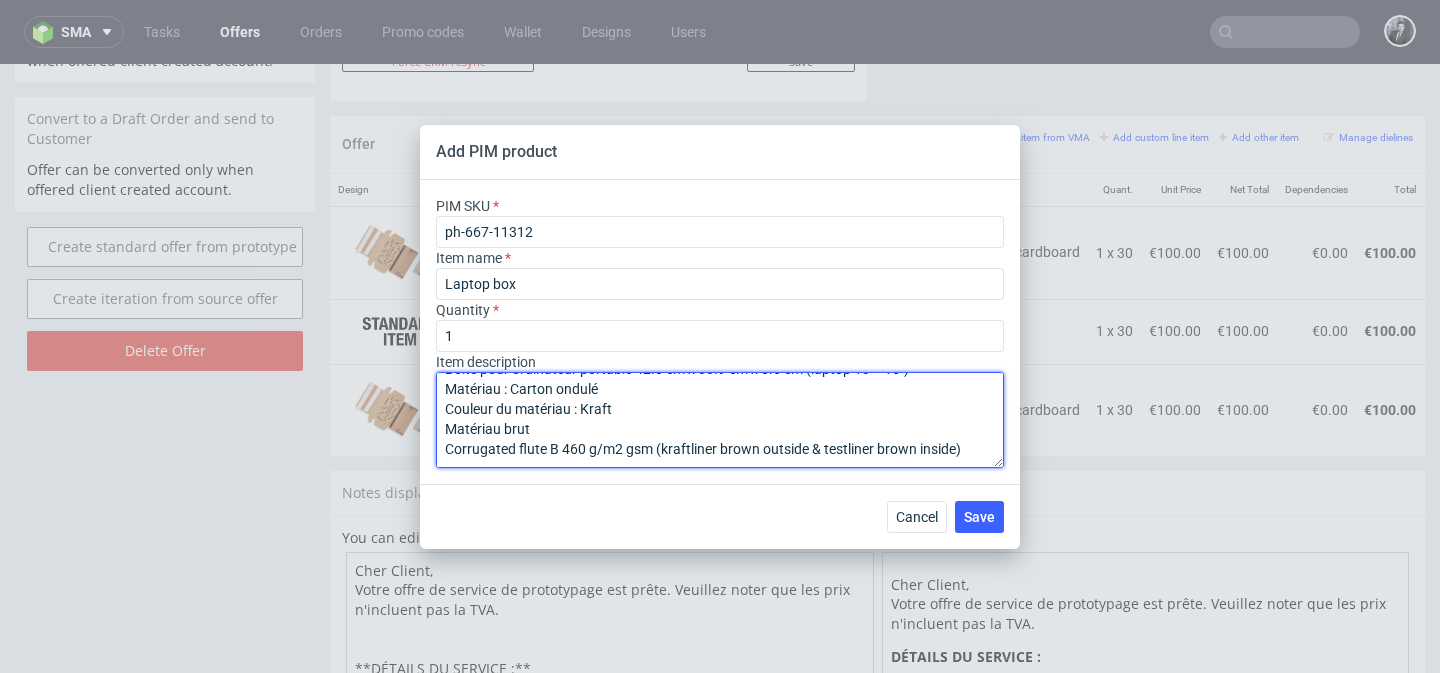 click on "Boîte pour ordinateur portable 42.8 cm x 30.9 cm x 8.6 cm (laptop 13" - 16")
Matériau : Carton ondulé
Couleur du matériau : Kraft
Matériau brut
Corrugated flute B 460 g/m2 gsm (kraftliner brown outside & testliner brown inside)" at bounding box center (720, 420) 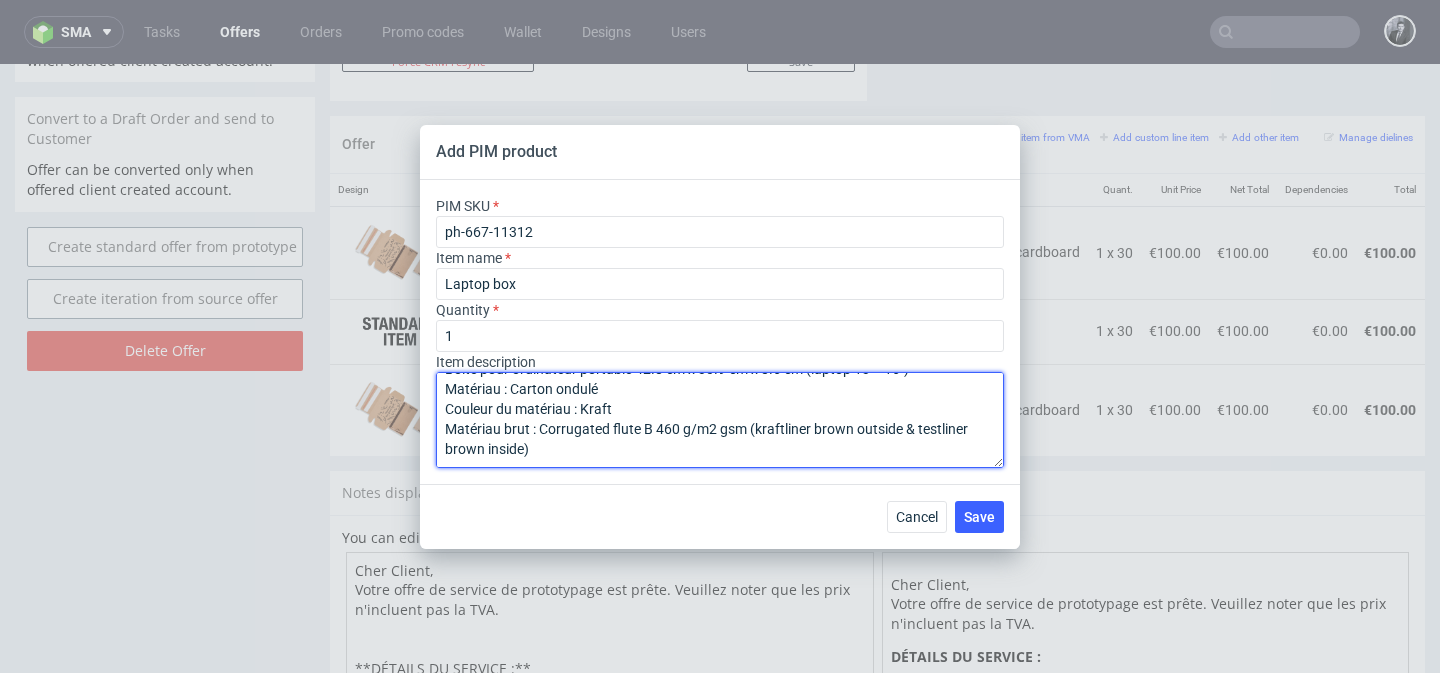 scroll, scrollTop: 0, scrollLeft: 0, axis: both 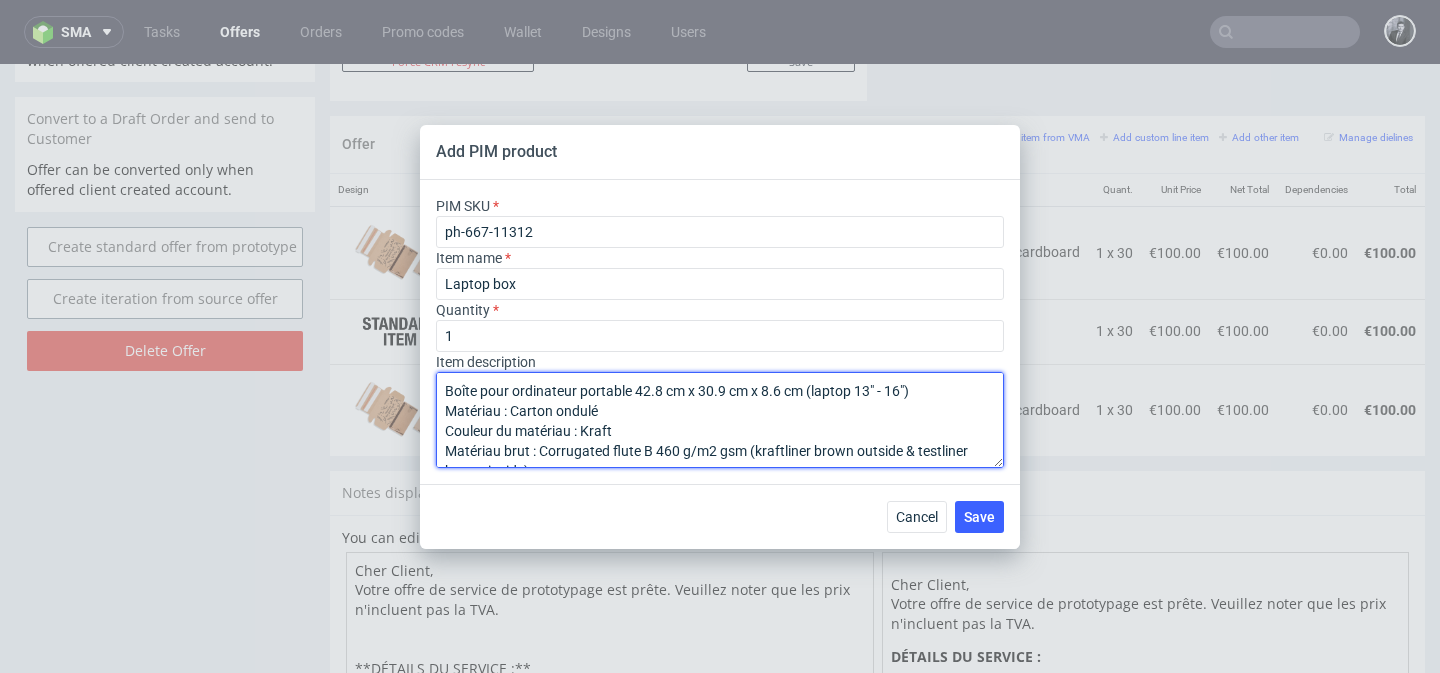 click on "Boîte pour ordinateur portable 42.8 cm x 30.9 cm x 8.6 cm (laptop 13" - 16")
Matériau : Carton ondulé
Couleur du matériau : Kraft
Matériau brut : Corrugated flute B 460 g/m2 gsm (kraftliner brown outside & testliner brown inside)" at bounding box center [720, 420] 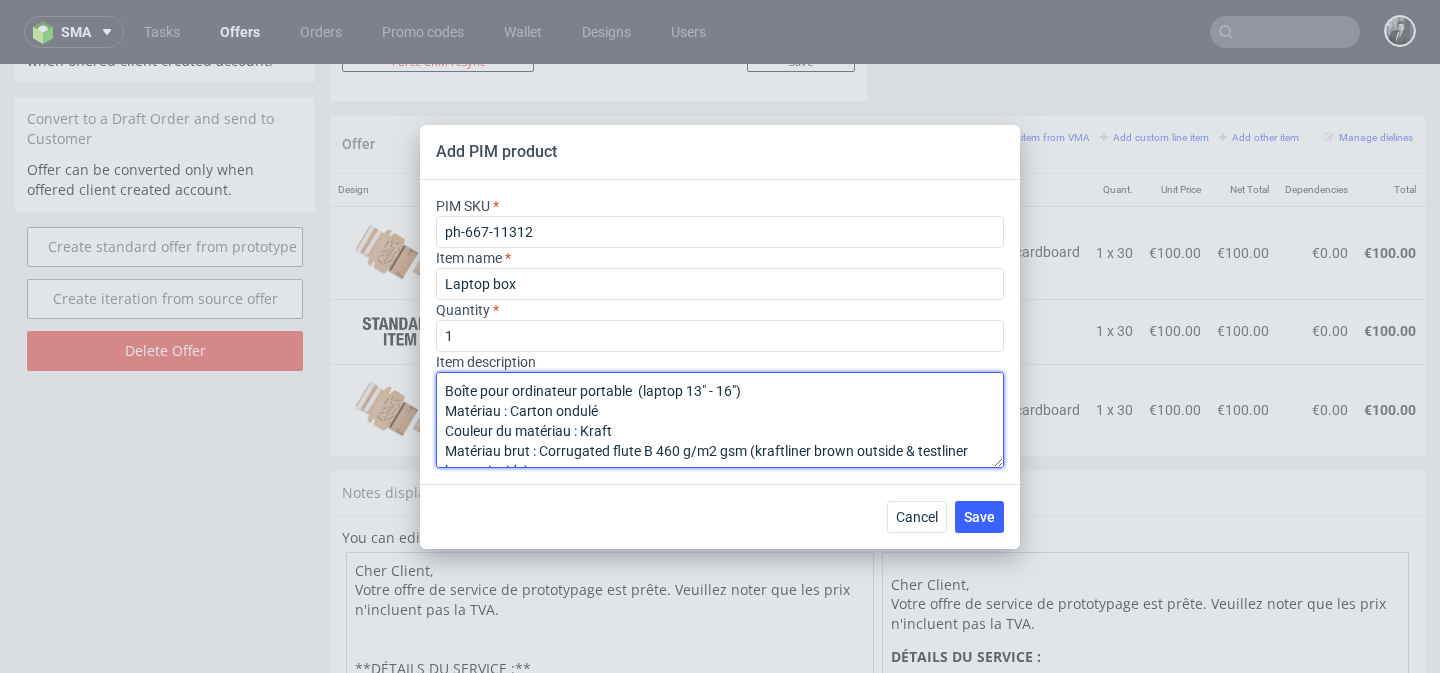 drag, startPoint x: 515, startPoint y: 388, endPoint x: 630, endPoint y: 391, distance: 115.03912 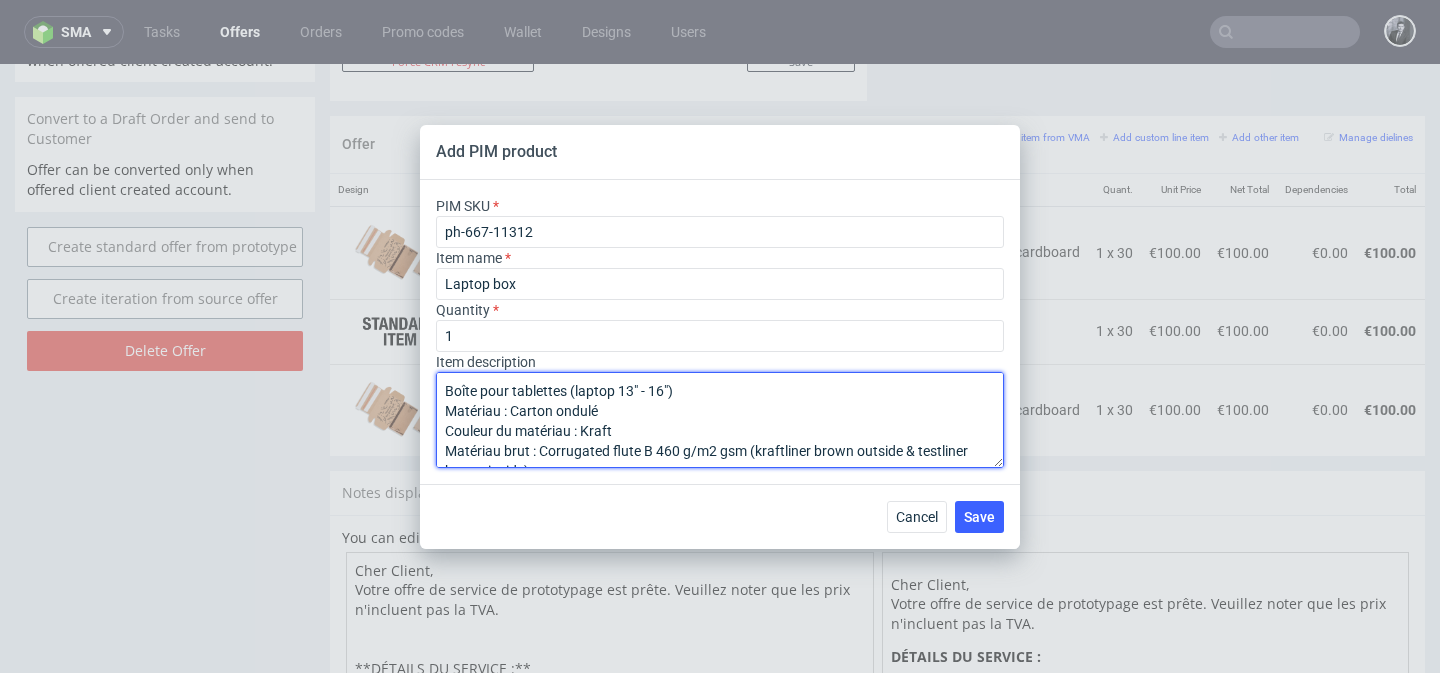 click on "Boîte pour tablettes (laptop 13" - 16")
Matériau : Carton ondulé
Couleur du matériau : Kraft
Matériau brut : Corrugated flute B 460 g/m2 gsm (kraftliner brown outside & testliner brown inside)" at bounding box center (720, 420) 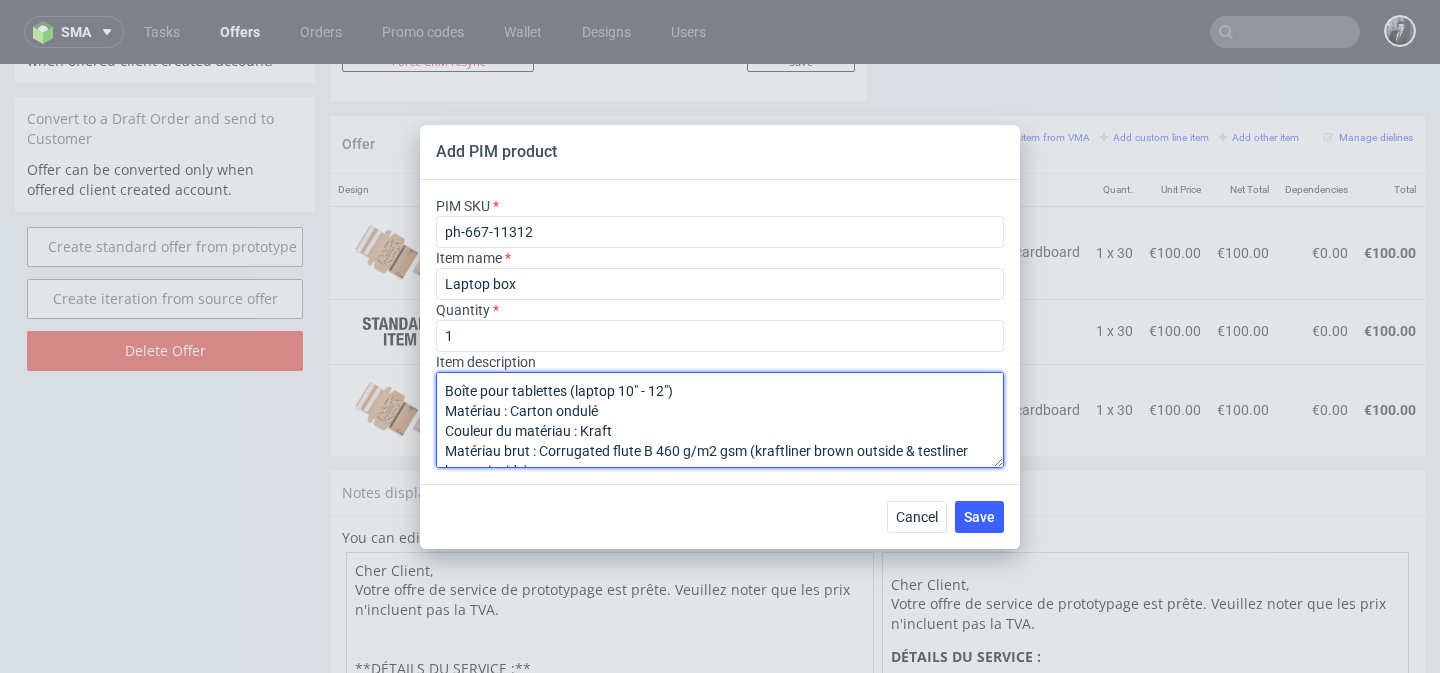 click on "Boîte pour tablettes (laptop 10" - 12")
Matériau : Carton ondulé
Couleur du matériau : Kraft
Matériau brut : Corrugated flute B 460 g/m2 gsm (kraftliner brown outside & testliner brown inside)" at bounding box center [720, 420] 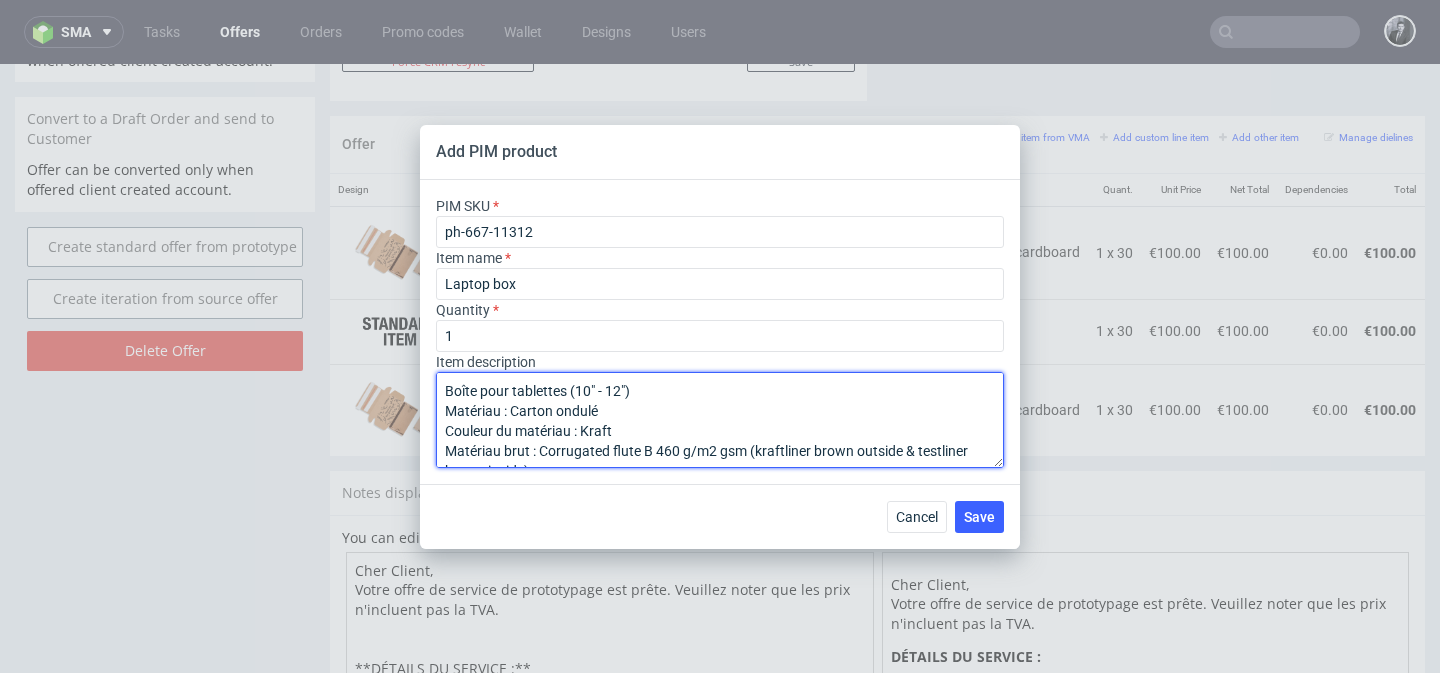 click on "Boîte pour tablettes (10" - 12")
Matériau : Carton ondulé
Couleur du matériau : Kraft
Matériau brut : Corrugated flute B 460 g/m2 gsm (kraftliner brown outside & testliner brown inside)" at bounding box center (720, 420) 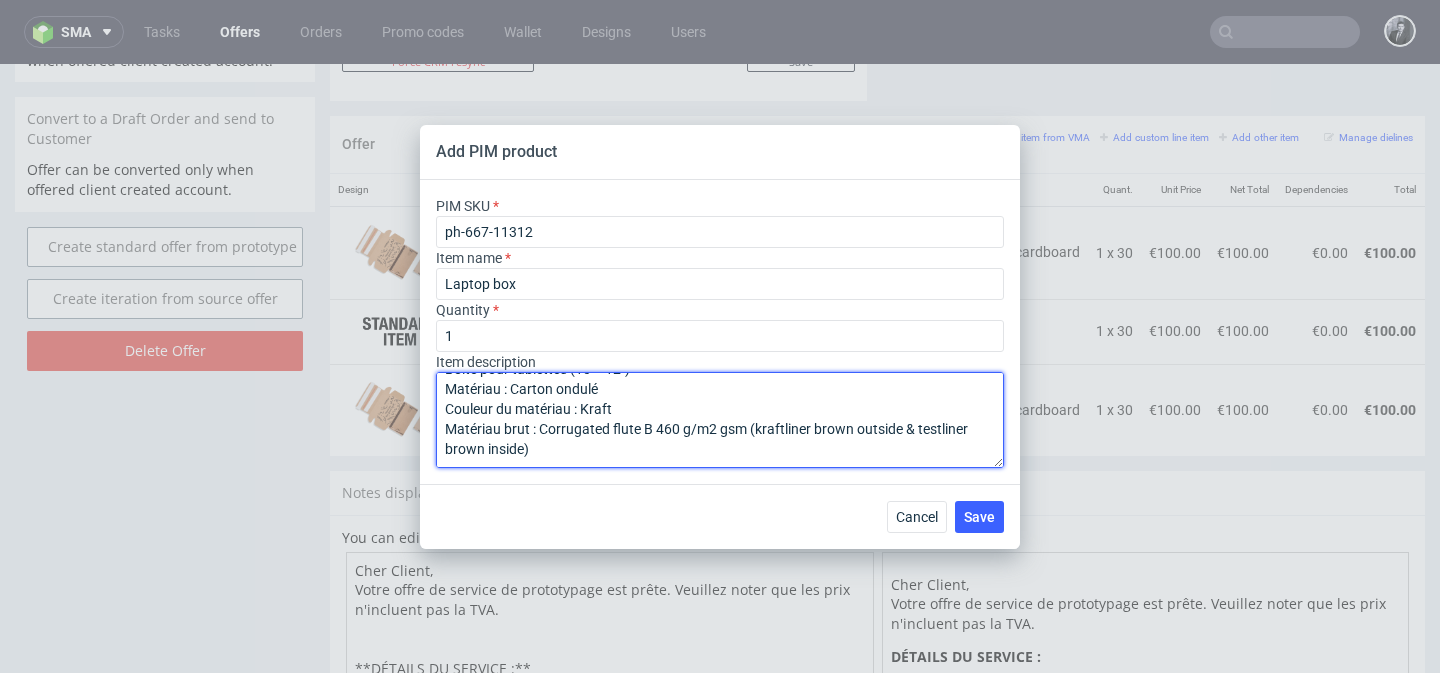 scroll, scrollTop: 0, scrollLeft: 0, axis: both 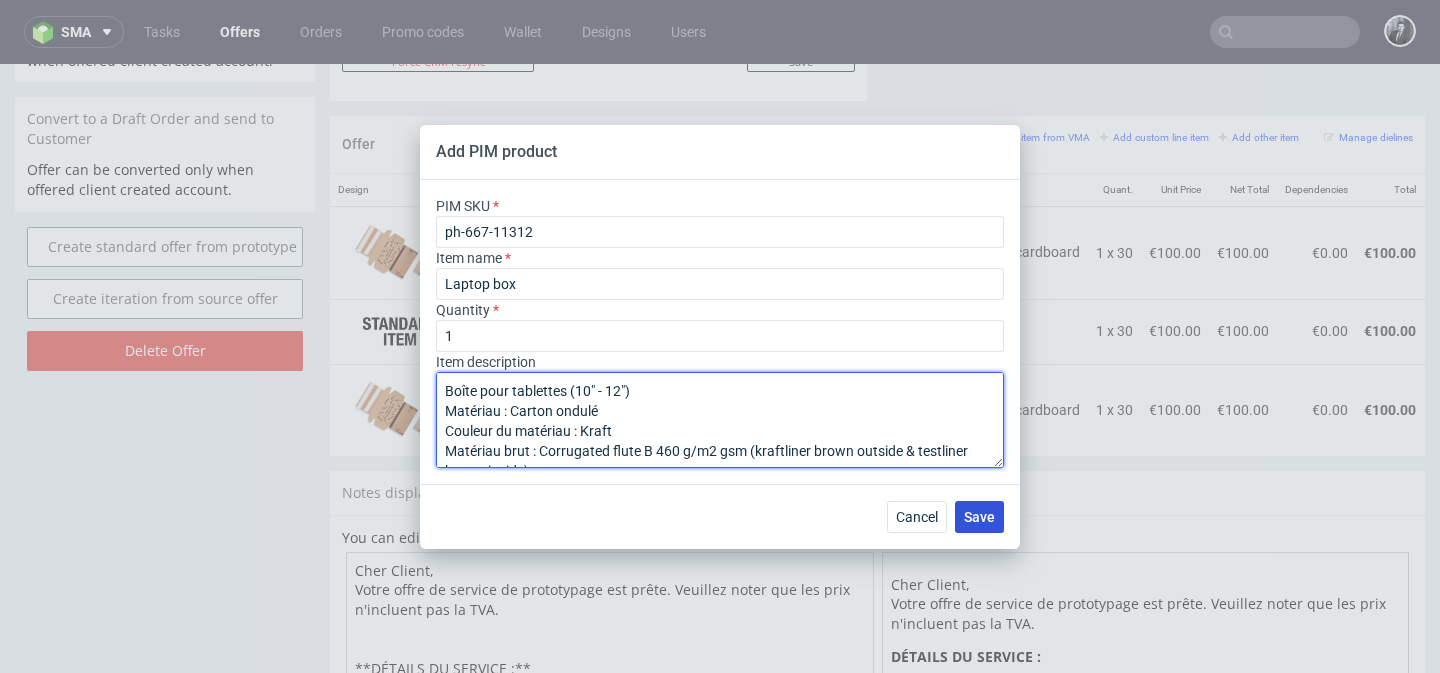 type on "Boîte pour tablettes (10" - 12")
Matériau : Carton ondulé
Couleur du matériau : Kraft
Matériau brut : Corrugated flute B 460 g/m2 gsm (kraftliner brown outside & testliner brown inside)" 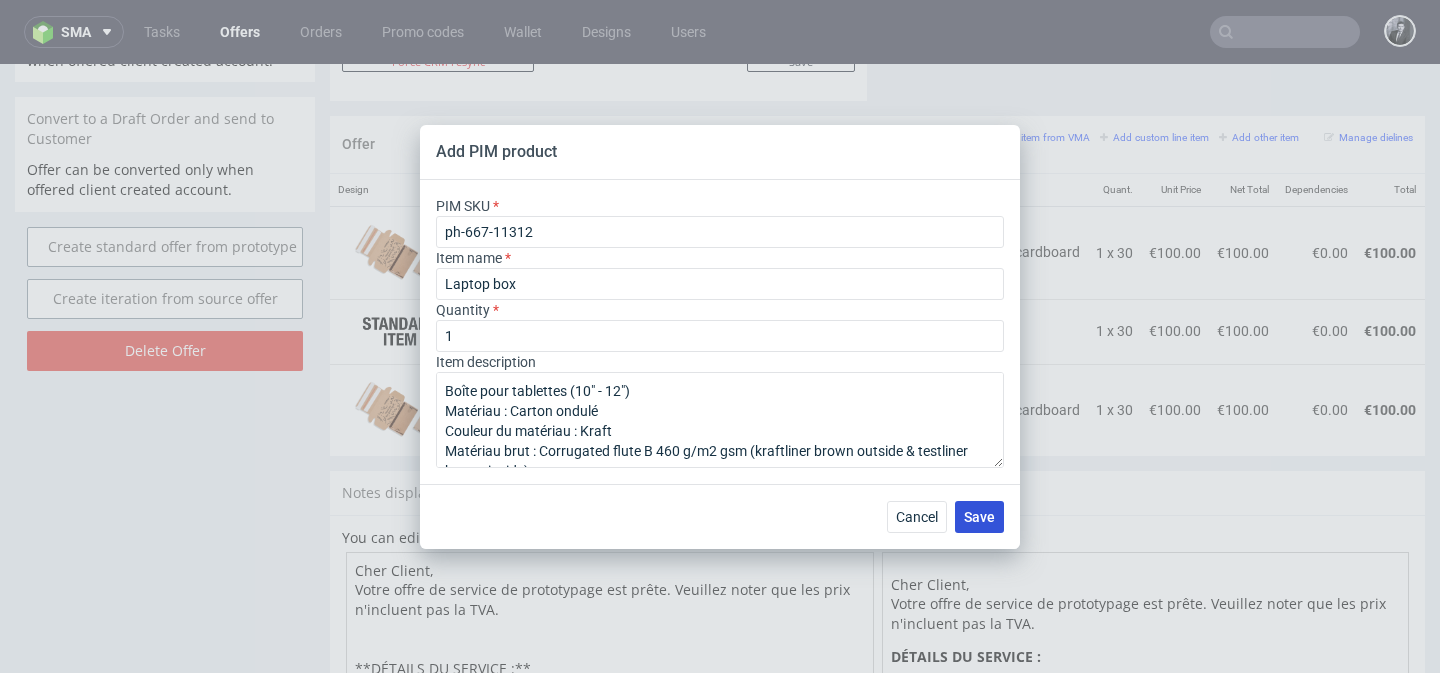 click on "Save" at bounding box center (979, 517) 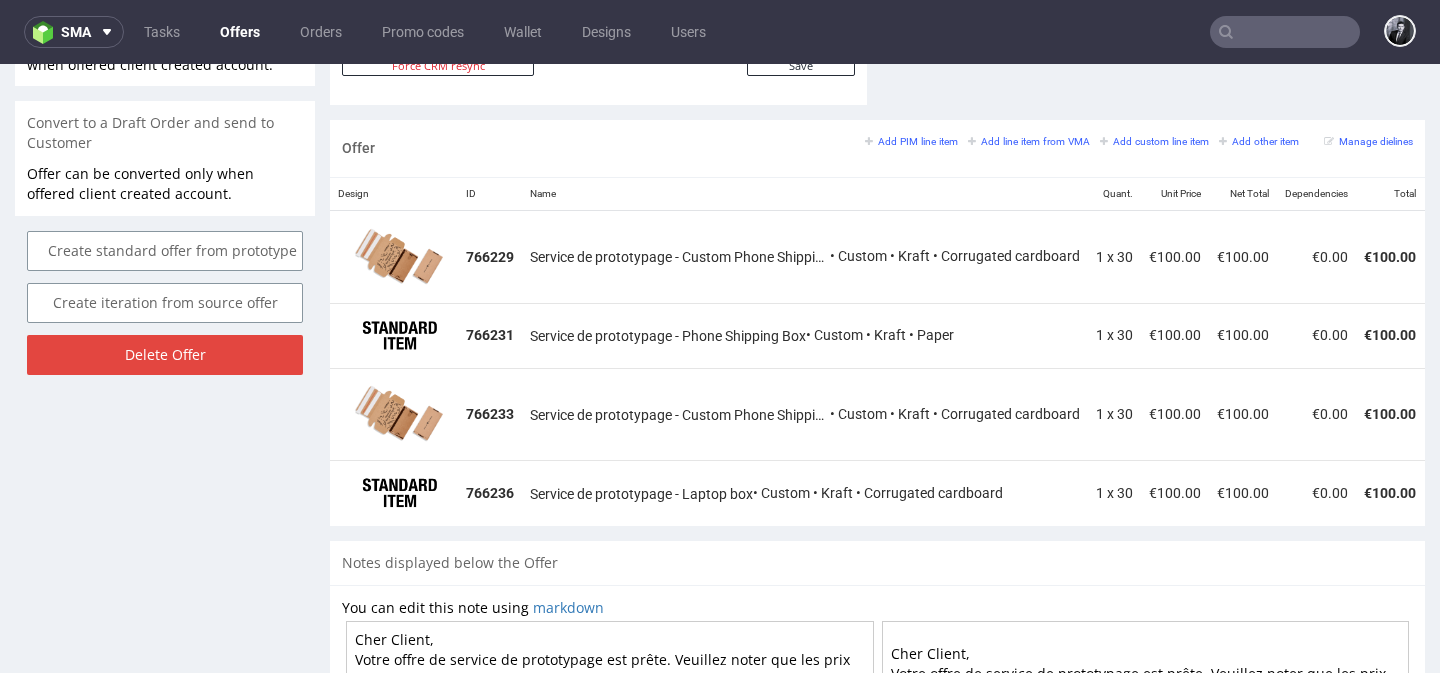 scroll, scrollTop: 1183, scrollLeft: 0, axis: vertical 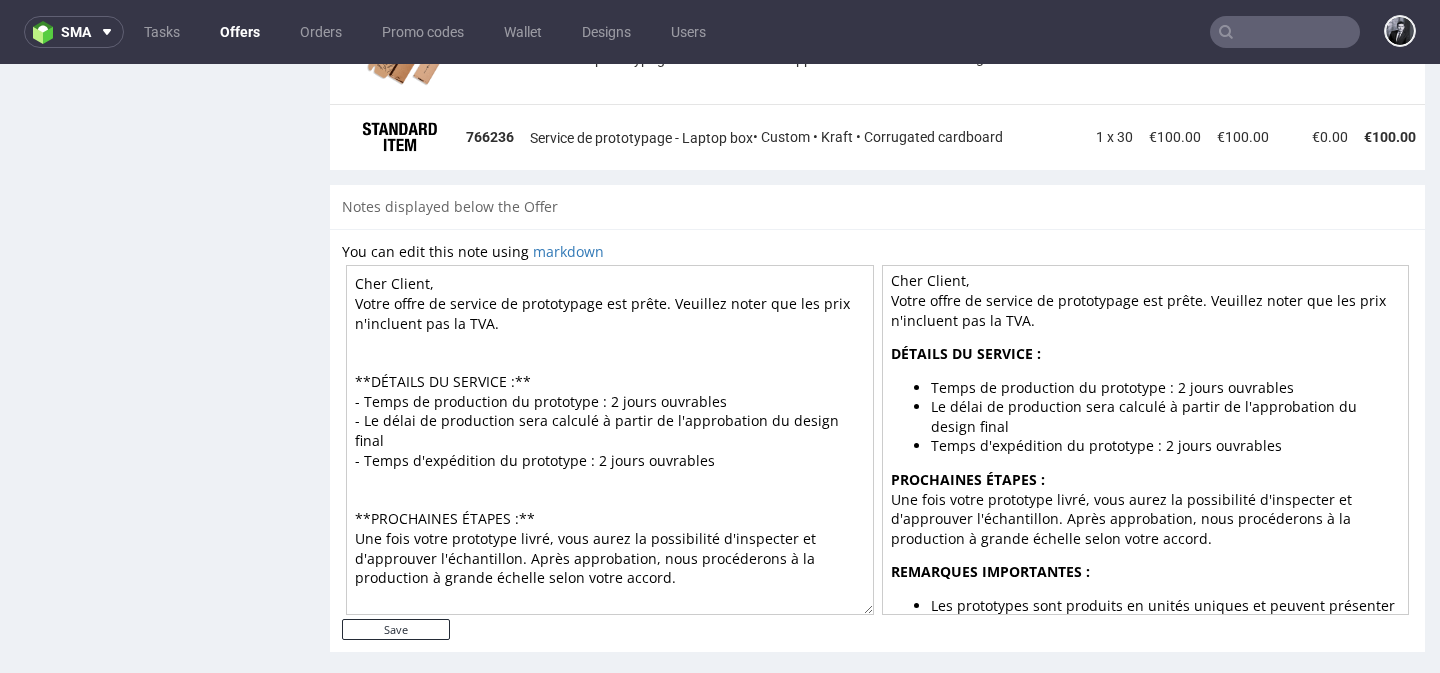 click on "Cher Client,
Votre offre de service de prototypage est prête. Veuillez noter que les prix n'incluent pas la TVA.
**DÉTAILS DU SERVICE :**
- Temps de production du prototype : 2 jours ouvrables
- Le délai de production sera calculé à partir de l'approbation du design final
- Temps d'expédition du prototype : 2 jours ouvrables
**PROCHAINES ÉTAPES :**
Une fois votre prototype livré, vous aurez la possibilité d'inspecter et d'approuver l'échantillon. Après approbation, nous procéderons à la production à grande échelle selon votre accord.
**REMARQUES IMPORTANTES :**
- Les prototypes sont produits en unités uniques et peuvent présenter de légères variations par rapport à la production à grande échelle en raison de processus de fabrication différents
- Des ajustements ou des modifications peuvent être discutés et mis en œuvre avant le début de la production complète" at bounding box center [610, 440] 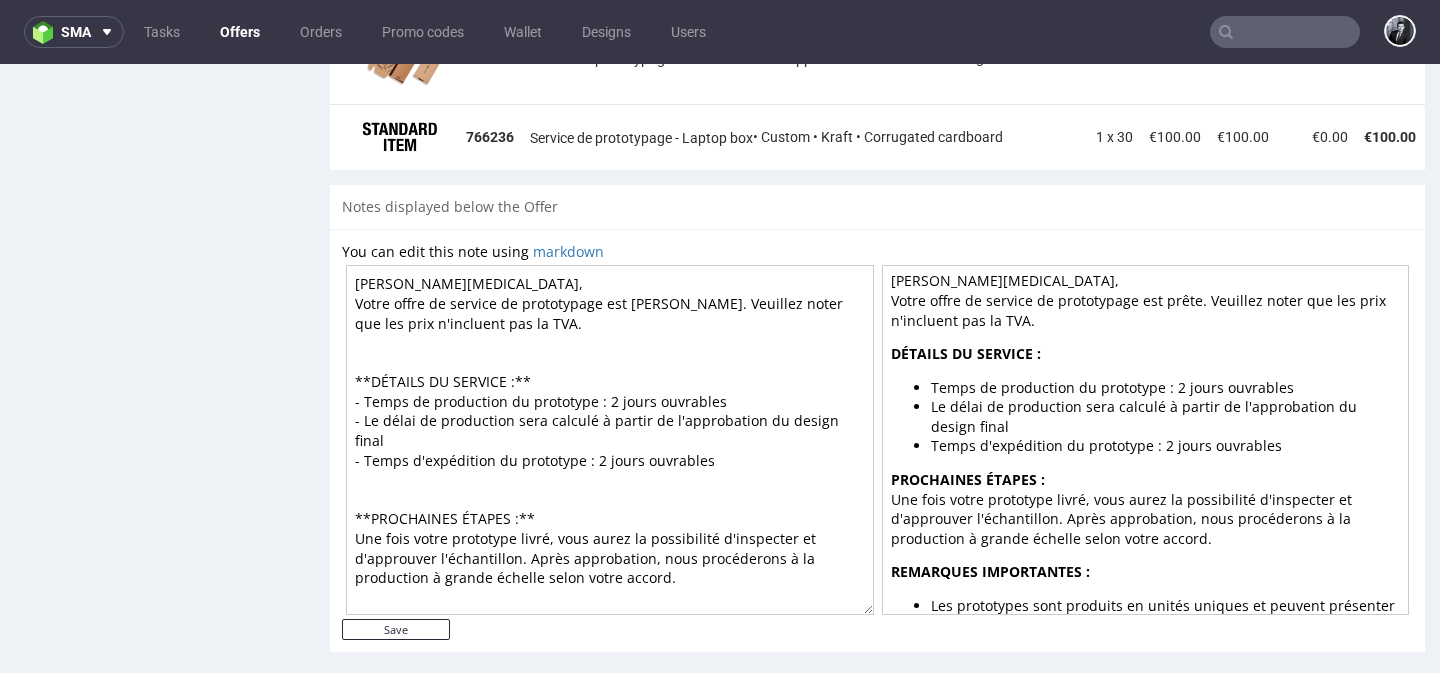 click on "Cher Tao,
Votre offre de service de prototypage est prête. Veuillez noter que les prix n'incluent pas la TVA.
**DÉTAILS DU SERVICE :**
- Temps de production du prototype : 2 jours ouvrables
- Le délai de production sera calculé à partir de l'approbation du design final
- Temps d'expédition du prototype : 2 jours ouvrables
**PROCHAINES ÉTAPES :**
Une fois votre prototype livré, vous aurez la possibilité d'inspecter et d'approuver l'échantillon. Après approbation, nous procéderons à la production à grande échelle selon votre accord.
**REMARQUES IMPORTANTES :**
- Les prototypes sont produits en unités uniques et peuvent présenter de légères variations par rapport à la production à grande échelle en raison de processus de fabrication différents
- Des ajustements ou des modifications peuvent être discutés et mis en œuvre avant le début de la production complète" at bounding box center [610, 440] 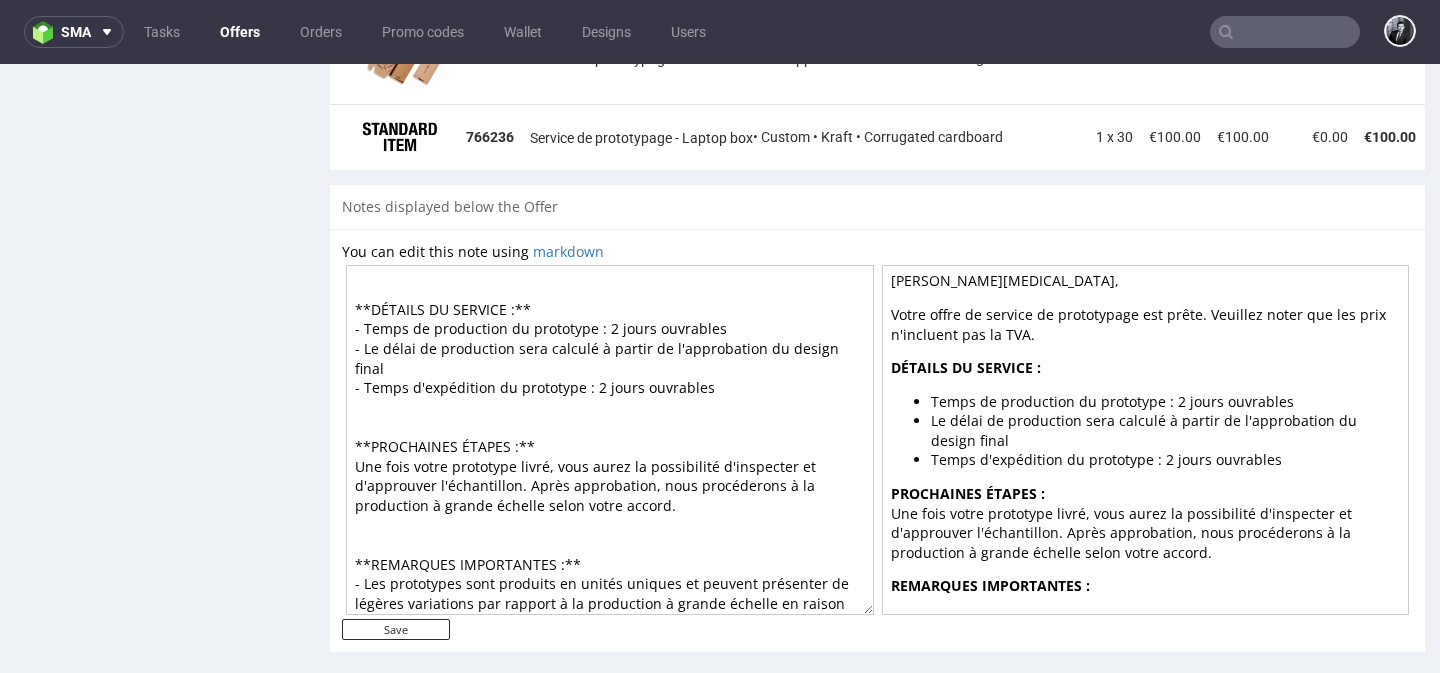 scroll, scrollTop: 89, scrollLeft: 0, axis: vertical 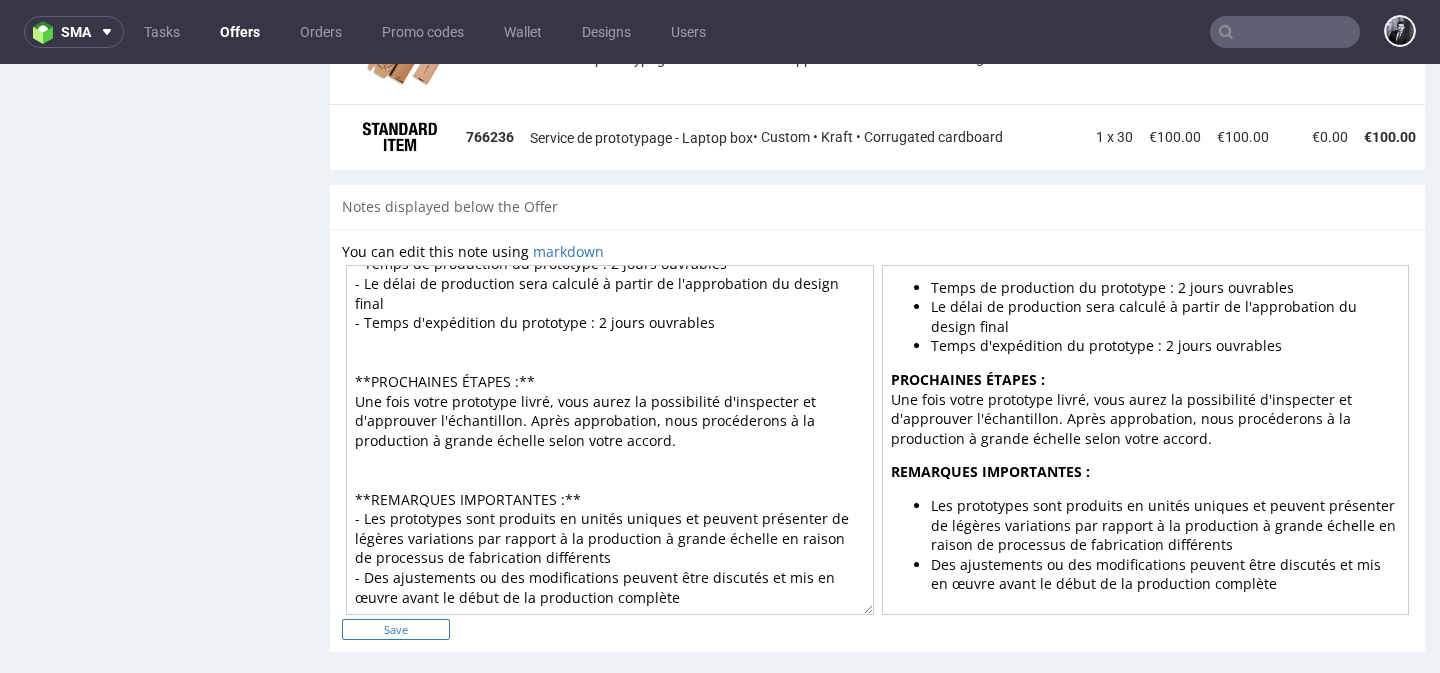 type on "Cher Tao,
Votre offre de service de prototypage est prête. Veuillez noter que les prix n'incluent pas la TVA.
**DÉTAILS DU SERVICE :**
- Temps de production du prototype : 2 jours ouvrables
- Le délai de production sera calculé à partir de l'approbation du design final
- Temps d'expédition du prototype : 2 jours ouvrables
**PROCHAINES ÉTAPES :**
Une fois votre prototype livré, vous aurez la possibilité d'inspecter et d'approuver l'échantillon. Après approbation, nous procéderons à la production à grande échelle selon votre accord.
**REMARQUES IMPORTANTES :**
- Les prototypes sont produits en unités uniques et peuvent présenter de légères variations par rapport à la production à grande échelle en raison de processus de fabrication différents
- Des ajustements ou des modifications peuvent être discutés et mis en œuvre avant le début de la production complète" 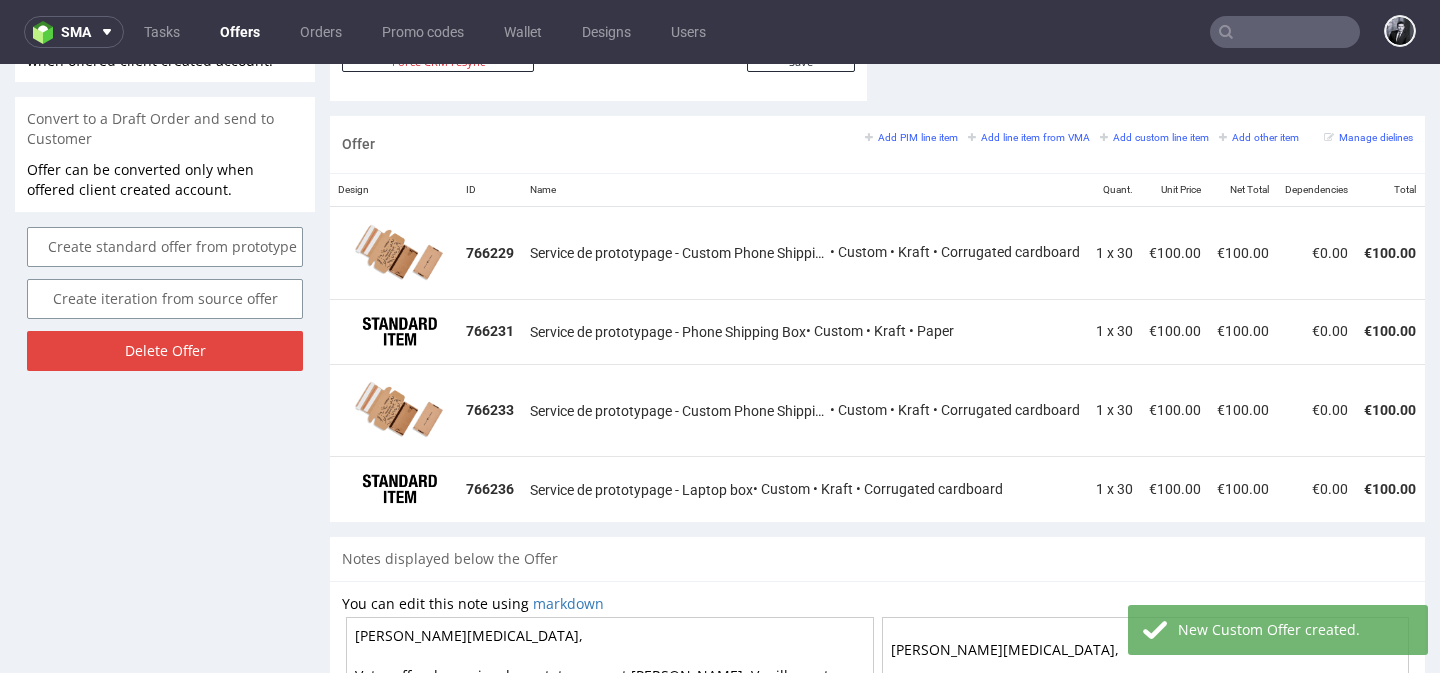 scroll, scrollTop: 1147, scrollLeft: 0, axis: vertical 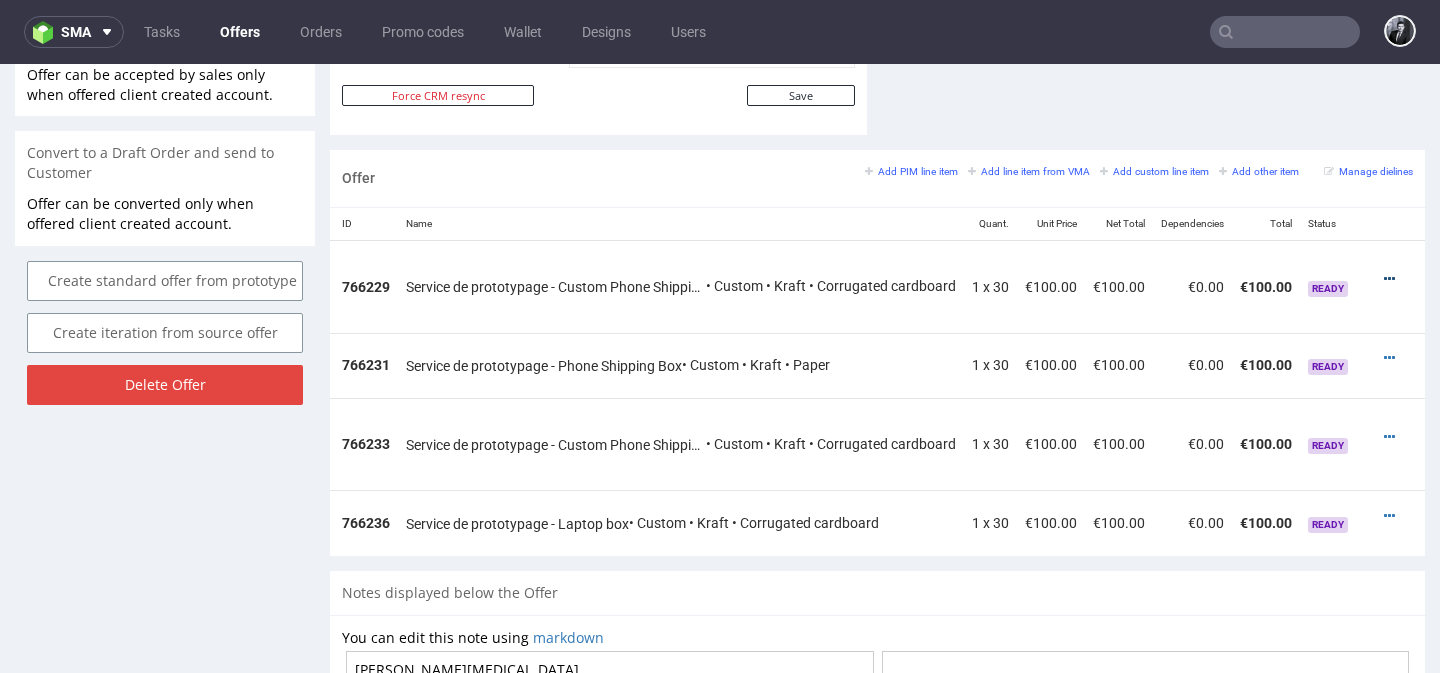 click at bounding box center [1389, 279] 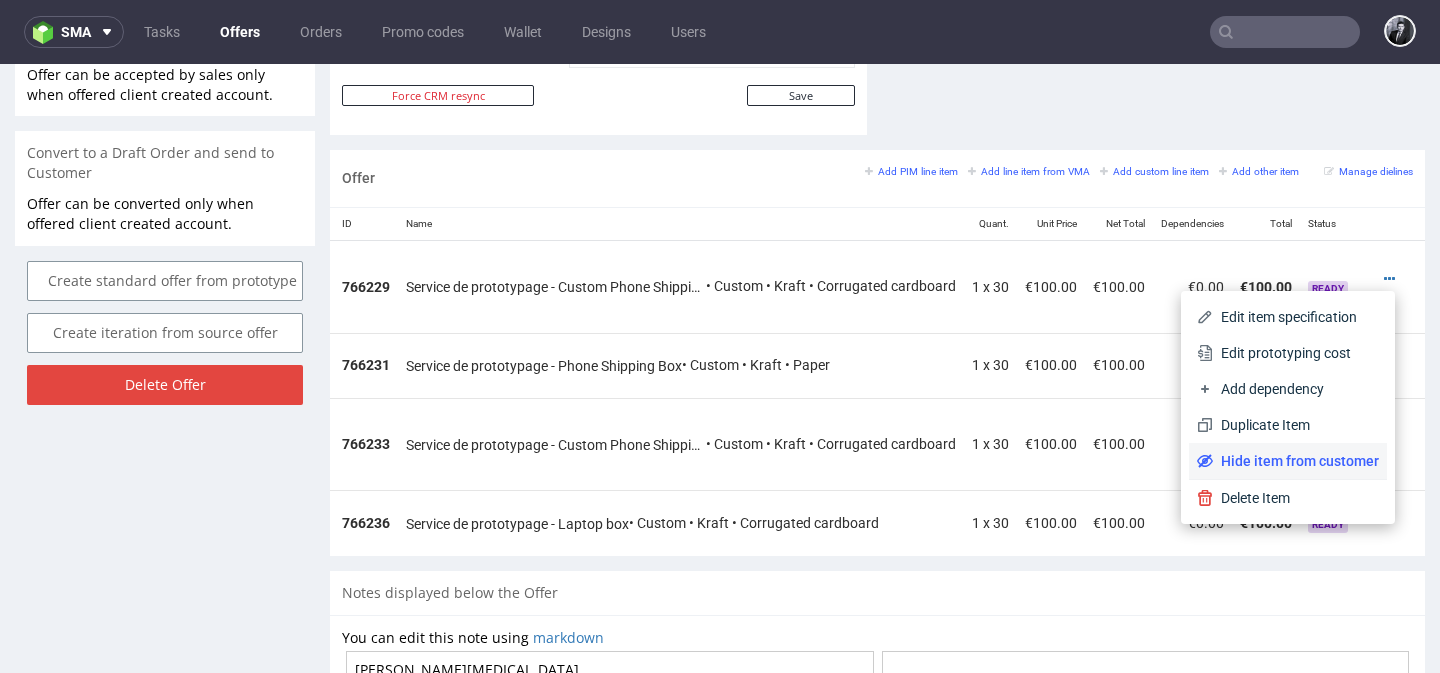 click on "Hide item from customer" at bounding box center [1296, 461] 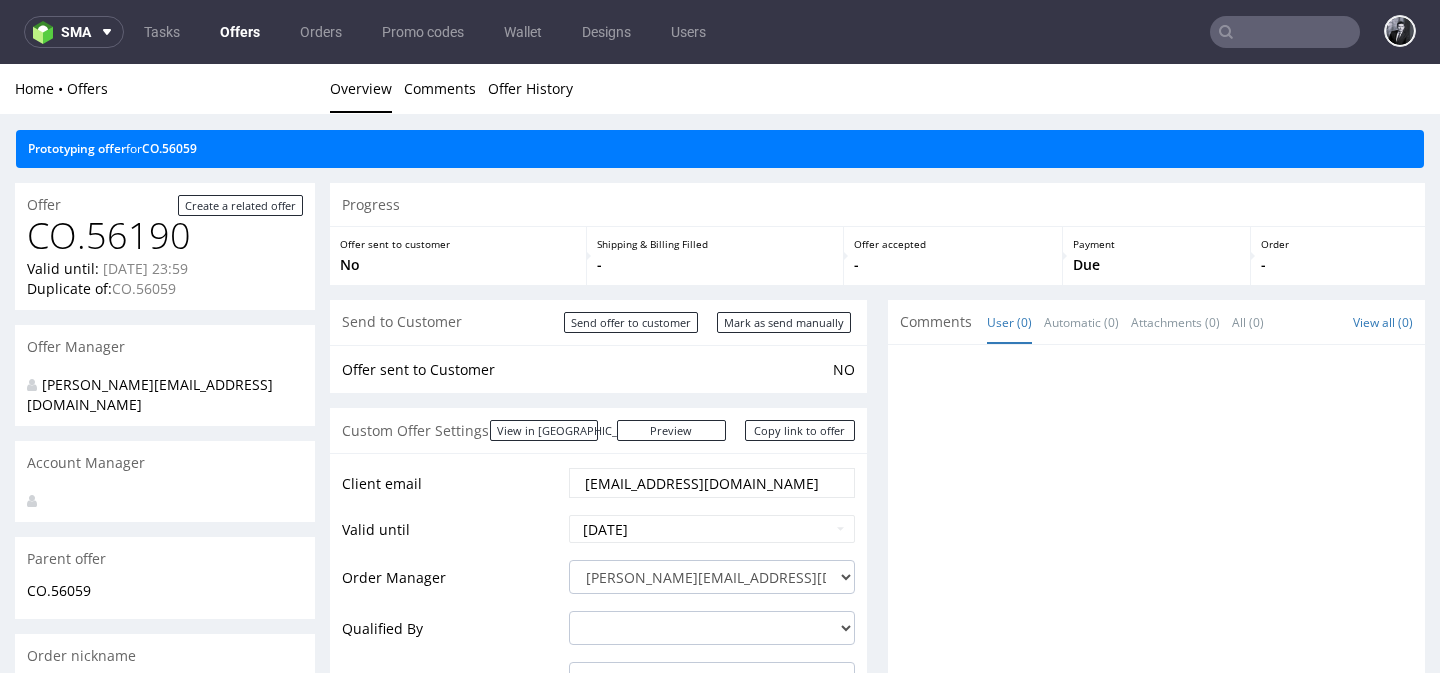 scroll, scrollTop: 1145, scrollLeft: 0, axis: vertical 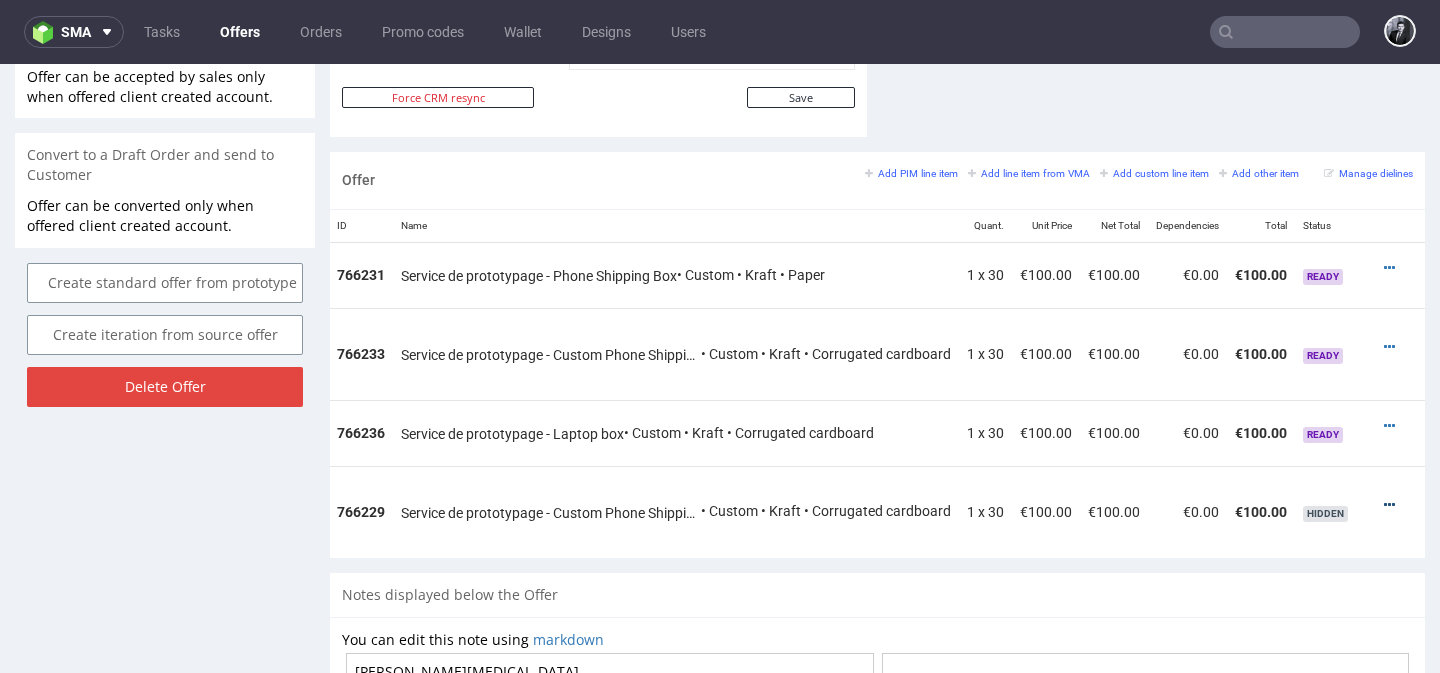 click at bounding box center [1389, 505] 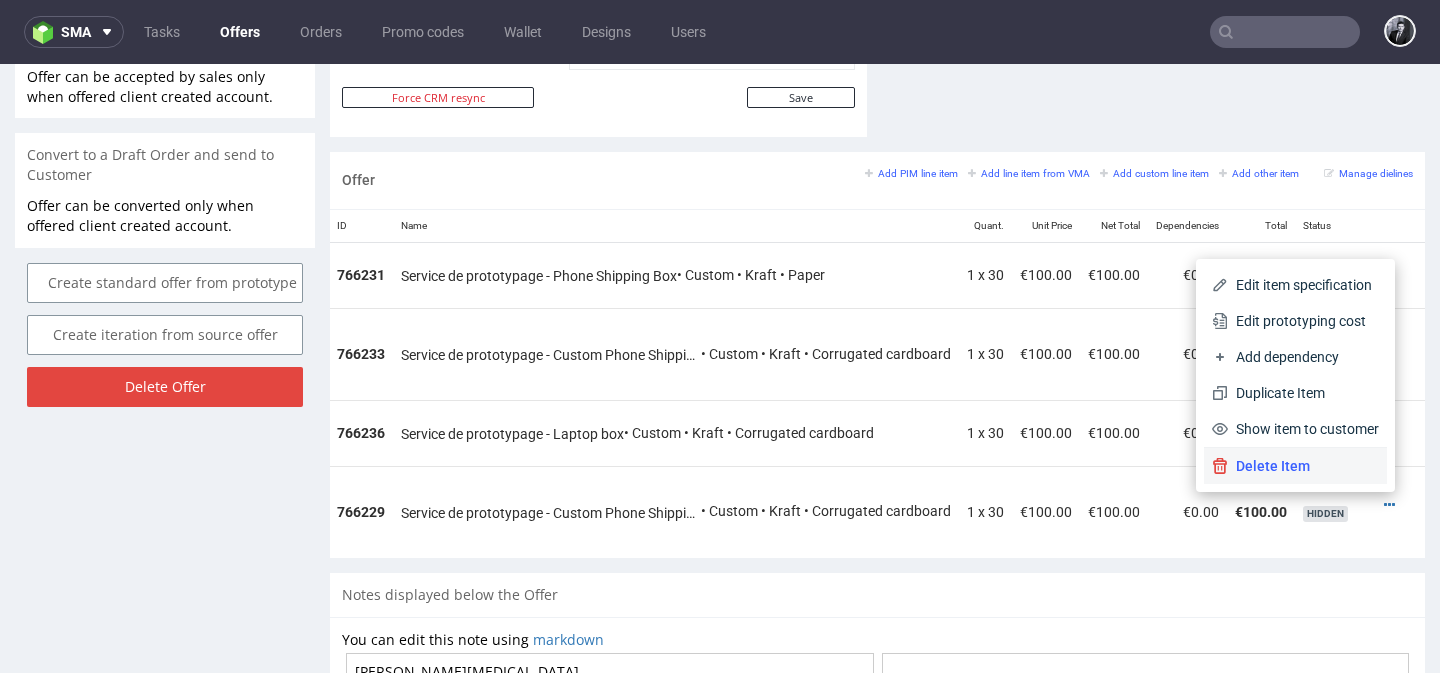 click on "Delete Item" at bounding box center (1303, 466) 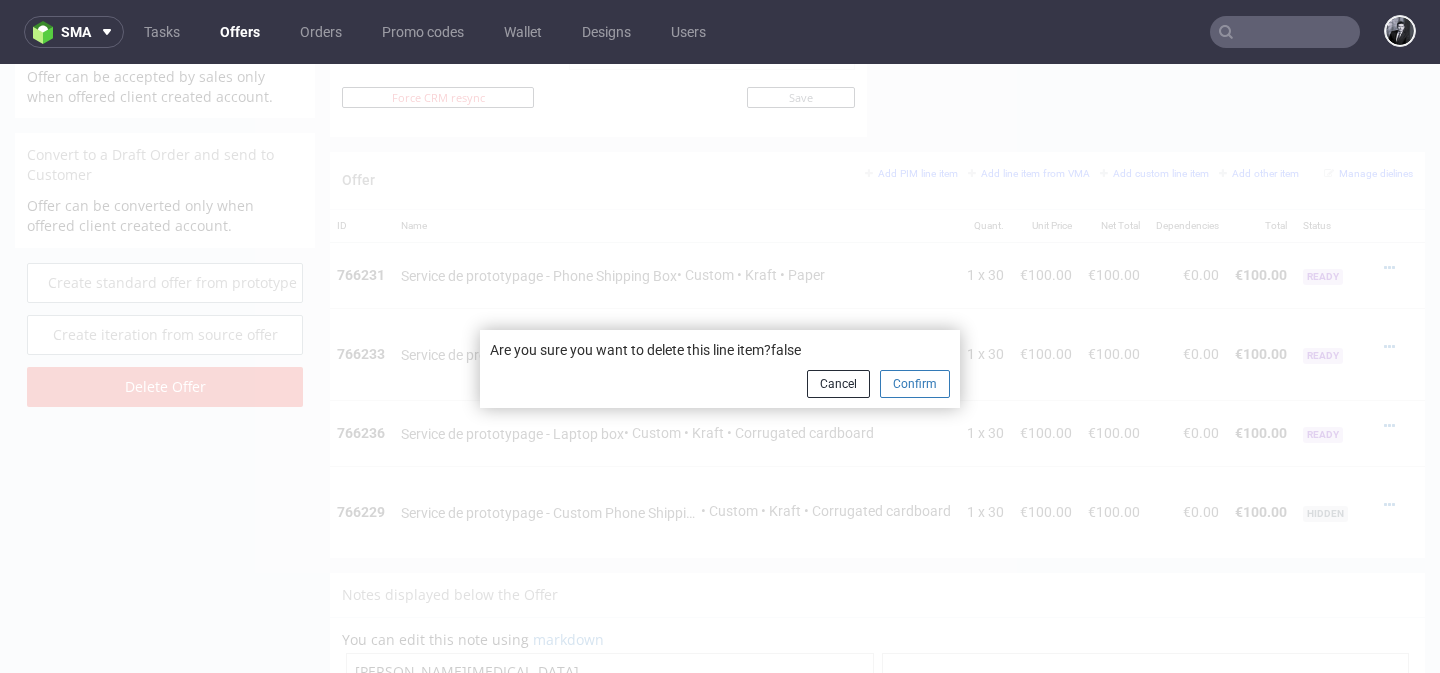 click on "Confirm" at bounding box center [915, 384] 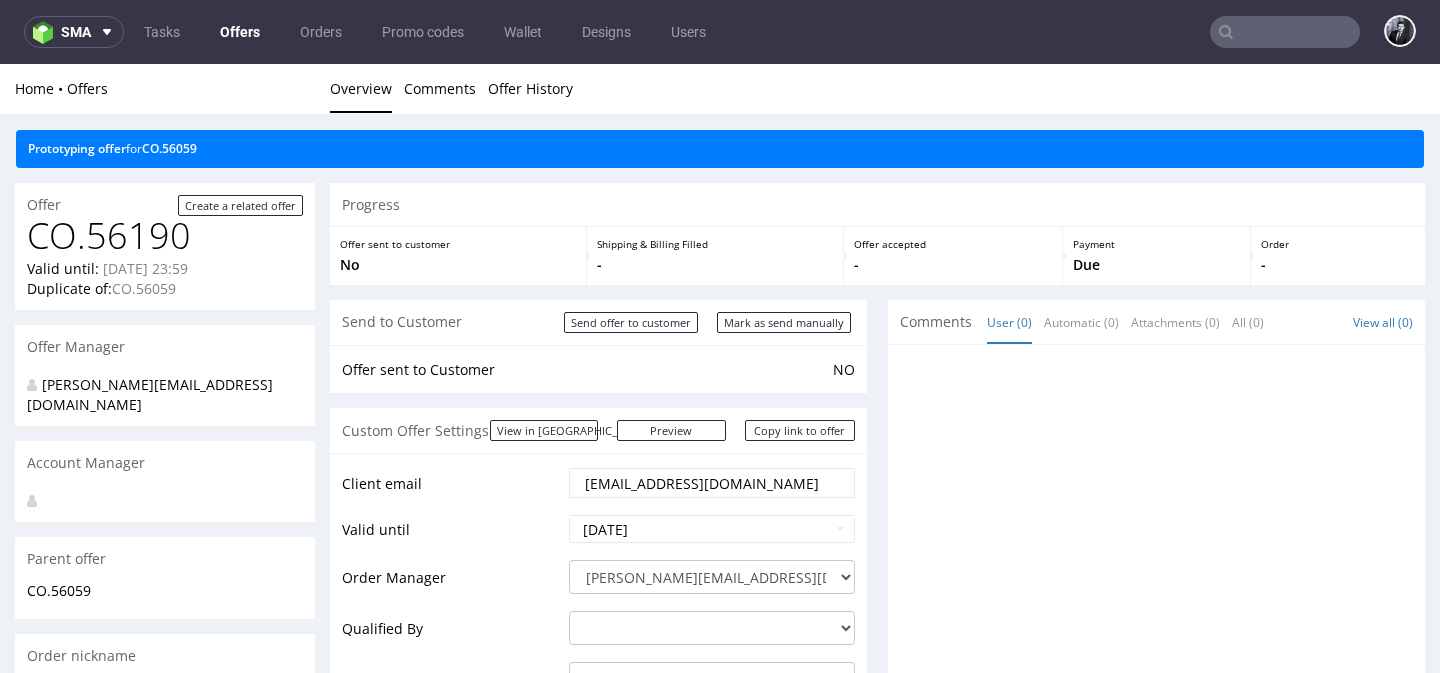 scroll, scrollTop: 1144, scrollLeft: 0, axis: vertical 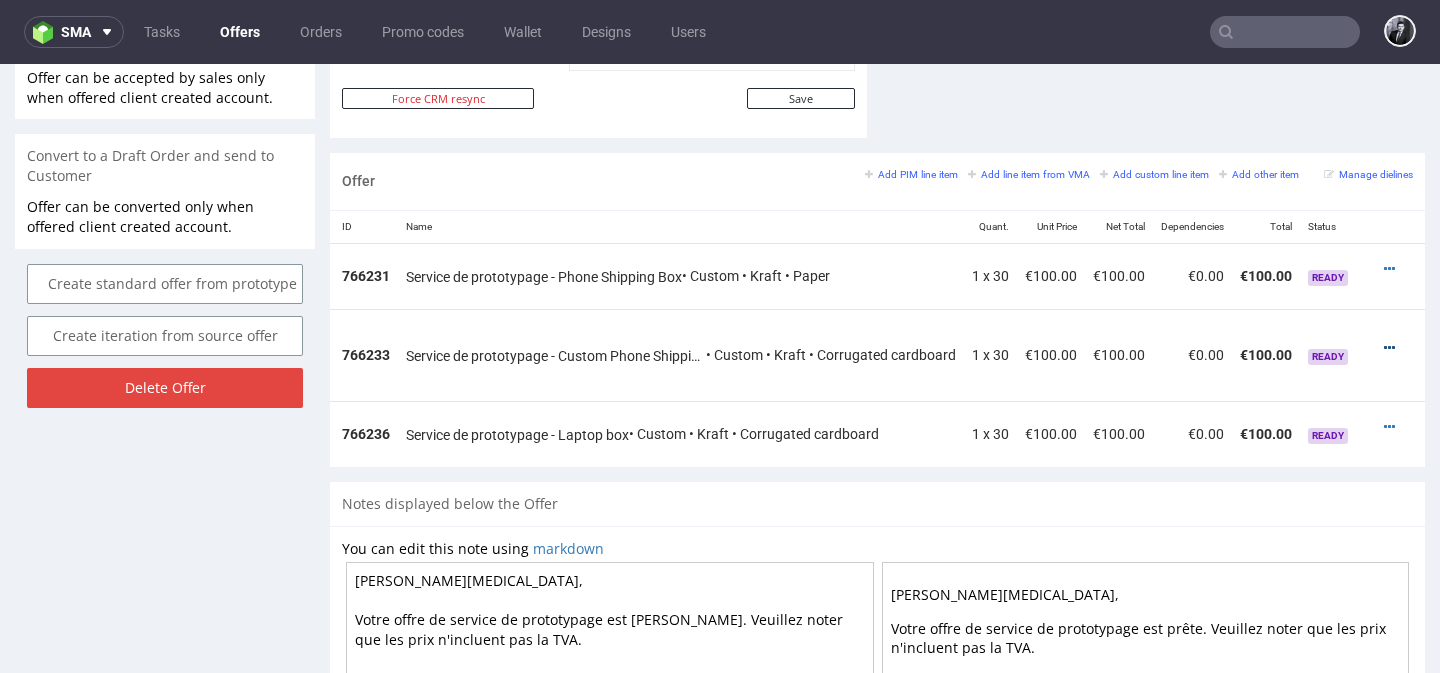 click at bounding box center (1389, 348) 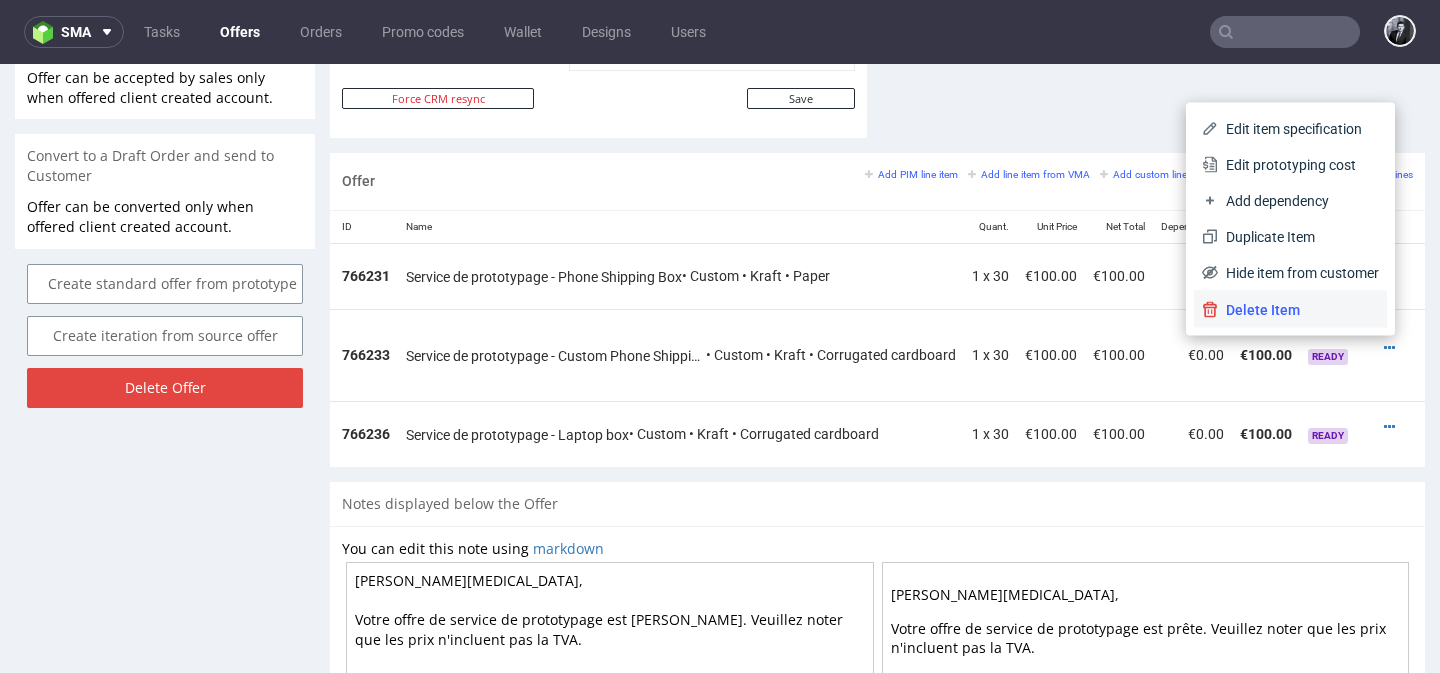 click on "Delete Item" at bounding box center (1290, 310) 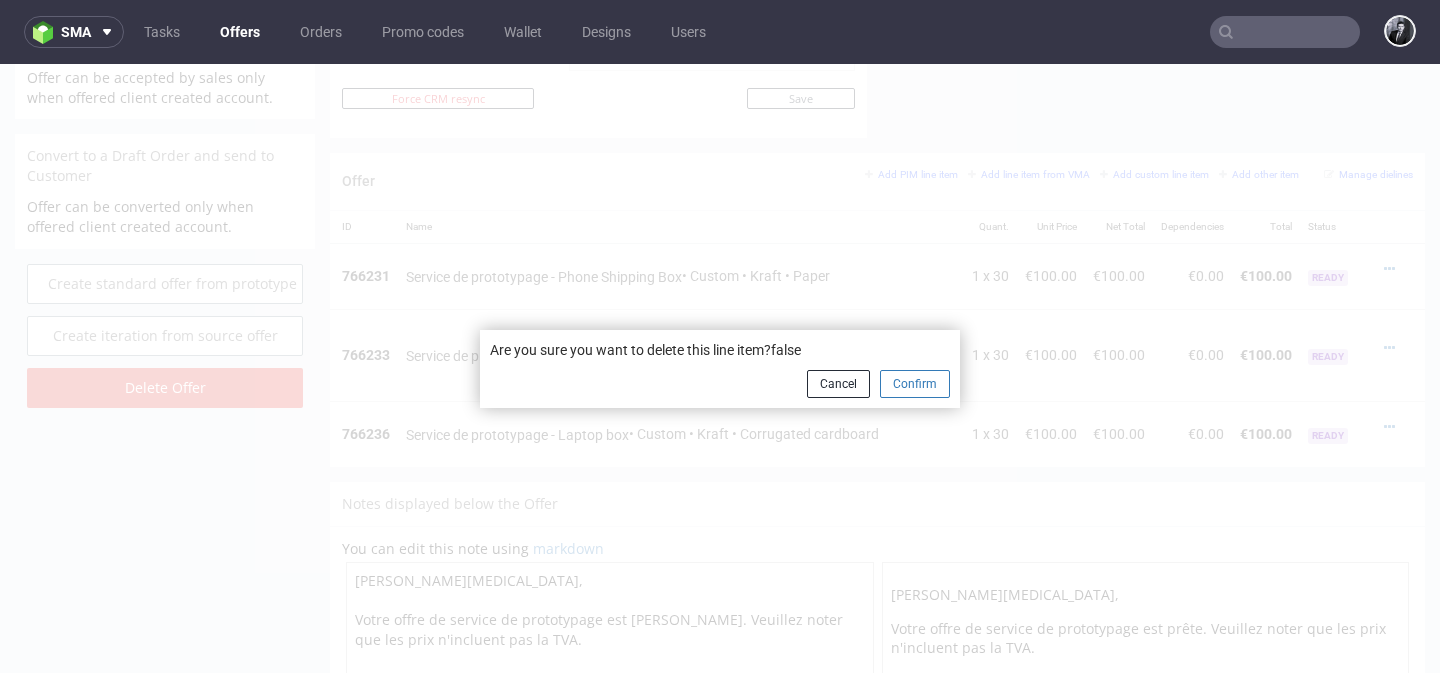 click on "Confirm" at bounding box center (915, 384) 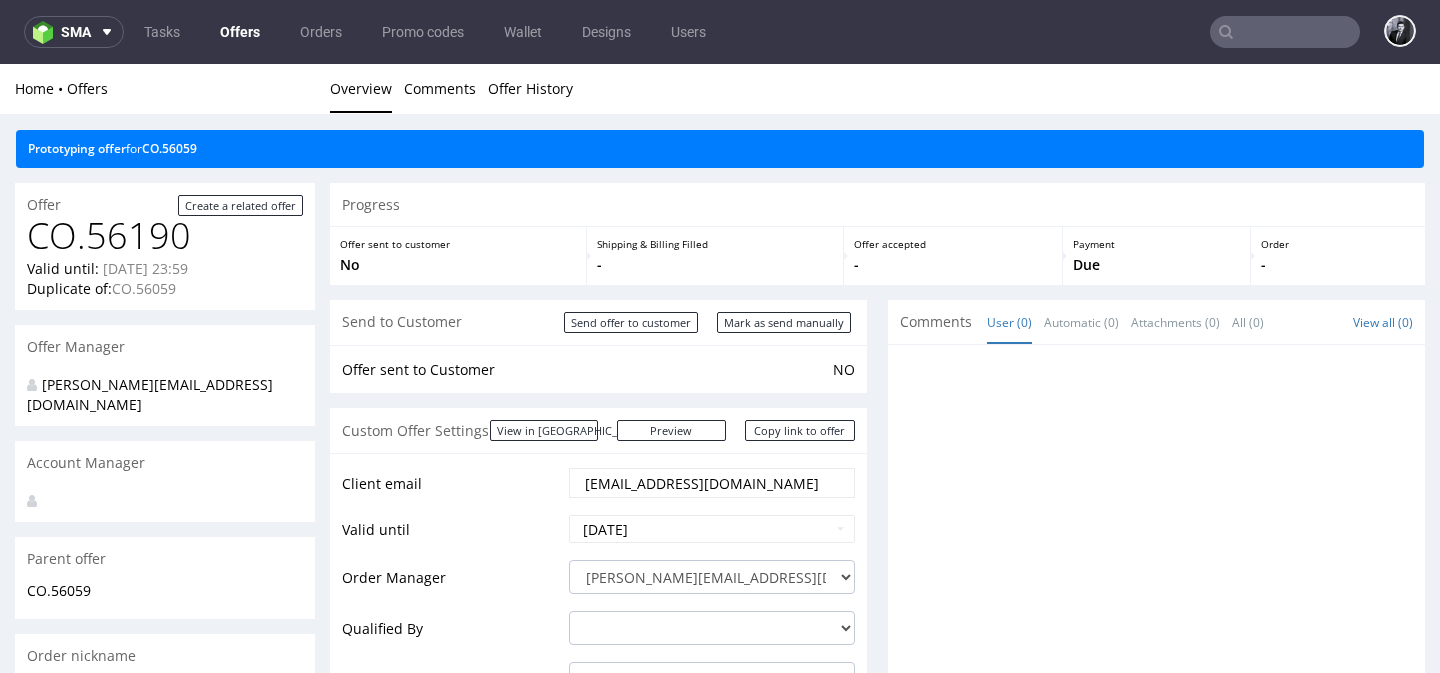 scroll, scrollTop: 1142, scrollLeft: 0, axis: vertical 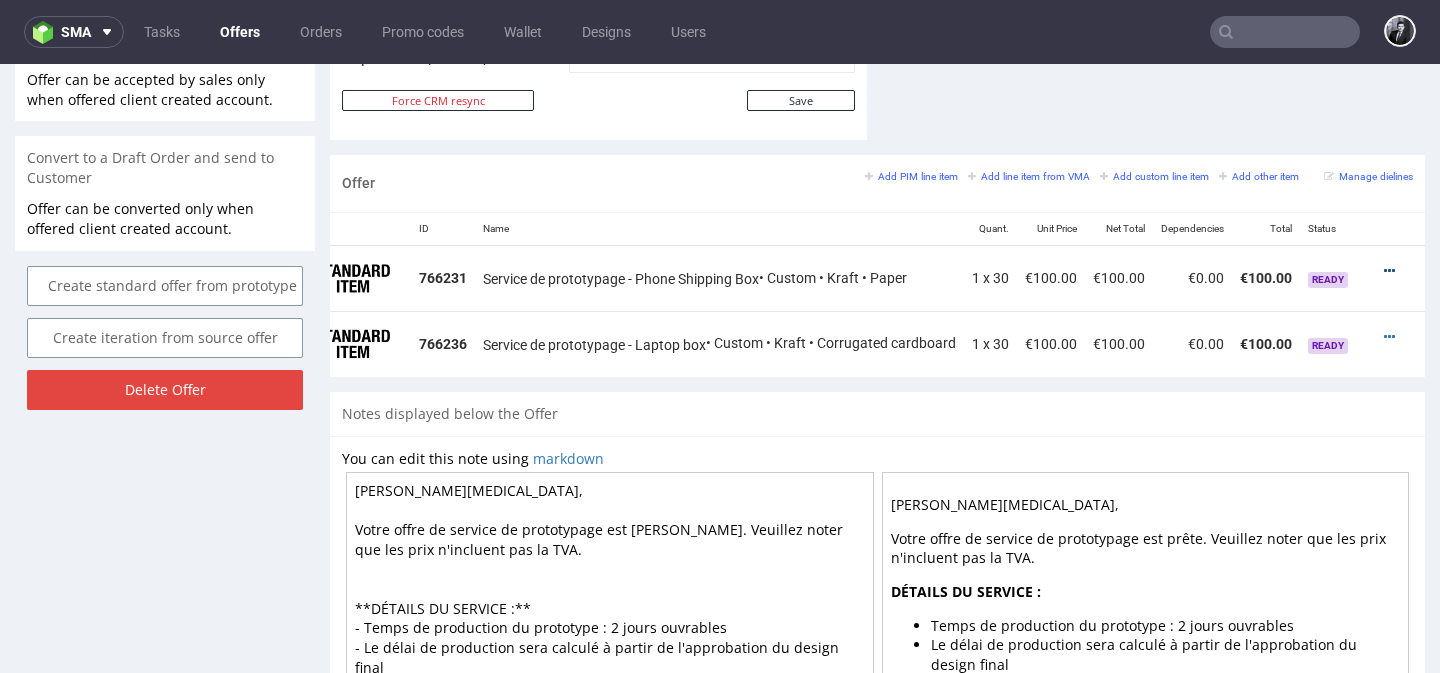 click at bounding box center [1389, 271] 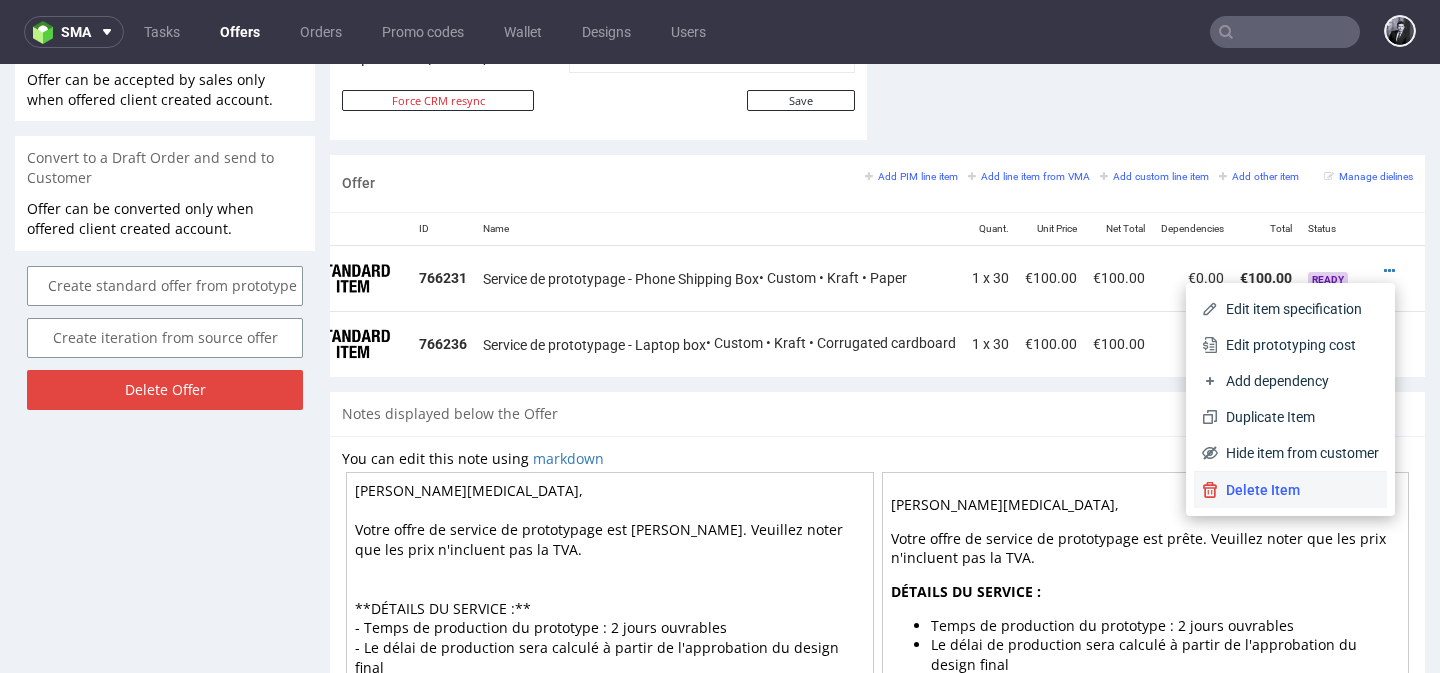 click on "Delete Item" at bounding box center [1298, 490] 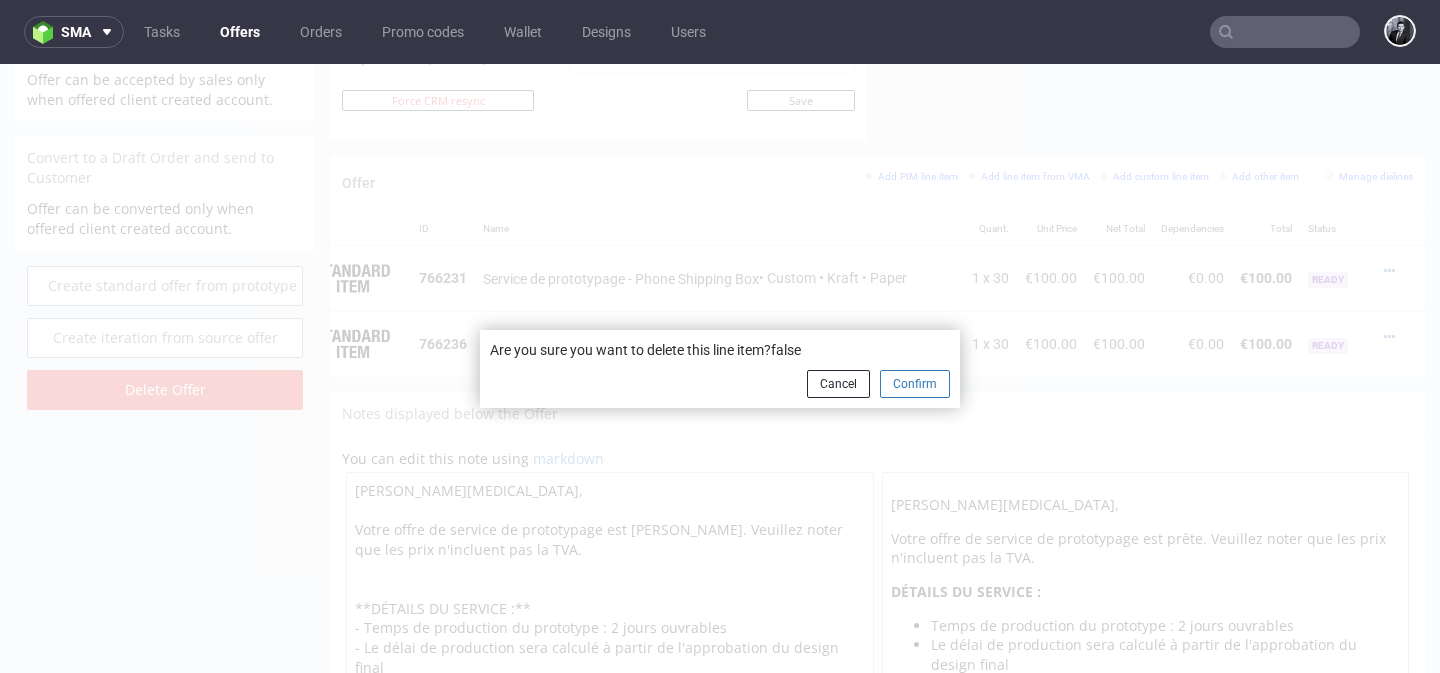 click on "Confirm" at bounding box center (915, 384) 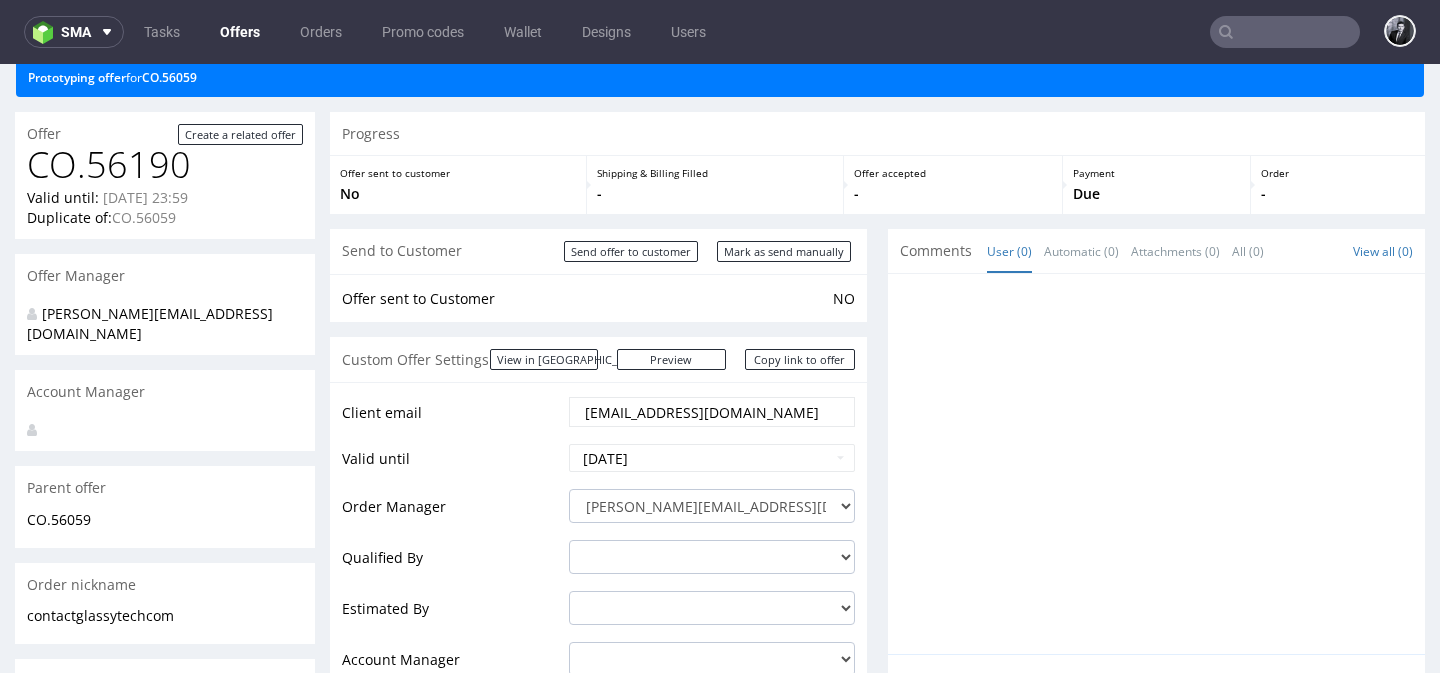 scroll, scrollTop: 49, scrollLeft: 0, axis: vertical 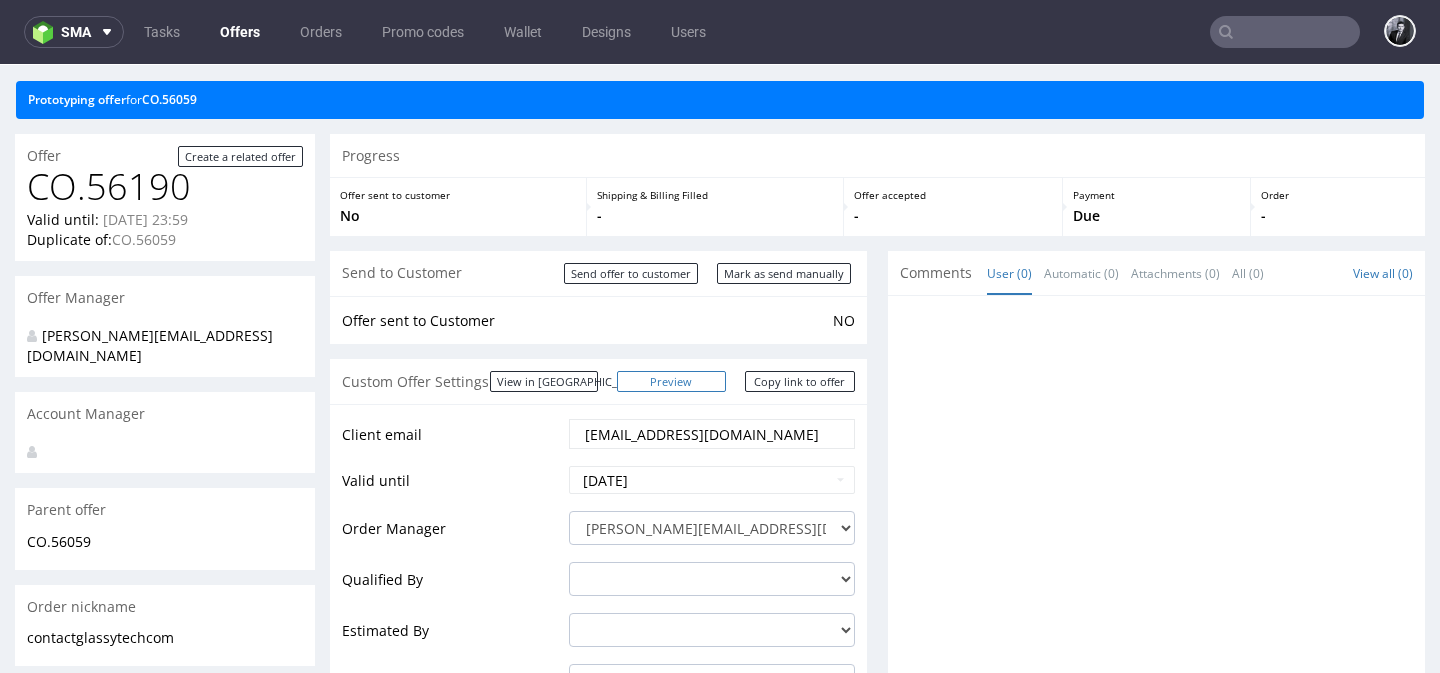 click on "Preview" at bounding box center [672, 381] 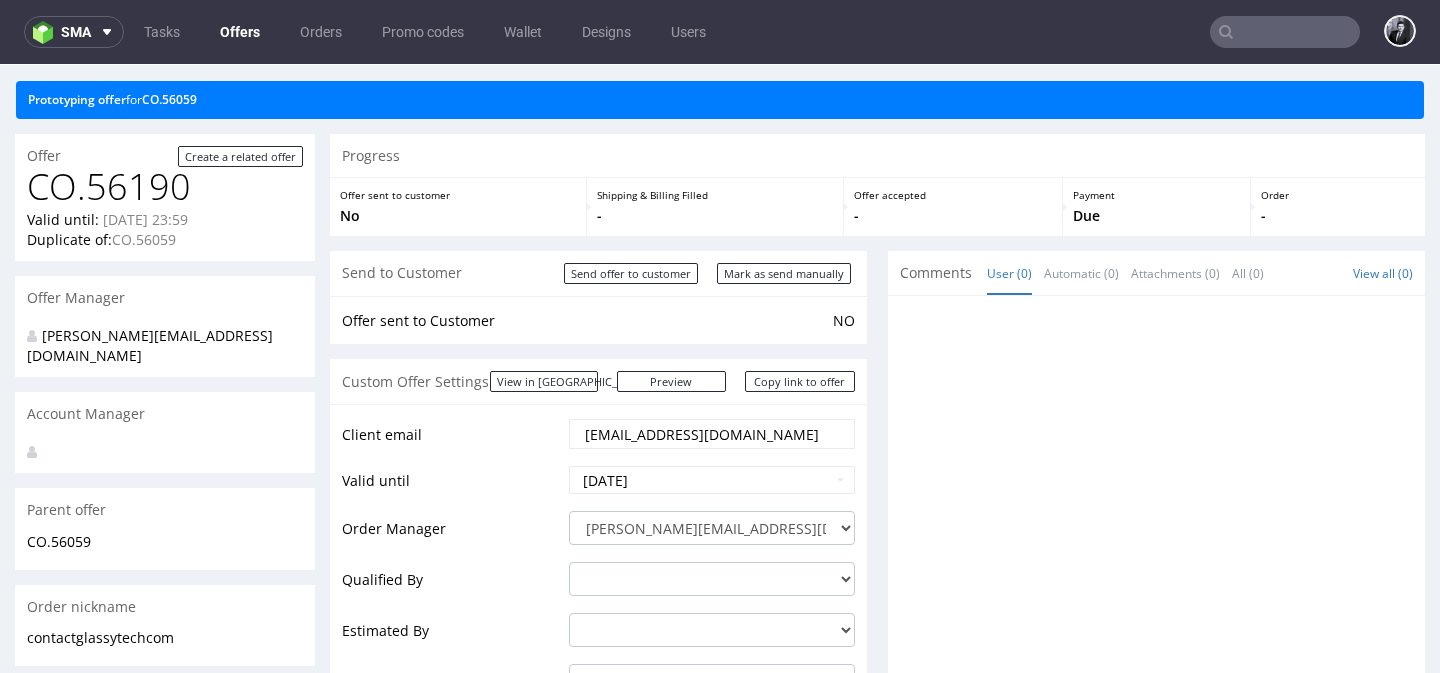 click on "Offer sent to Customer NO" at bounding box center [598, 320] 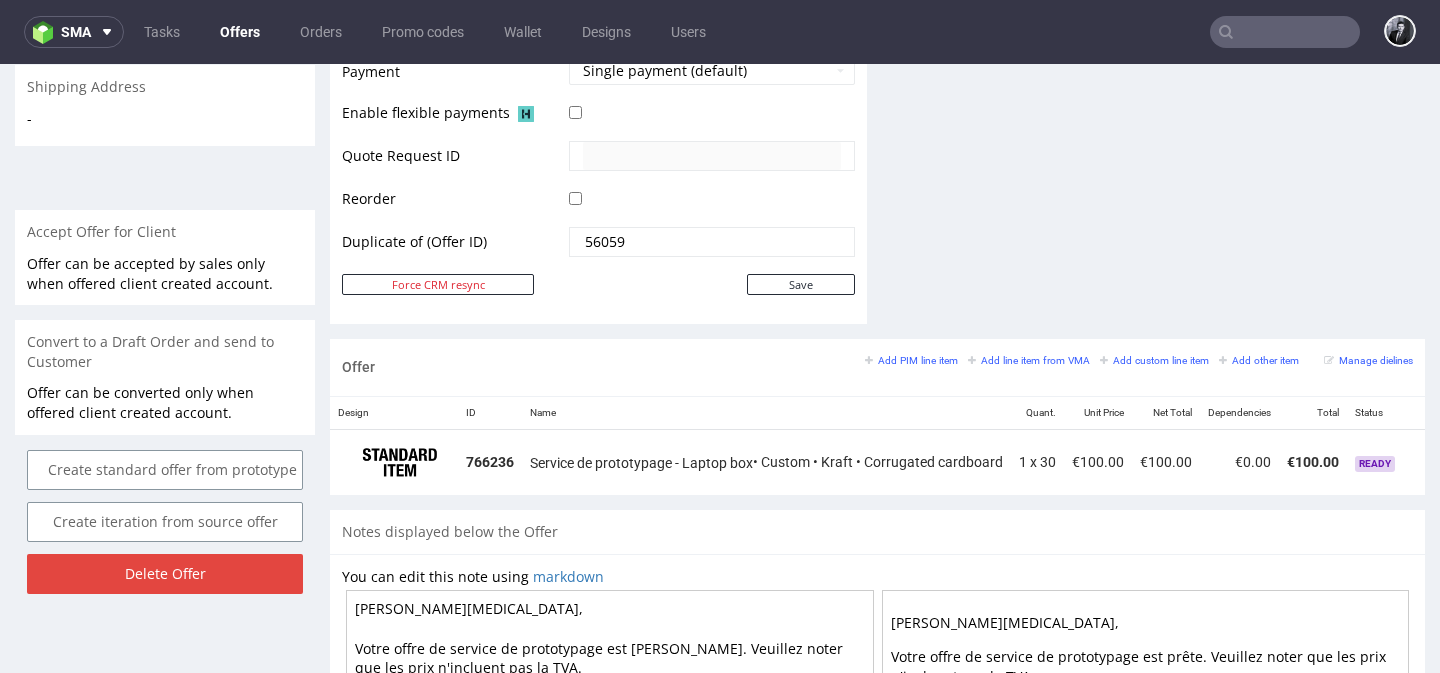 scroll, scrollTop: 960, scrollLeft: 0, axis: vertical 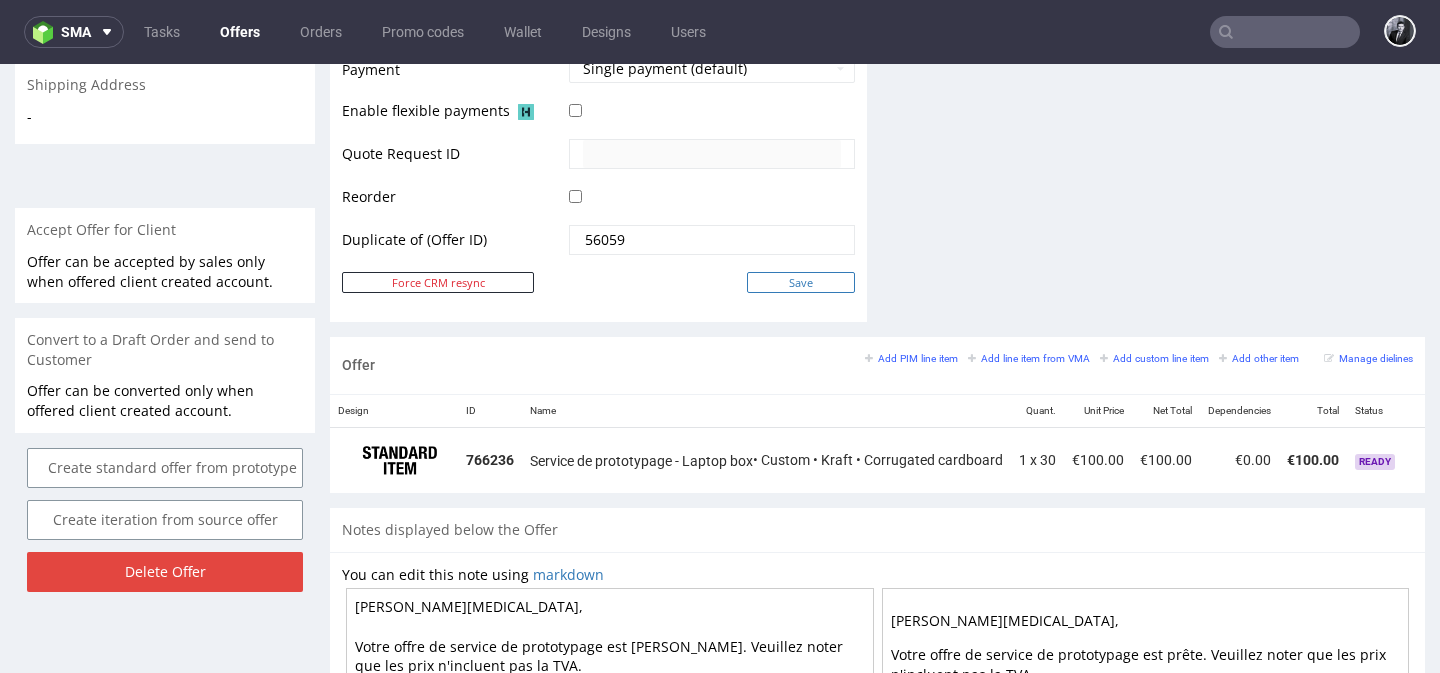 click on "Save" at bounding box center [801, 282] 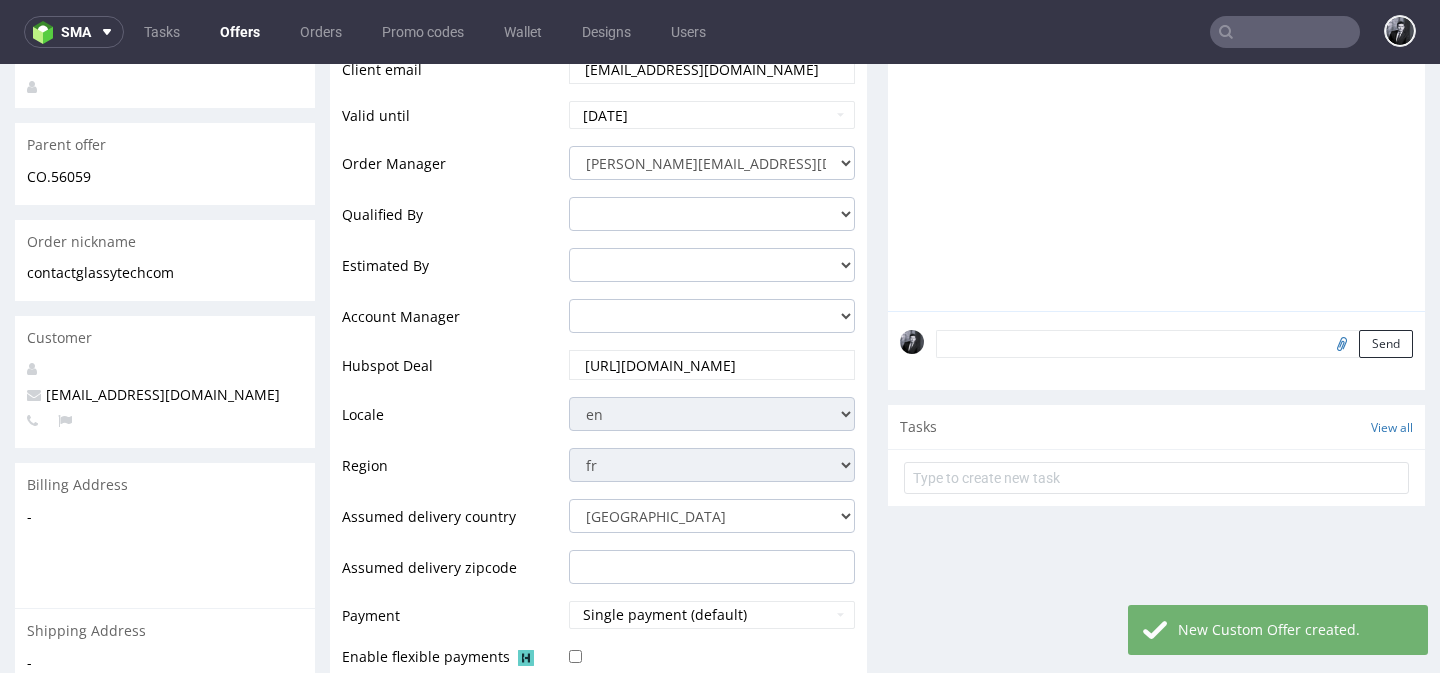 scroll, scrollTop: 0, scrollLeft: 0, axis: both 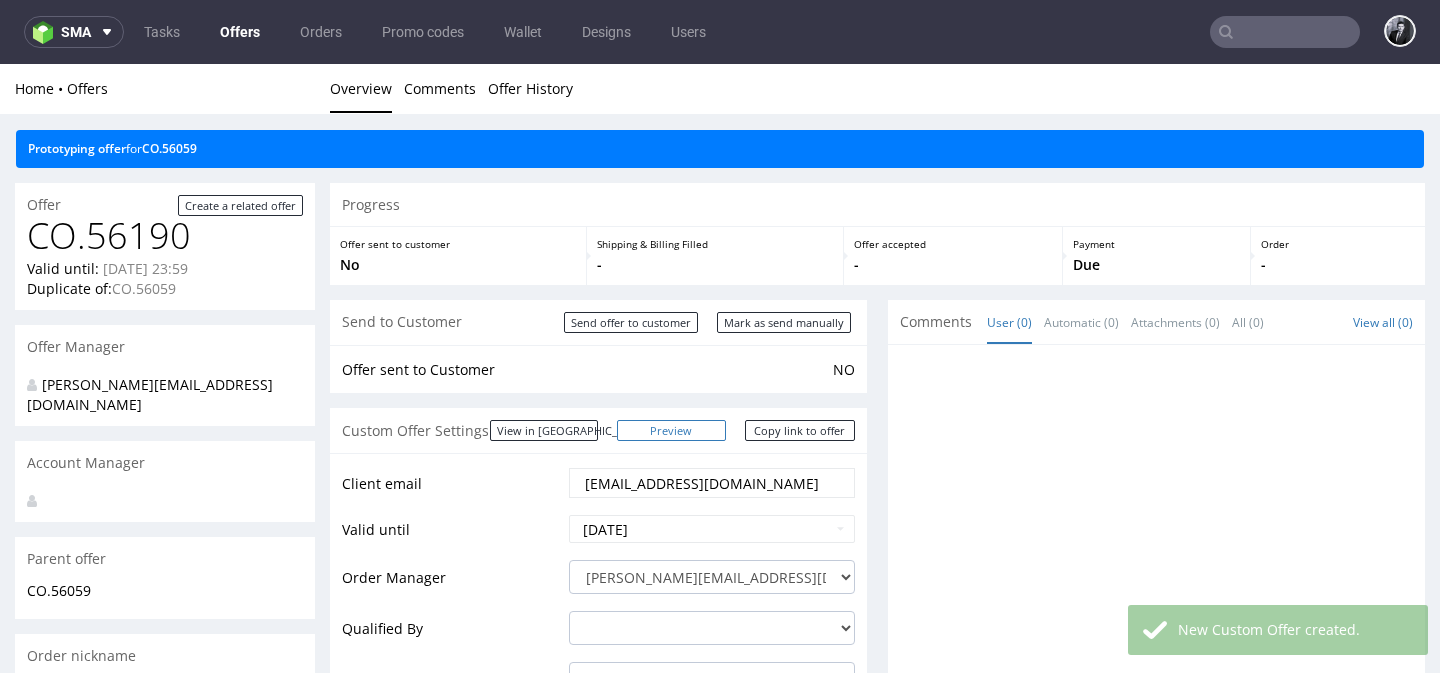 click on "Preview" at bounding box center [672, 430] 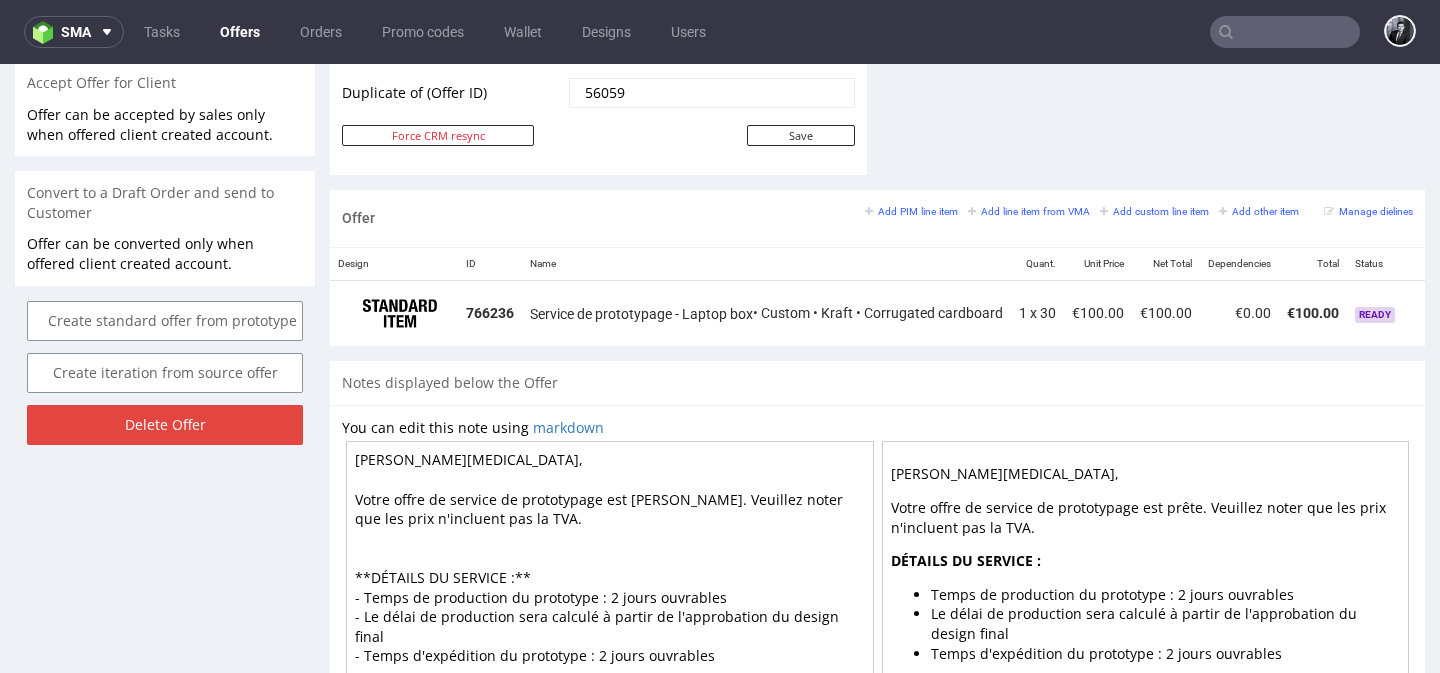 scroll, scrollTop: 1118, scrollLeft: 0, axis: vertical 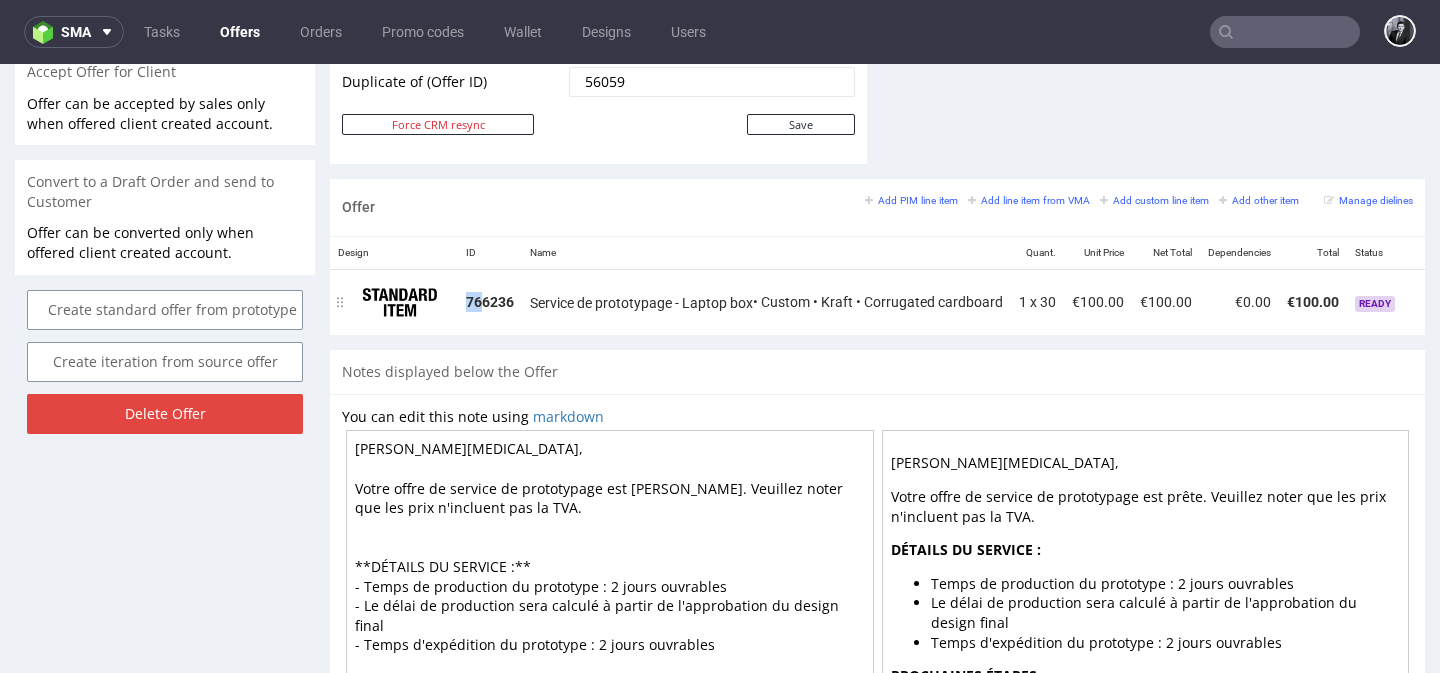 drag, startPoint x: 468, startPoint y: 301, endPoint x: 491, endPoint y: 303, distance: 23.086792 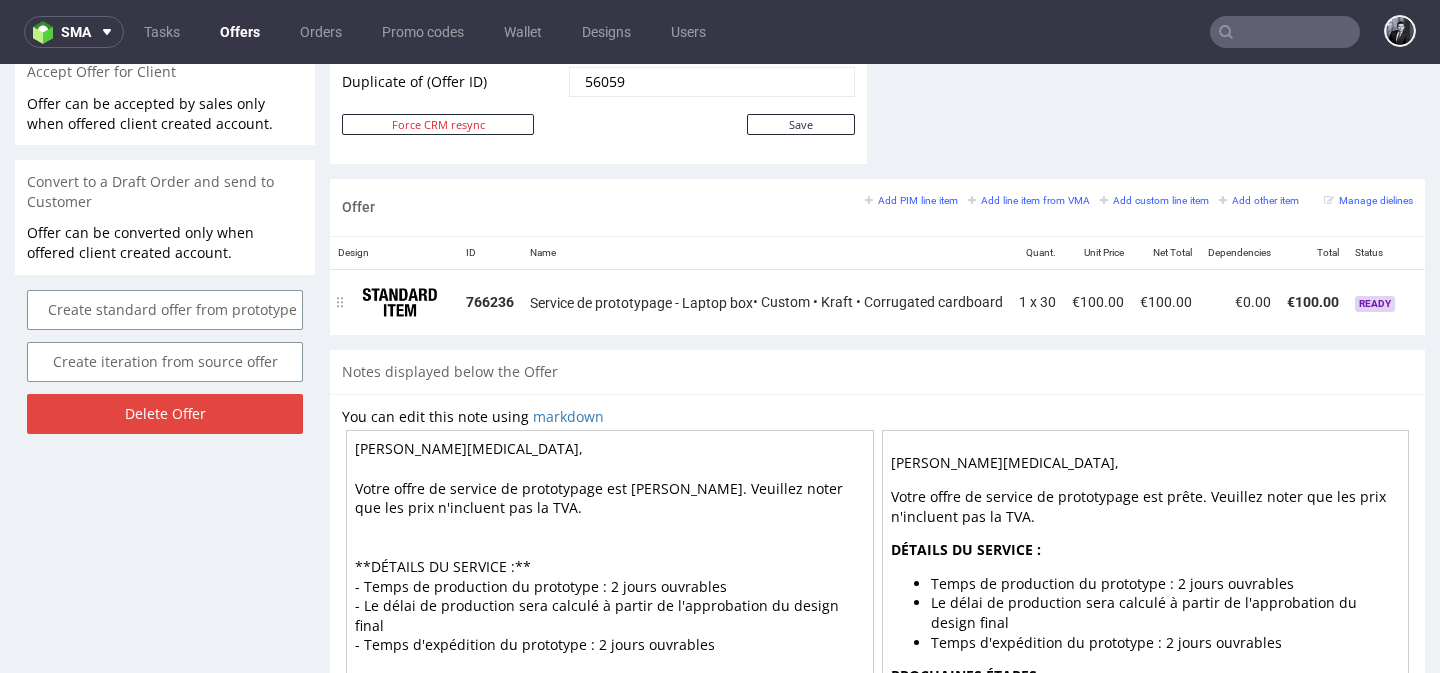 click on "766236" at bounding box center (490, 302) 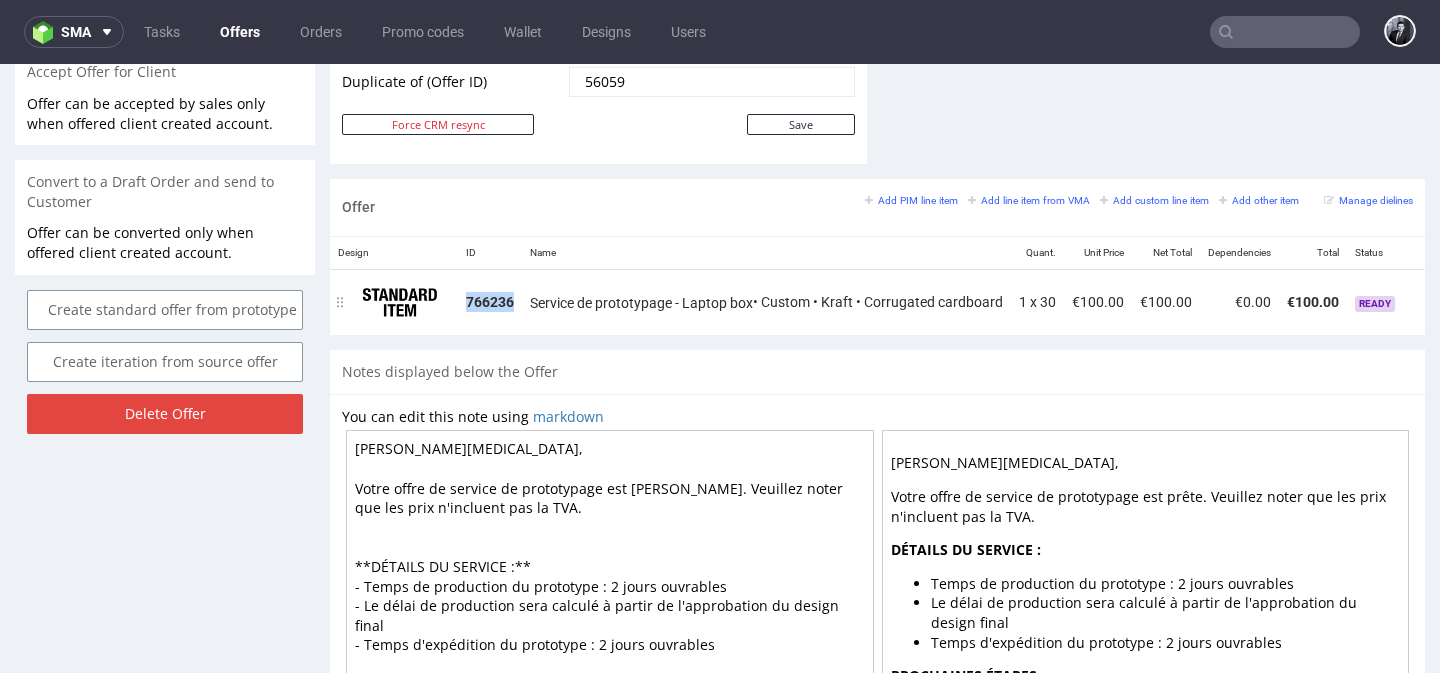 drag, startPoint x: 519, startPoint y: 303, endPoint x: 467, endPoint y: 301, distance: 52.03845 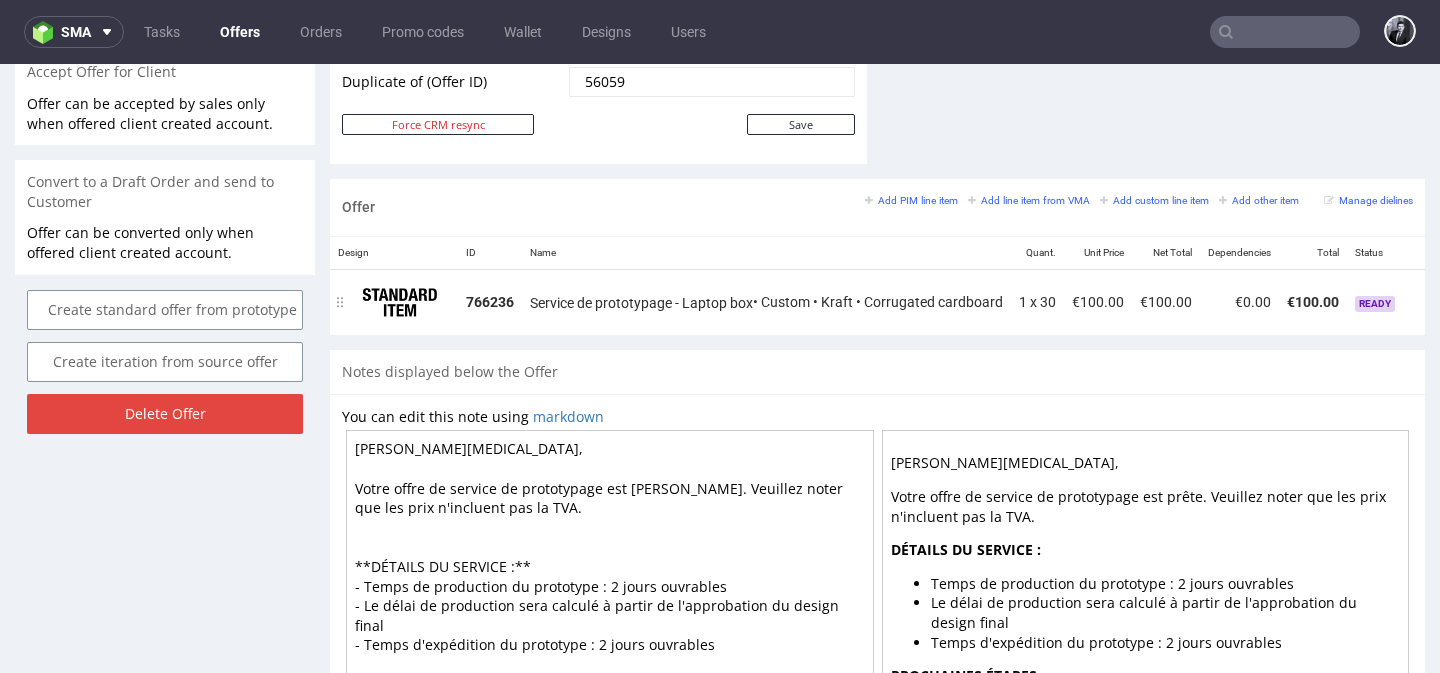 scroll, scrollTop: 0, scrollLeft: 61, axis: horizontal 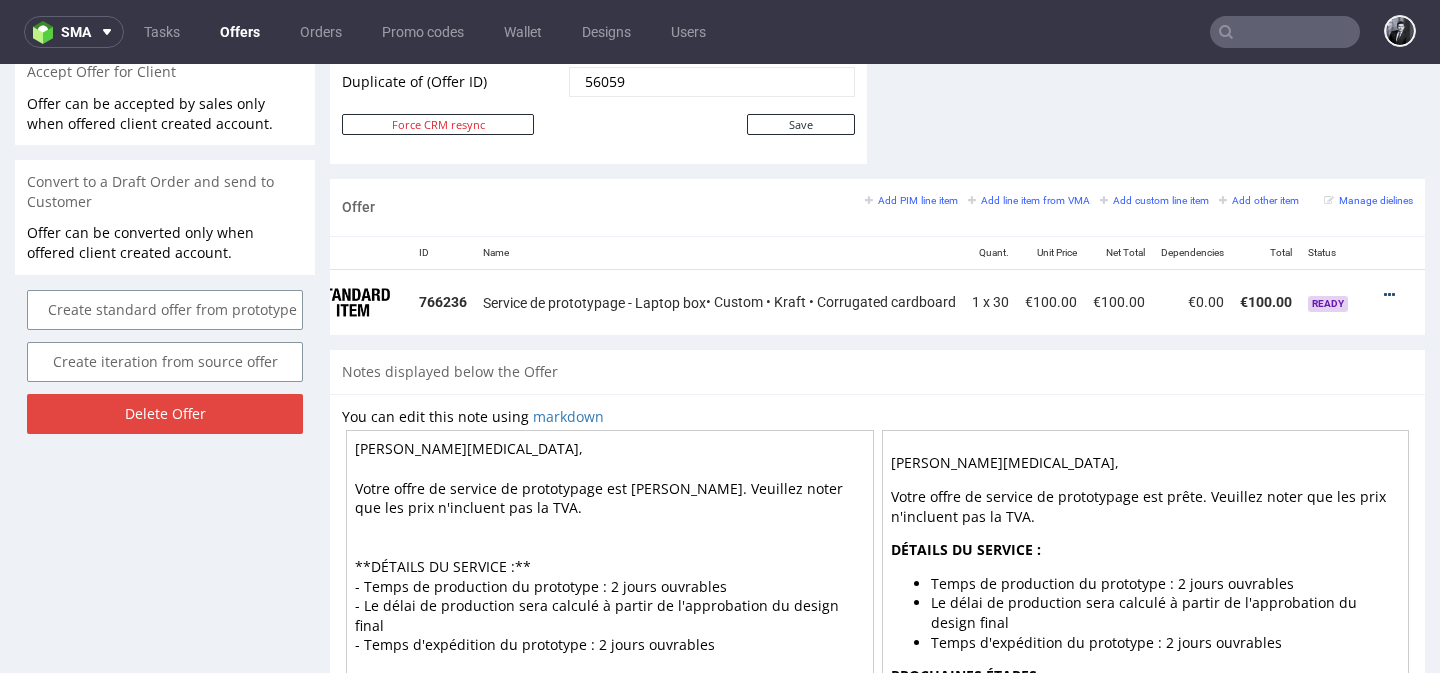 click at bounding box center (1389, 295) 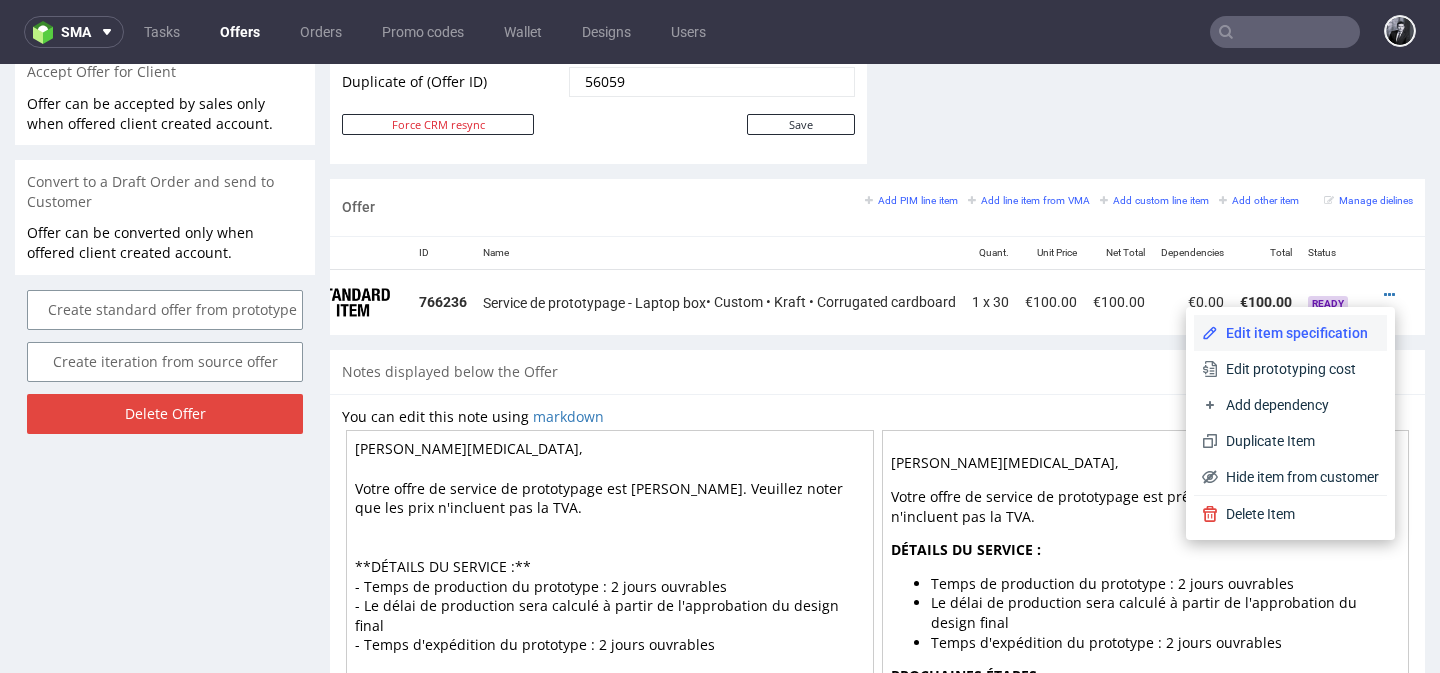 click on "Edit item specification" at bounding box center (1298, 333) 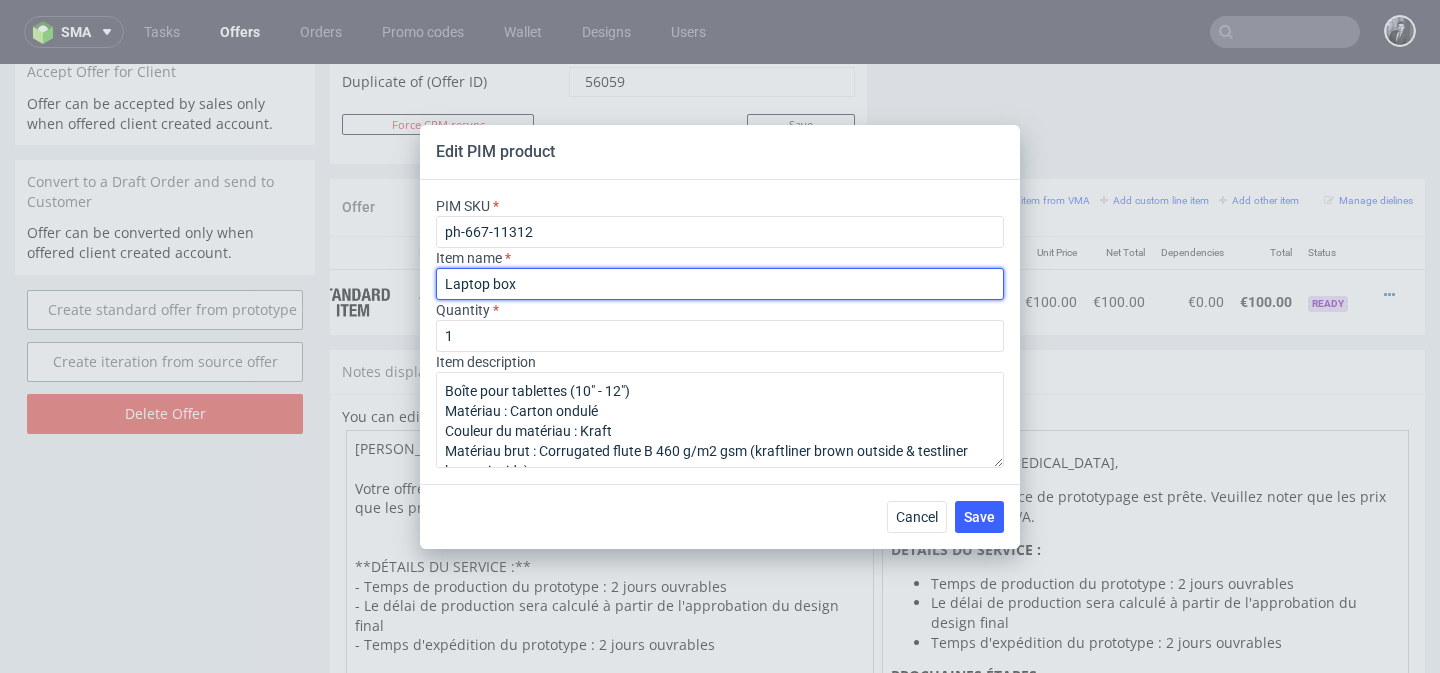 drag, startPoint x: 553, startPoint y: 292, endPoint x: 395, endPoint y: 286, distance: 158.11388 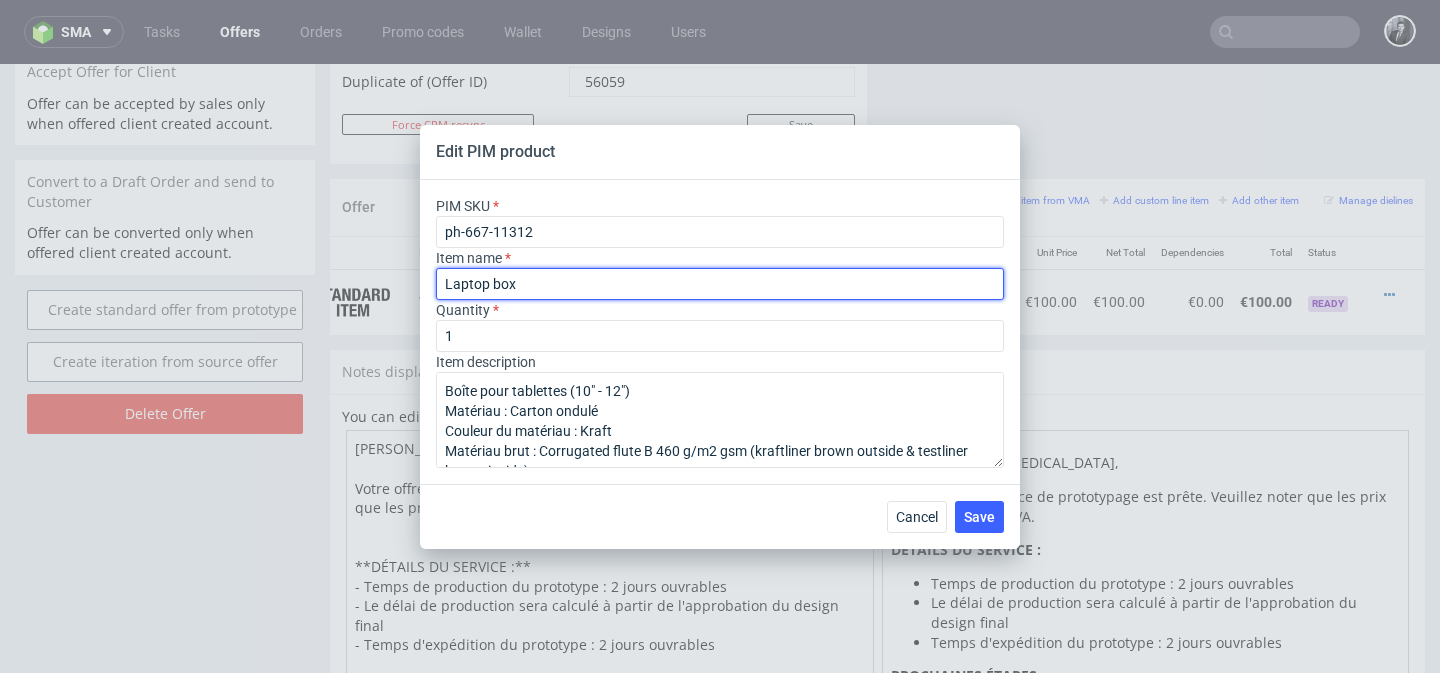 paste on "Boîte pour" 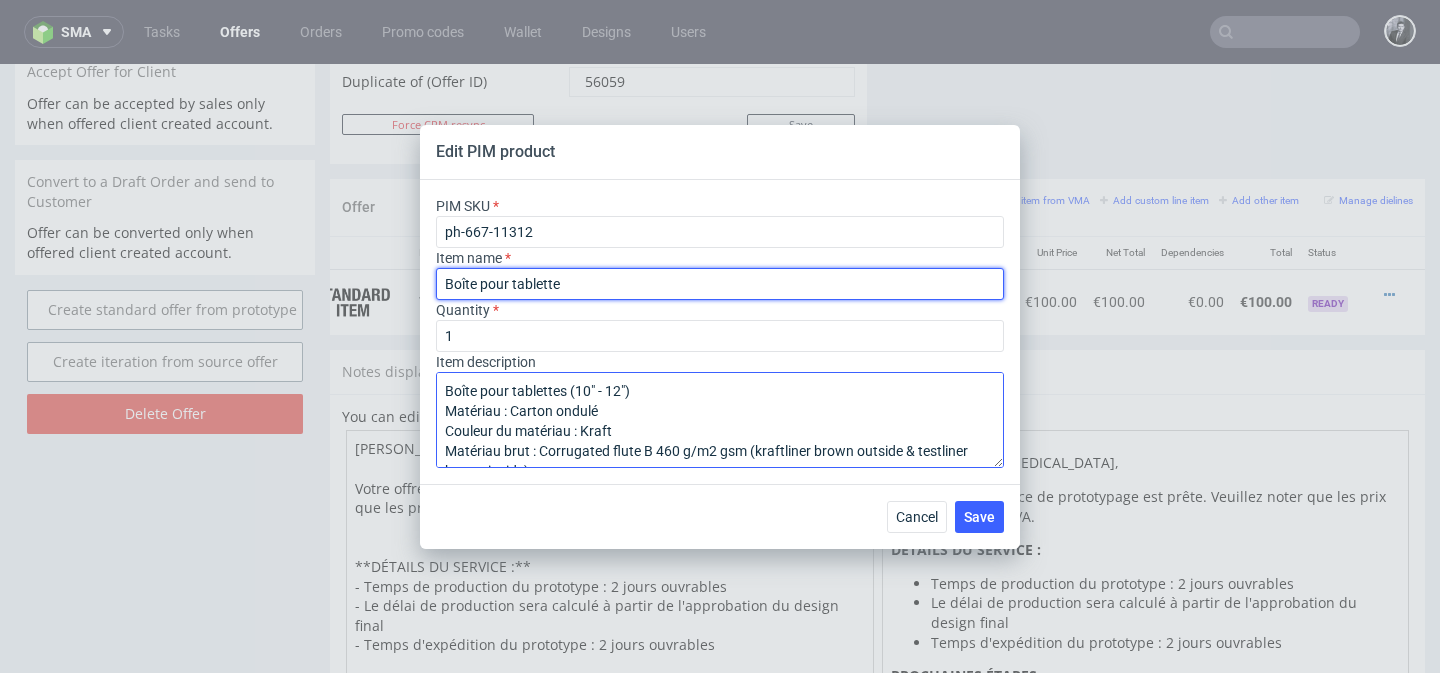 scroll, scrollTop: 42, scrollLeft: 0, axis: vertical 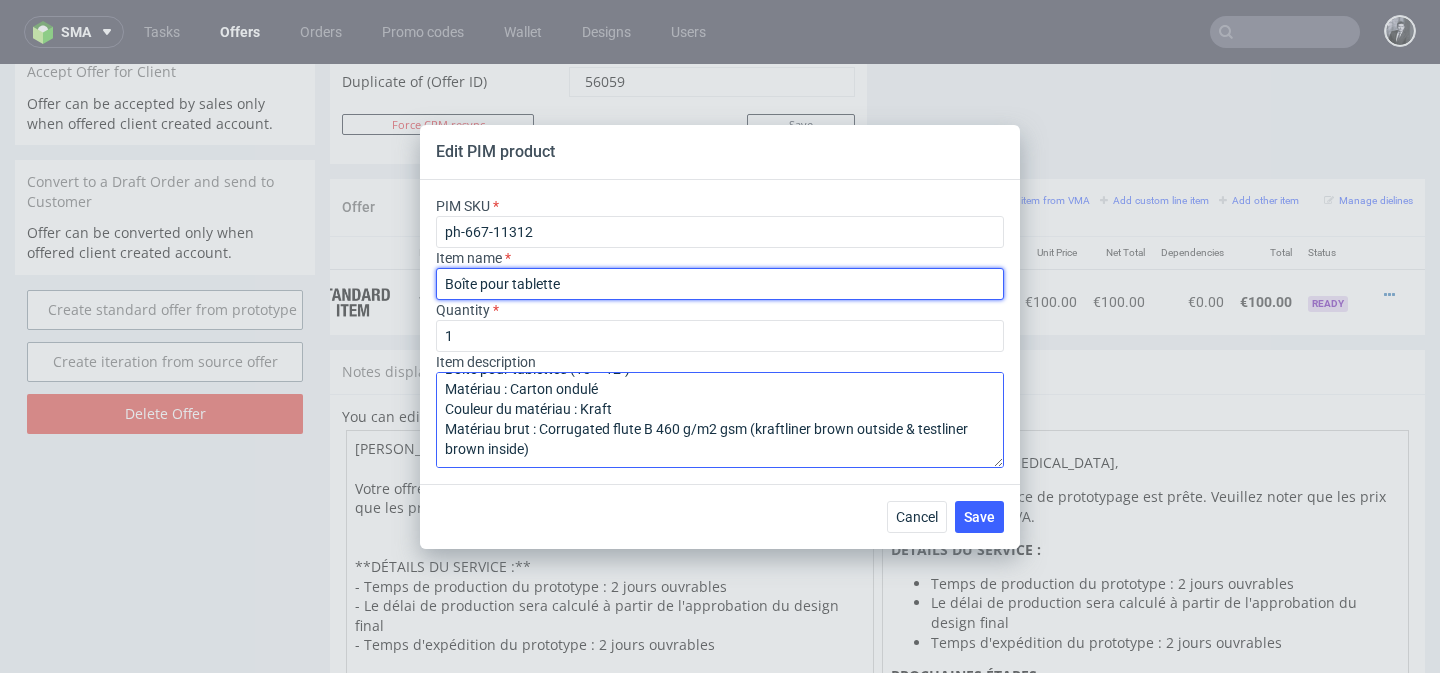 type on "Boîte pour tablette" 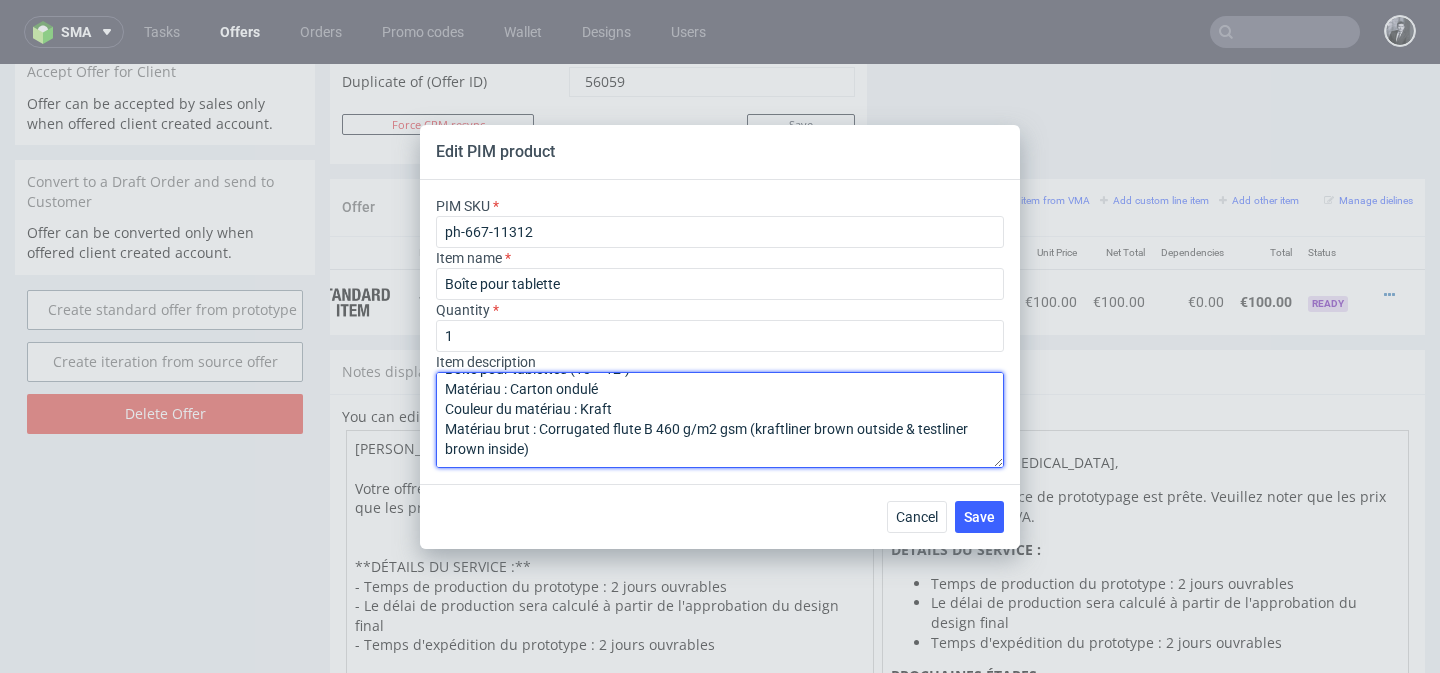 click on "Boîte pour tablettes (10" - 12")
Matériau : Carton ondulé
Couleur du matériau : Kraft
Matériau brut : Corrugated flute B 460 g/m2 gsm (kraftliner brown outside & testliner brown inside)" at bounding box center (720, 420) 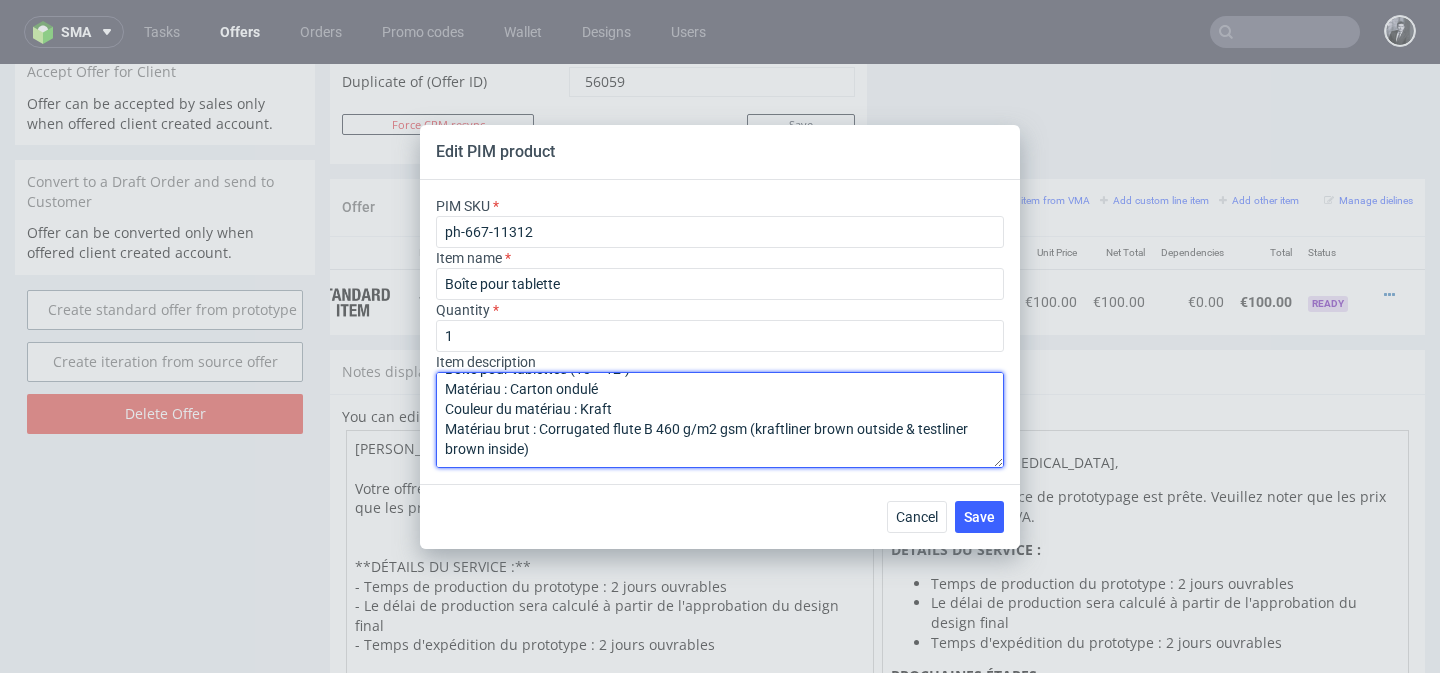 scroll, scrollTop: 0, scrollLeft: 0, axis: both 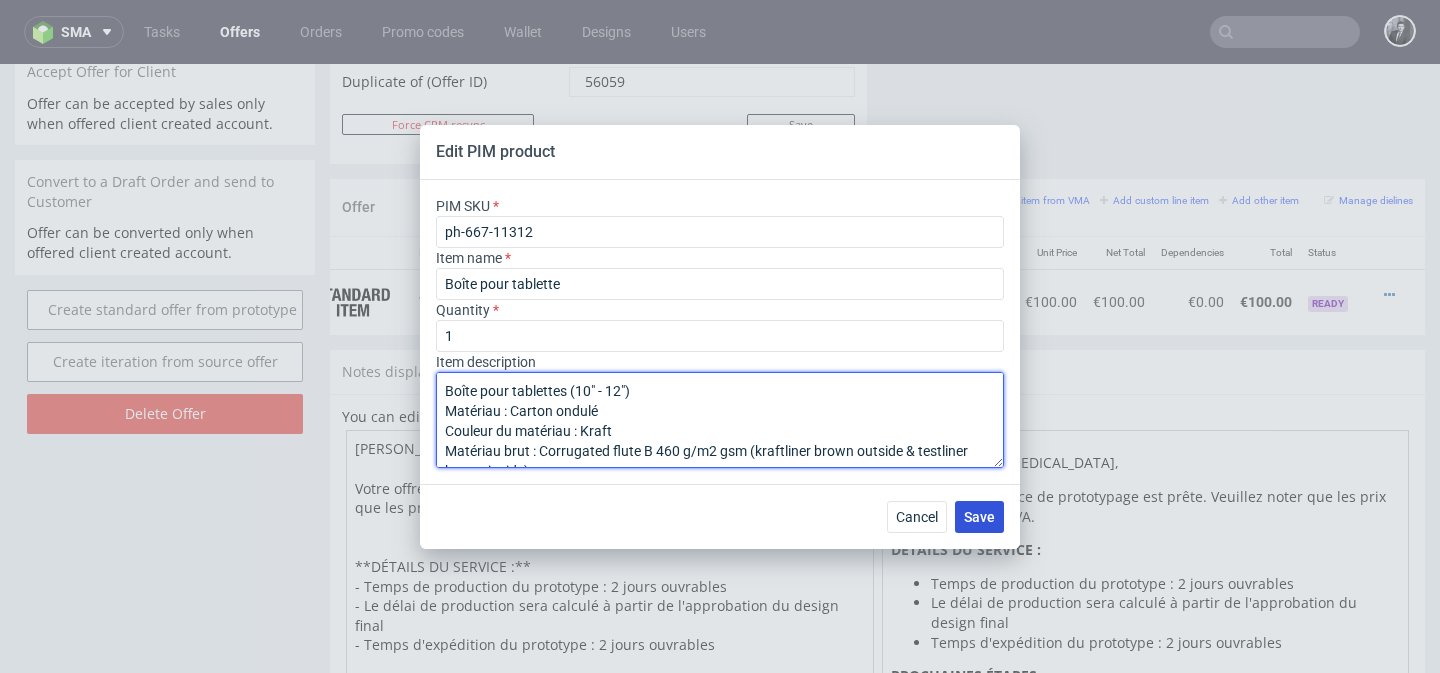 type on "Boîte pour tablettes (10" - 12")
Matériau : Carton ondulé
Couleur du matériau : Kraft
Matériau brut : Corrugated flute B 460 g/m2 gsm (kraftliner brown outside & testliner brown inside)" 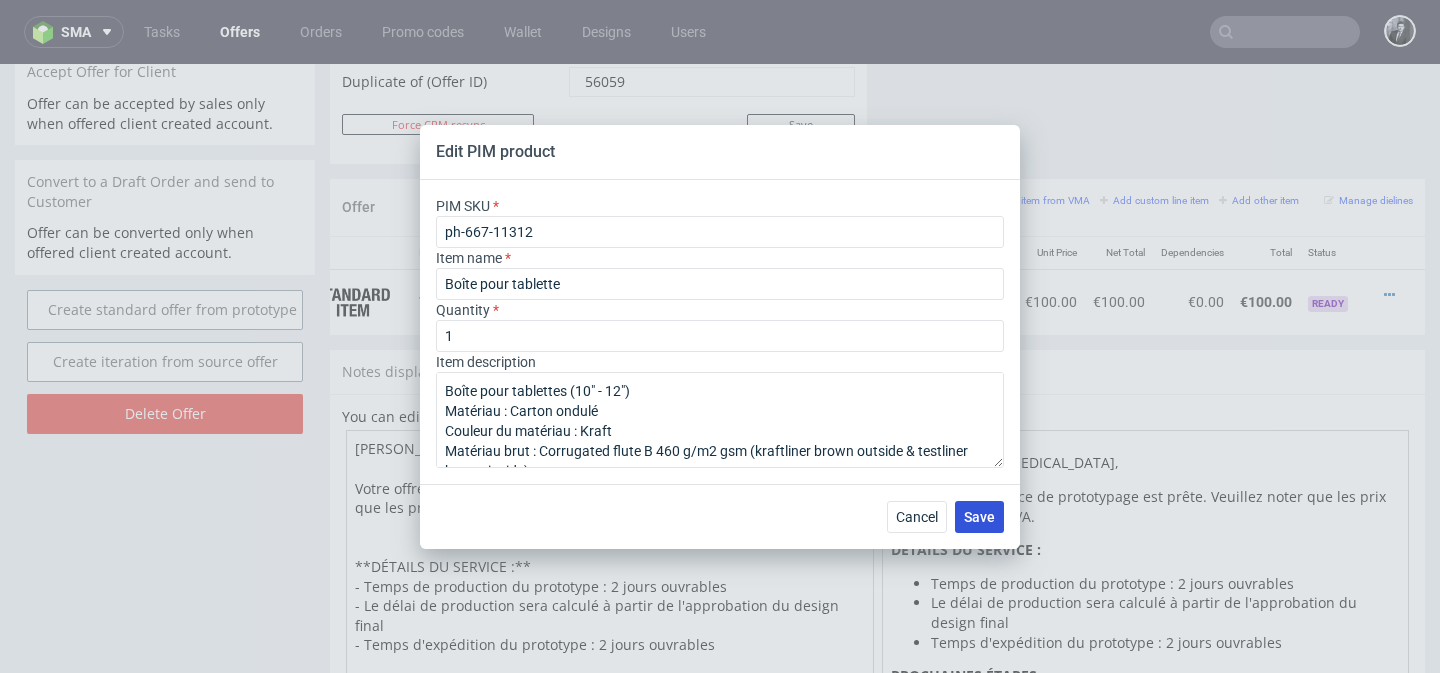 click on "Save" at bounding box center (979, 517) 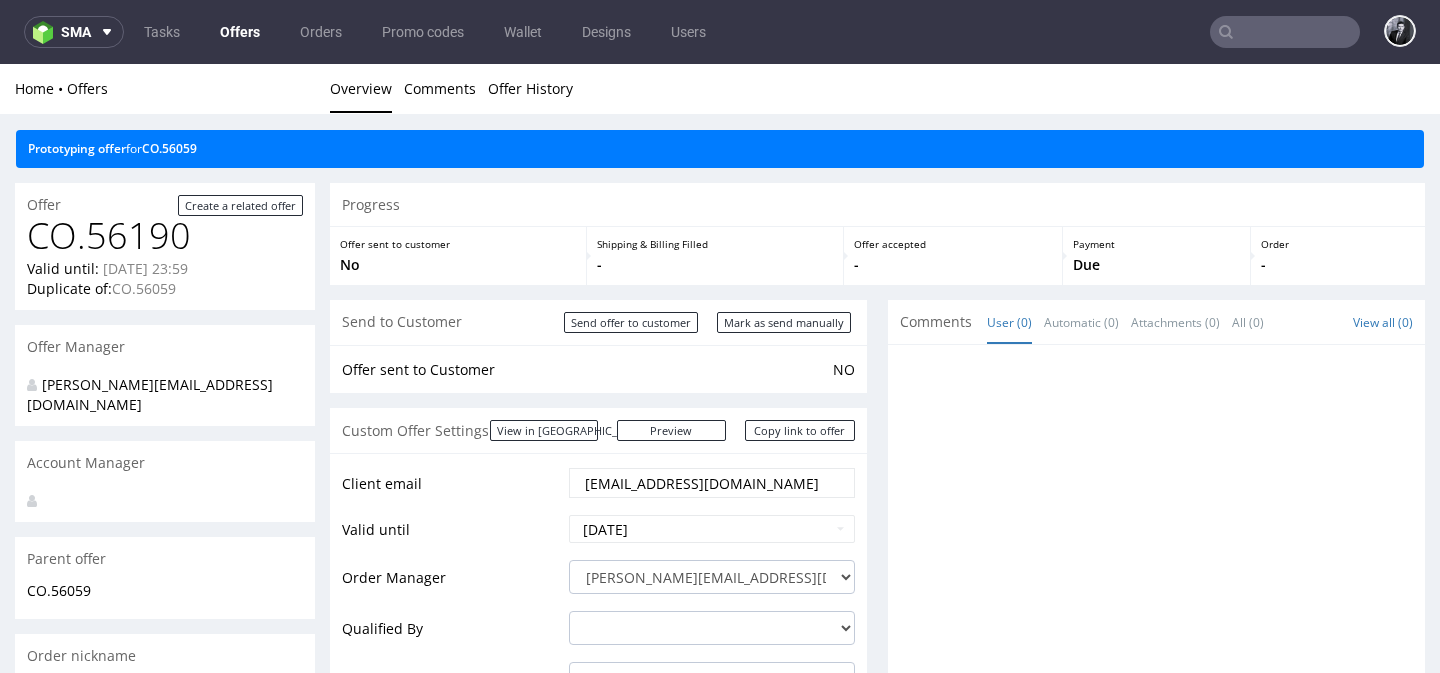 scroll, scrollTop: 5, scrollLeft: 0, axis: vertical 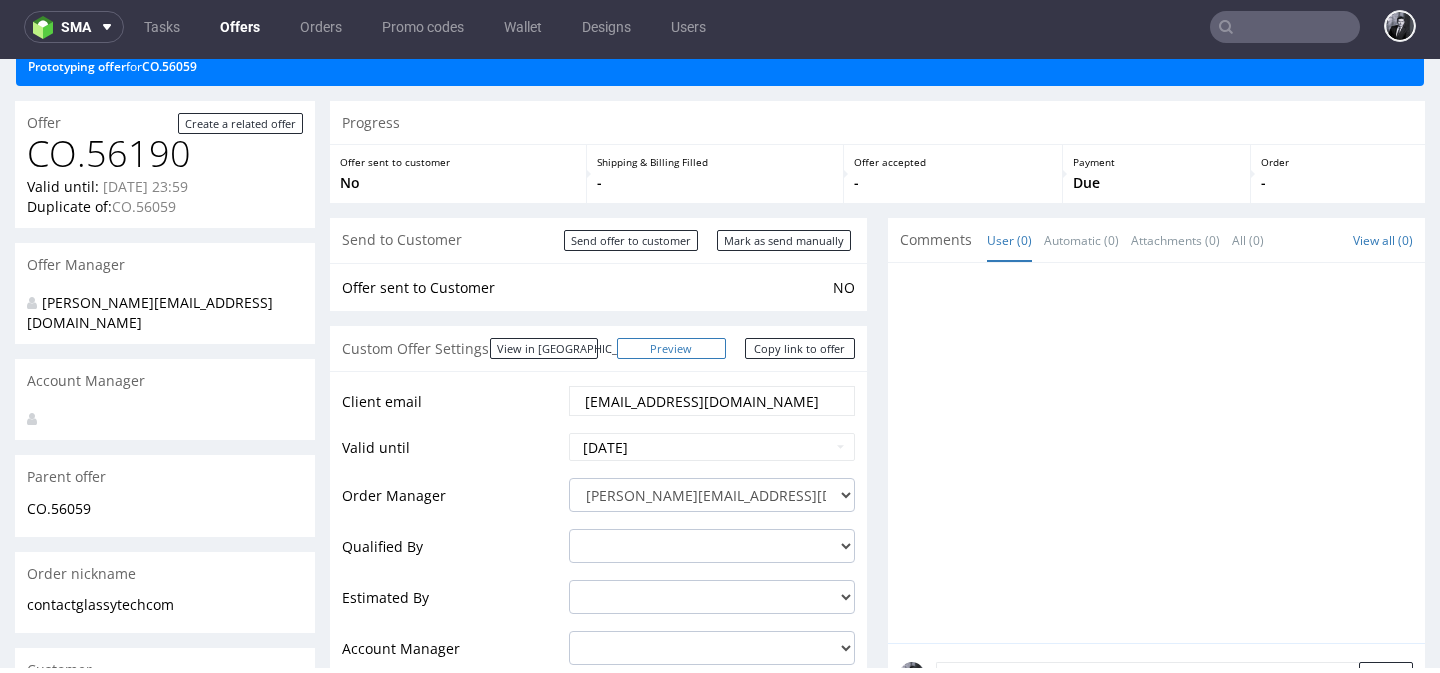 click on "Preview" at bounding box center (672, 348) 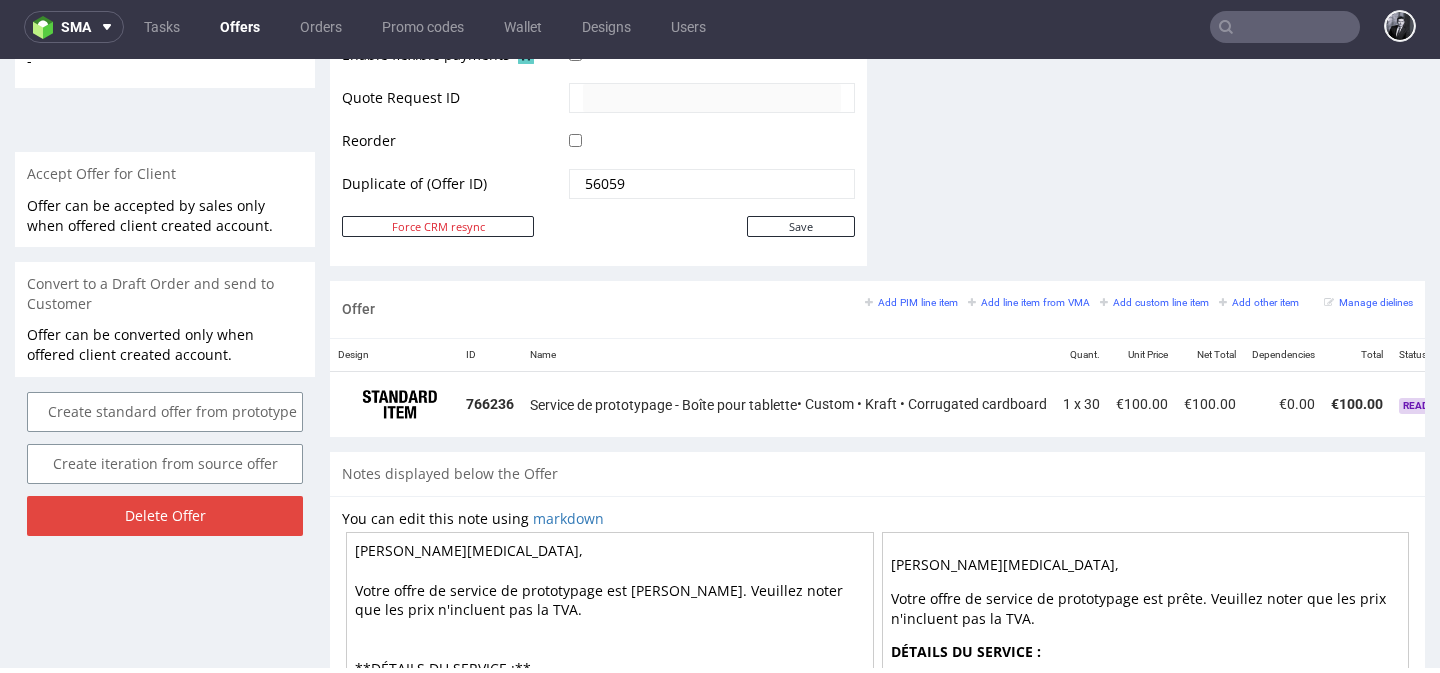 scroll, scrollTop: 1031, scrollLeft: 0, axis: vertical 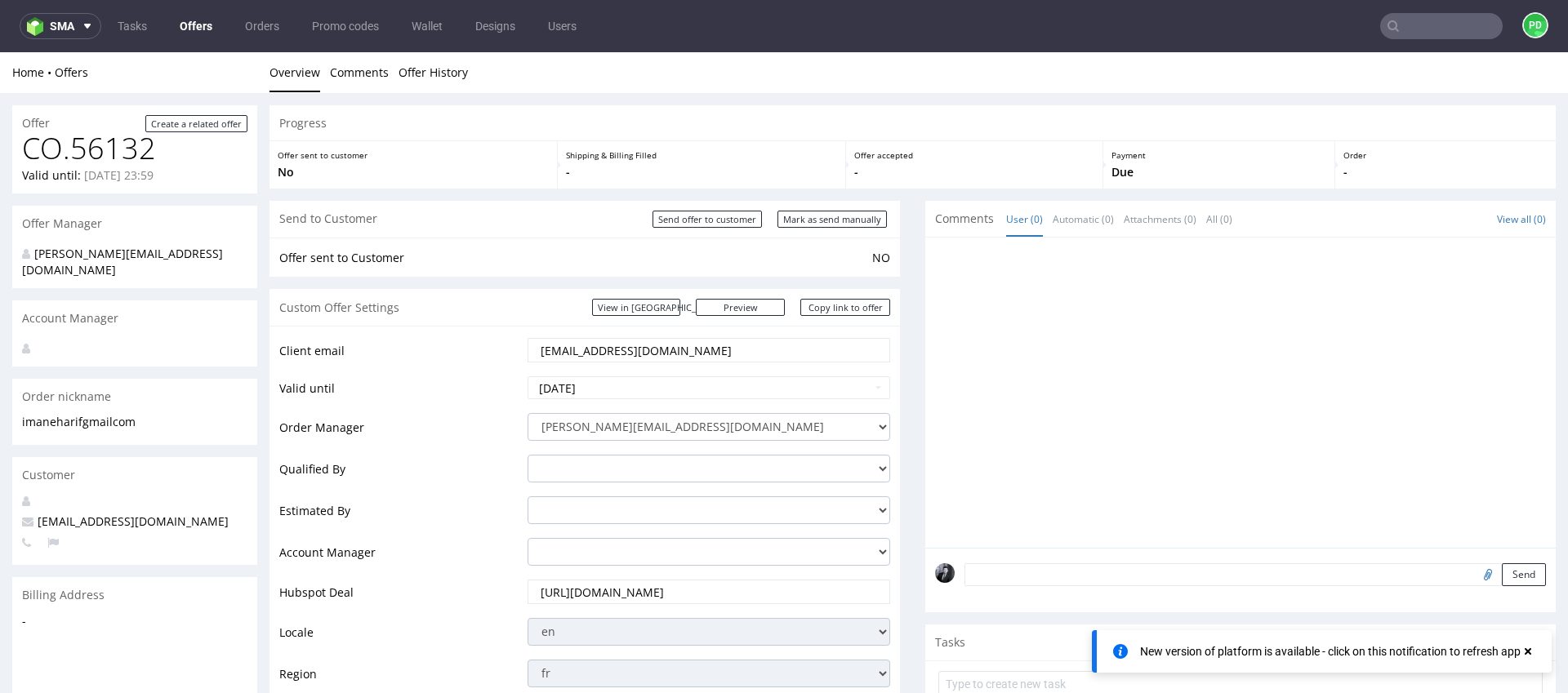 click on "Offers" at bounding box center (196, 26) 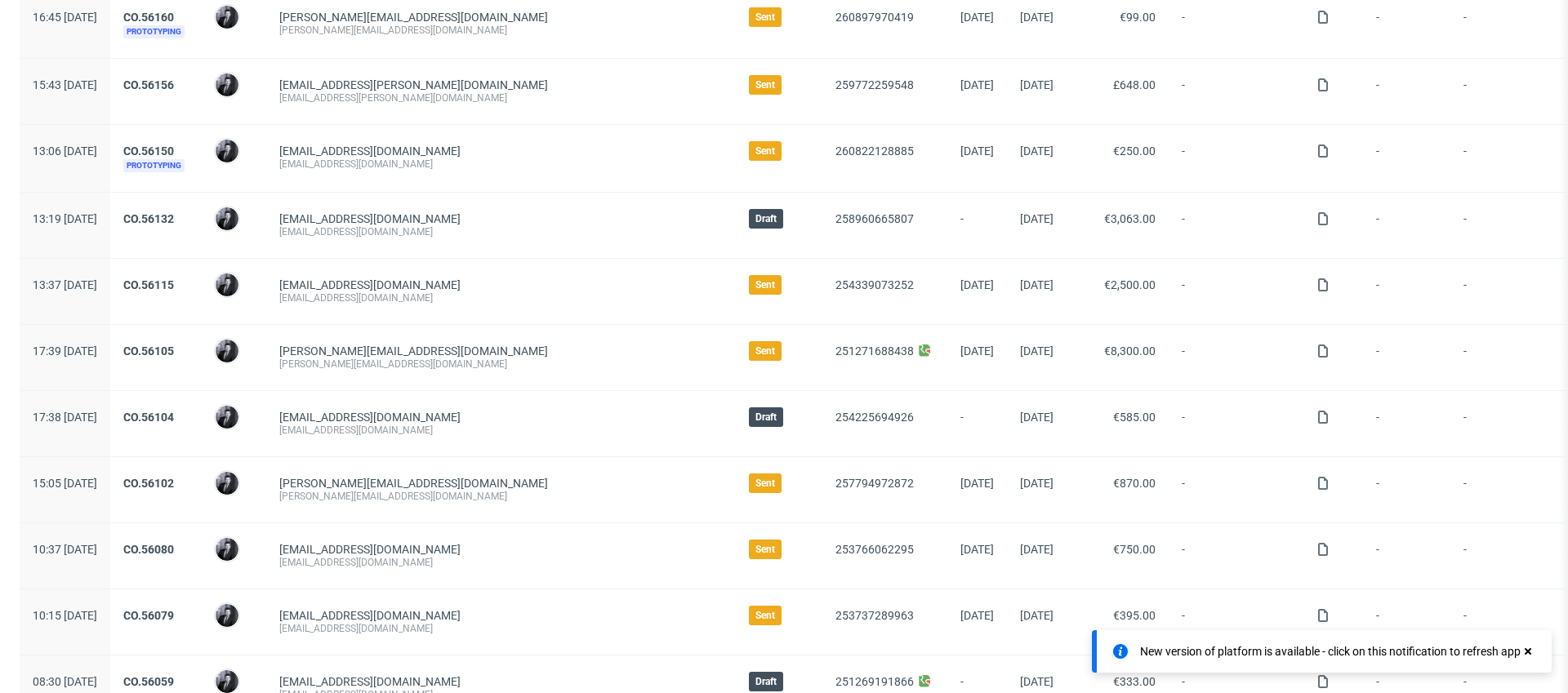 scroll, scrollTop: 240, scrollLeft: 0, axis: vertical 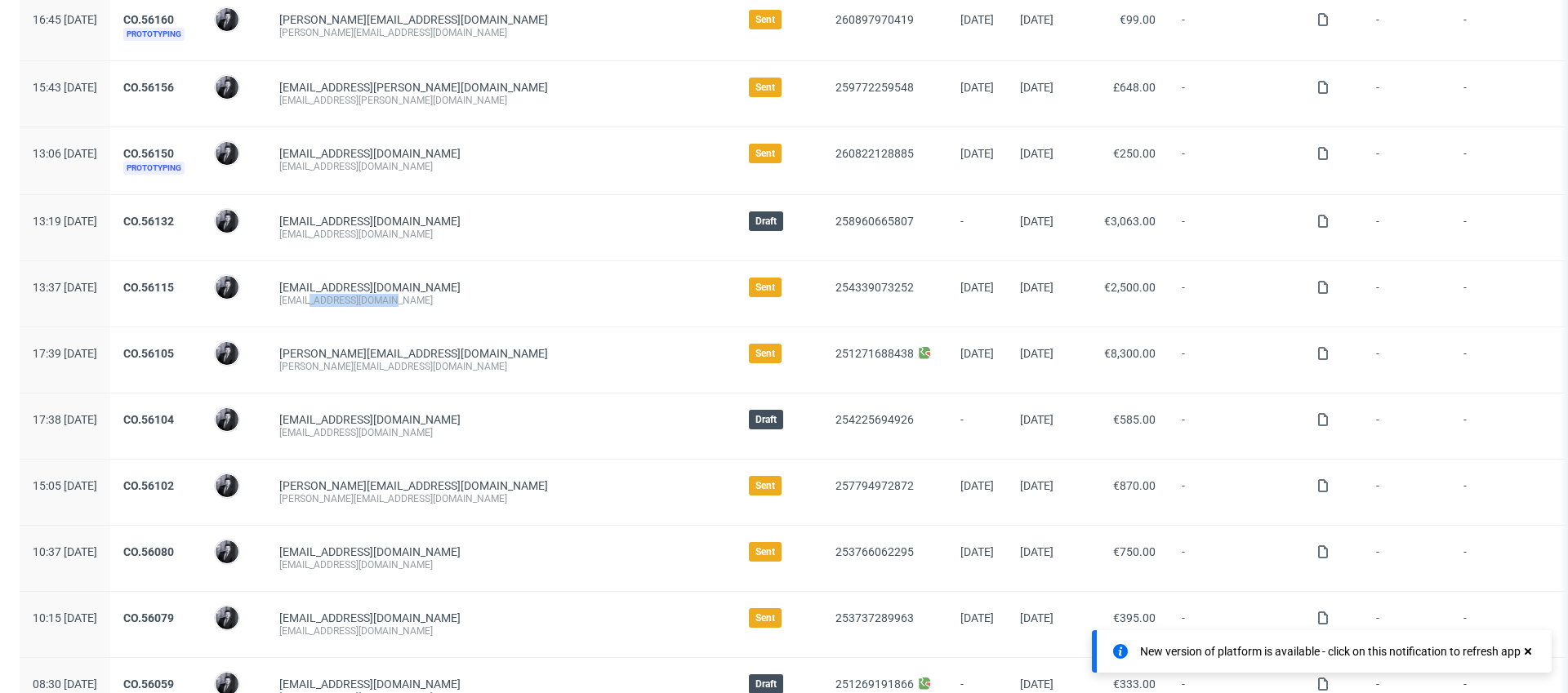 drag, startPoint x: 355, startPoint y: 299, endPoint x: 437, endPoint y: 299, distance: 82 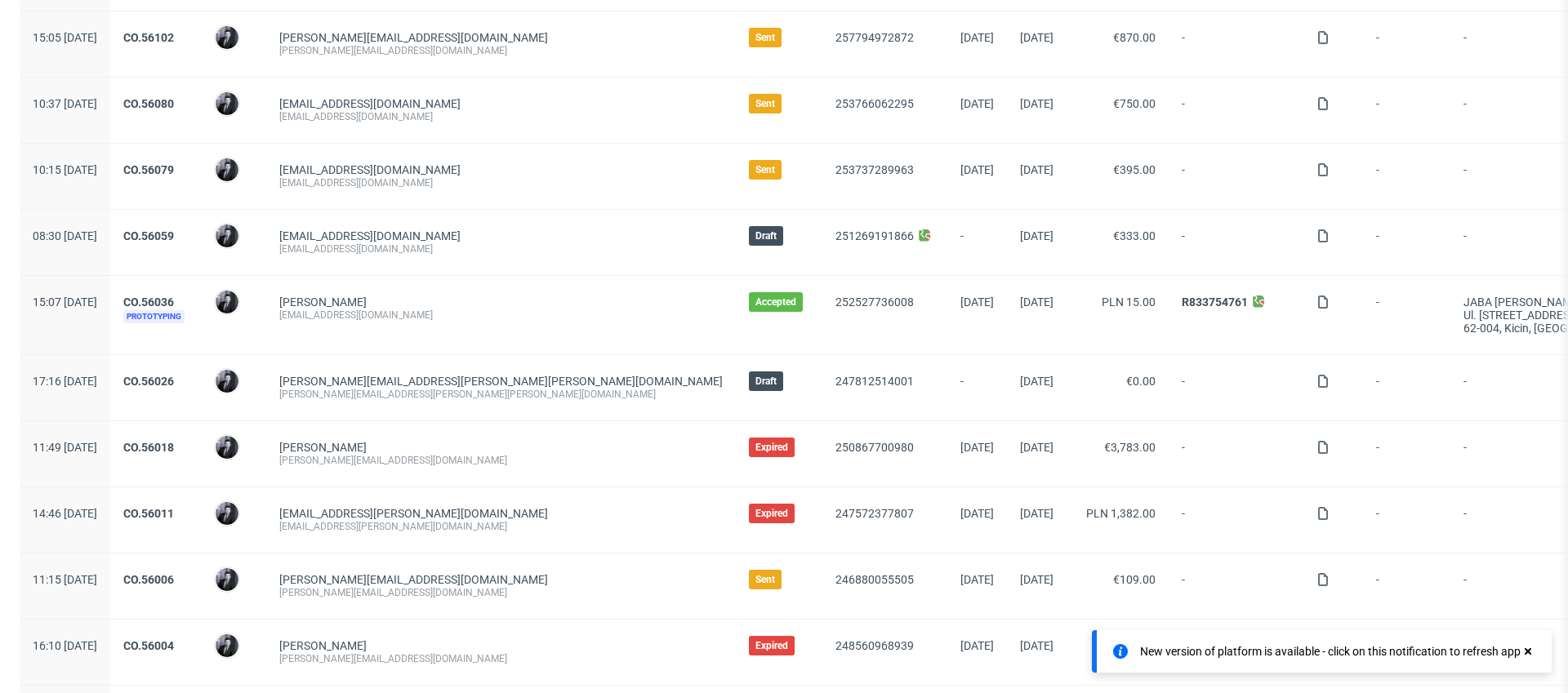 scroll, scrollTop: 687, scrollLeft: 0, axis: vertical 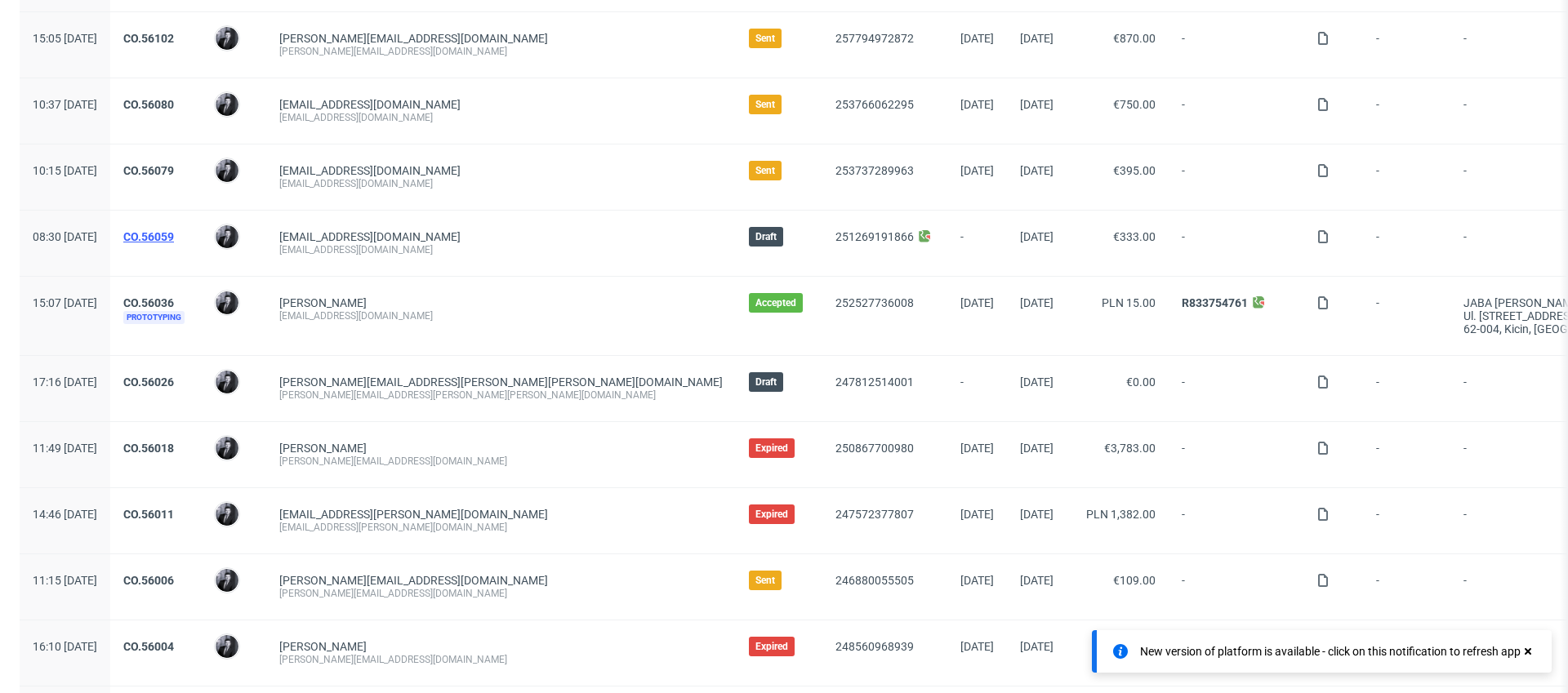 click on "CO.56059" at bounding box center [149, 237] 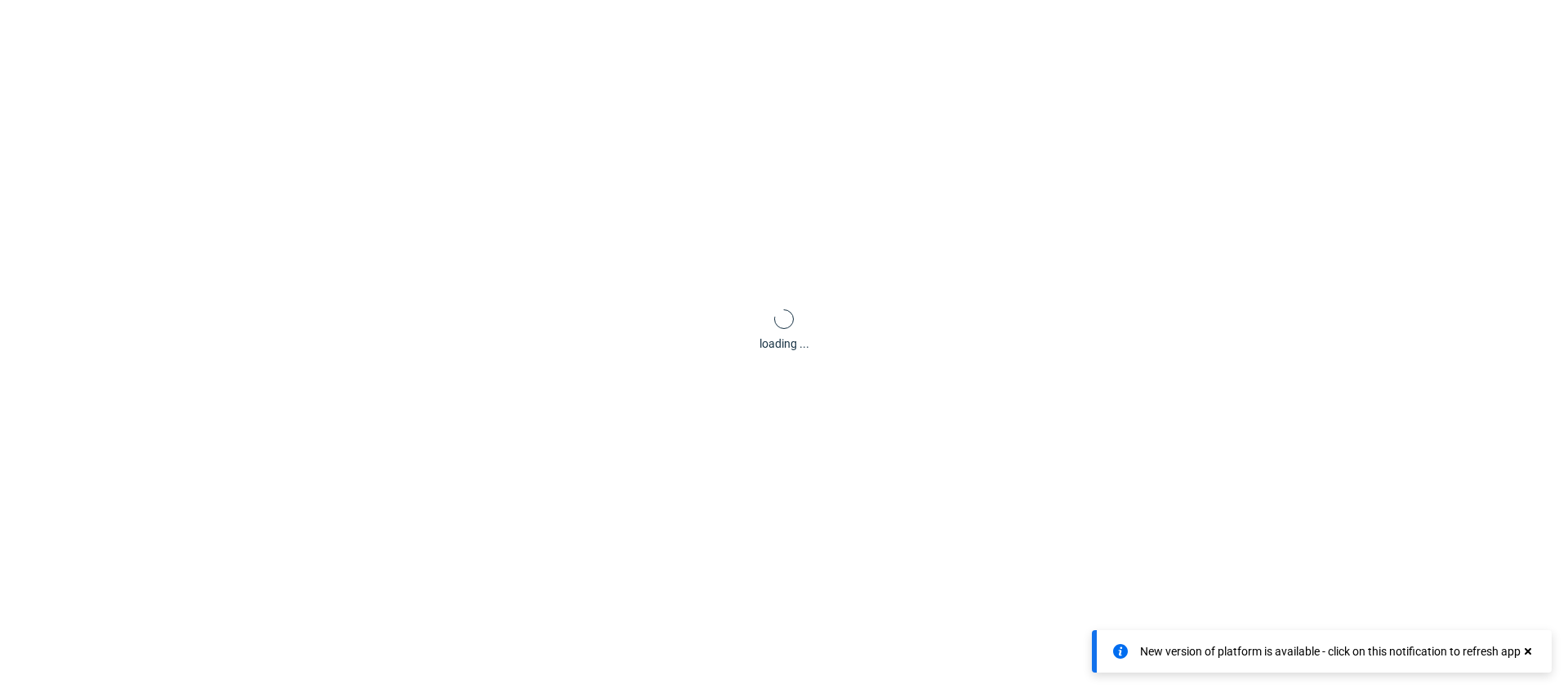 scroll, scrollTop: 69, scrollLeft: 0, axis: vertical 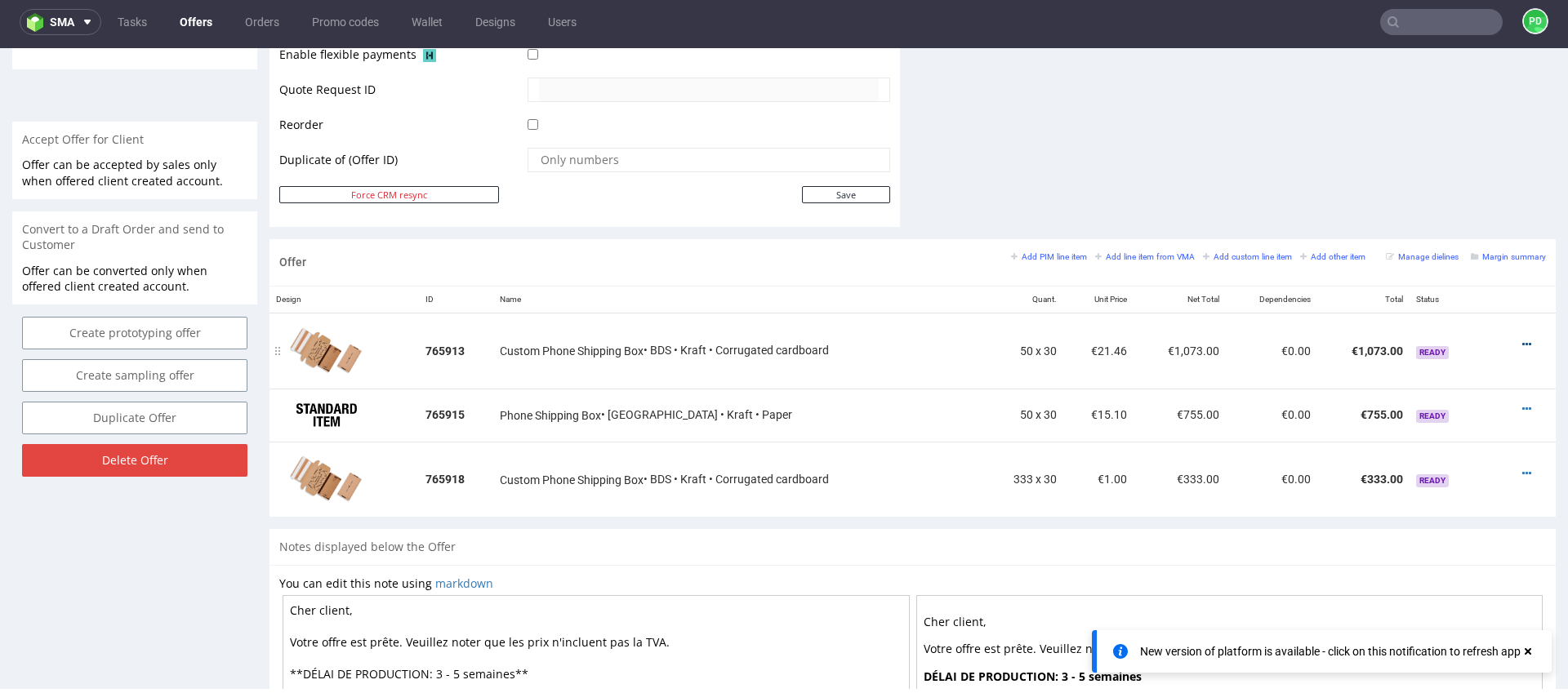 click at bounding box center [1526, 344] 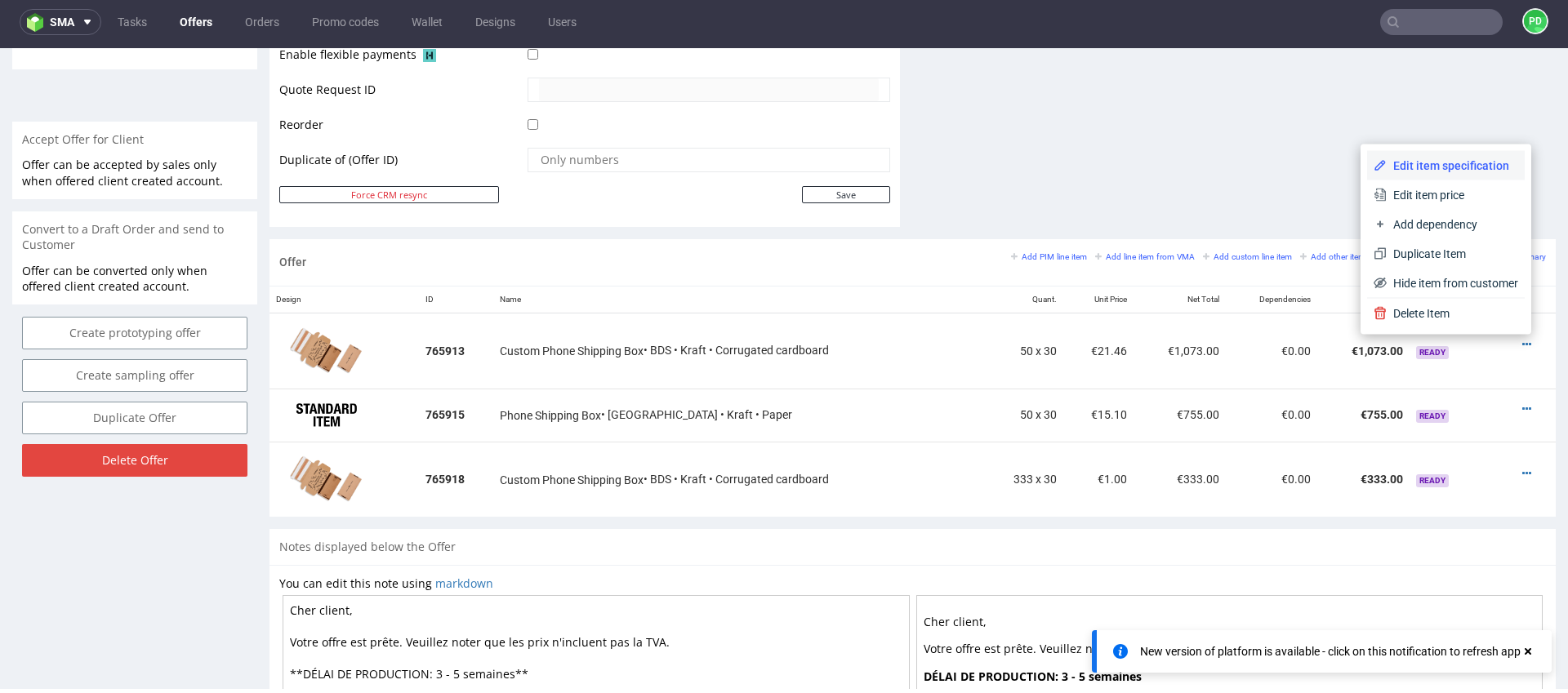 click on "Edit item specification" at bounding box center (1452, 166) 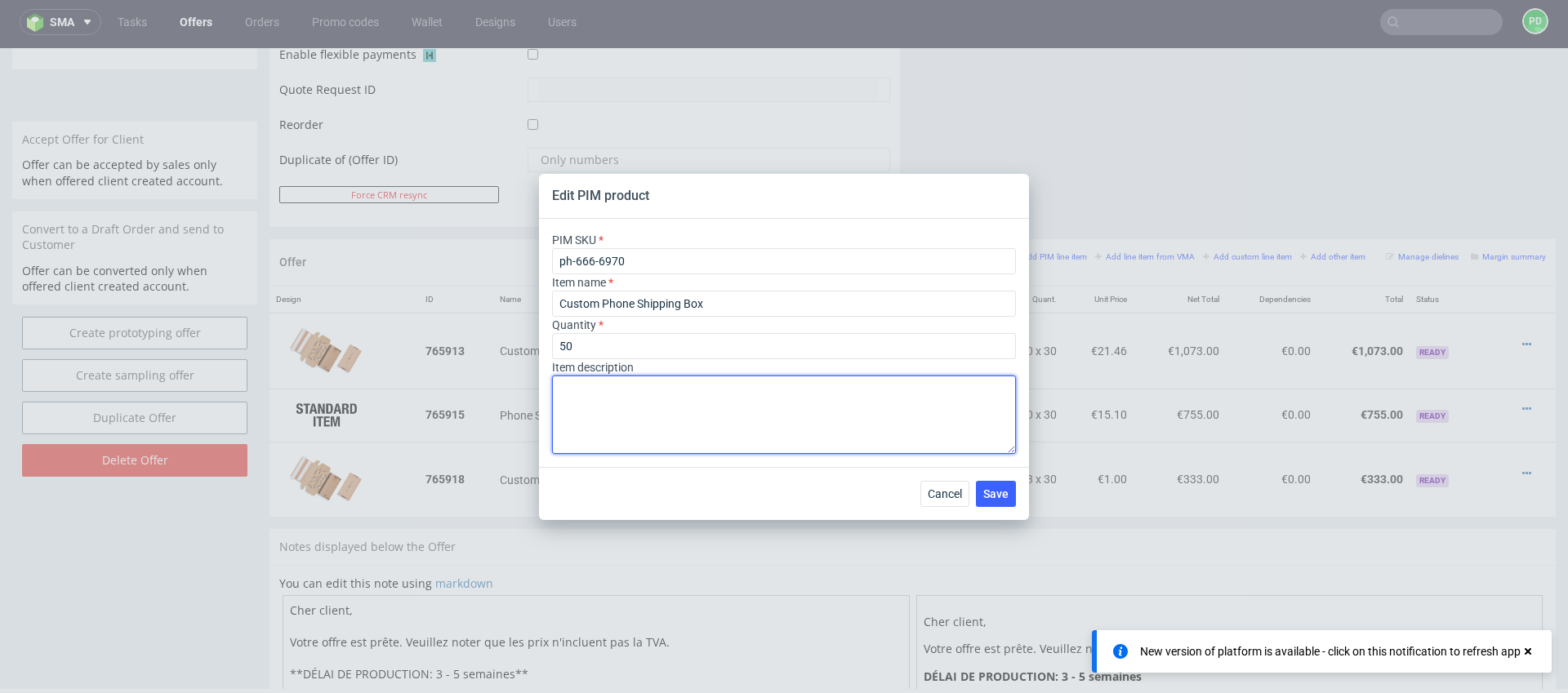 click at bounding box center [784, 415] 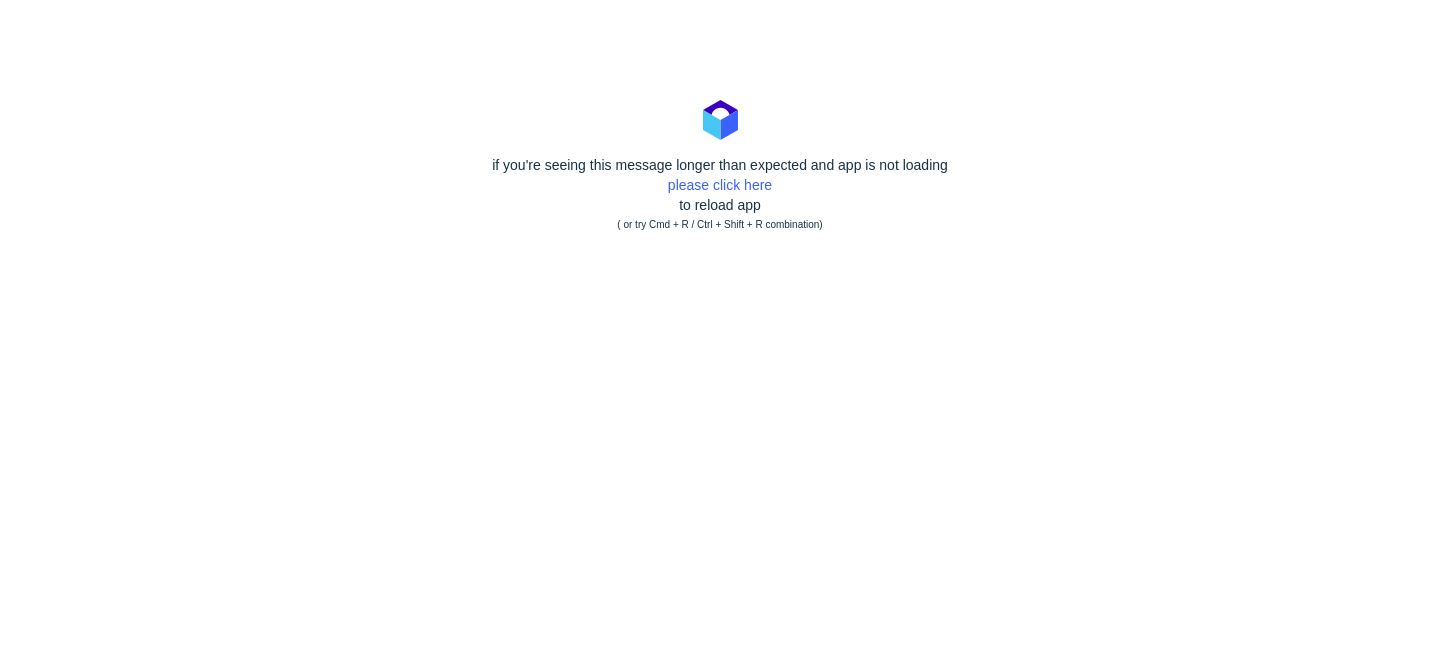 scroll, scrollTop: 0, scrollLeft: 0, axis: both 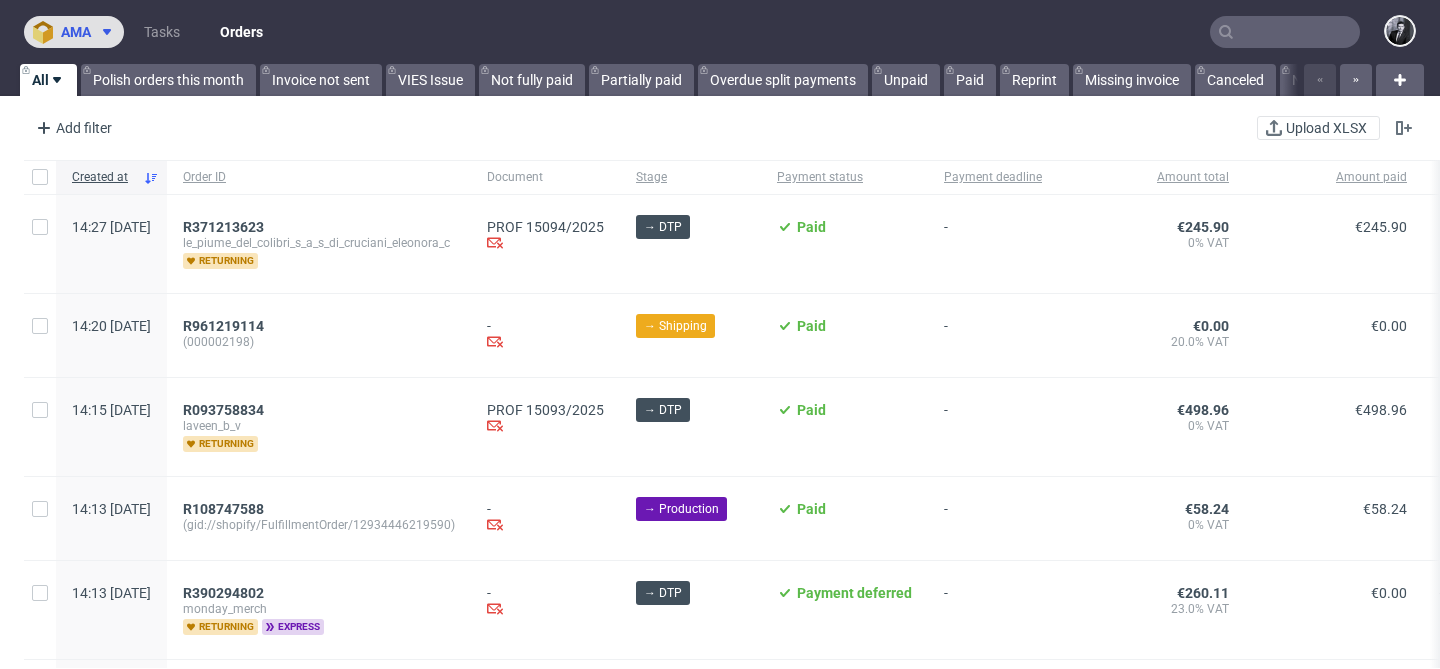 click 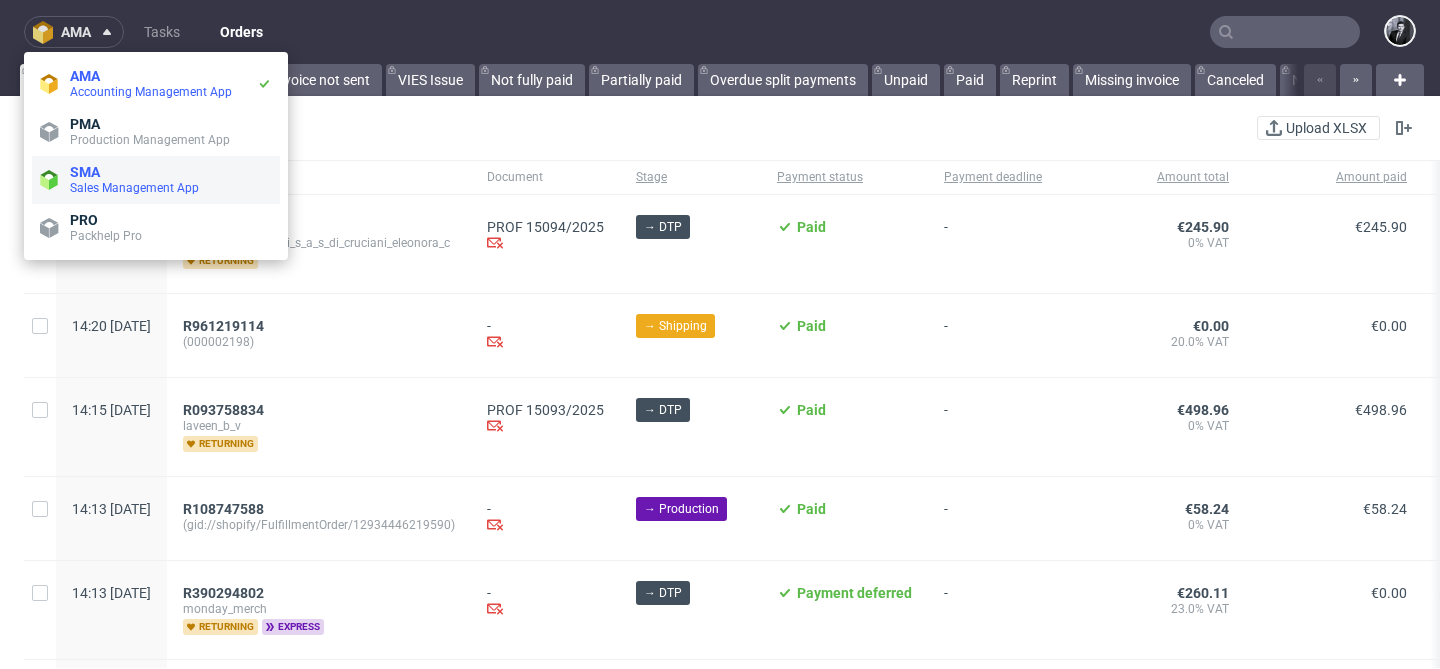 click on "SMA" at bounding box center [171, 172] 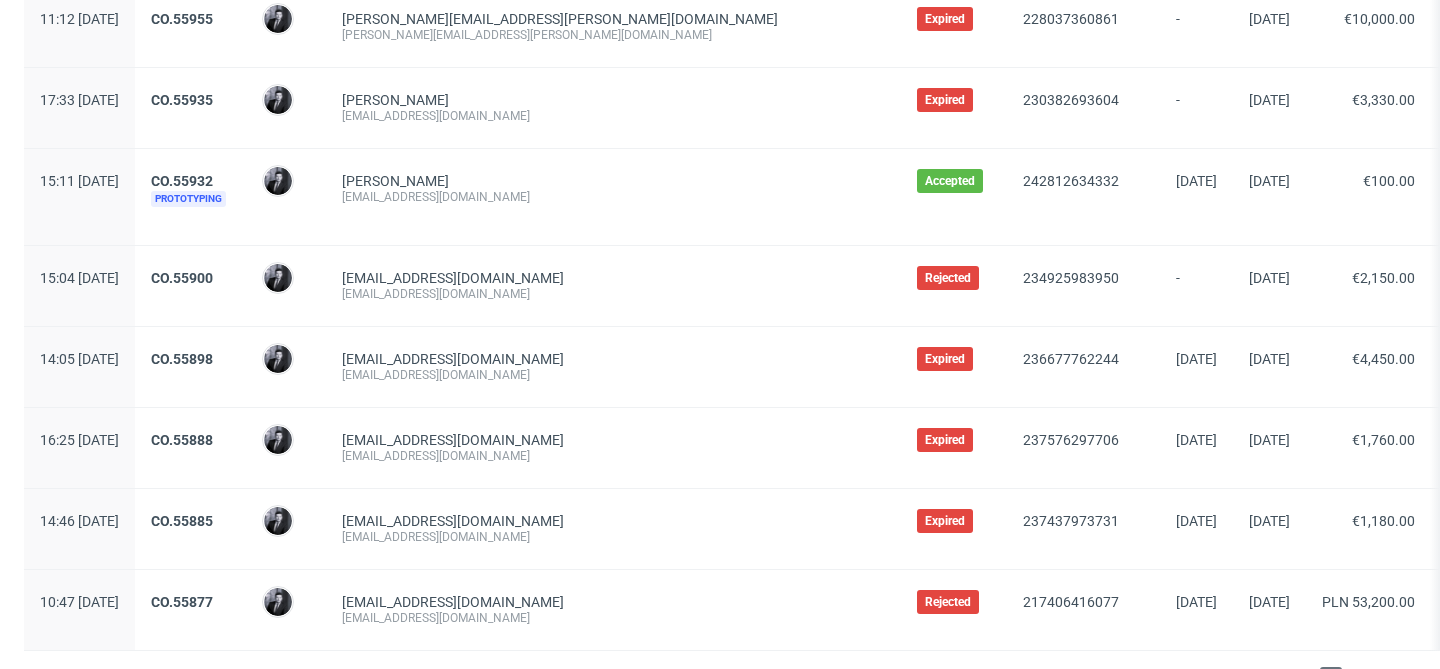 scroll, scrollTop: 2065, scrollLeft: 0, axis: vertical 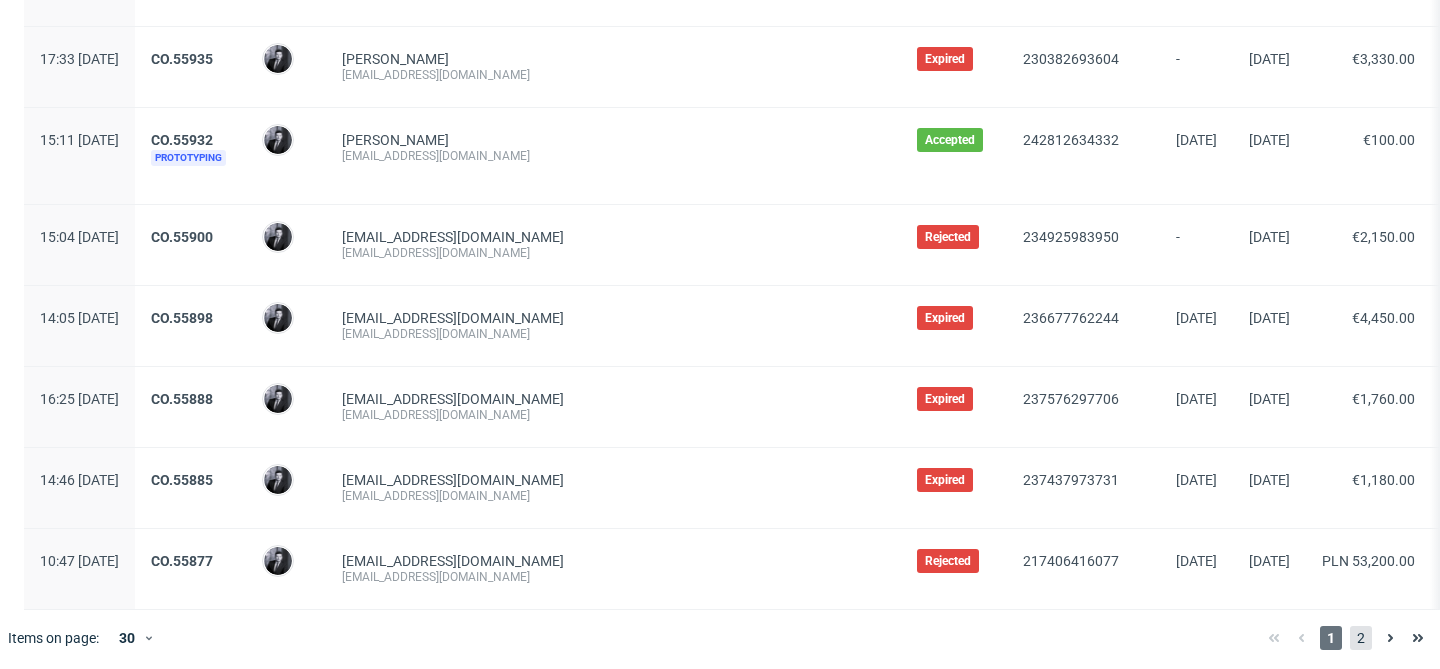 click on "2" at bounding box center [1361, 638] 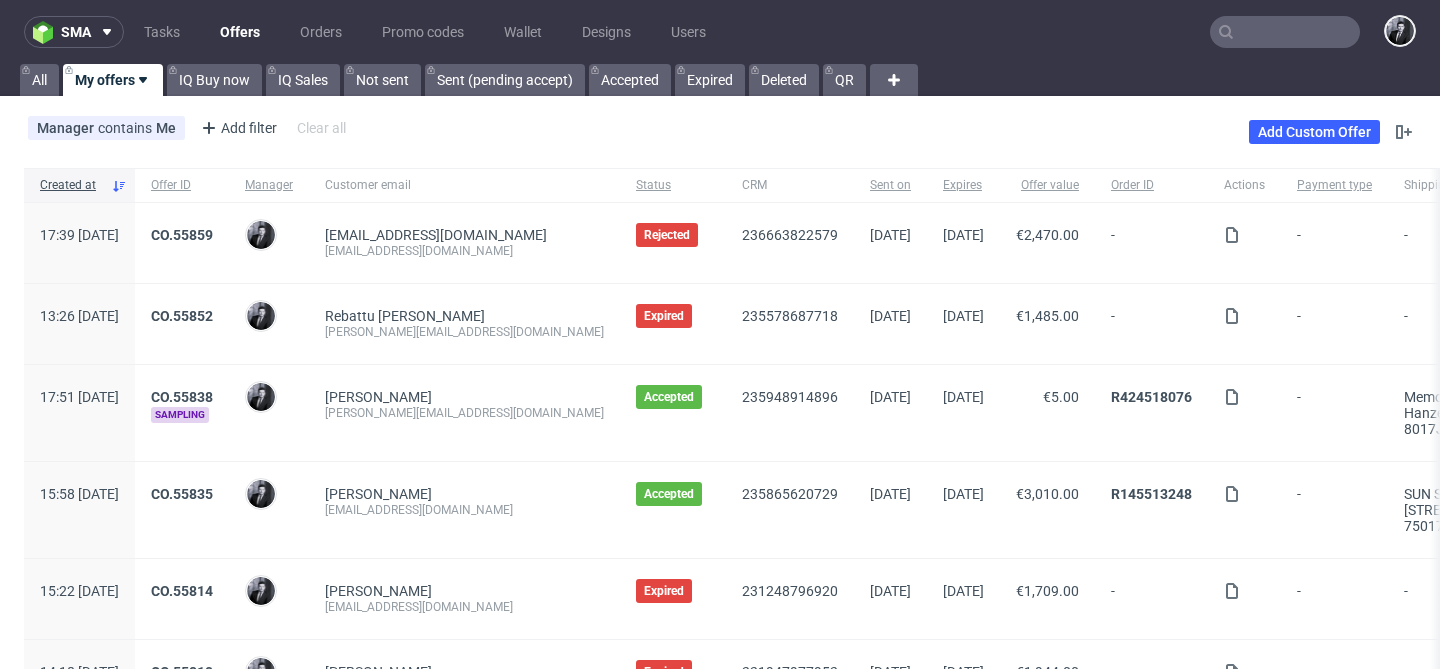 scroll, scrollTop: 266, scrollLeft: 0, axis: vertical 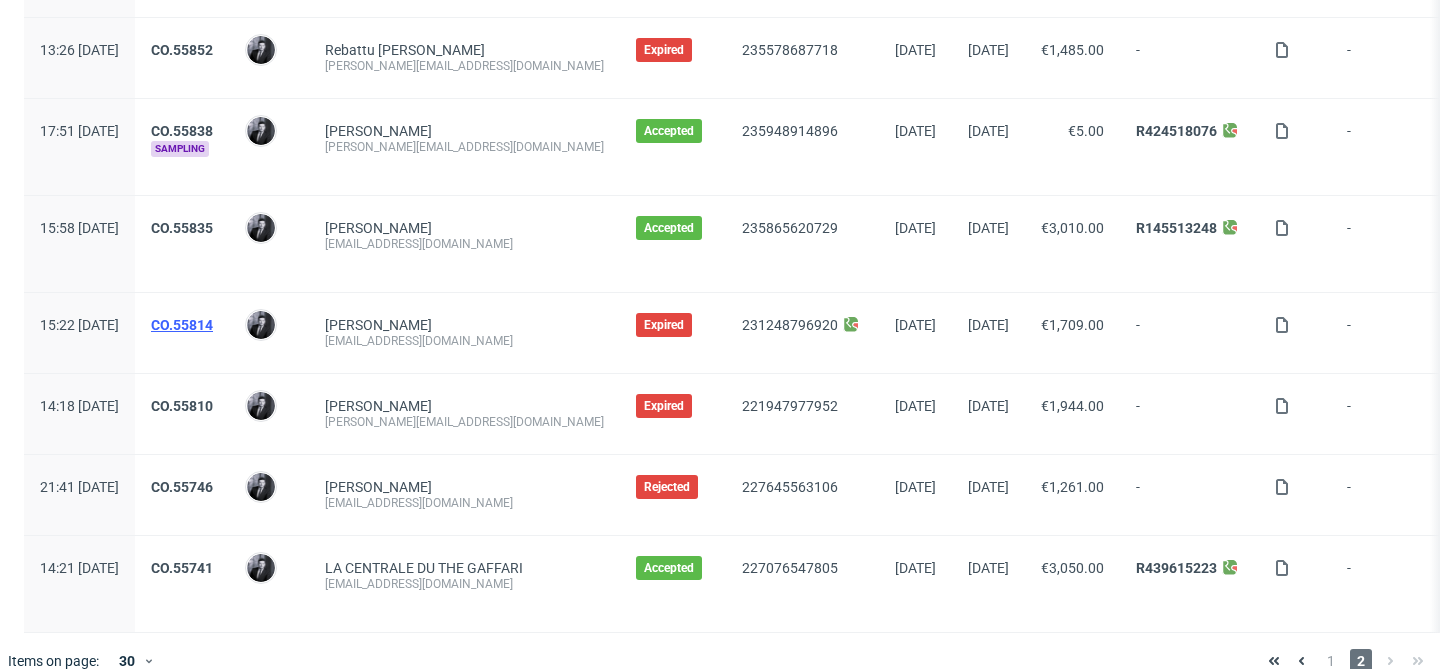 click on "CO.55814" at bounding box center [182, 325] 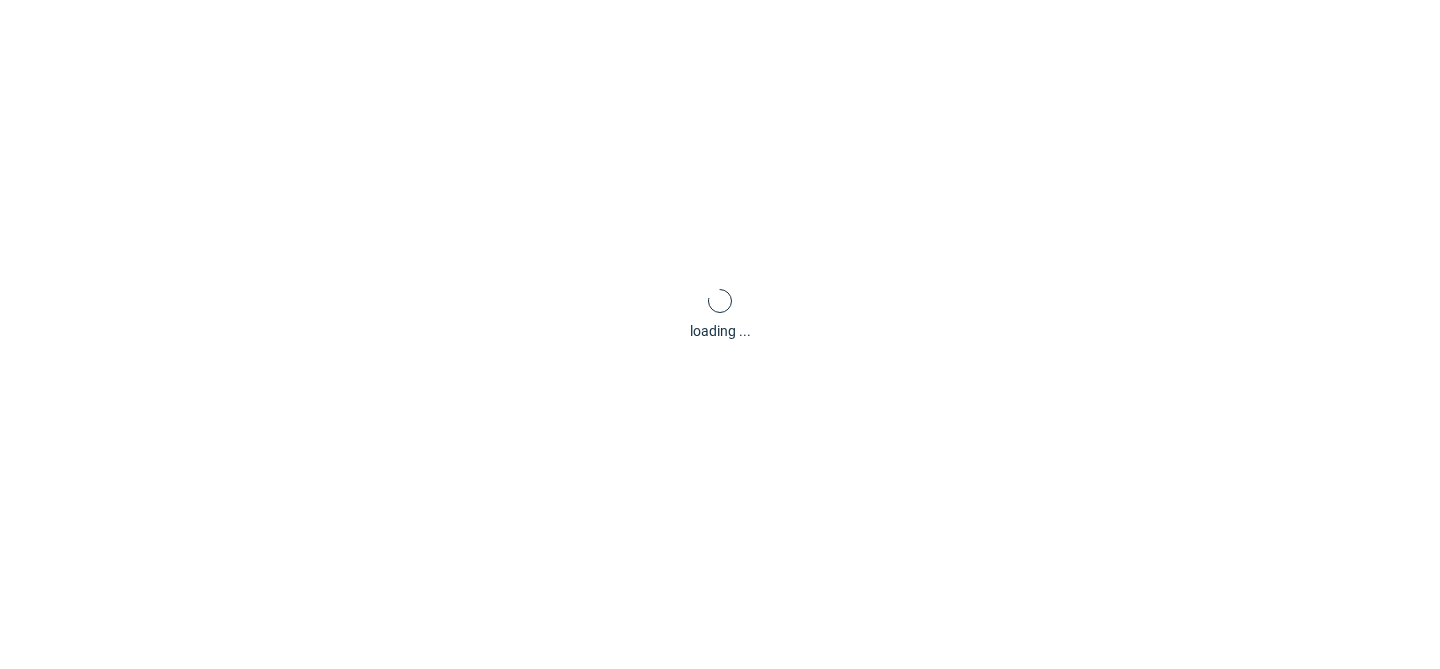 scroll, scrollTop: 0, scrollLeft: 0, axis: both 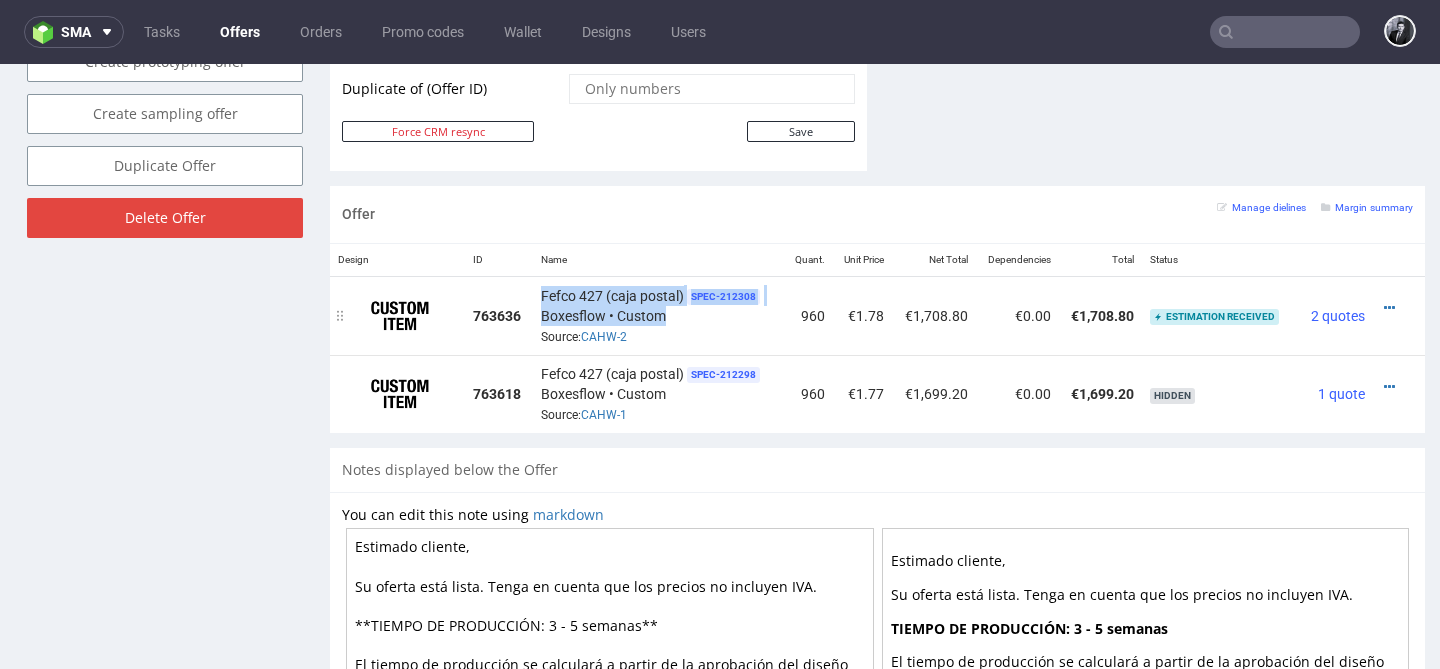 drag, startPoint x: 539, startPoint y: 293, endPoint x: 671, endPoint y: 321, distance: 134.93703 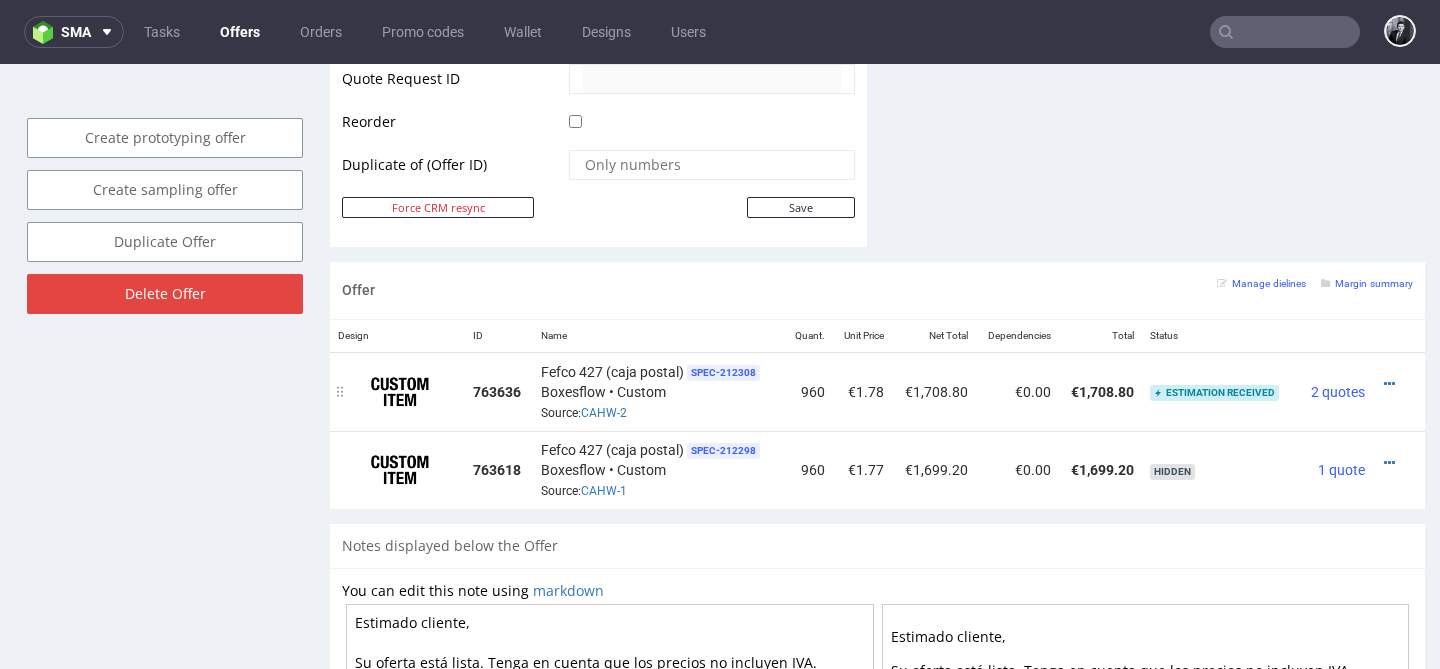 scroll, scrollTop: 1028, scrollLeft: 0, axis: vertical 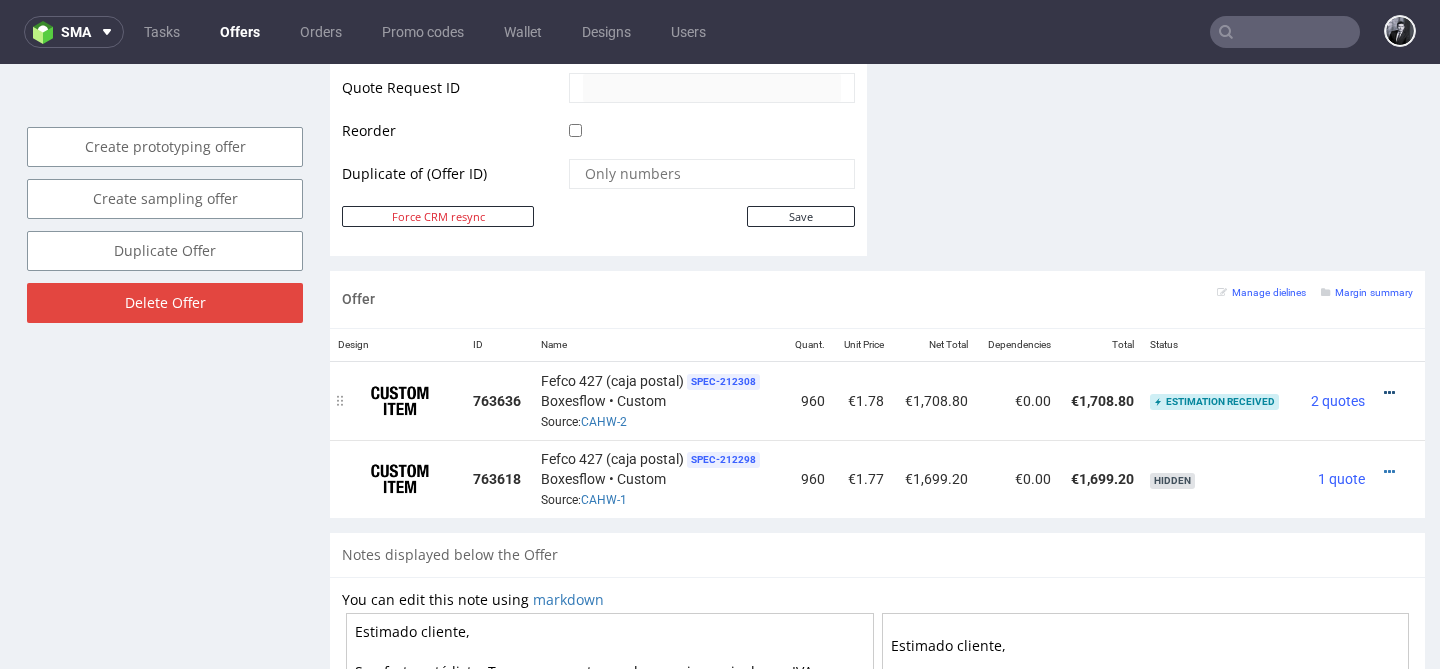 click at bounding box center (1389, 393) 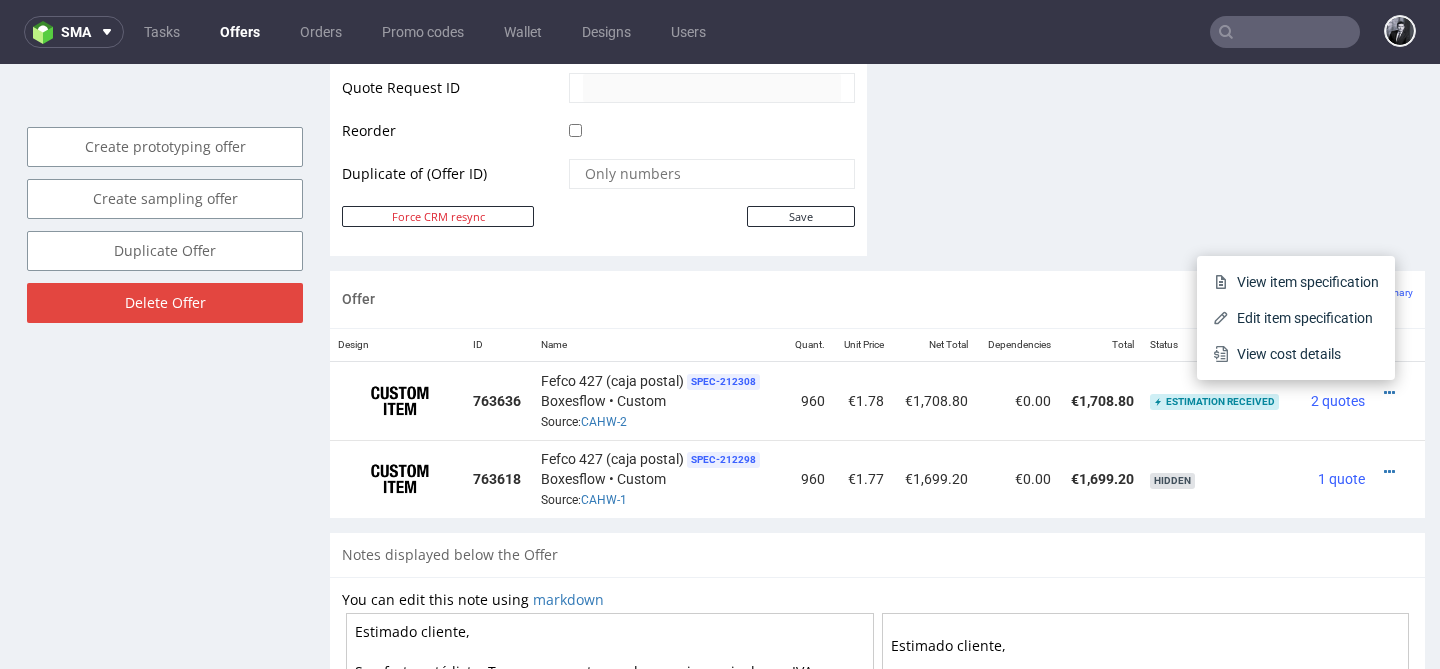 click on "Offer Manage dielines Margin summary" at bounding box center (877, 299) 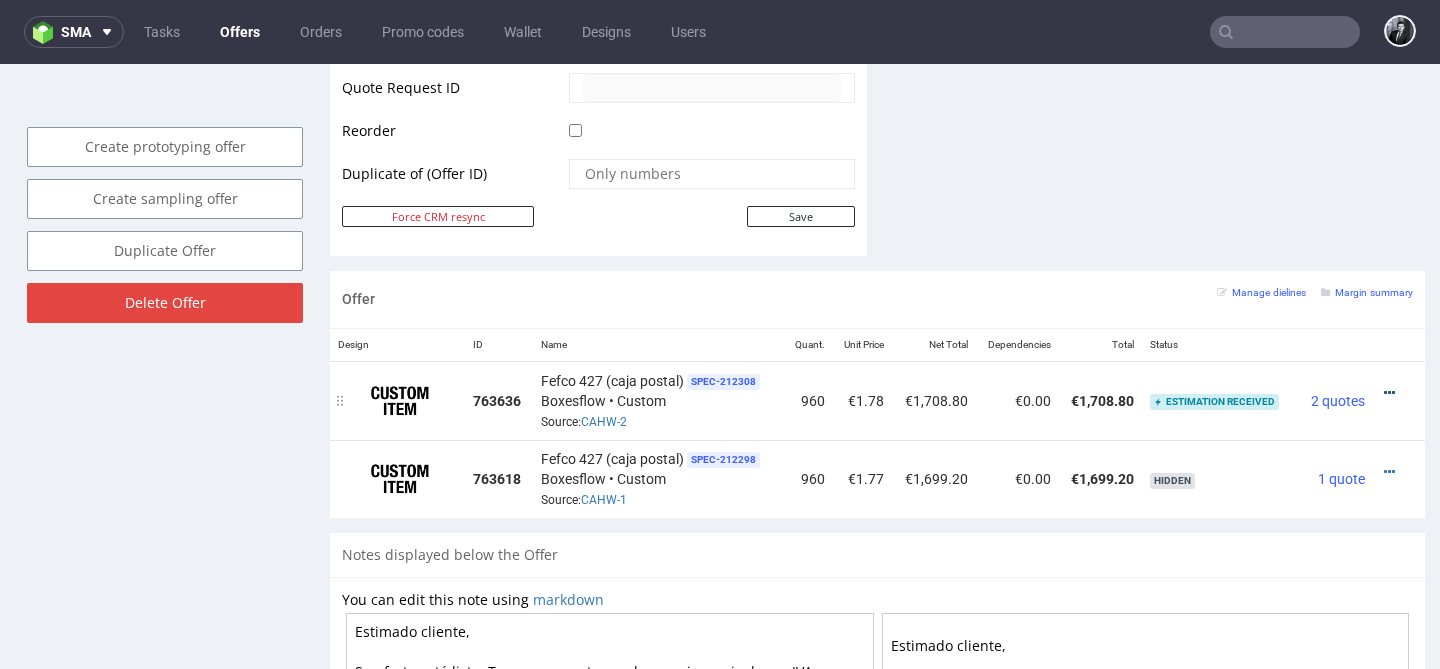 click at bounding box center (1389, 393) 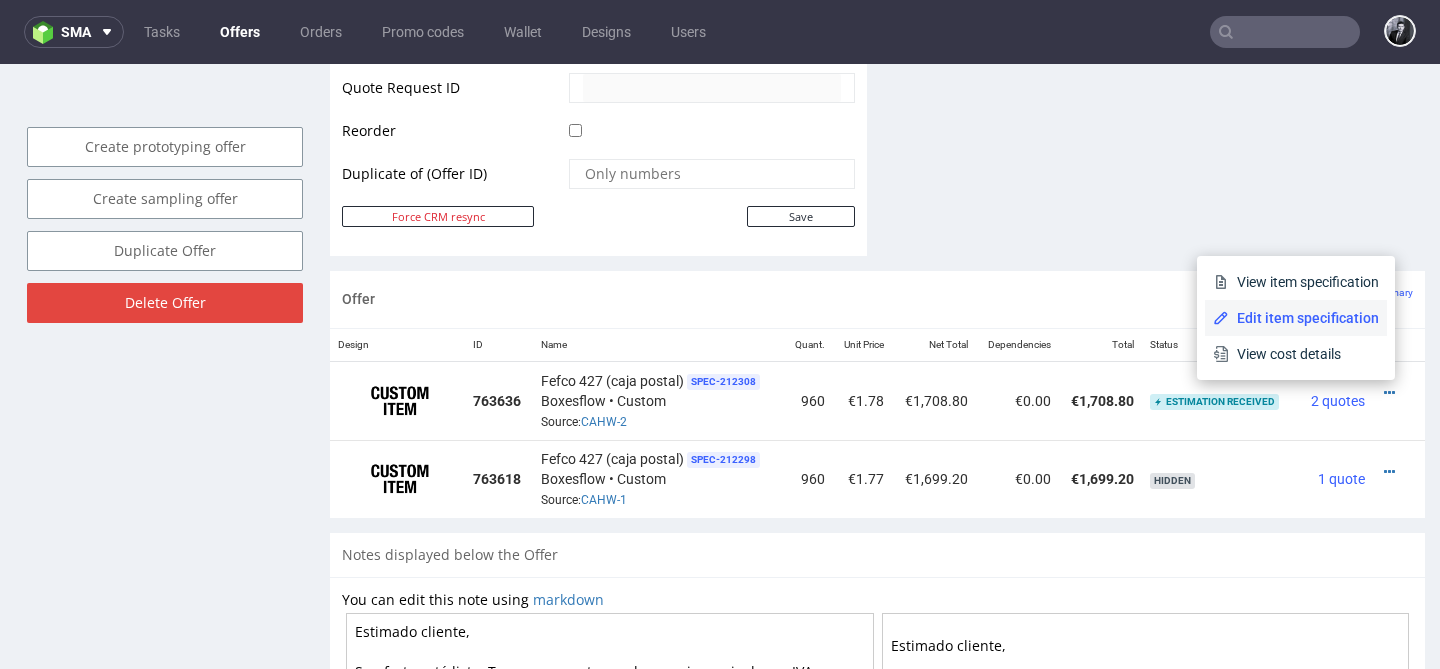 click on "Edit item specification" at bounding box center [1304, 318] 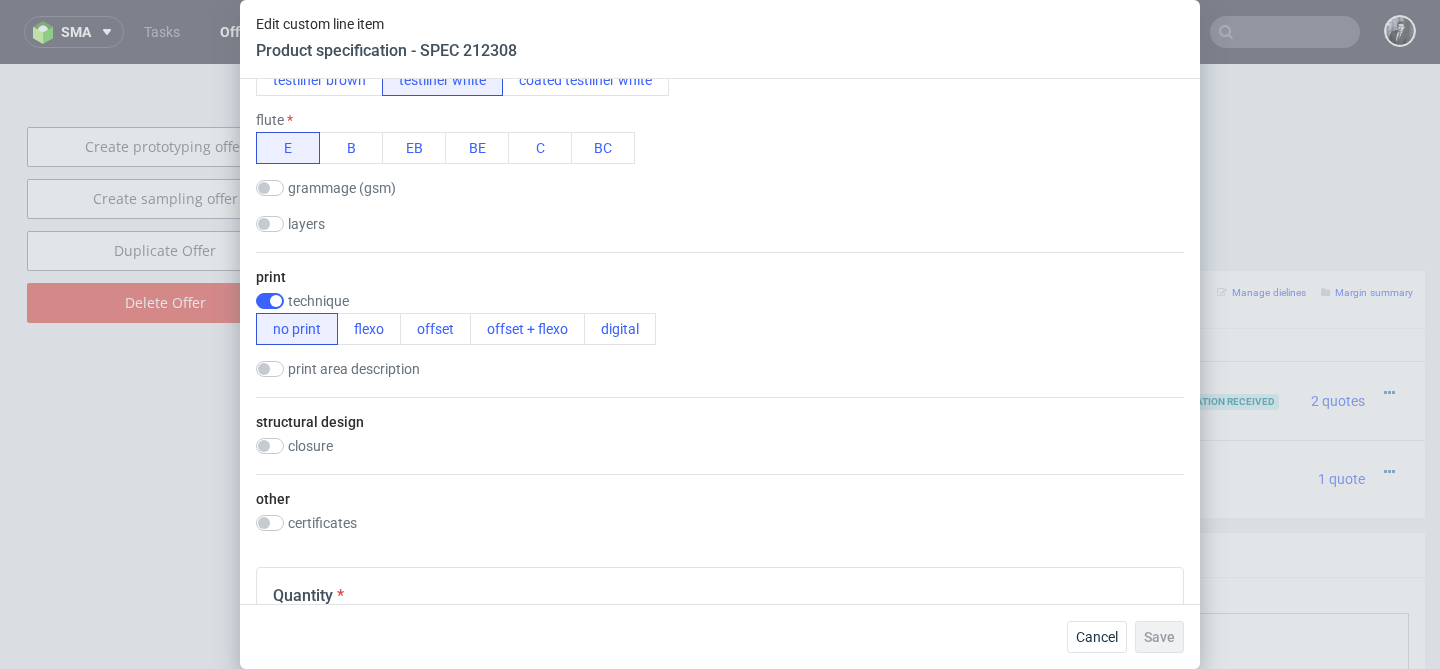 scroll, scrollTop: 484, scrollLeft: 0, axis: vertical 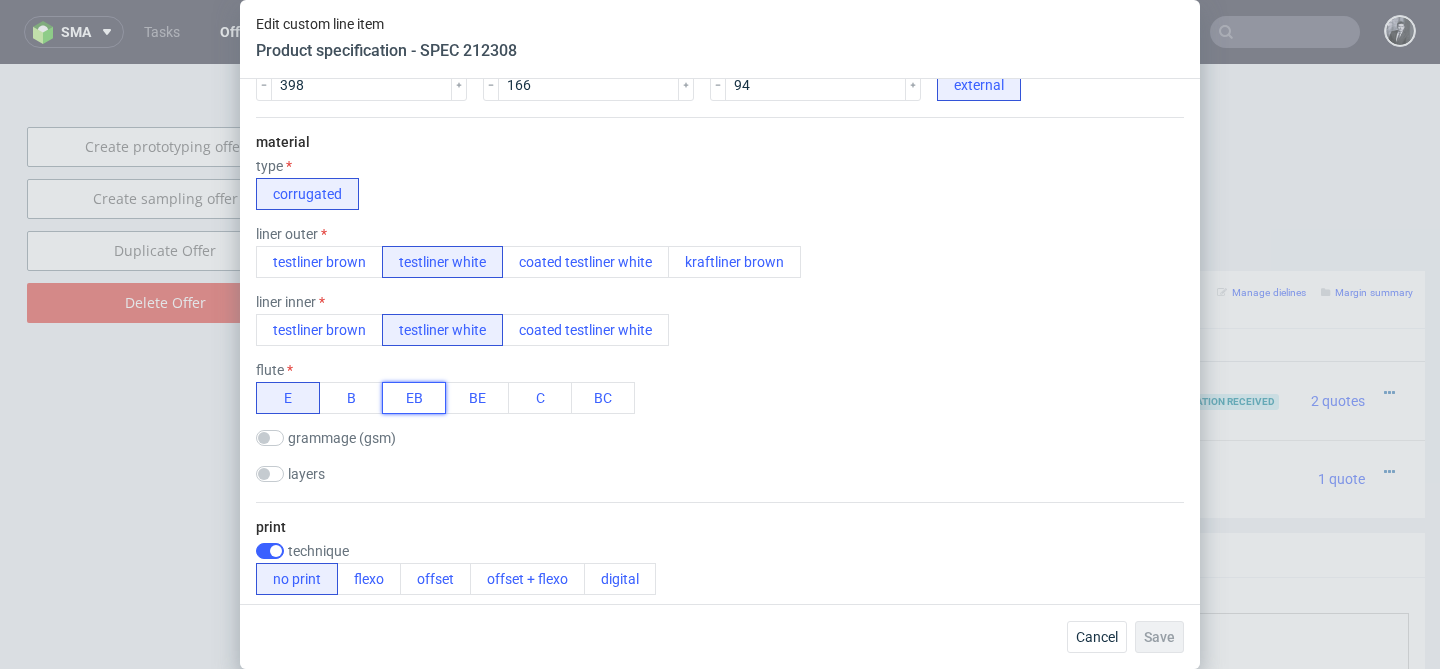click on "EB" at bounding box center (414, 398) 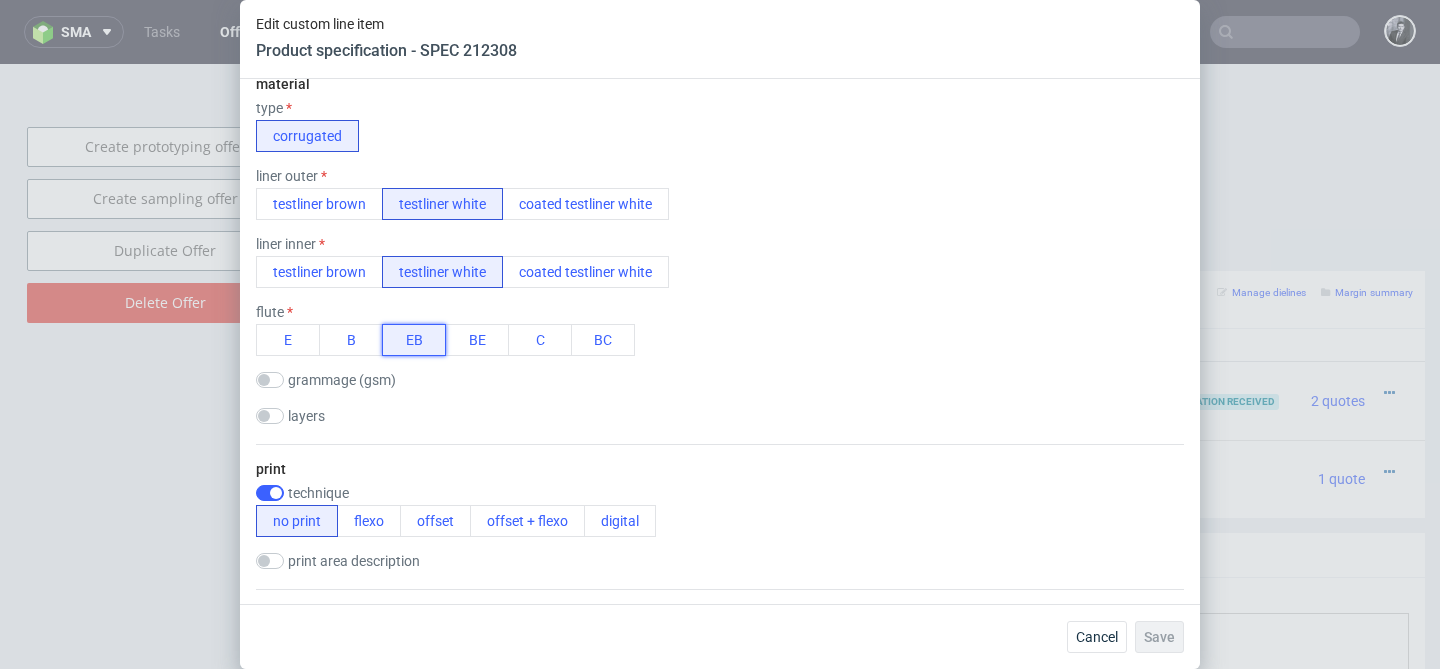 scroll, scrollTop: 345, scrollLeft: 0, axis: vertical 